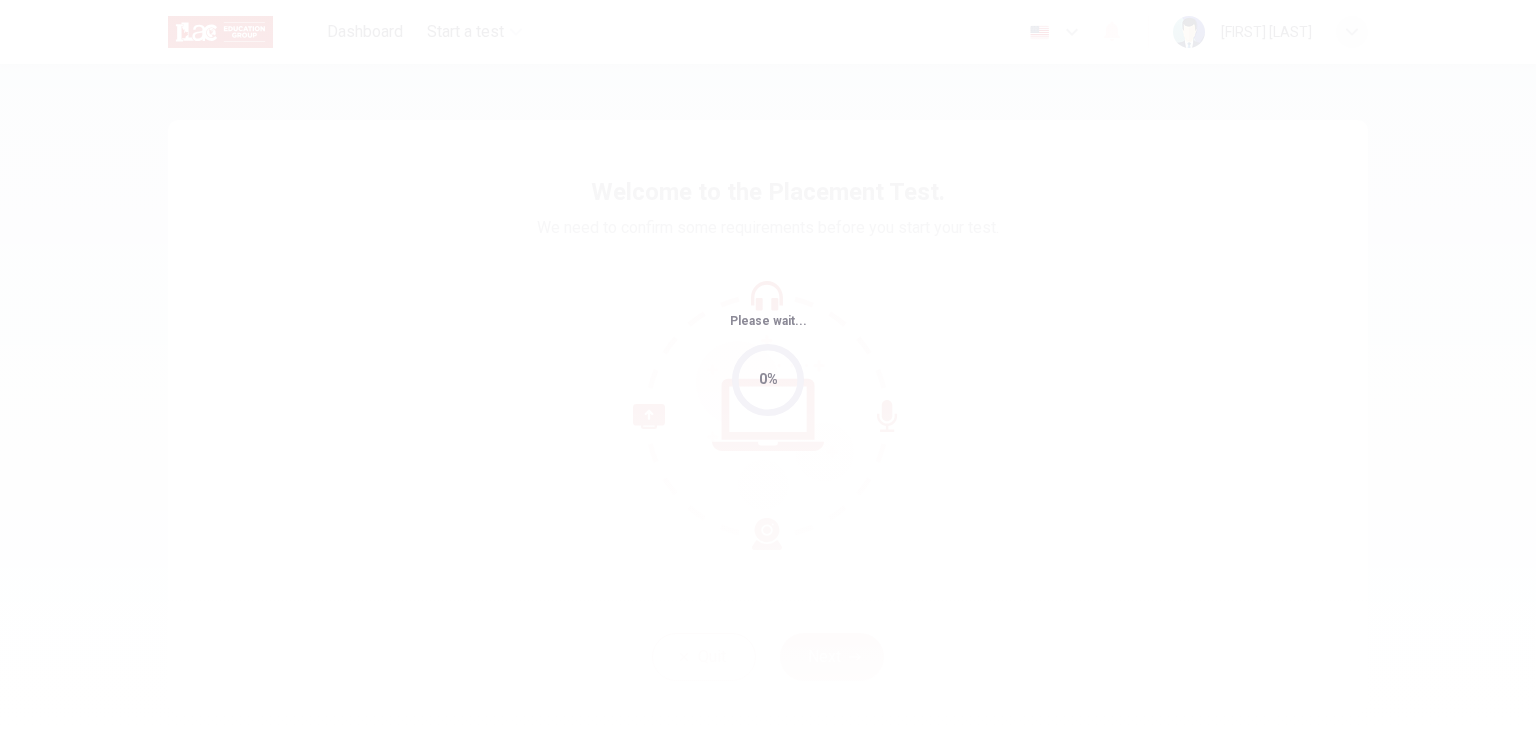 scroll, scrollTop: 0, scrollLeft: 0, axis: both 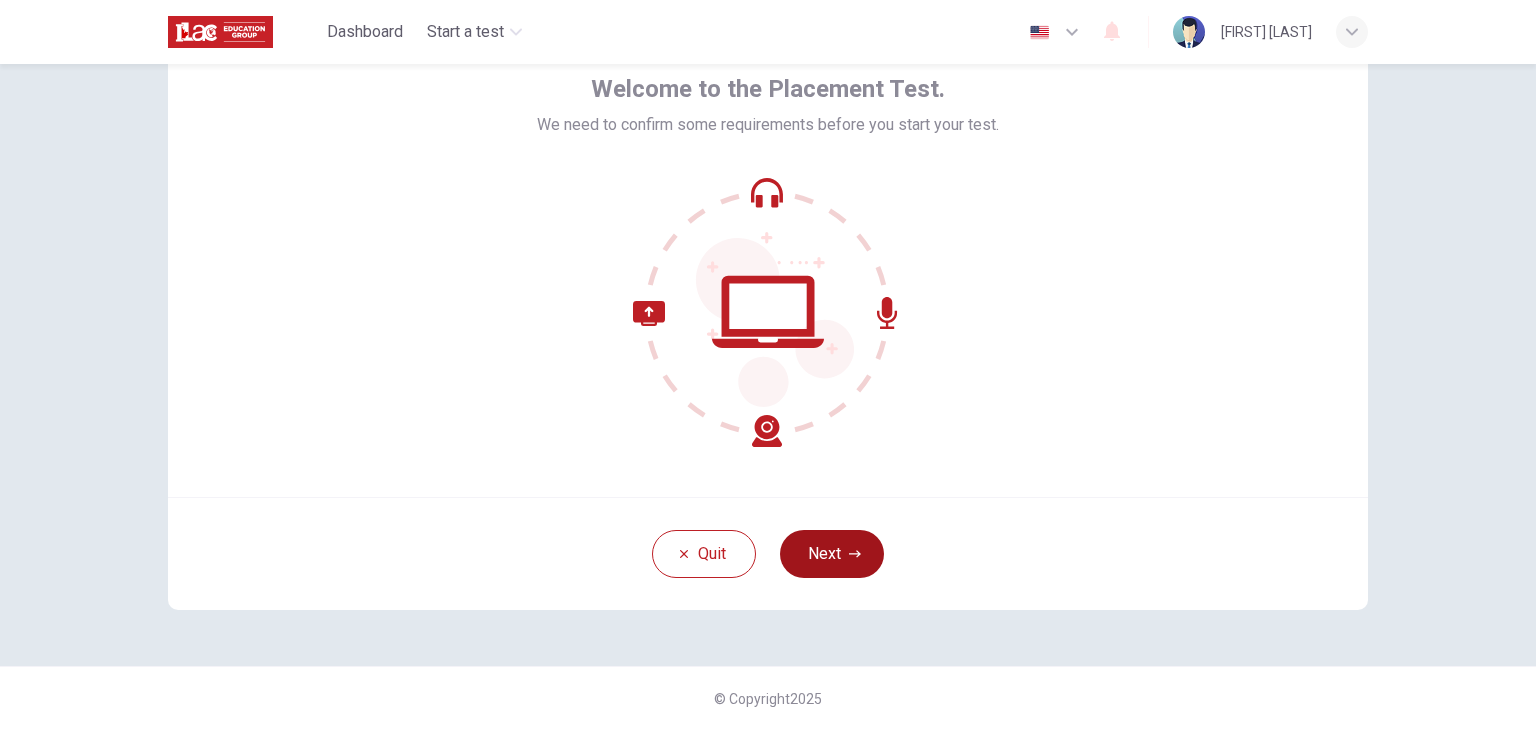 click on "Next" at bounding box center [832, 554] 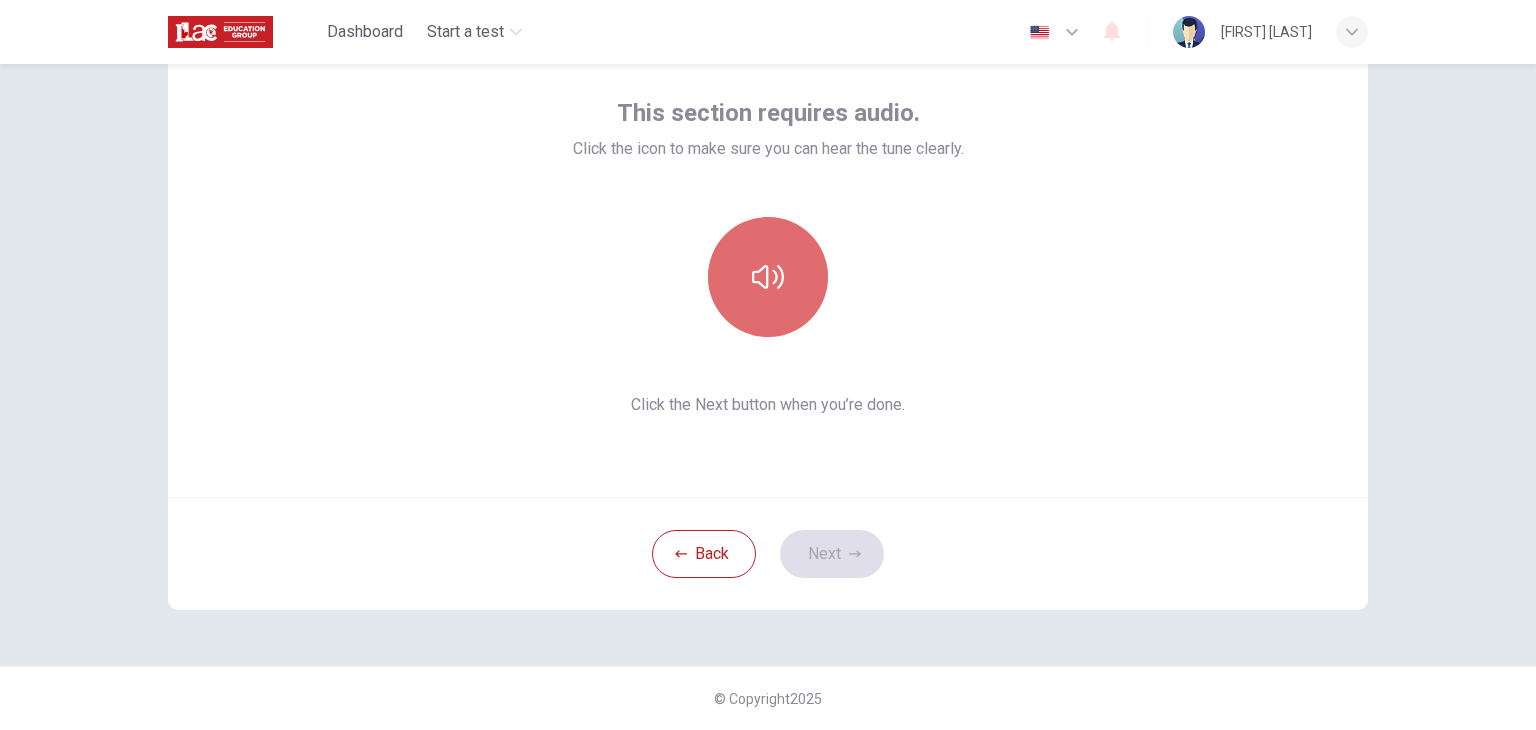 click at bounding box center [768, 277] 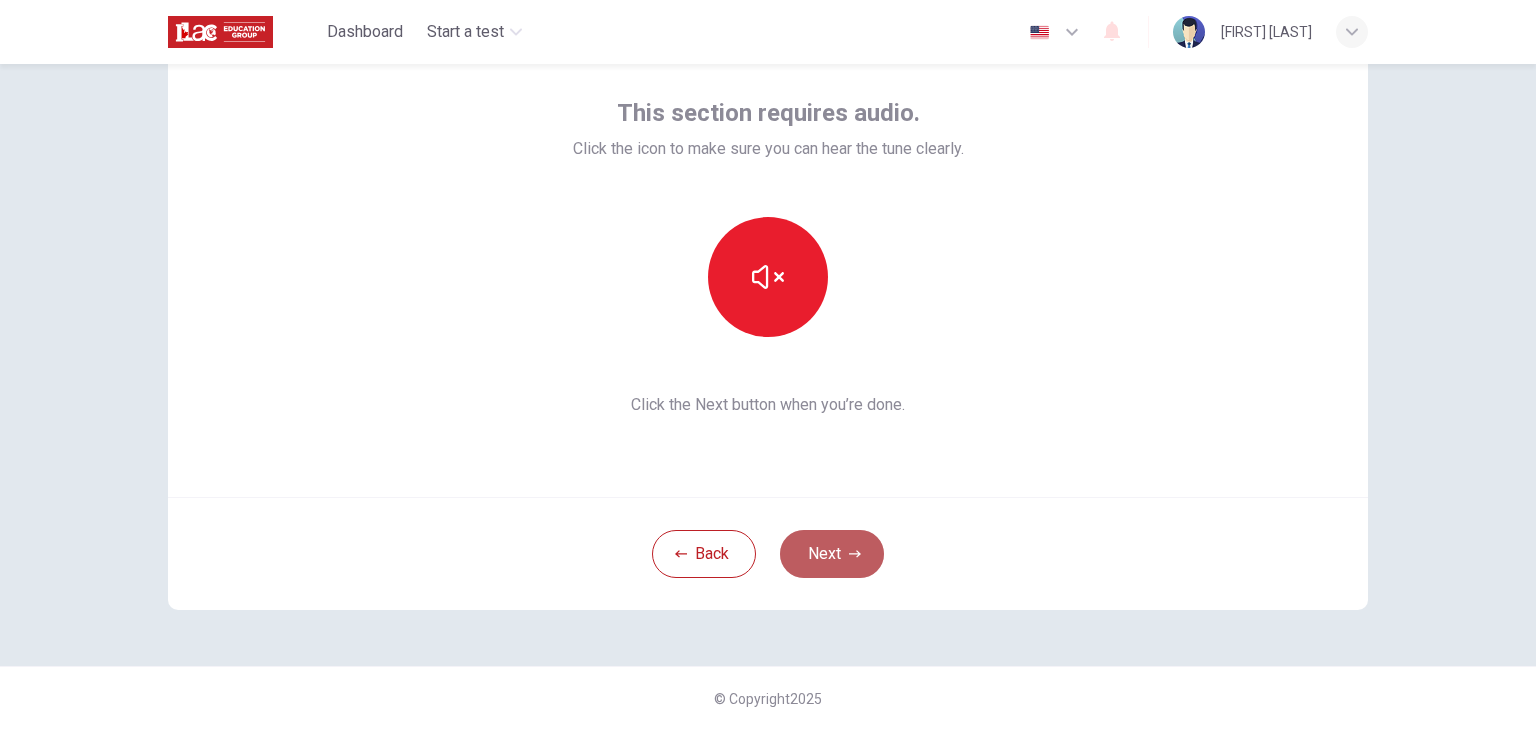 click 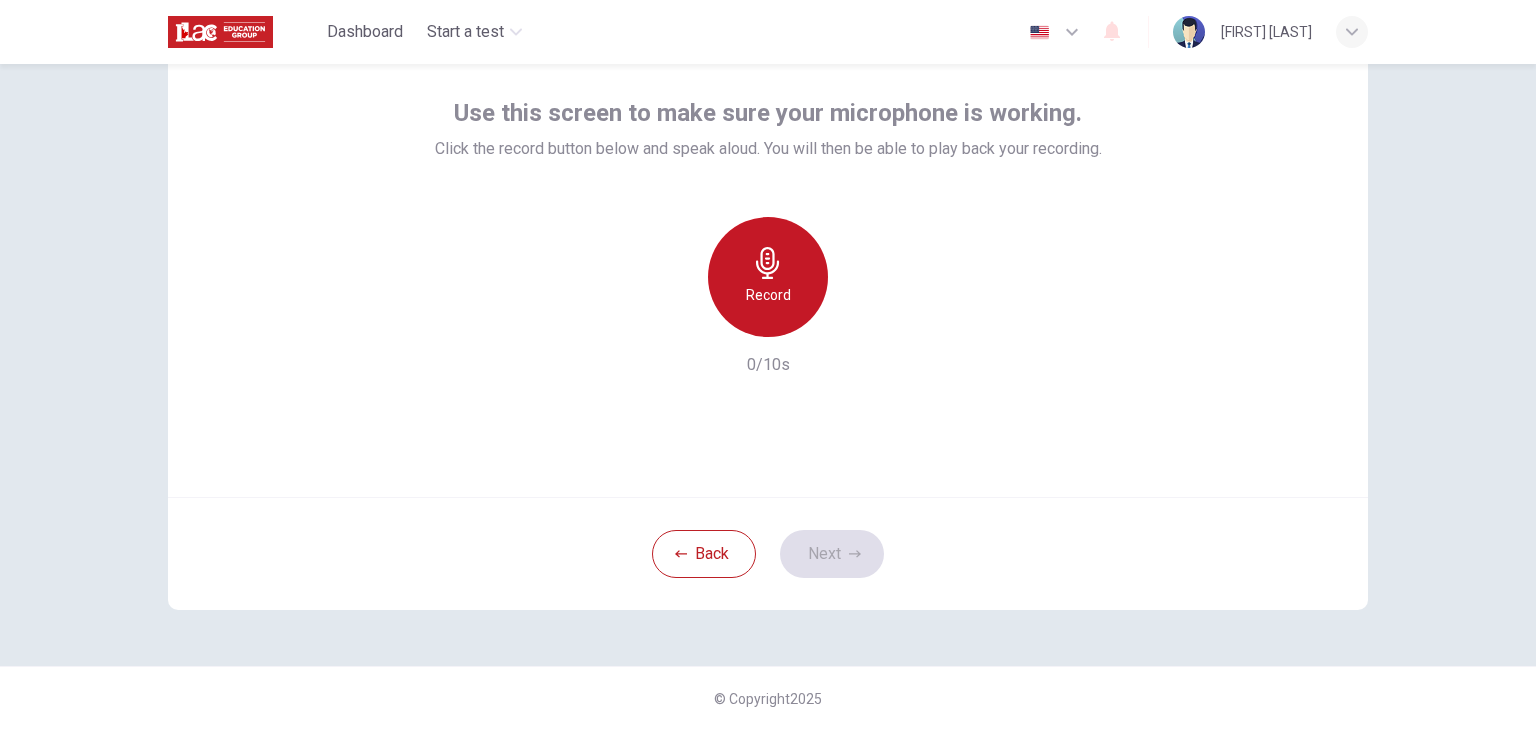 click on "Record" at bounding box center [768, 277] 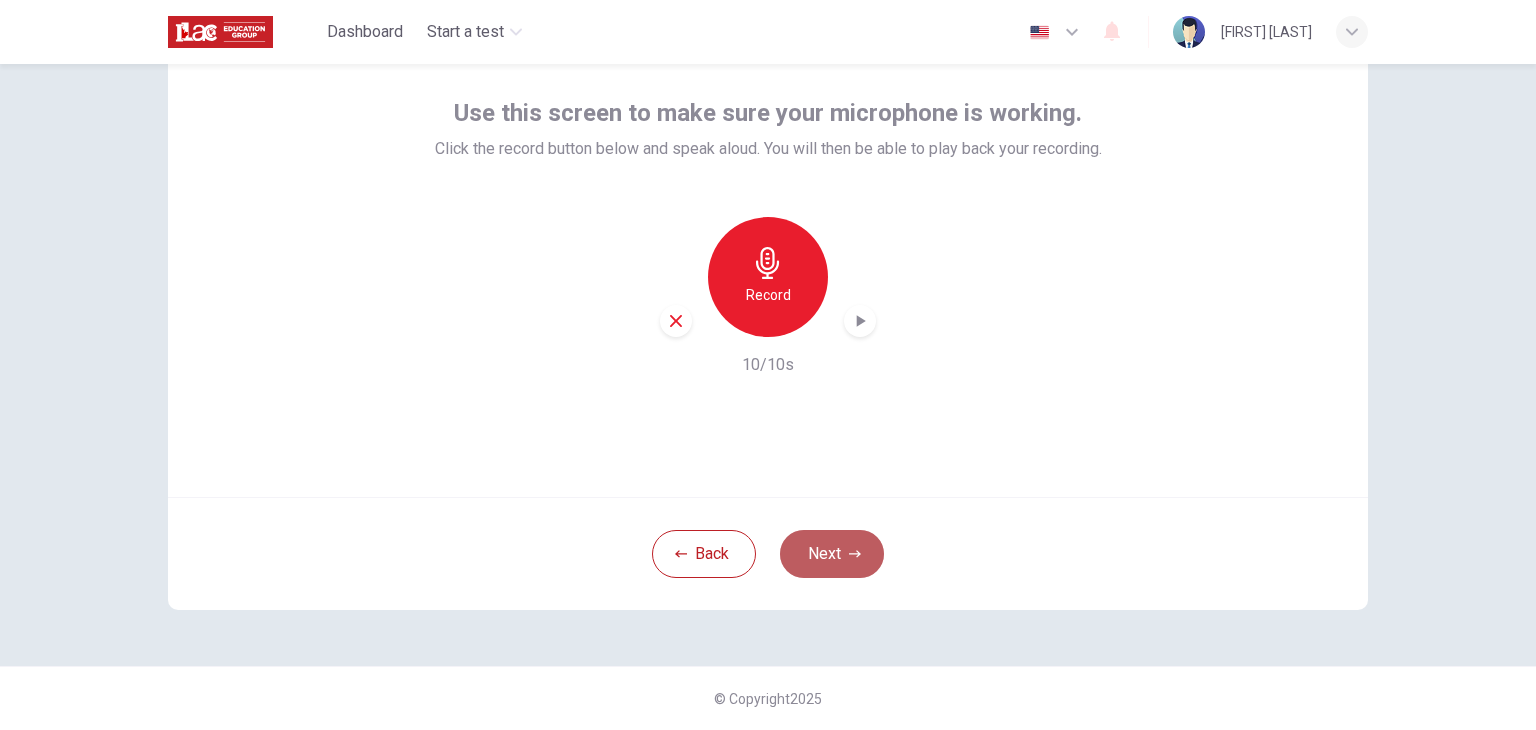 click on "Next" at bounding box center (832, 554) 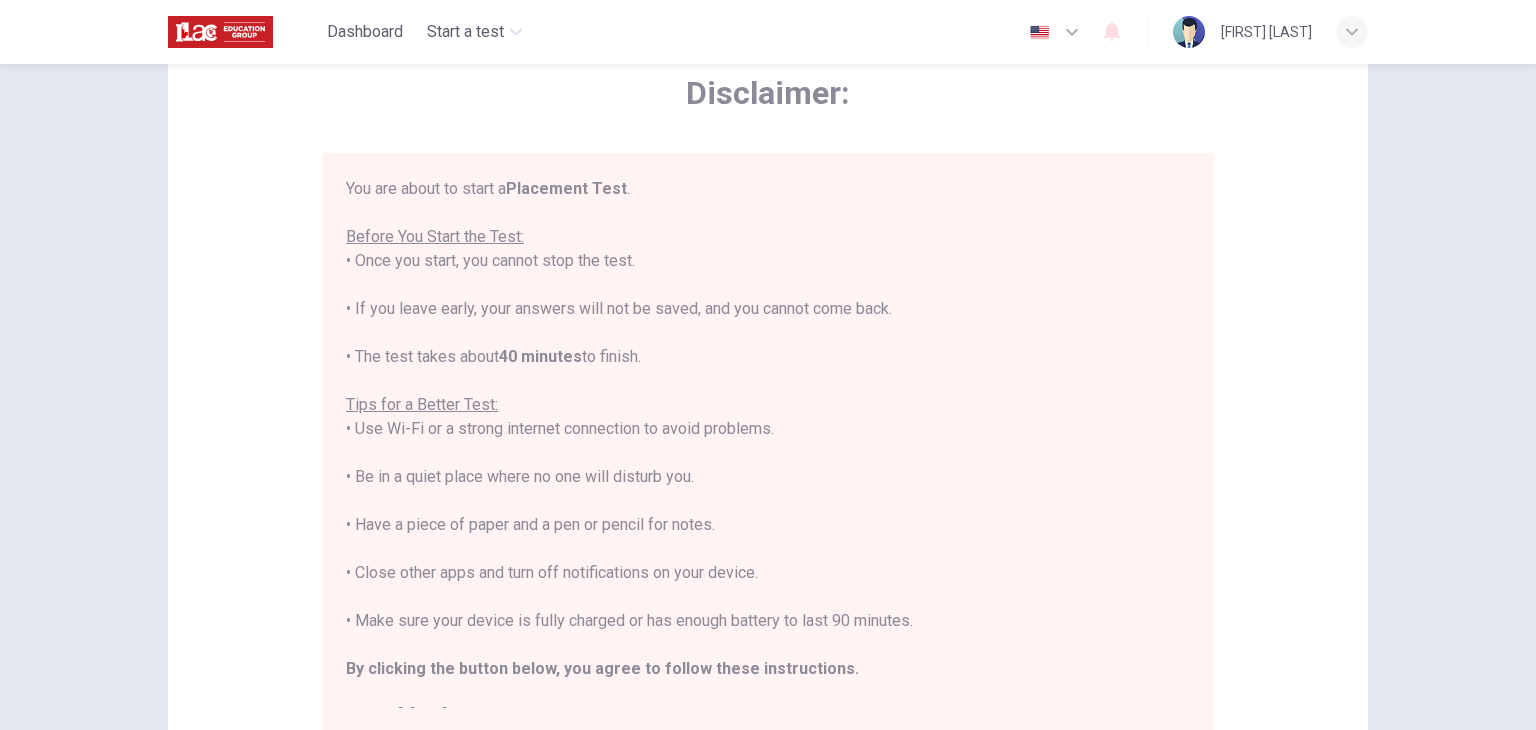 scroll, scrollTop: 23, scrollLeft: 0, axis: vertical 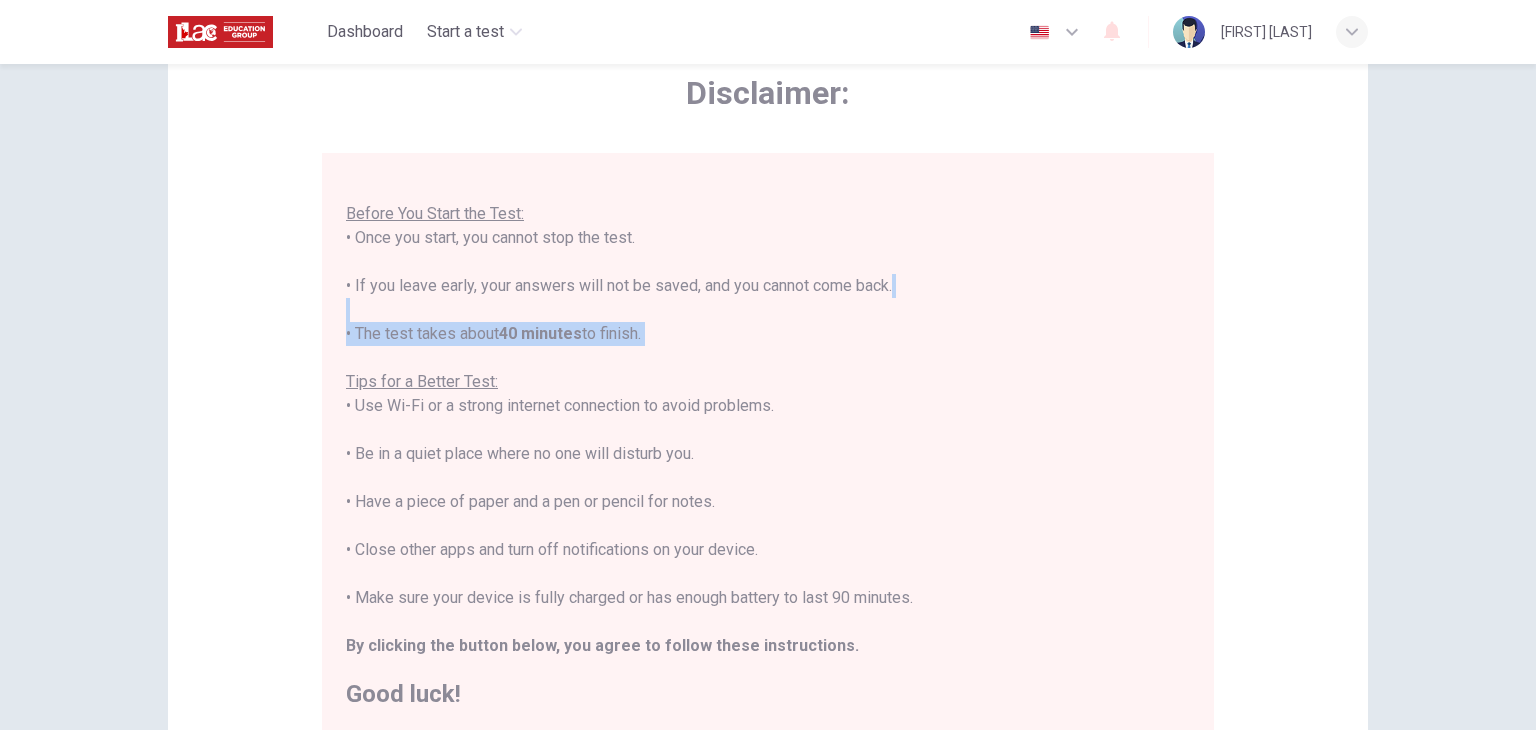 drag, startPoint x: 1194, startPoint y: 305, endPoint x: 1183, endPoint y: 349, distance: 45.35416 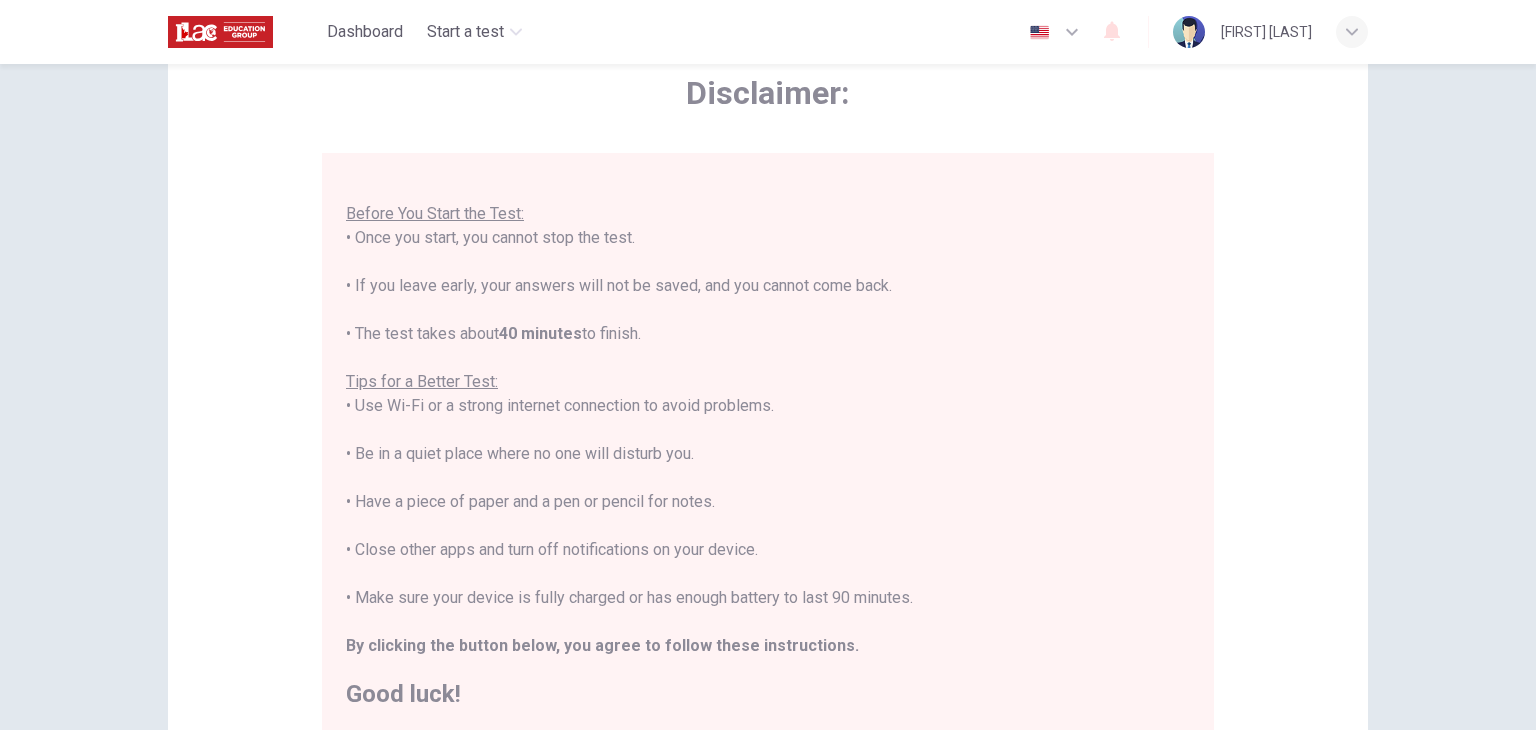 click on "You are about to start a  Placement Test .
Before You Start the Test:
• Once you start, you cannot stop the test.
• If you leave early, your answers will not be saved, and you cannot come back.
• The test takes about  40 minutes  to finish.
Tips for a Better Test:
• Use Wi-Fi or a strong internet connection to avoid problems.
• Be in a quiet place where no one will disturb you.
• Have a piece of paper and a pen or pencil for notes.
• Close other apps and turn off notifications on your device.
• Make sure your device is fully charged or has enough battery to last 90 minutes.
By clicking the button below, you agree to follow these instructions.
Good luck!" at bounding box center (768, 430) 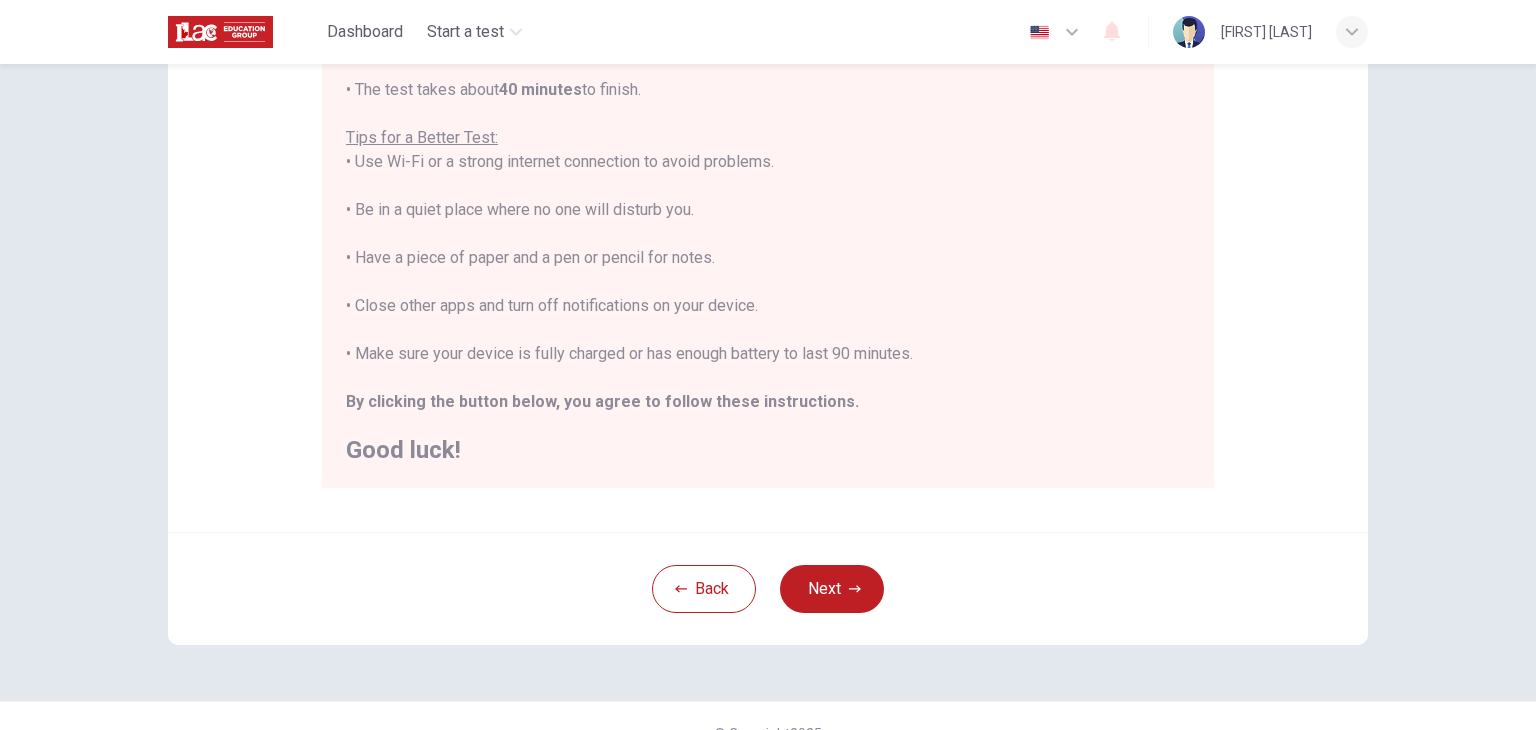 scroll, scrollTop: 382, scrollLeft: 0, axis: vertical 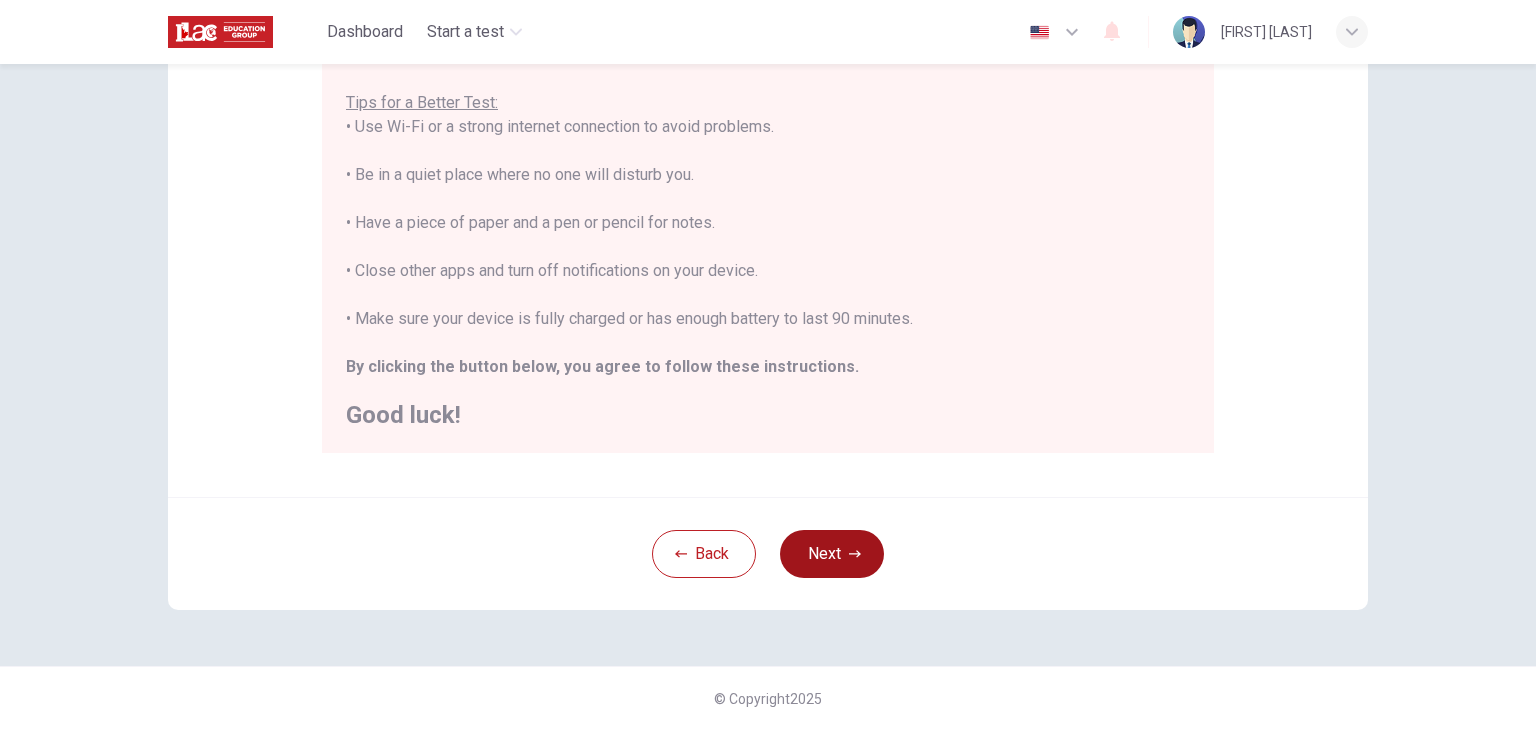 click on "Next" at bounding box center (832, 554) 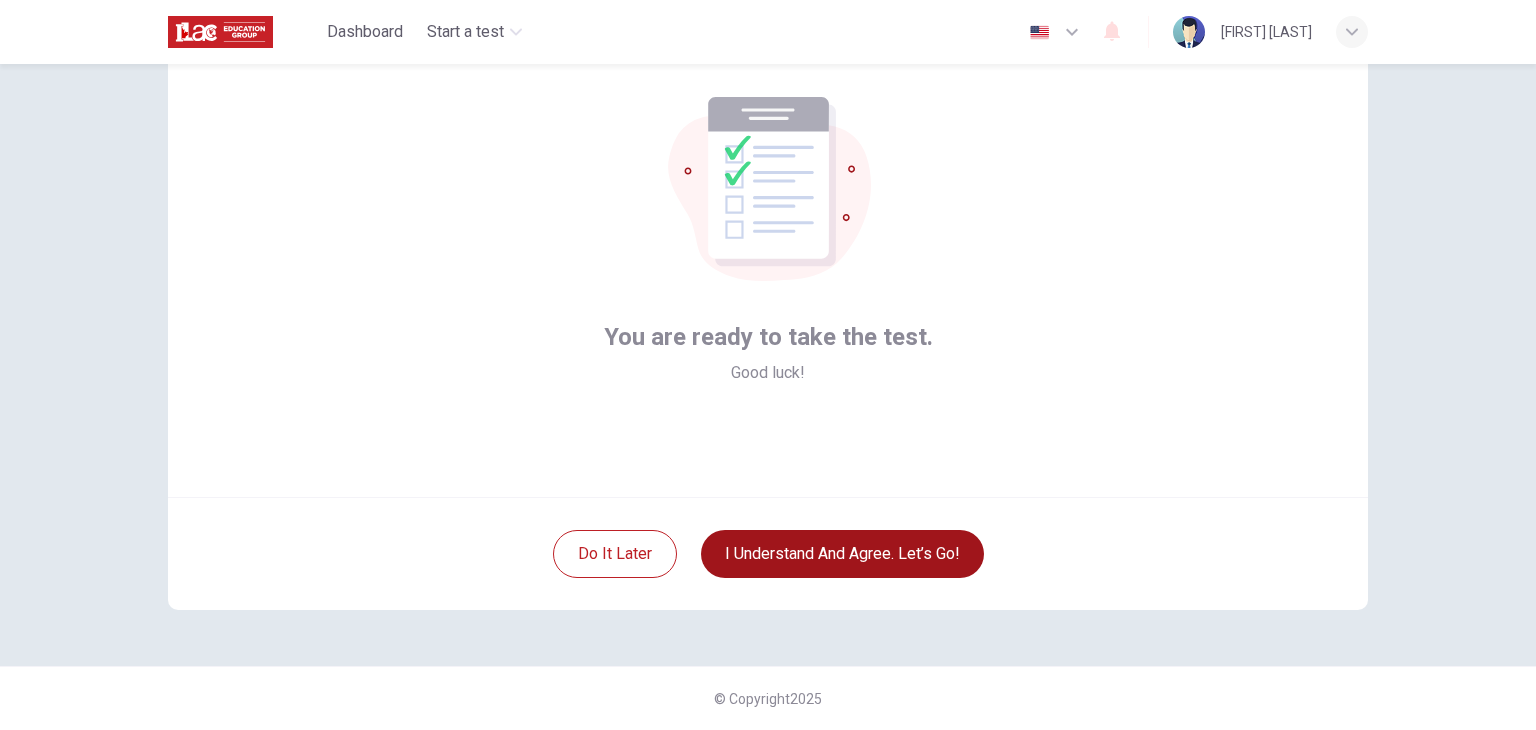 scroll, scrollTop: 103, scrollLeft: 0, axis: vertical 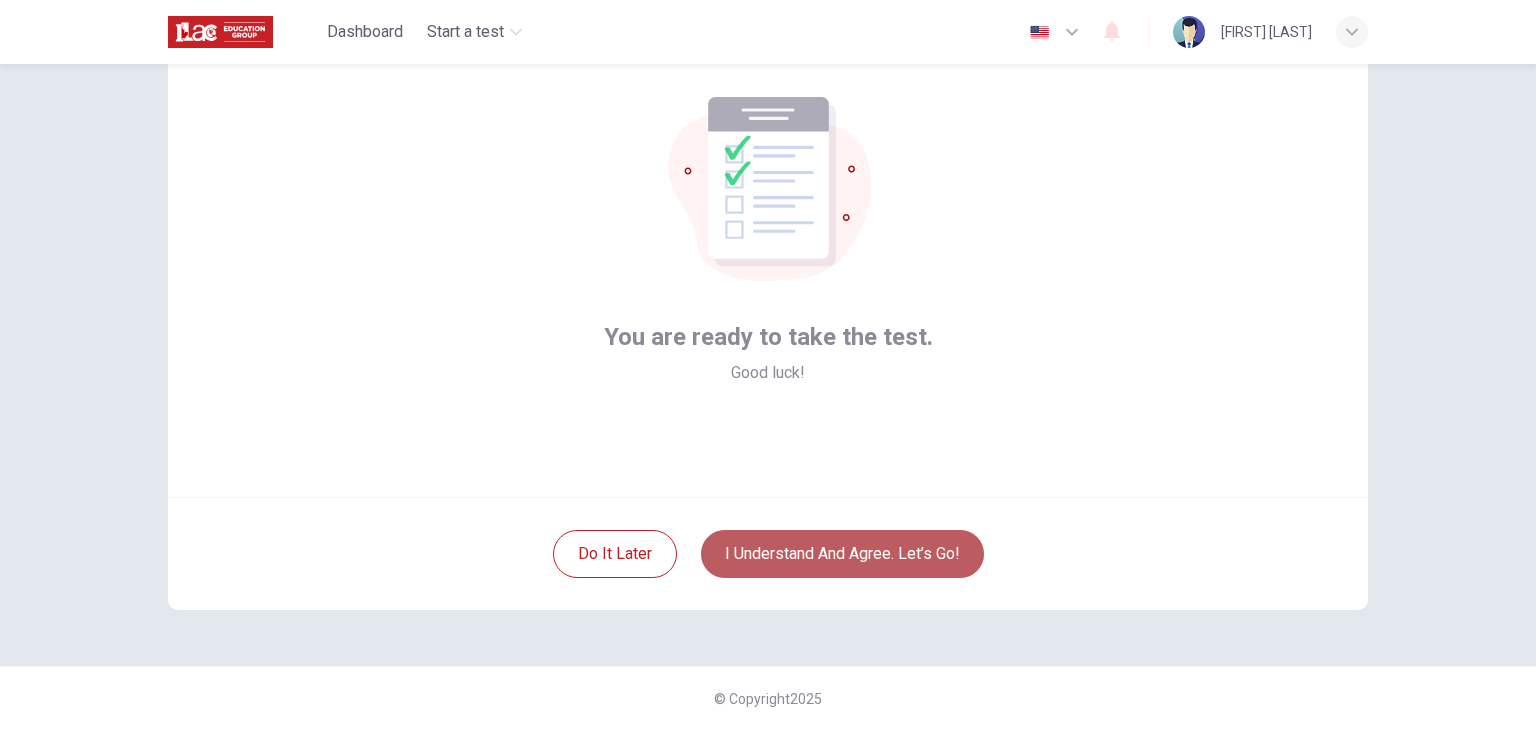 click on "I understand and agree. Let’s go!" at bounding box center [842, 554] 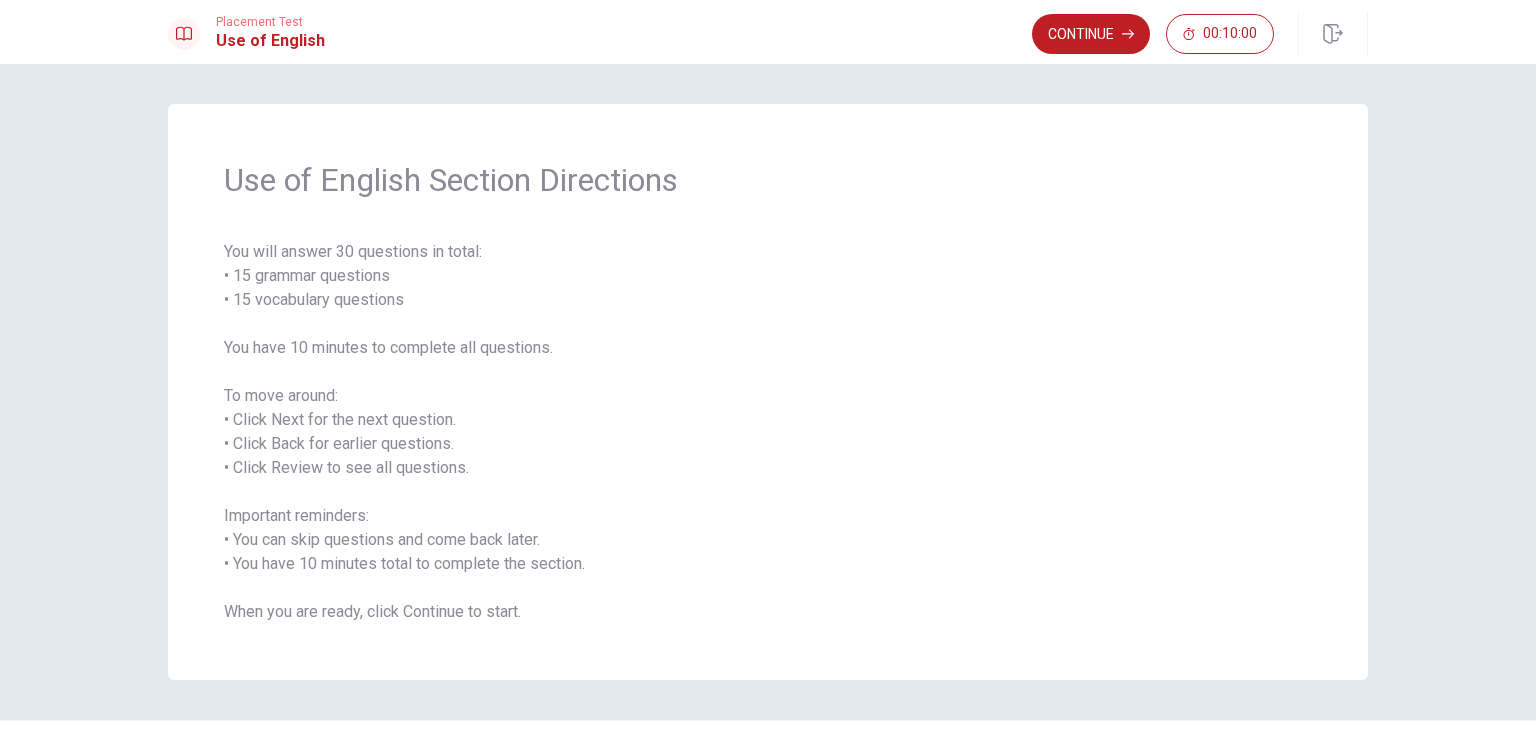 scroll, scrollTop: 54, scrollLeft: 0, axis: vertical 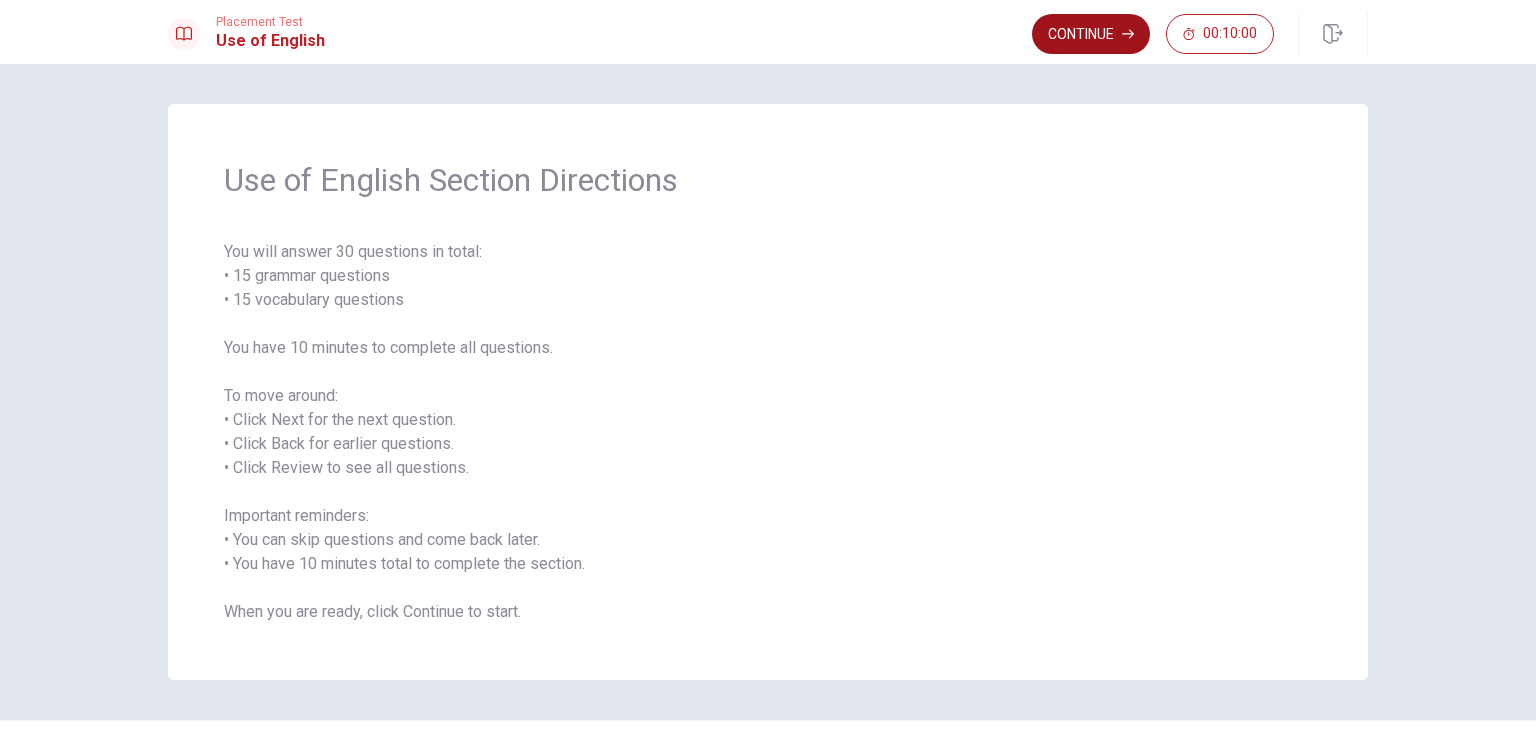 click on "Continue" at bounding box center [1091, 34] 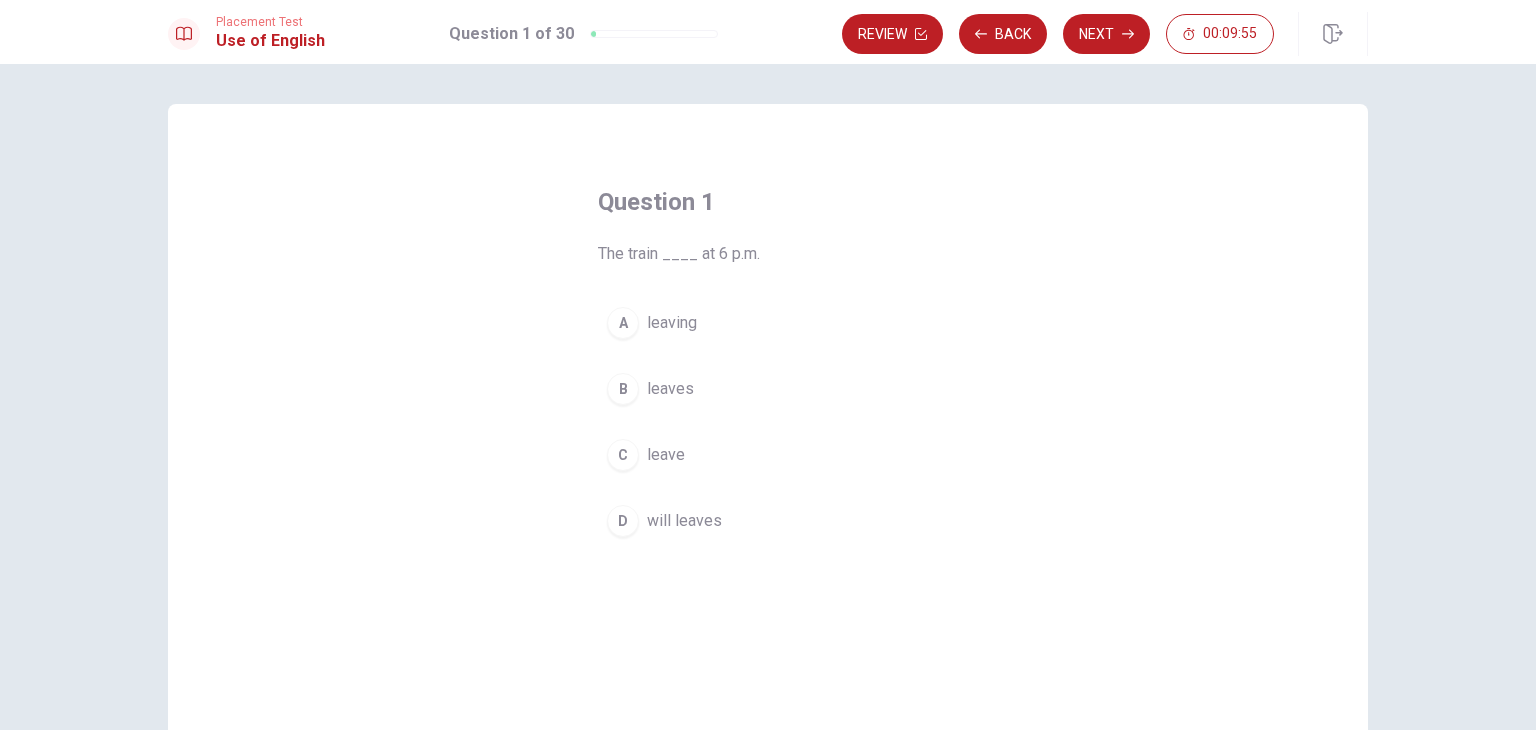click on "B" at bounding box center (623, 389) 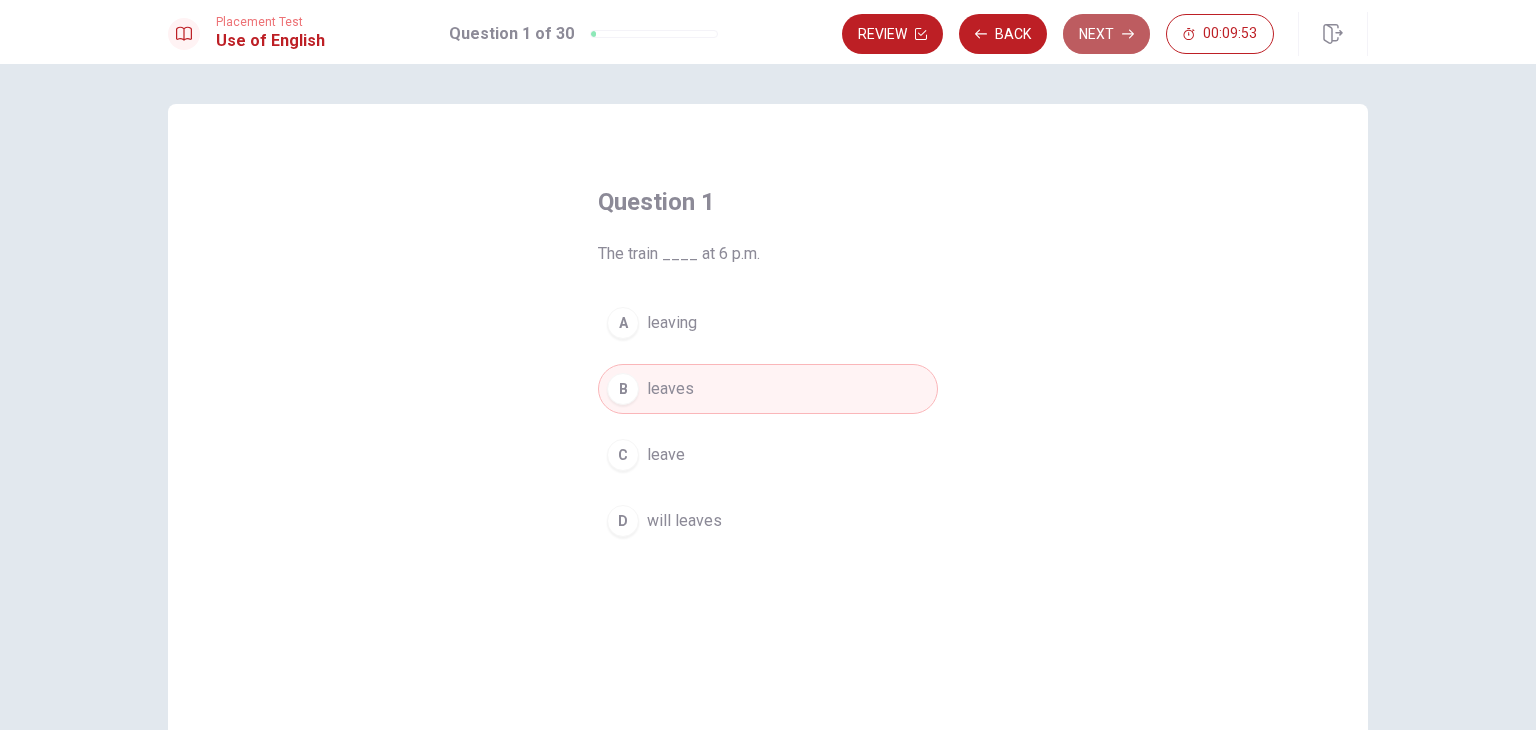 click on "Next" at bounding box center (1106, 34) 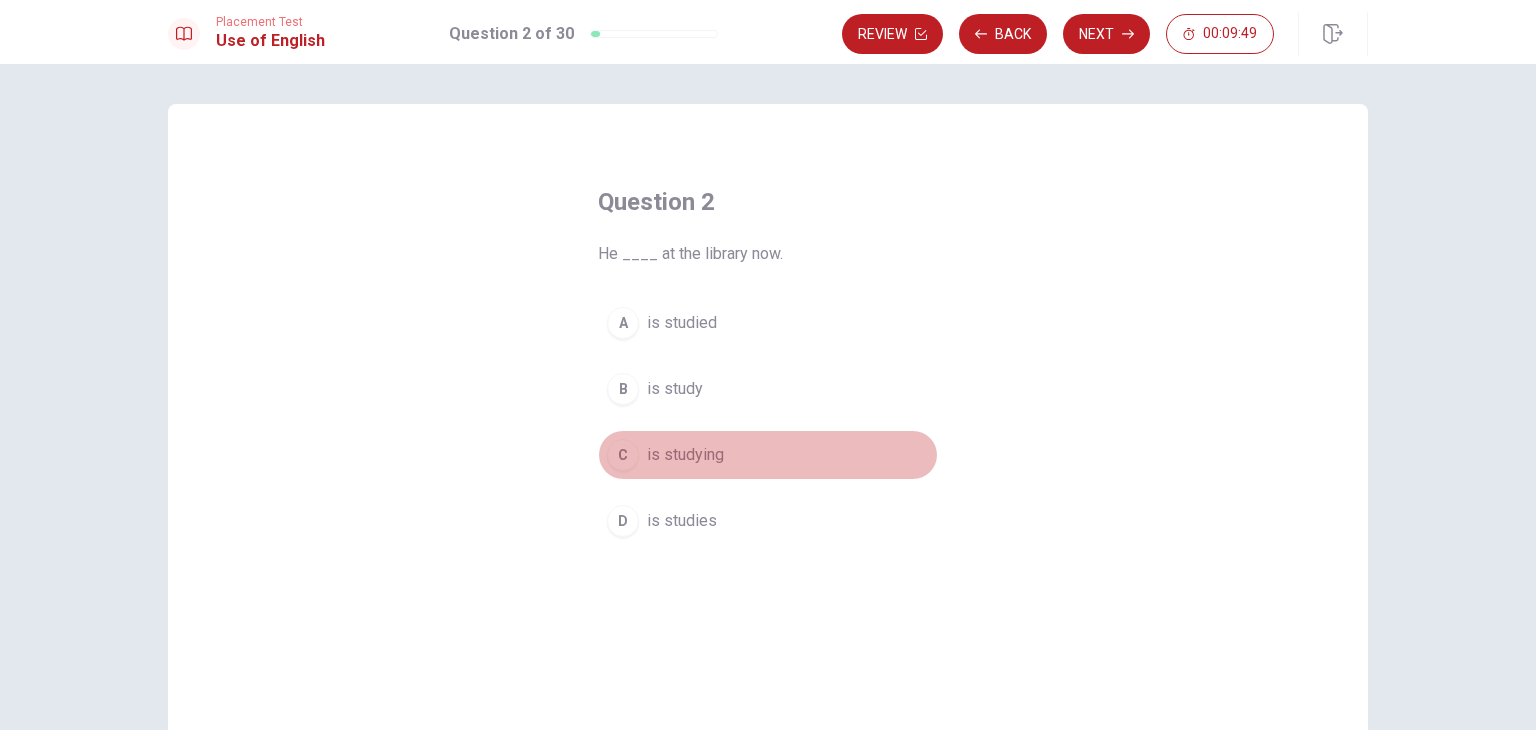click on "C is studying" at bounding box center (768, 455) 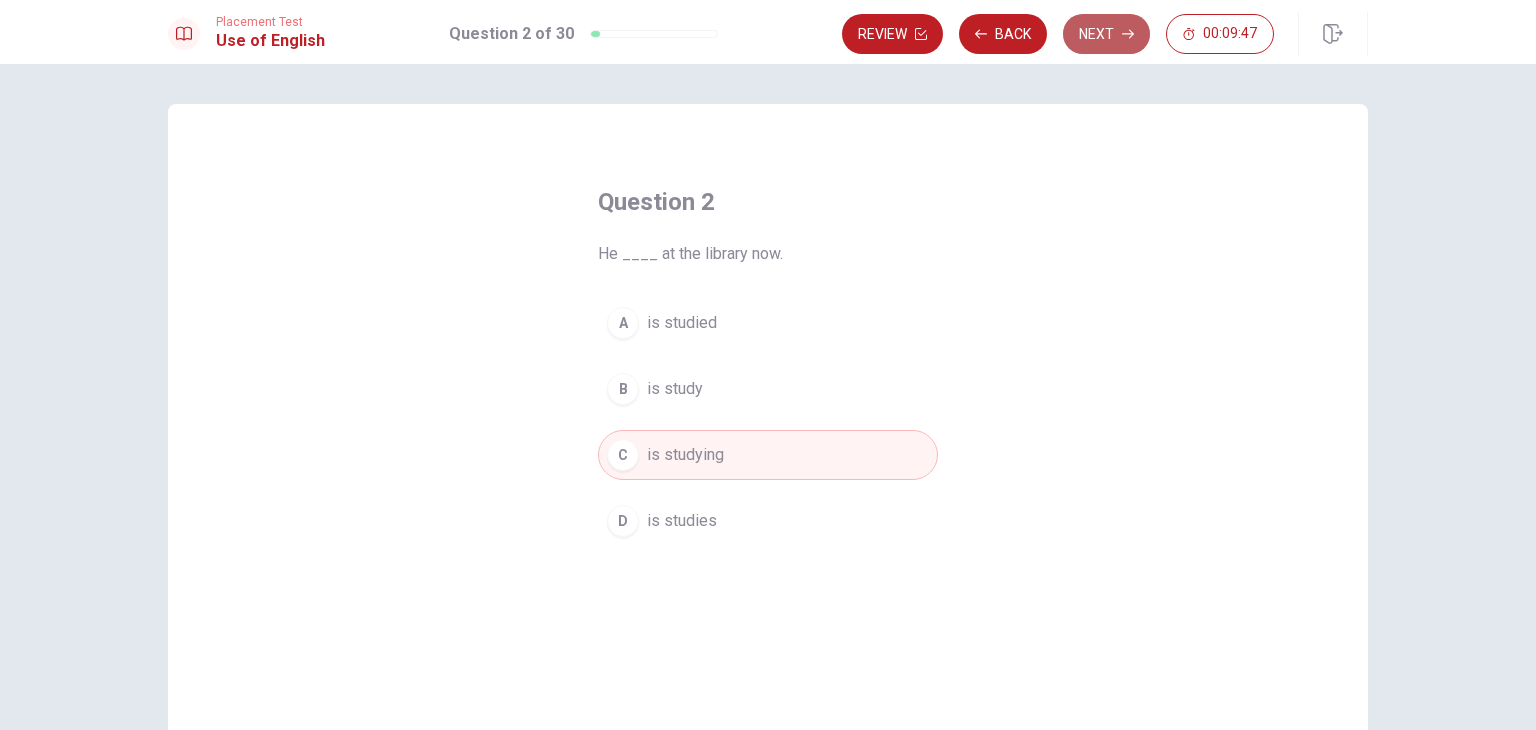 click on "Next" at bounding box center [1106, 34] 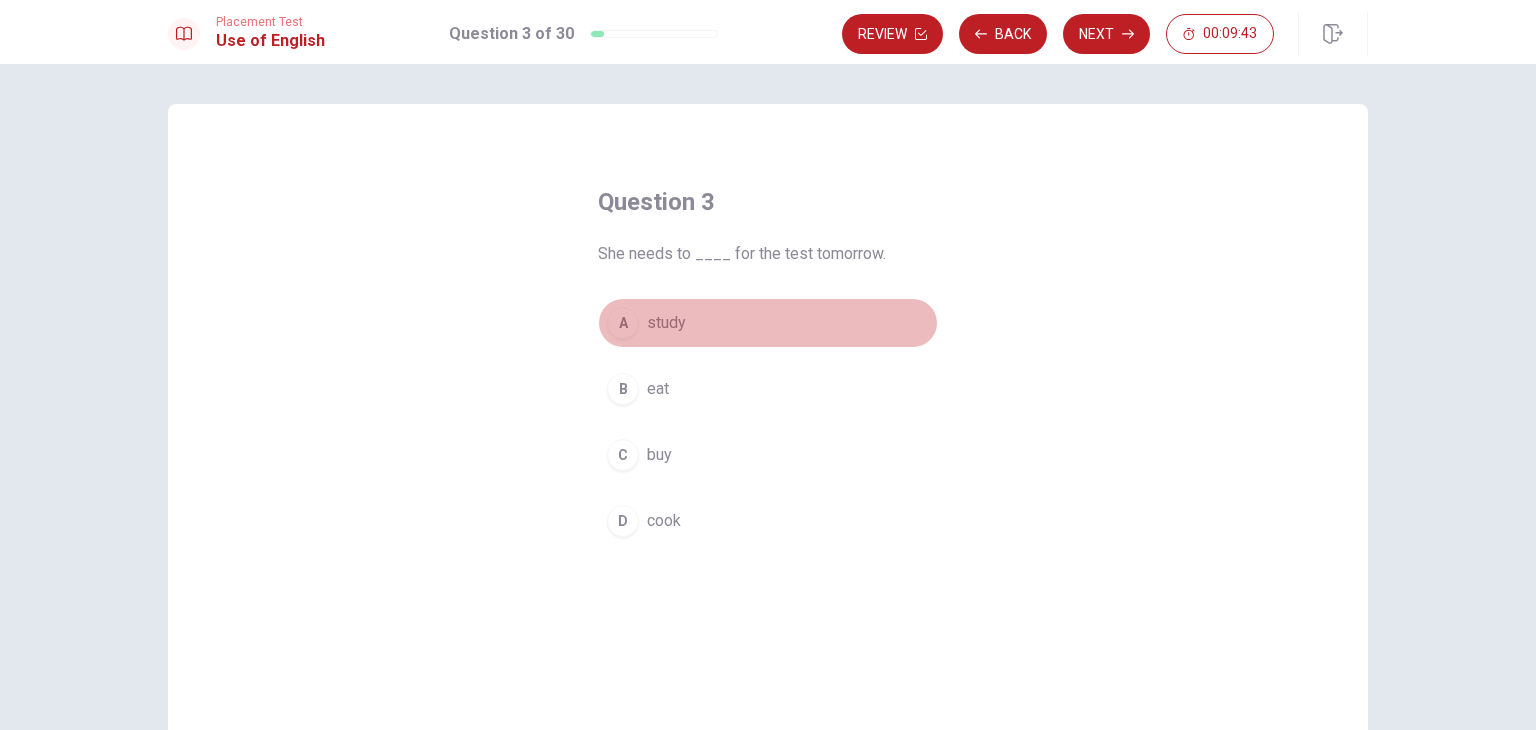 click on "A" at bounding box center (623, 323) 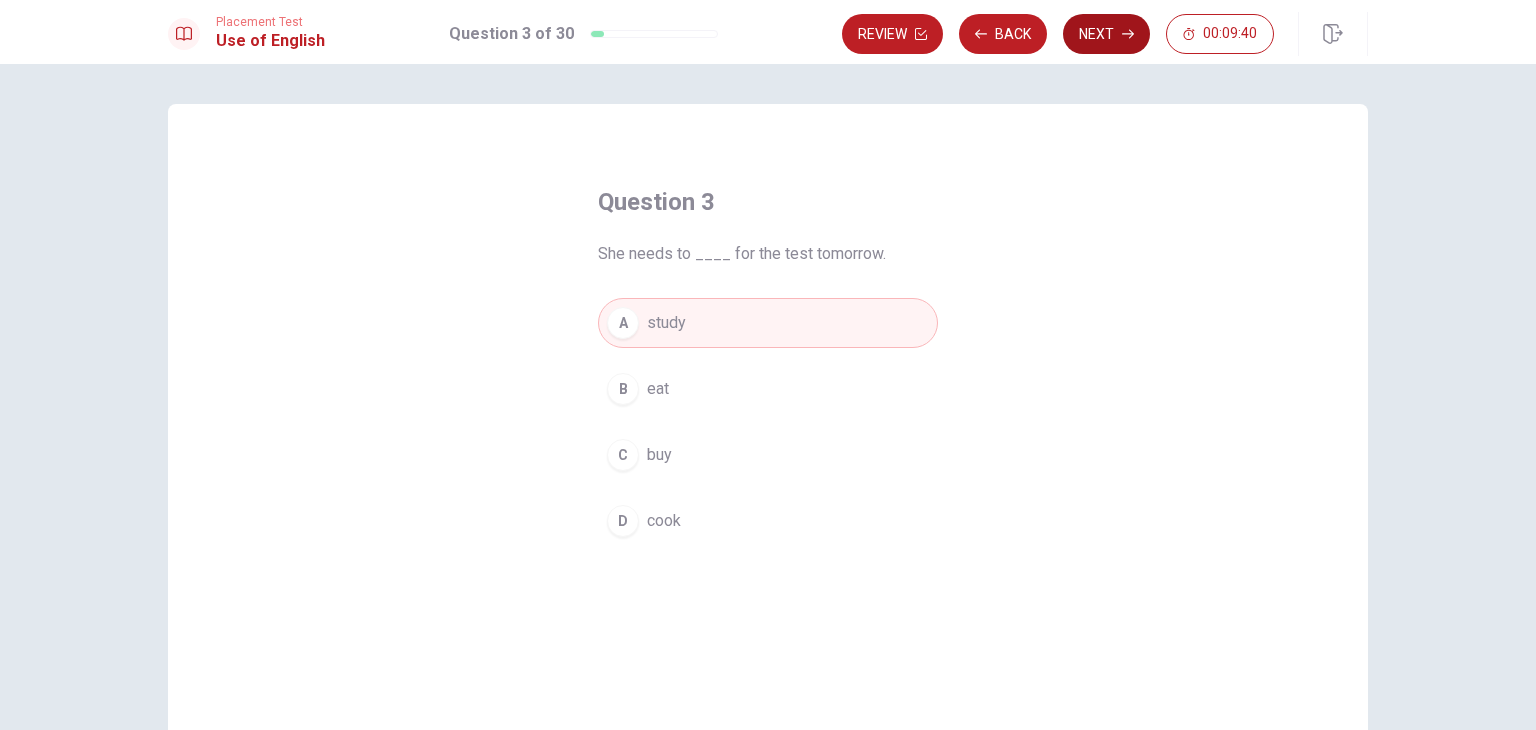 click on "Next" at bounding box center [1106, 34] 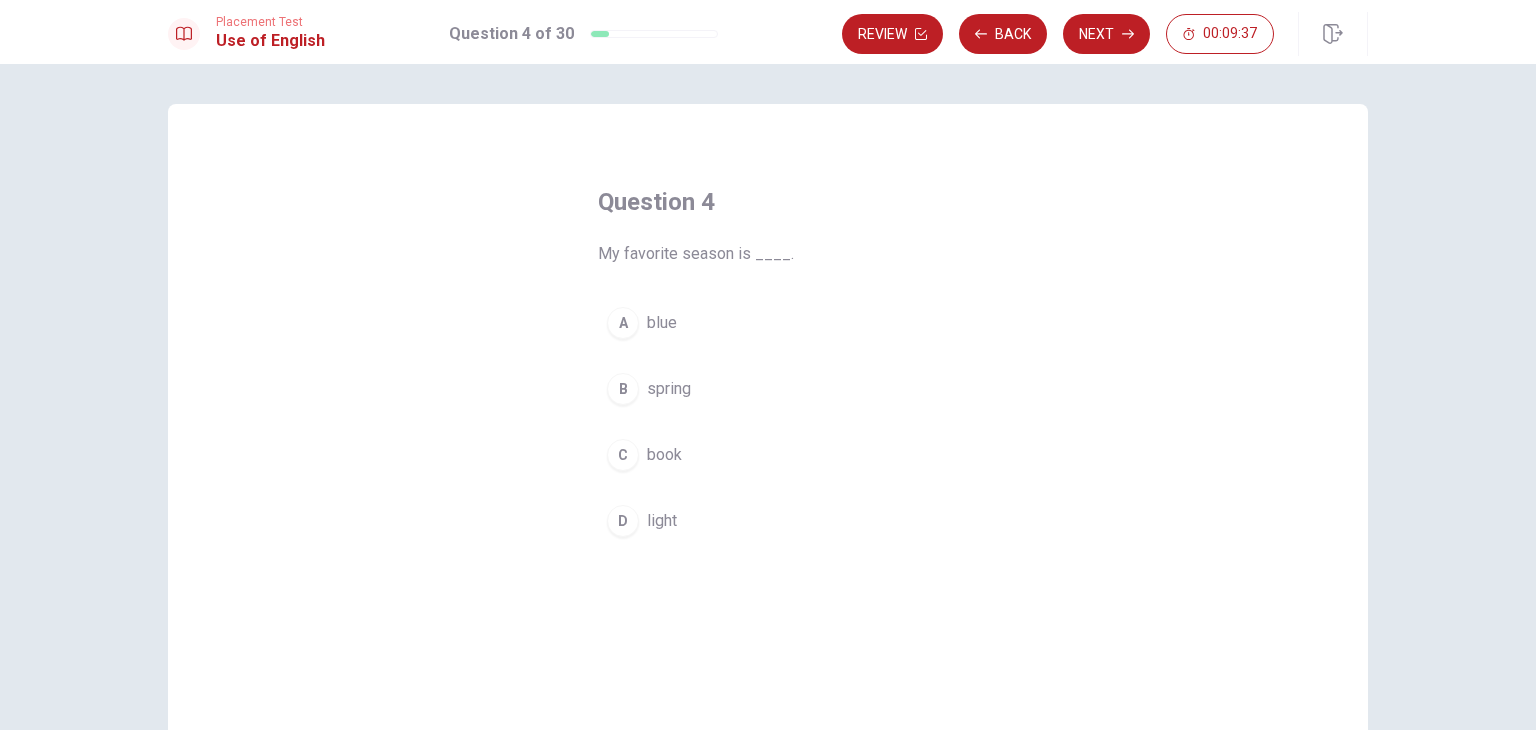click on "B" at bounding box center [623, 389] 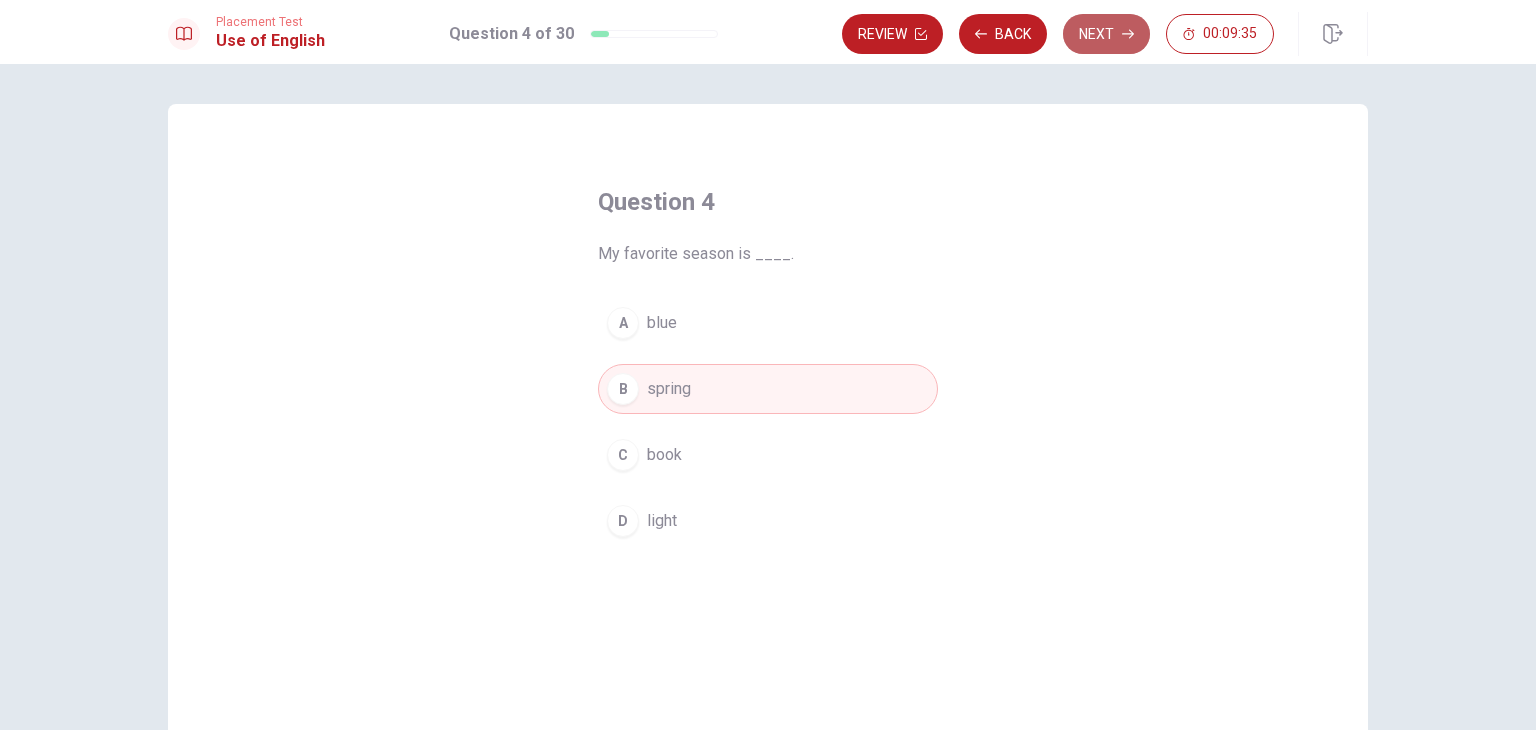 click on "Next" at bounding box center [1106, 34] 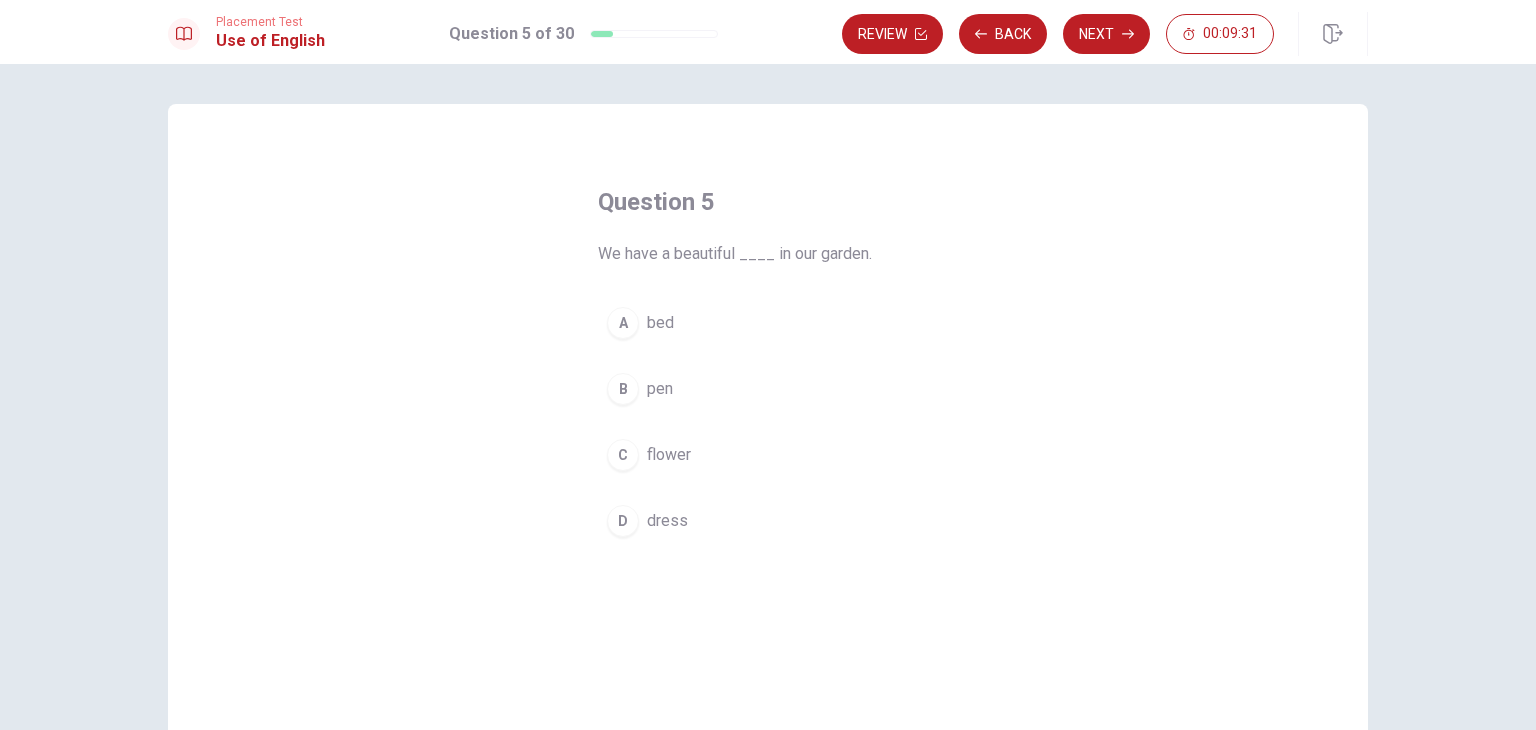click on "C" at bounding box center (623, 455) 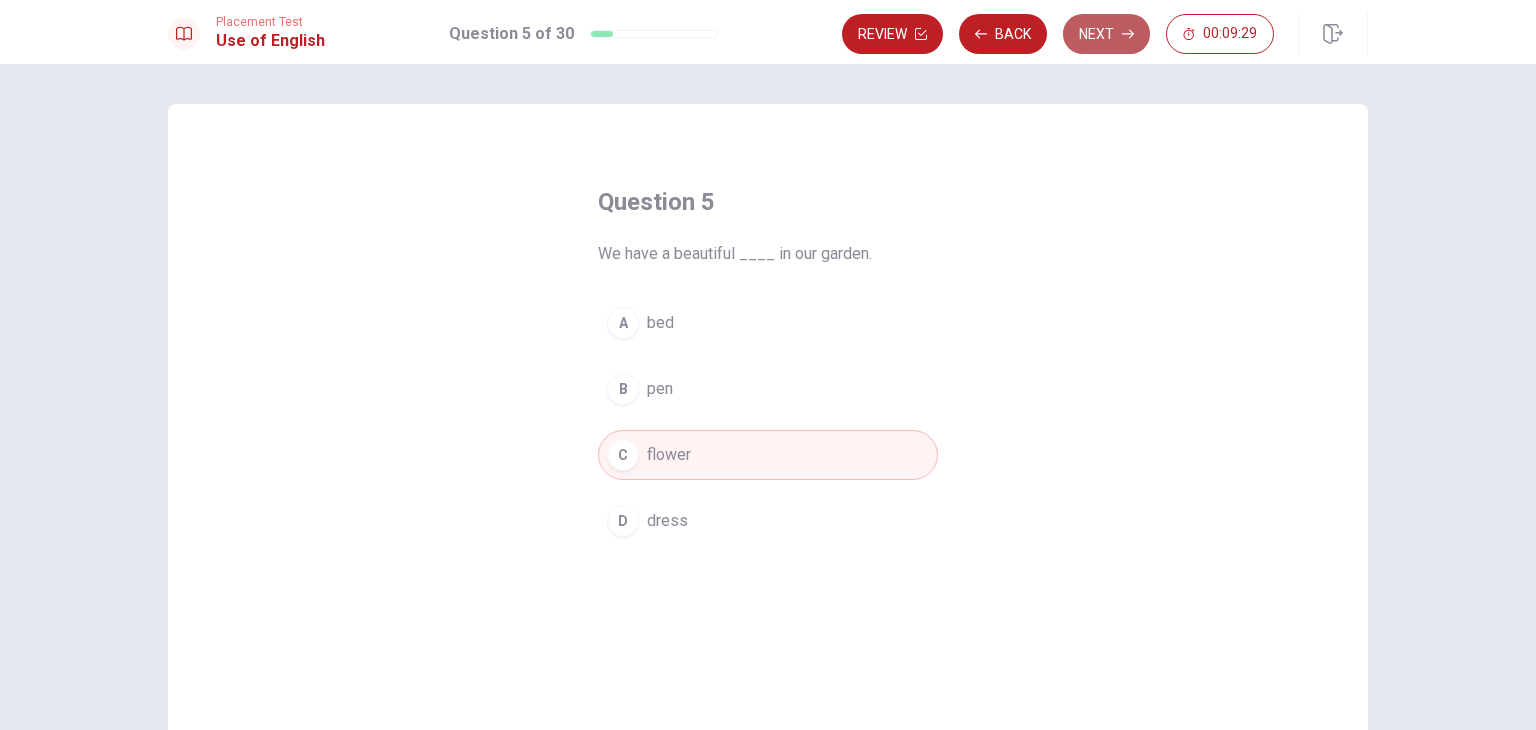 click on "Next" at bounding box center [1106, 34] 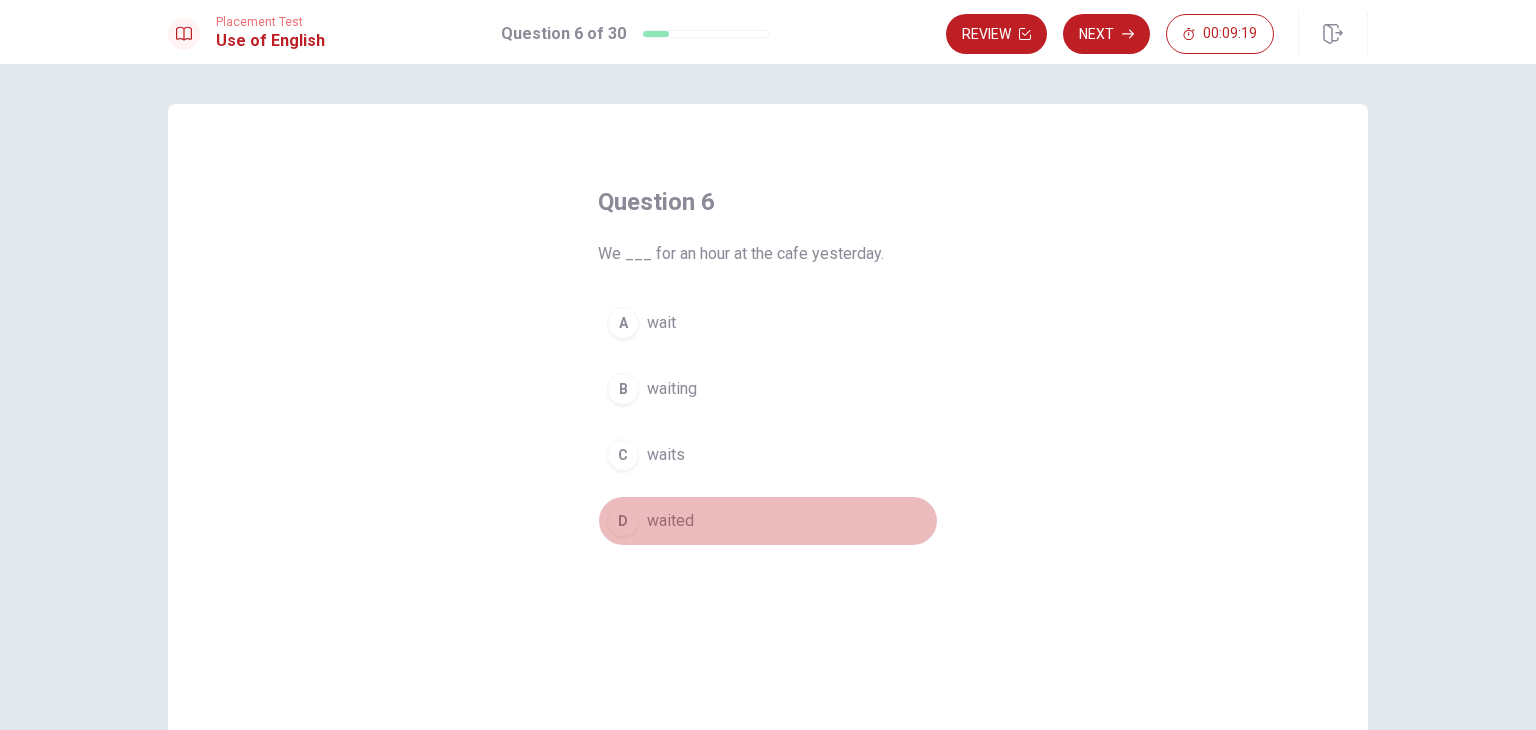 click on "waited" at bounding box center [670, 521] 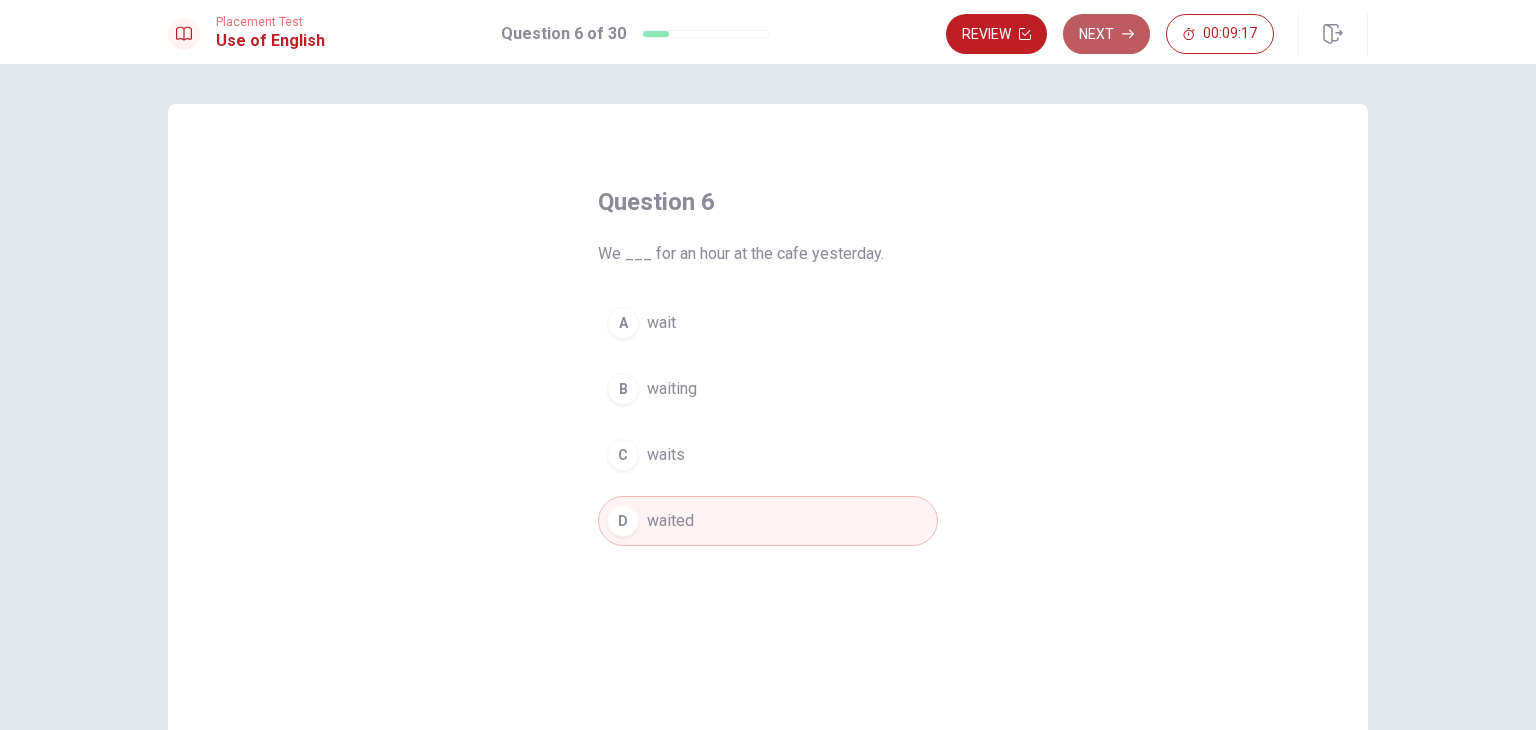 click on "Next" at bounding box center (1106, 34) 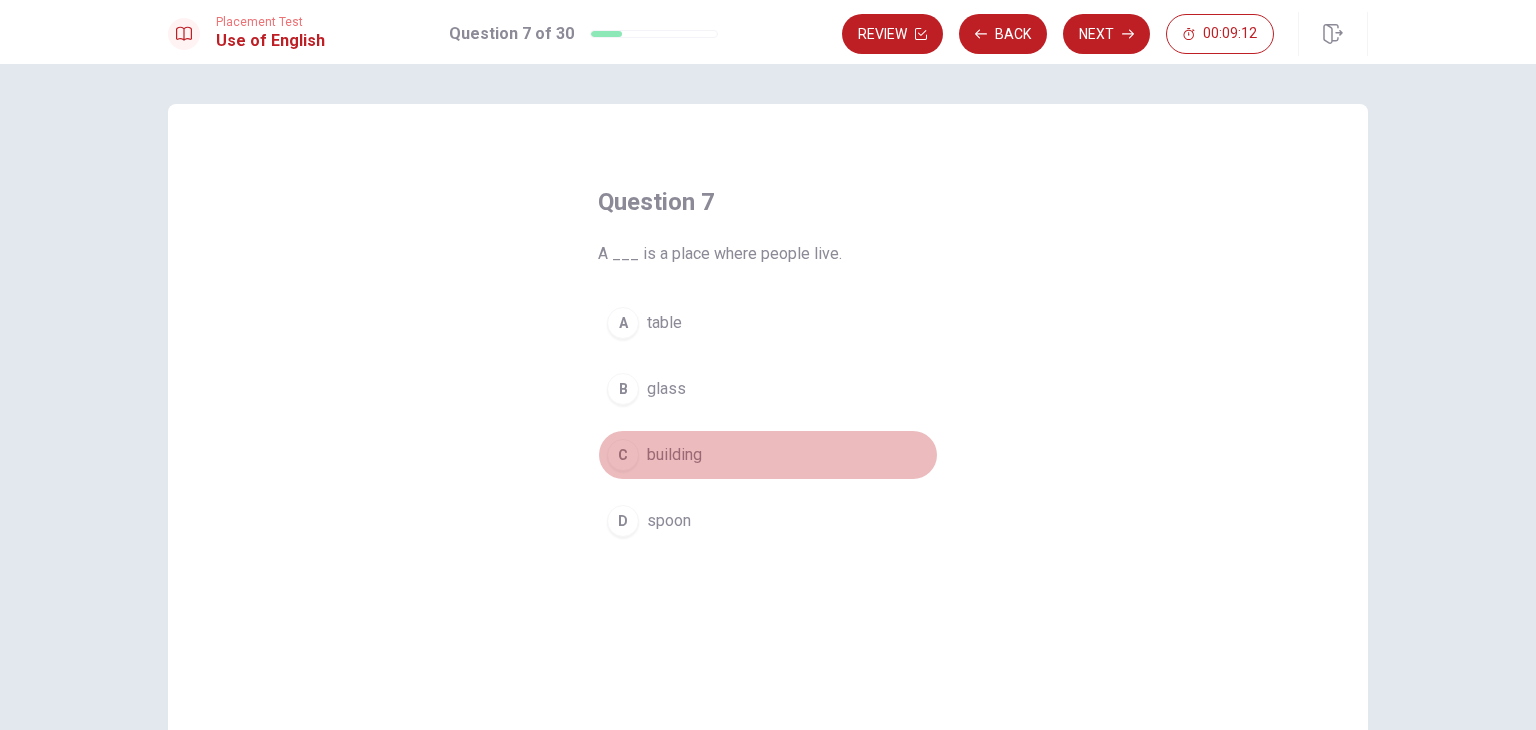 click on "C" at bounding box center [623, 455] 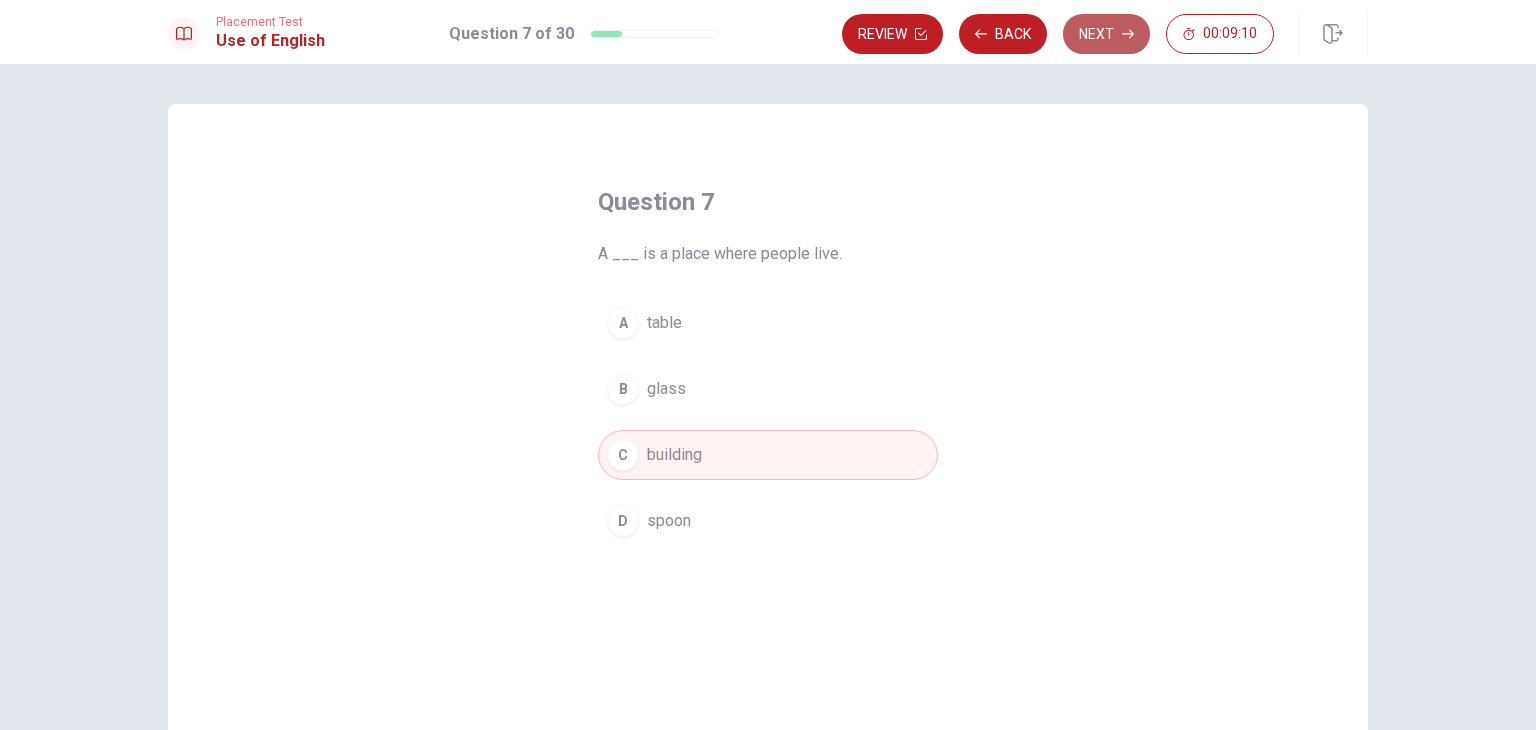 click on "Next" at bounding box center (1106, 34) 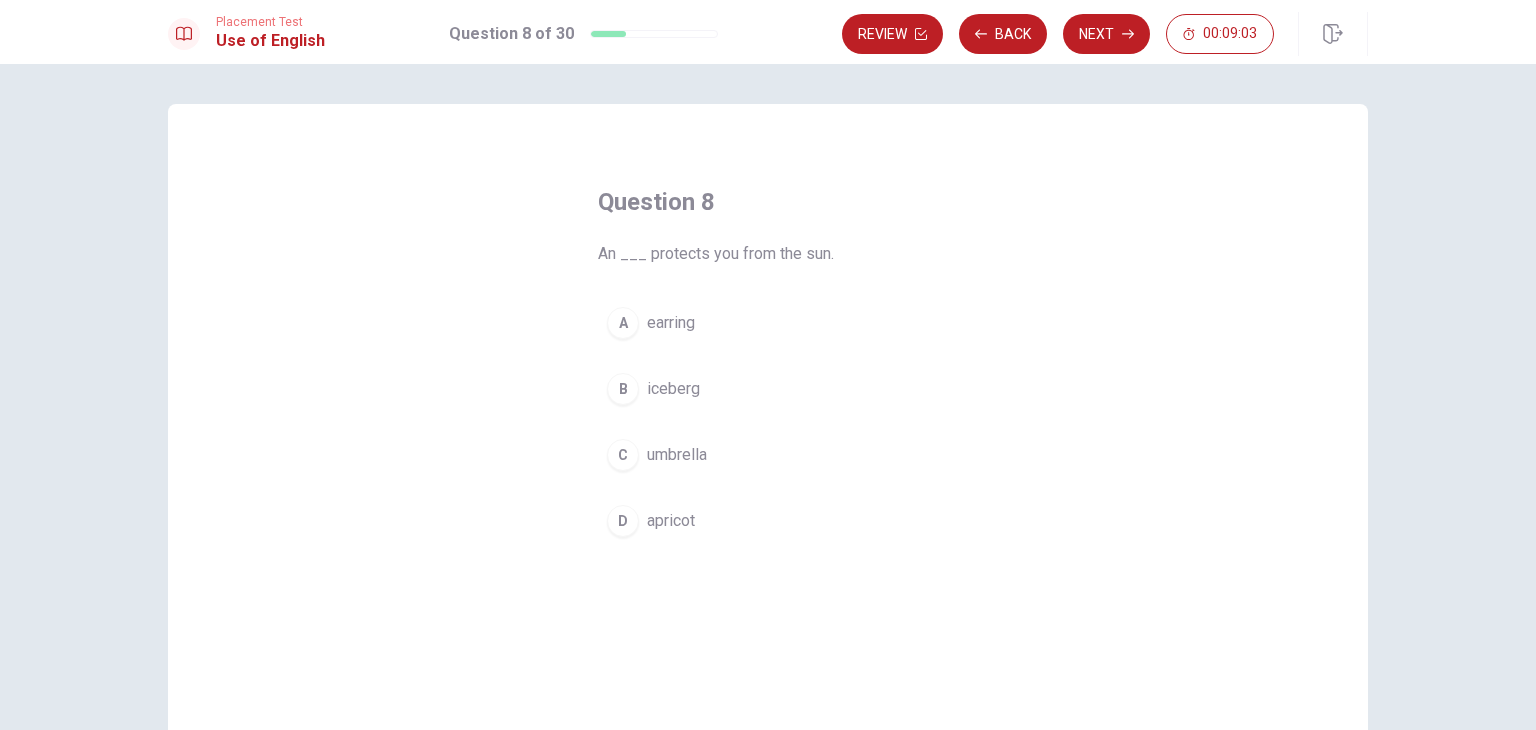 click on "C" at bounding box center (623, 455) 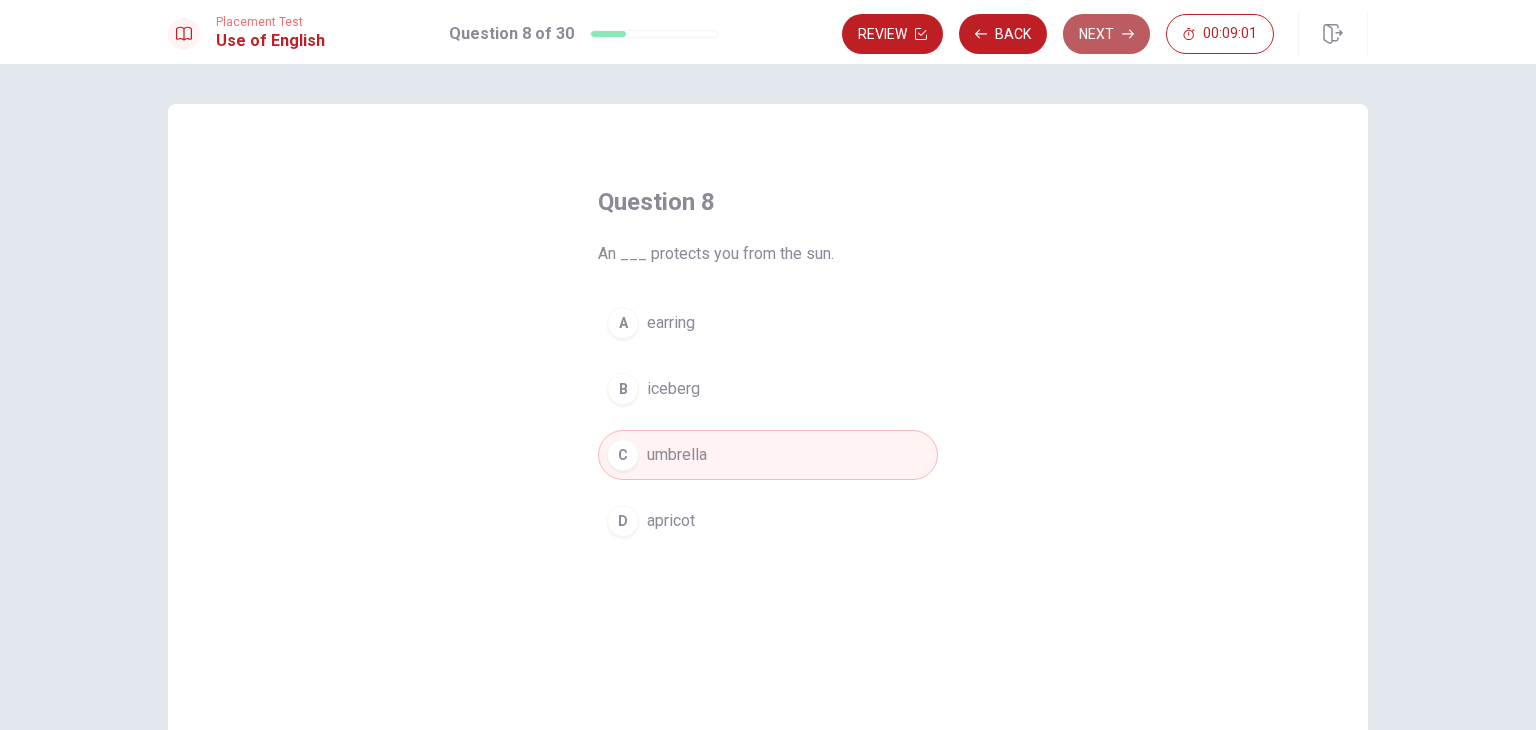 click on "Next" at bounding box center (1106, 34) 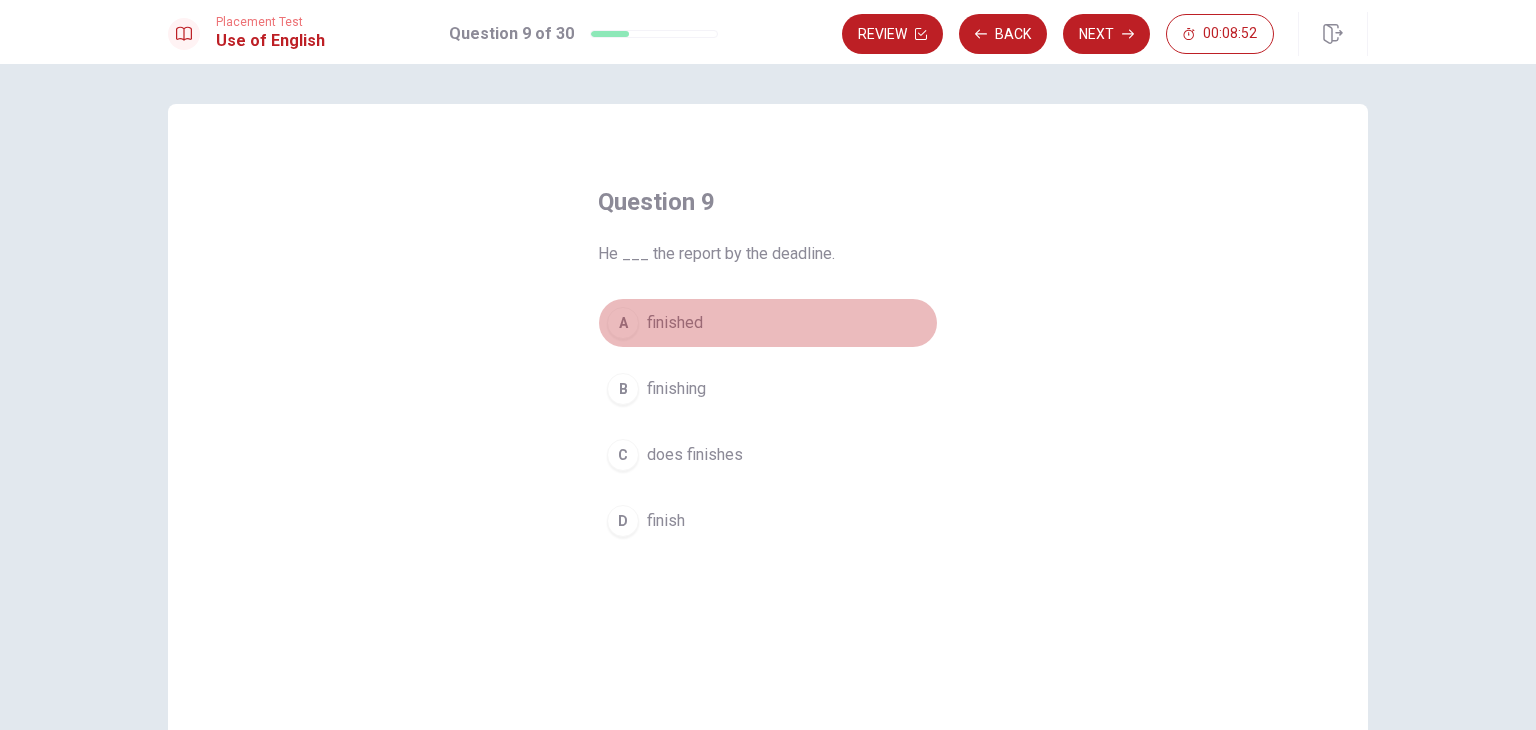 click on "A" at bounding box center [623, 323] 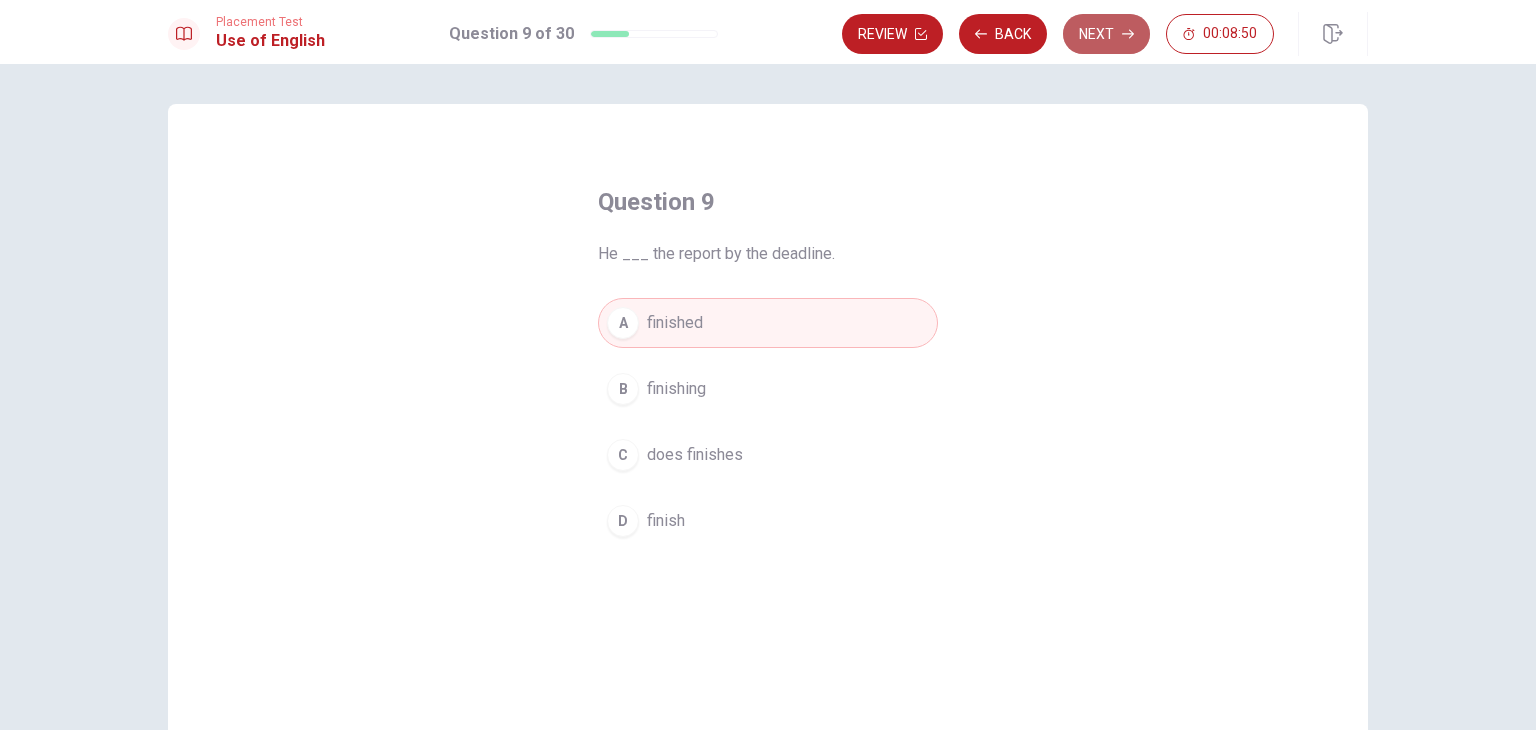 click on "Next" at bounding box center [1106, 34] 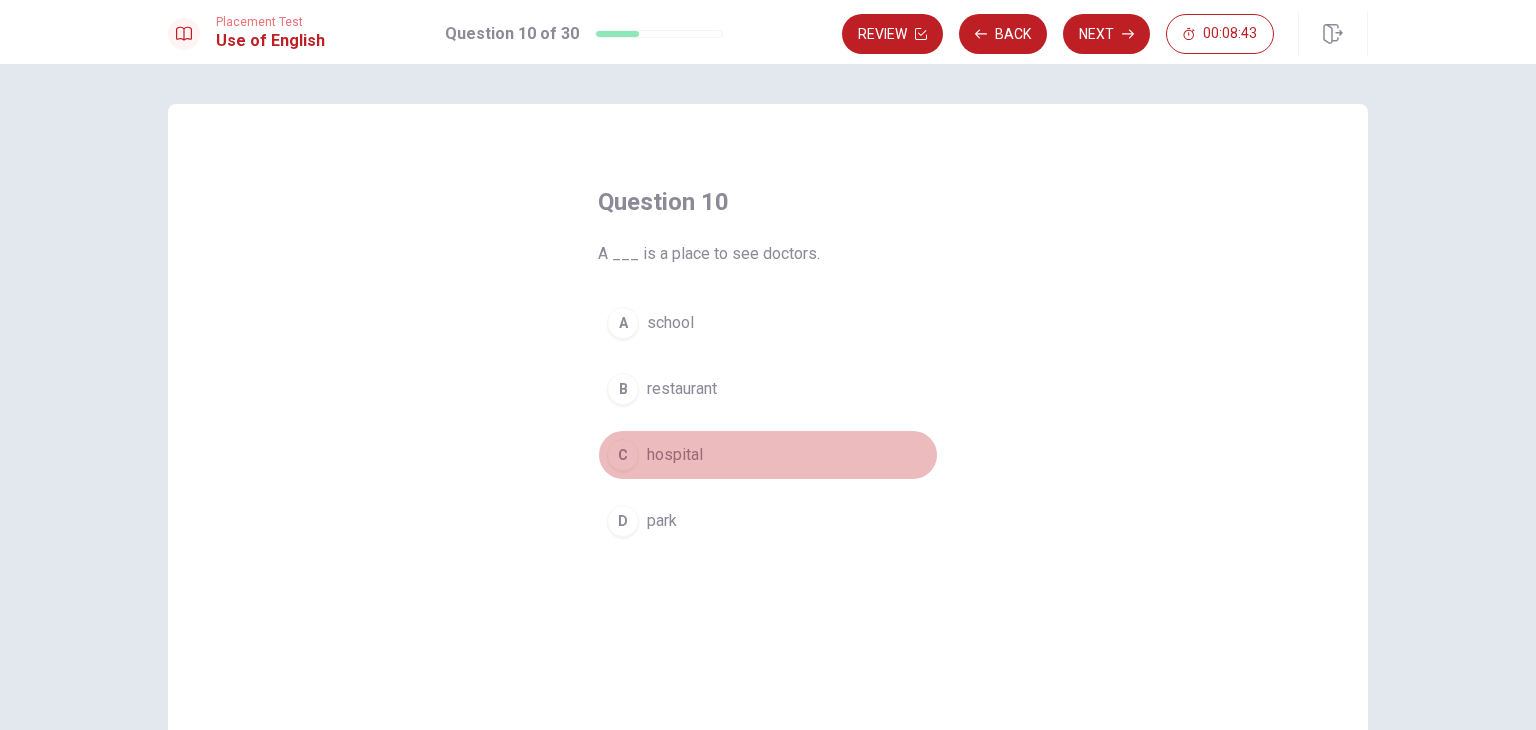click on "C" at bounding box center (623, 455) 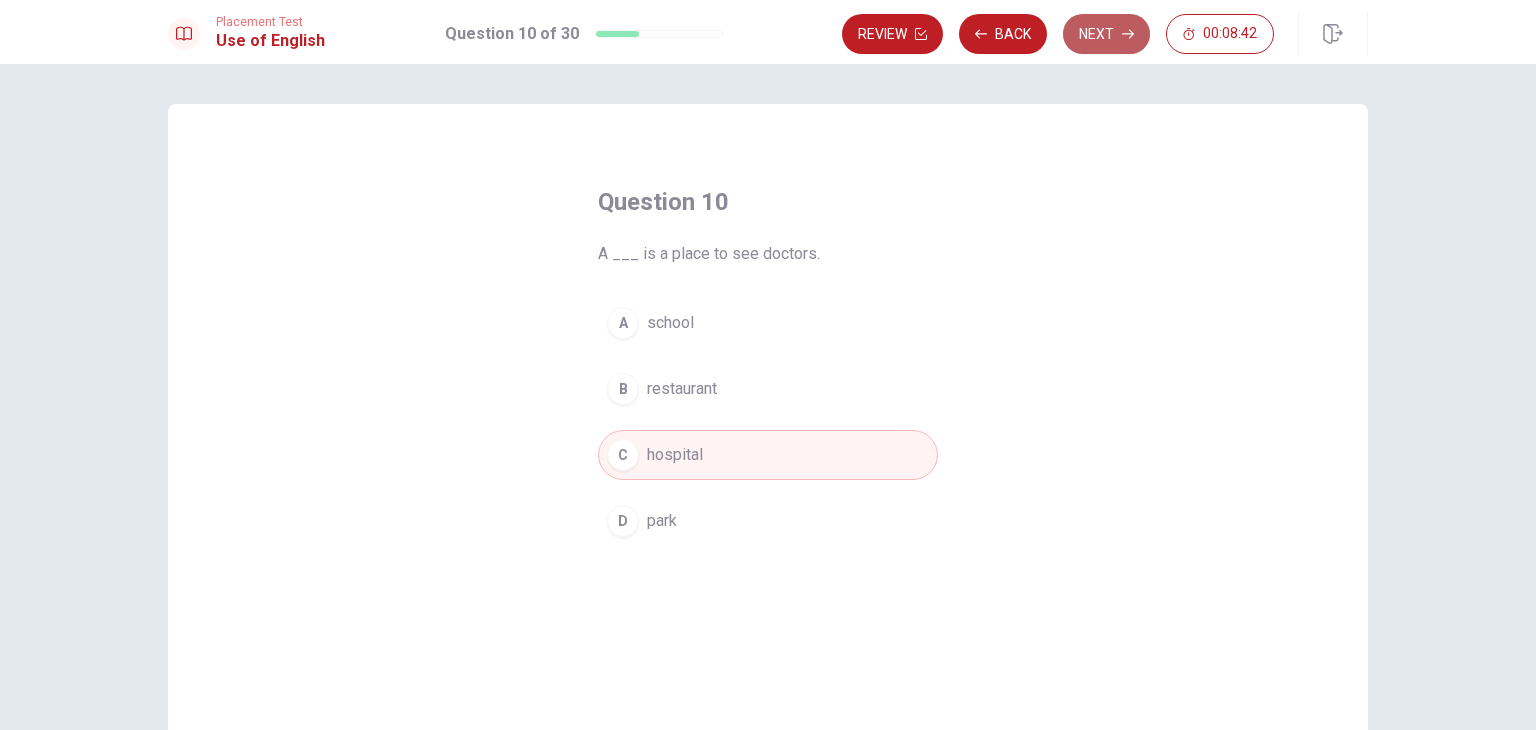 click on "Next" at bounding box center (1106, 34) 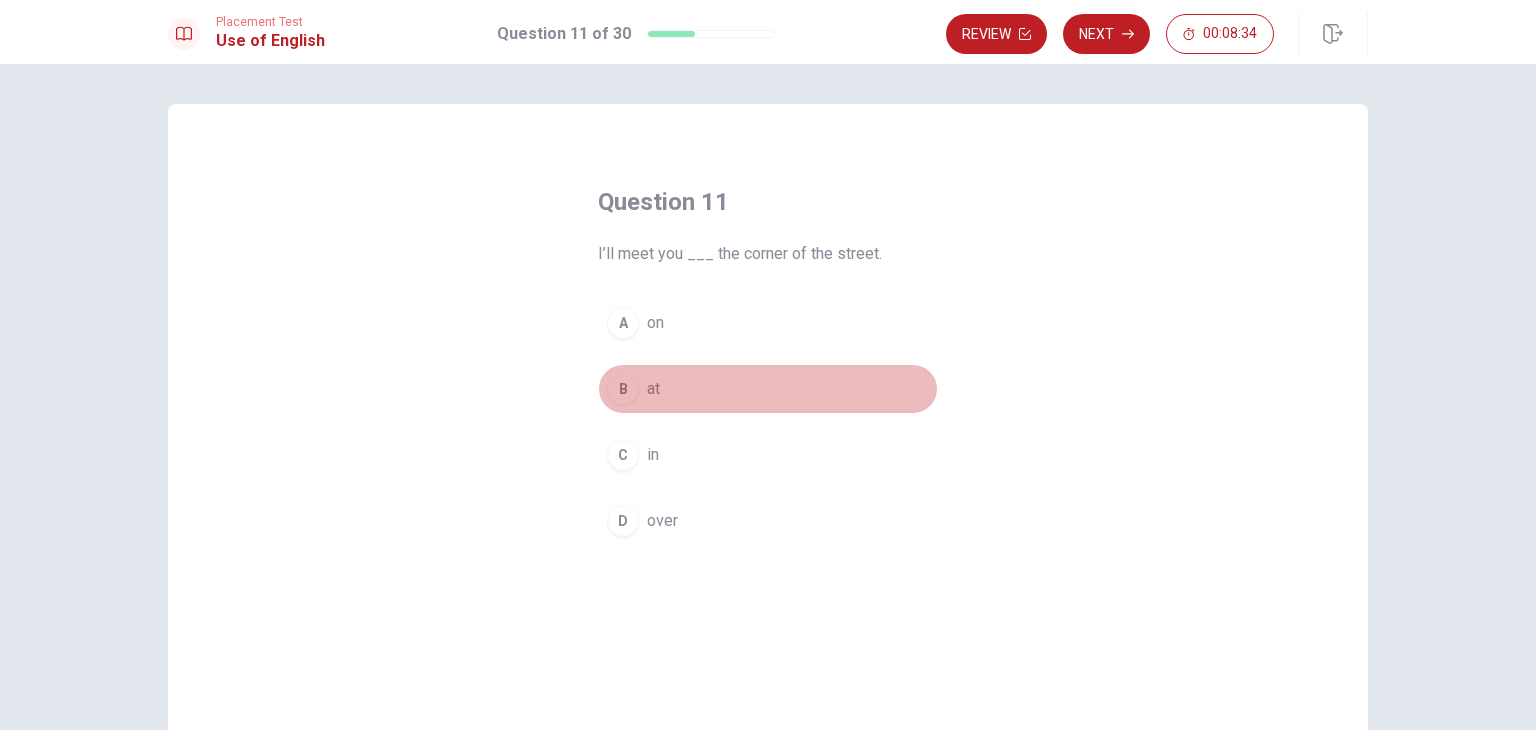 click on "B" at bounding box center [623, 389] 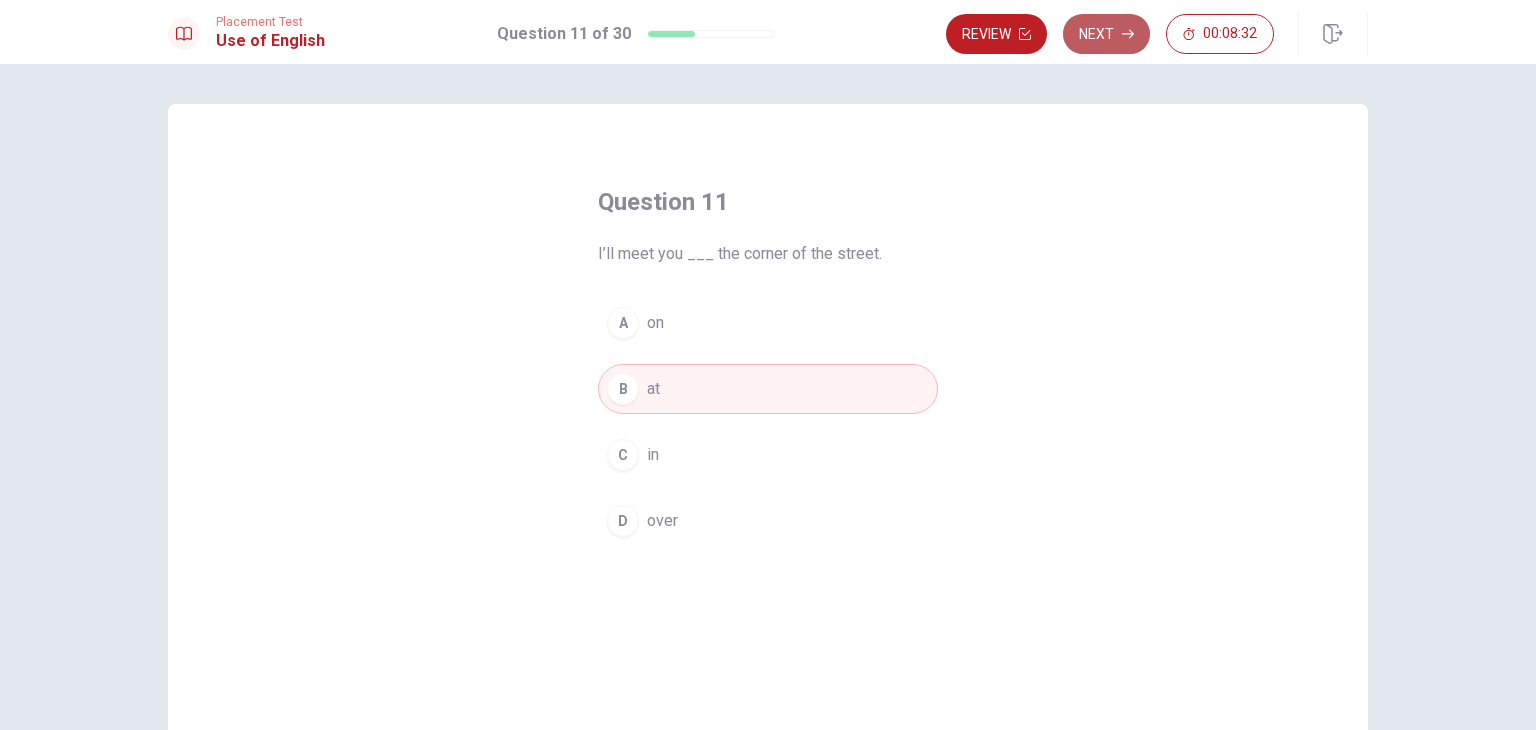 click on "Next" at bounding box center [1106, 34] 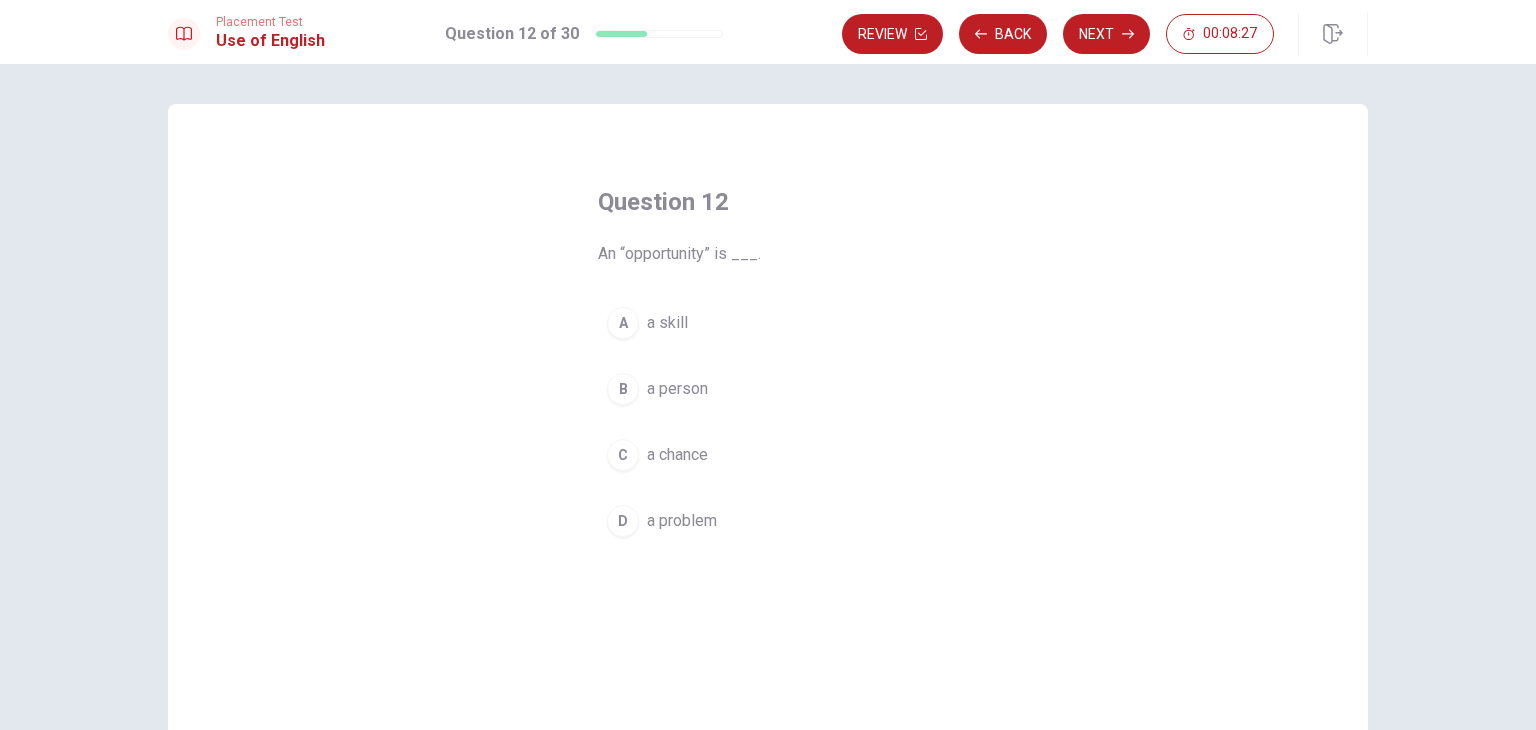 click on "C" at bounding box center [623, 455] 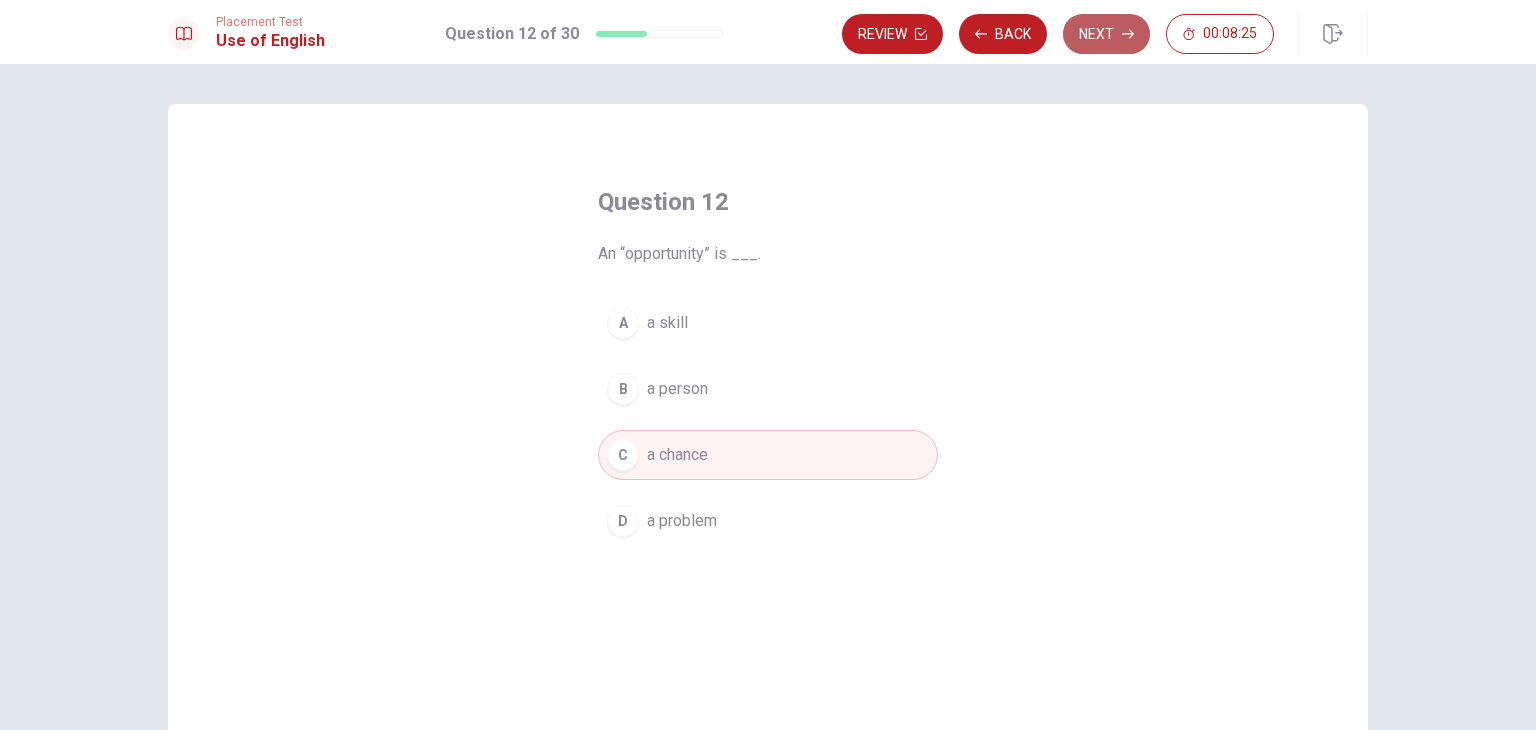 click on "Next" at bounding box center (1106, 34) 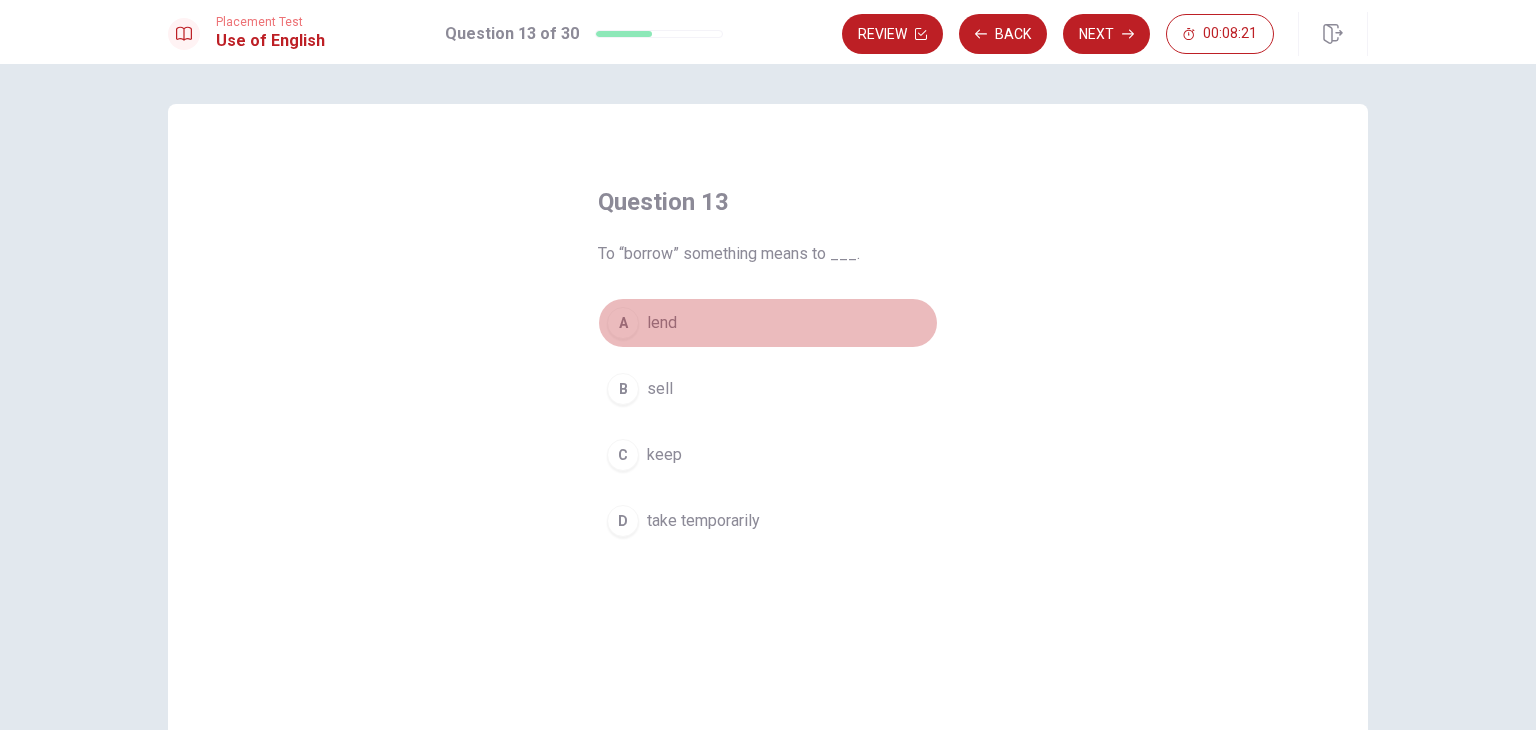 click on "A" at bounding box center (623, 323) 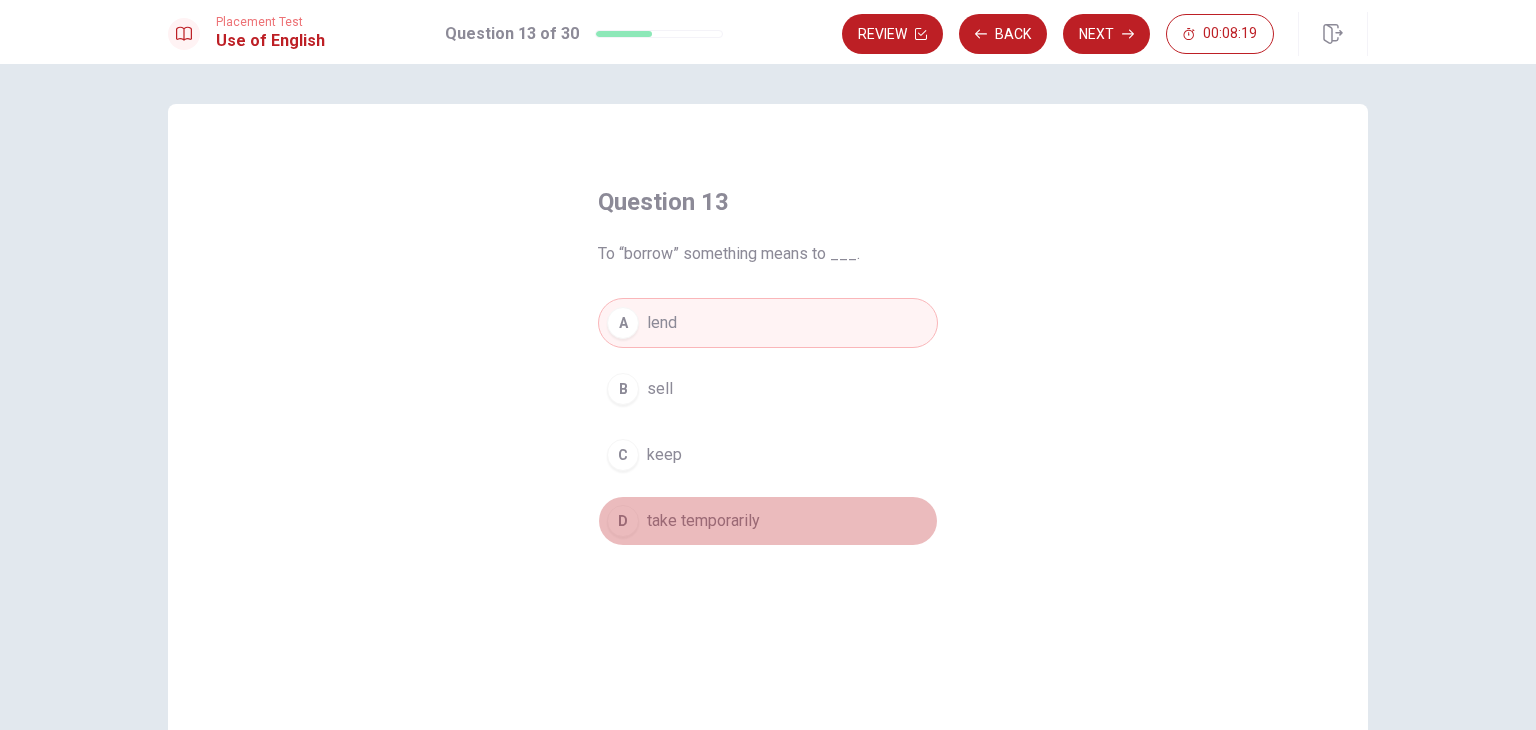 click on "D" at bounding box center [623, 521] 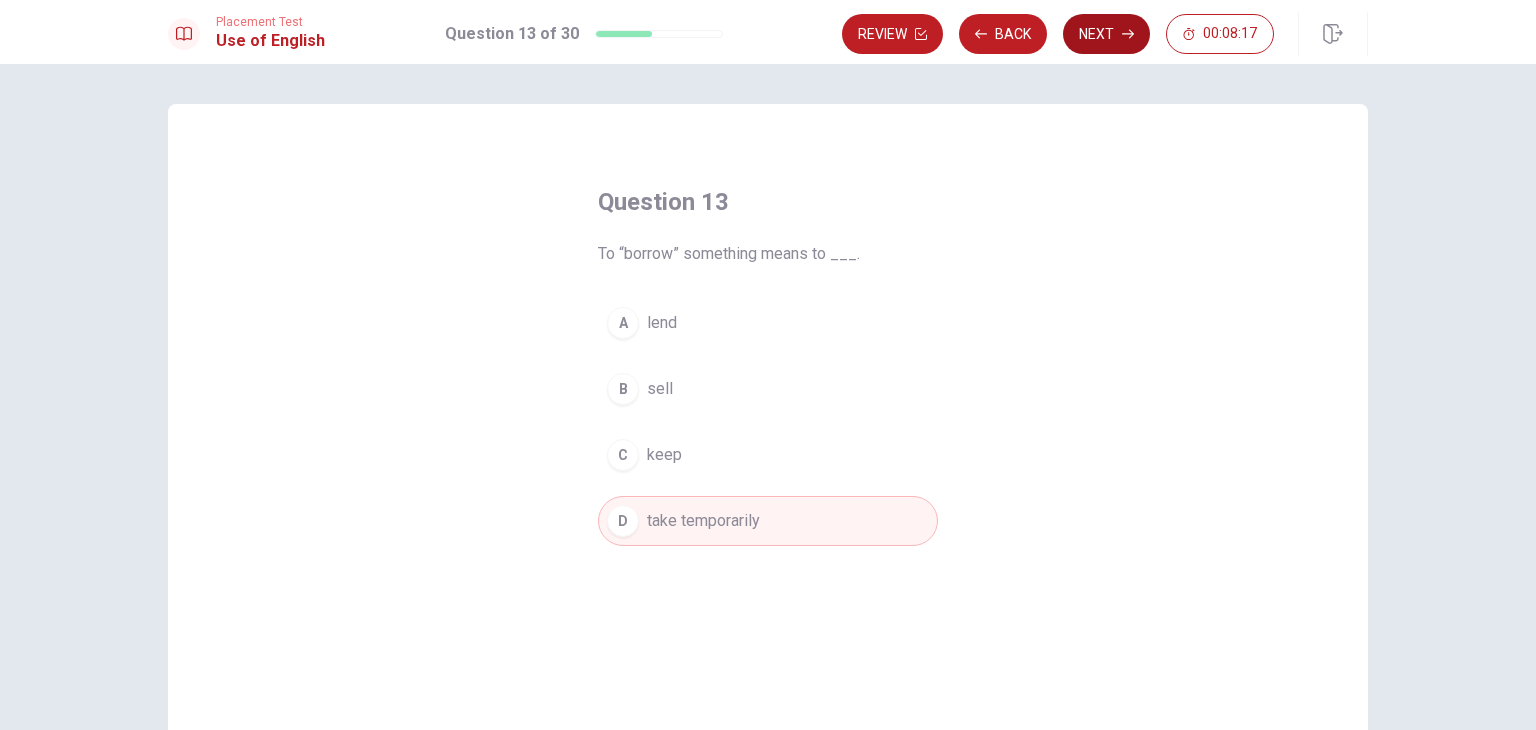 click on "Next" at bounding box center [1106, 34] 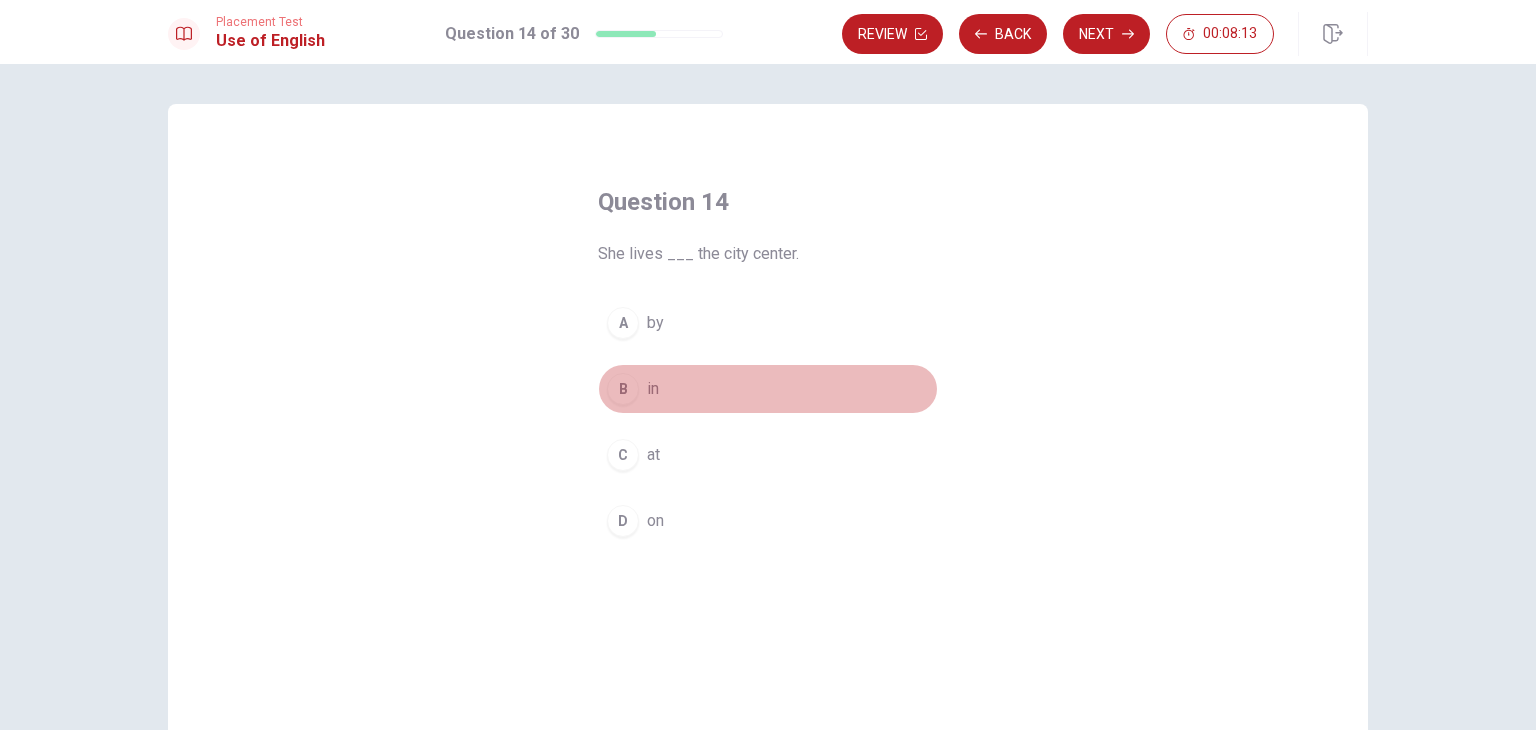 click on "B" at bounding box center (623, 389) 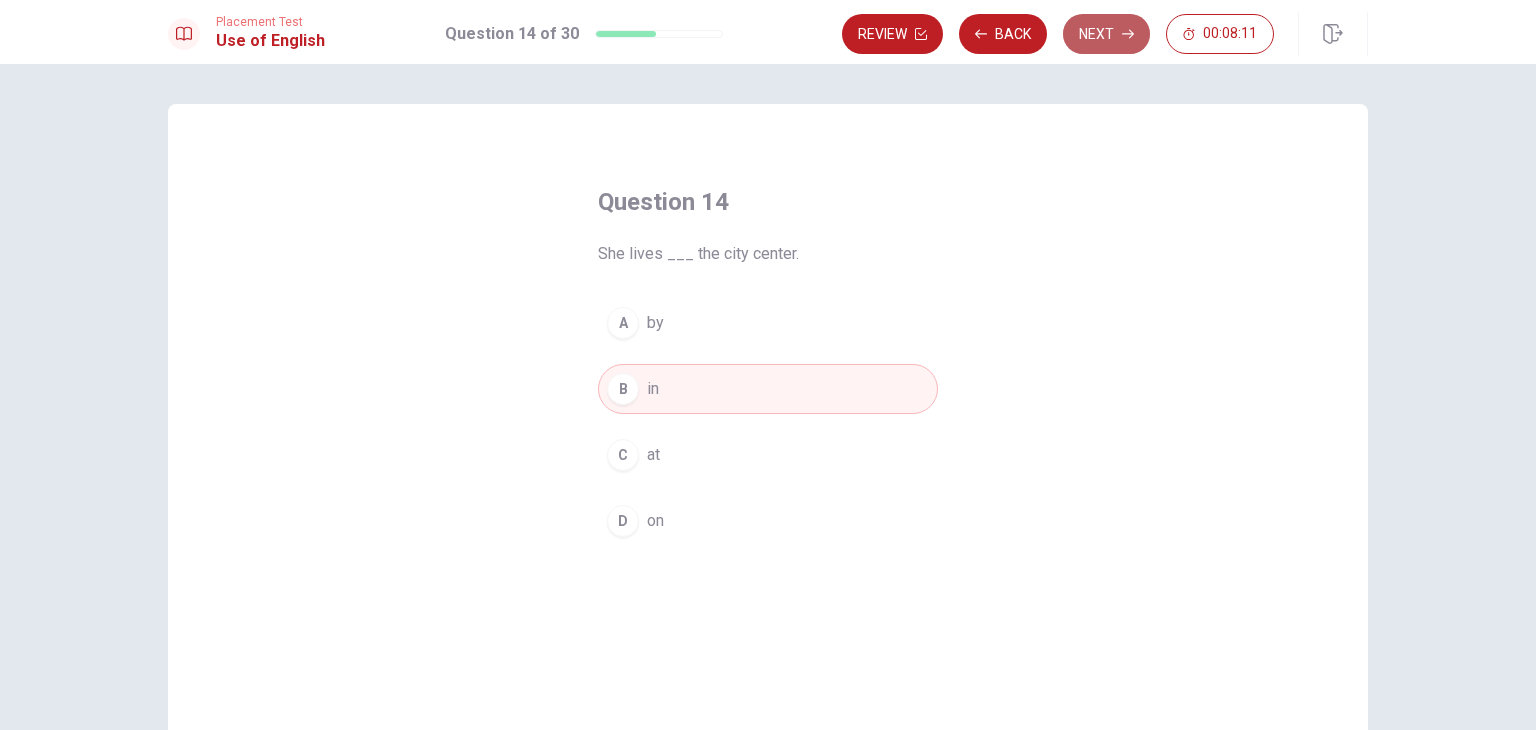 click on "Next" at bounding box center (1106, 34) 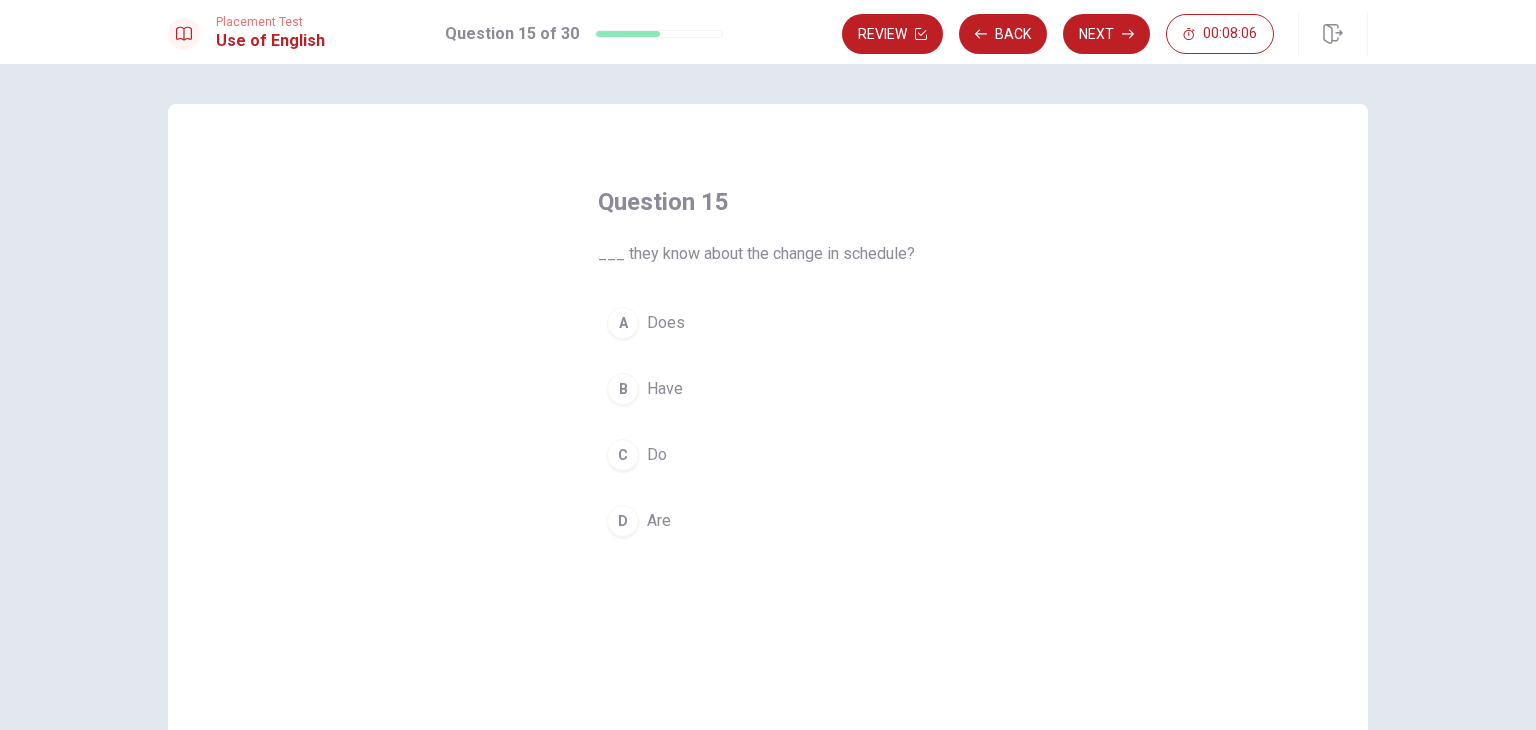 click on "C" at bounding box center (623, 455) 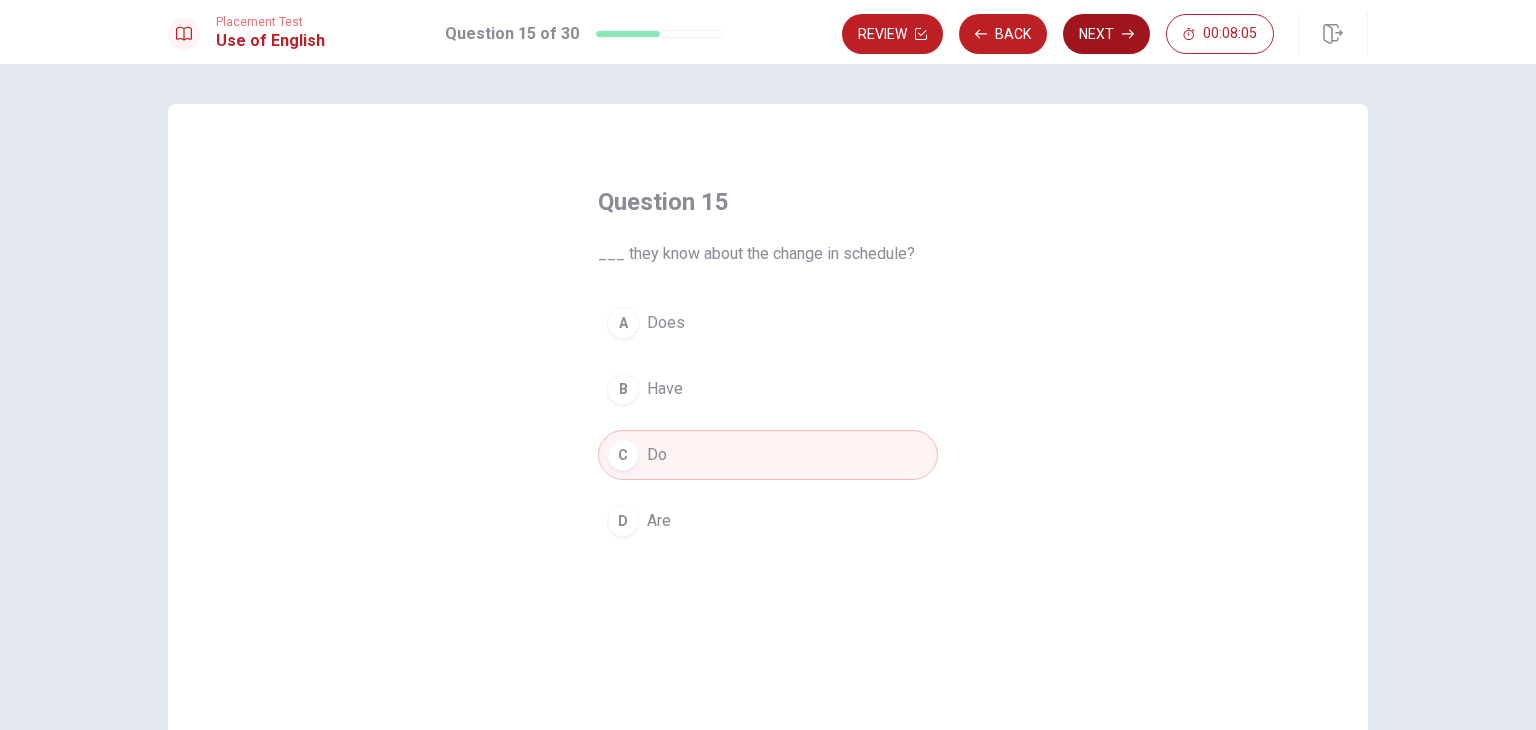 click on "Next" at bounding box center (1106, 34) 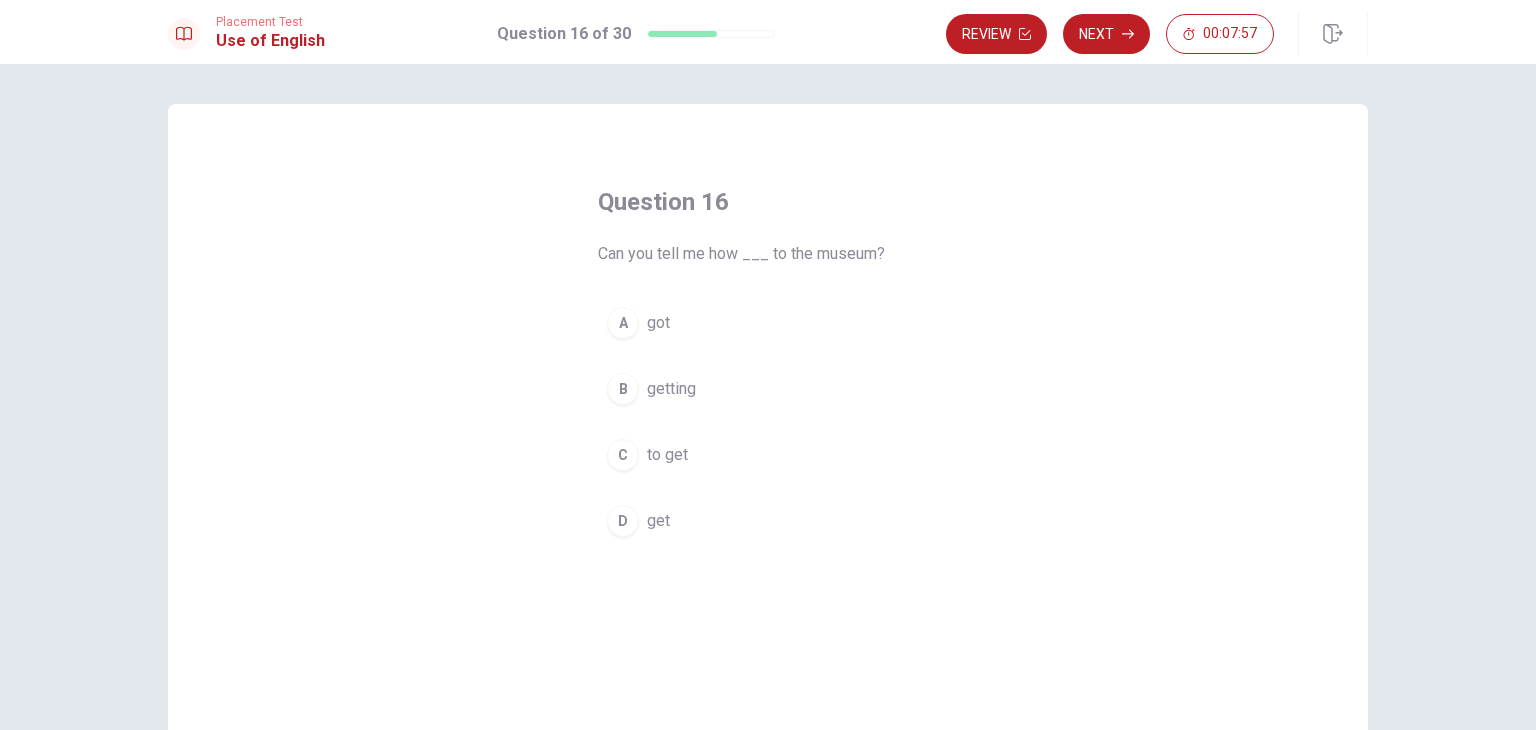click on "A got B getting
C to get
D get" at bounding box center [768, 422] 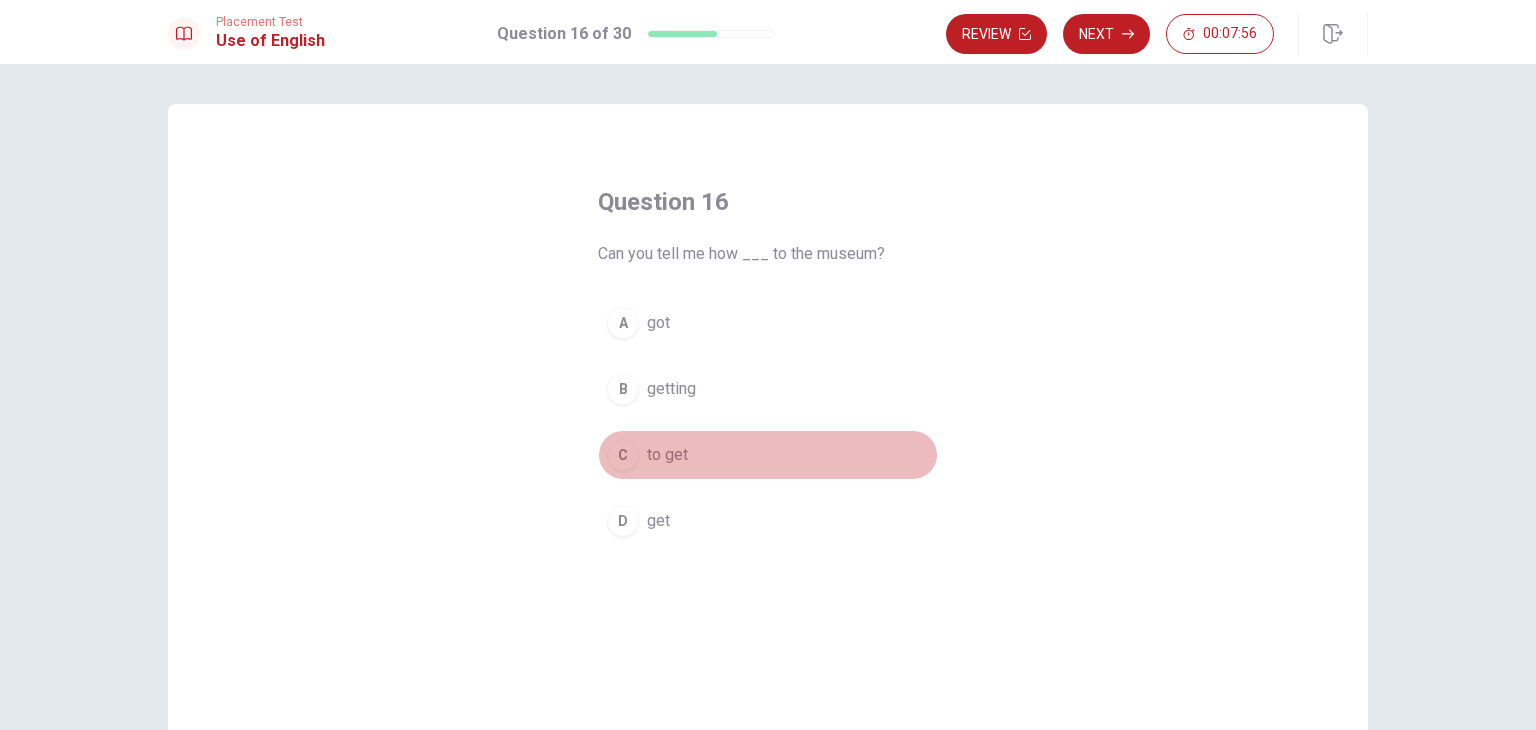 click on "C" at bounding box center [623, 455] 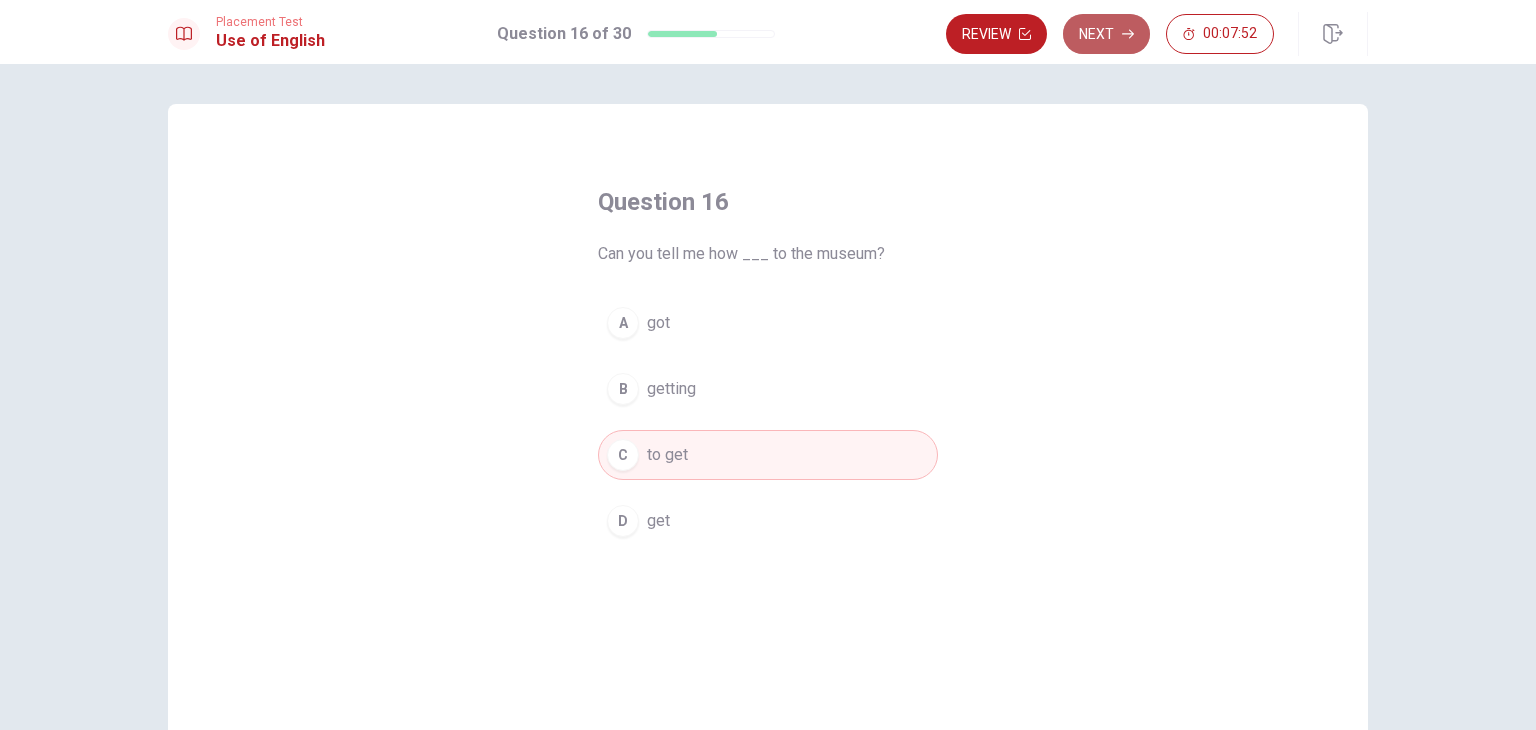 click on "Next" at bounding box center (1106, 34) 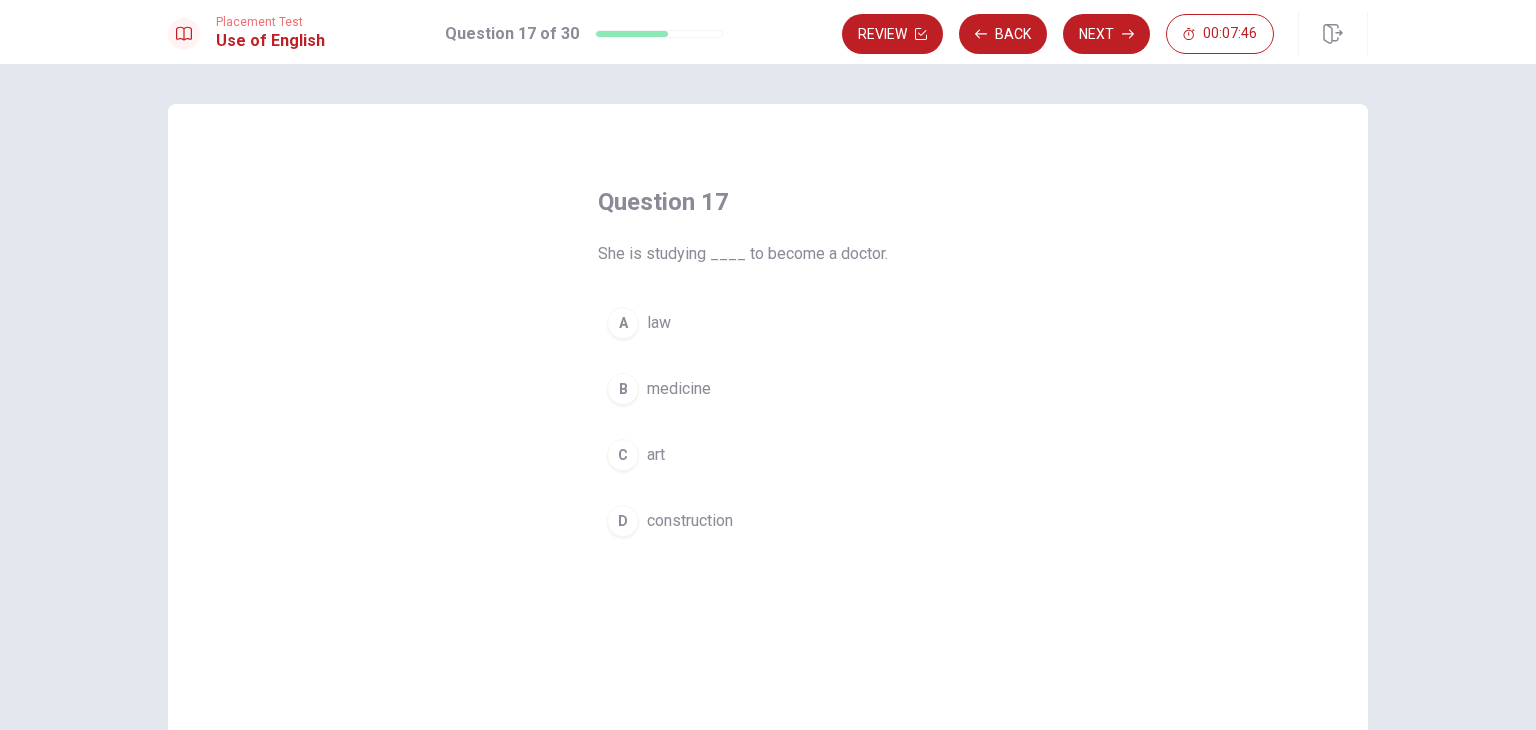 click on "B" at bounding box center [623, 389] 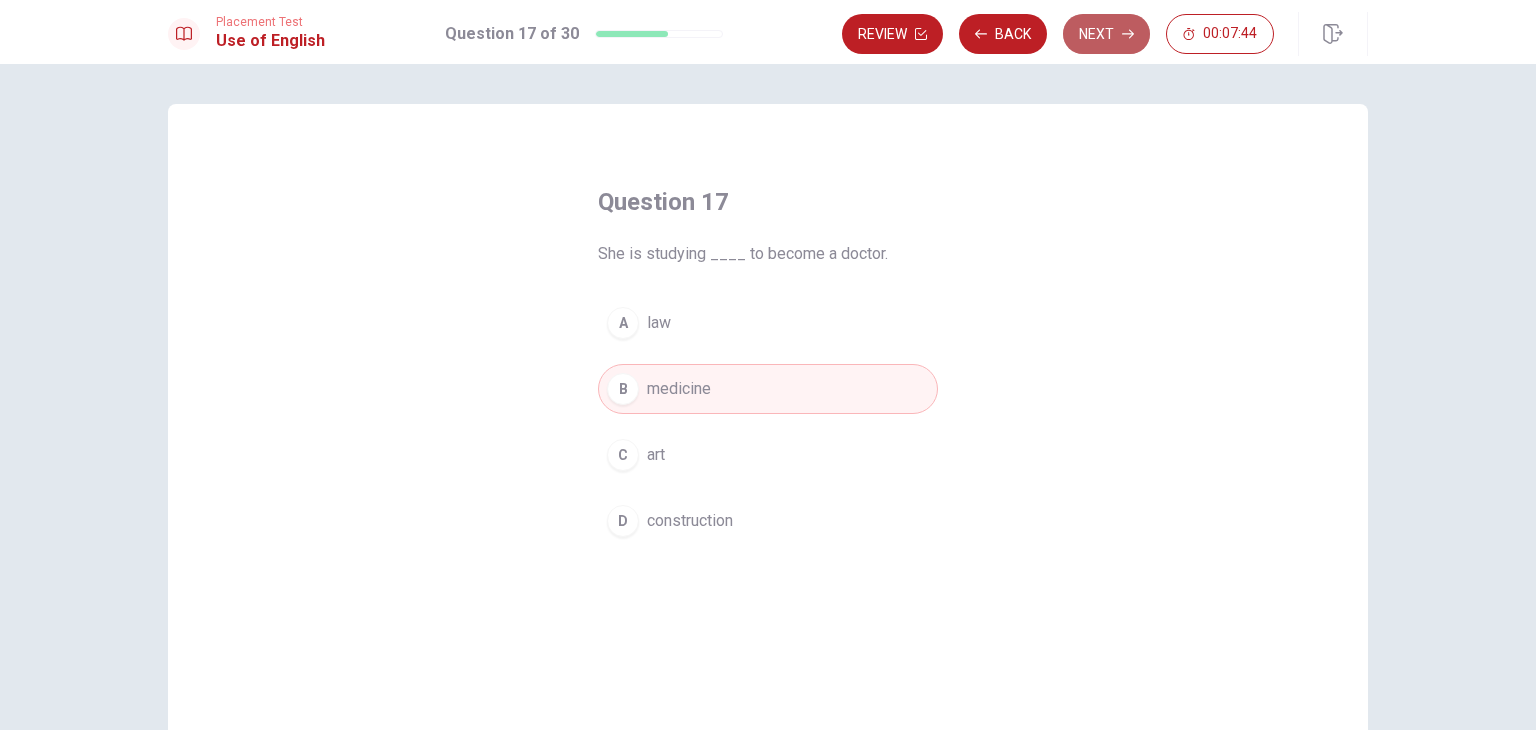 click on "Next" at bounding box center (1106, 34) 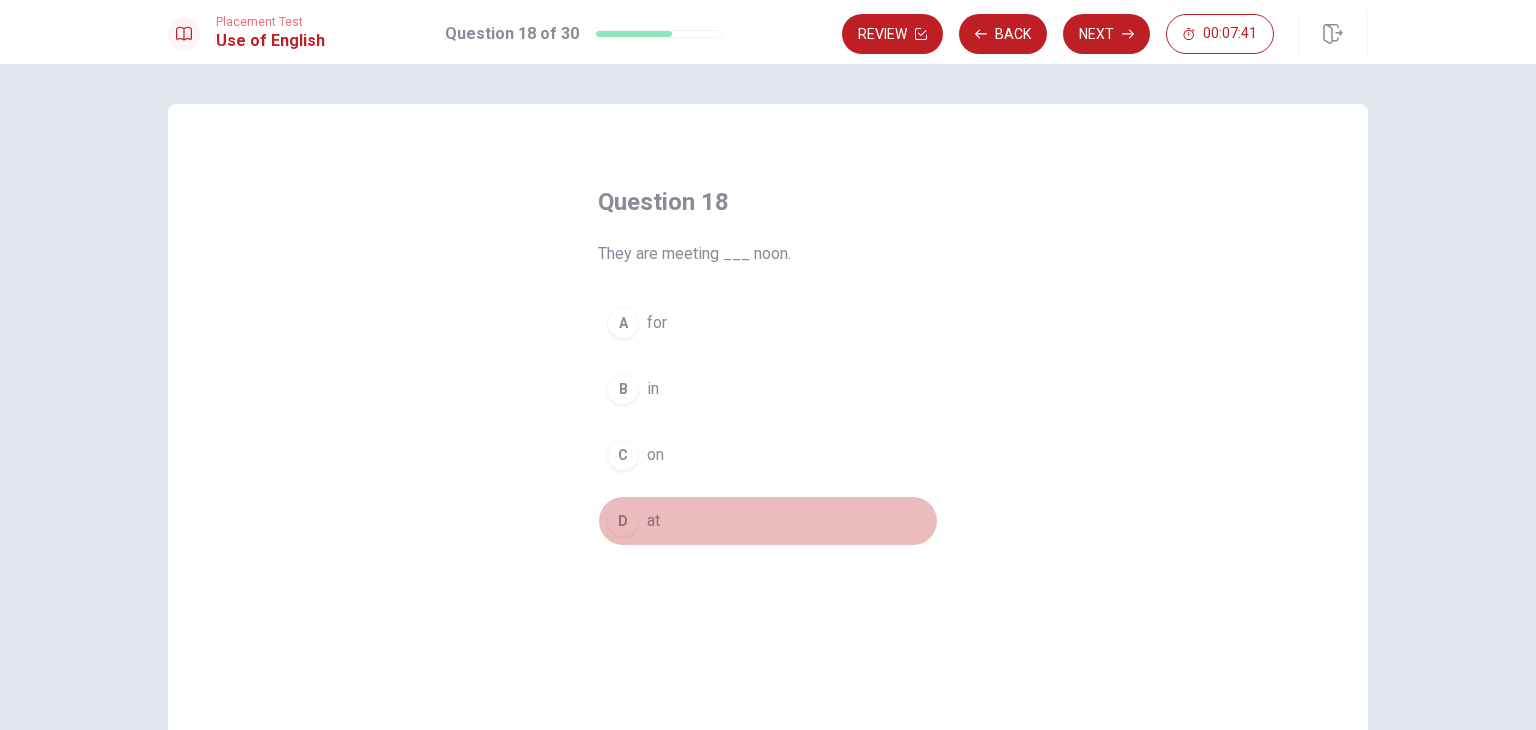 click on "D" at bounding box center (623, 521) 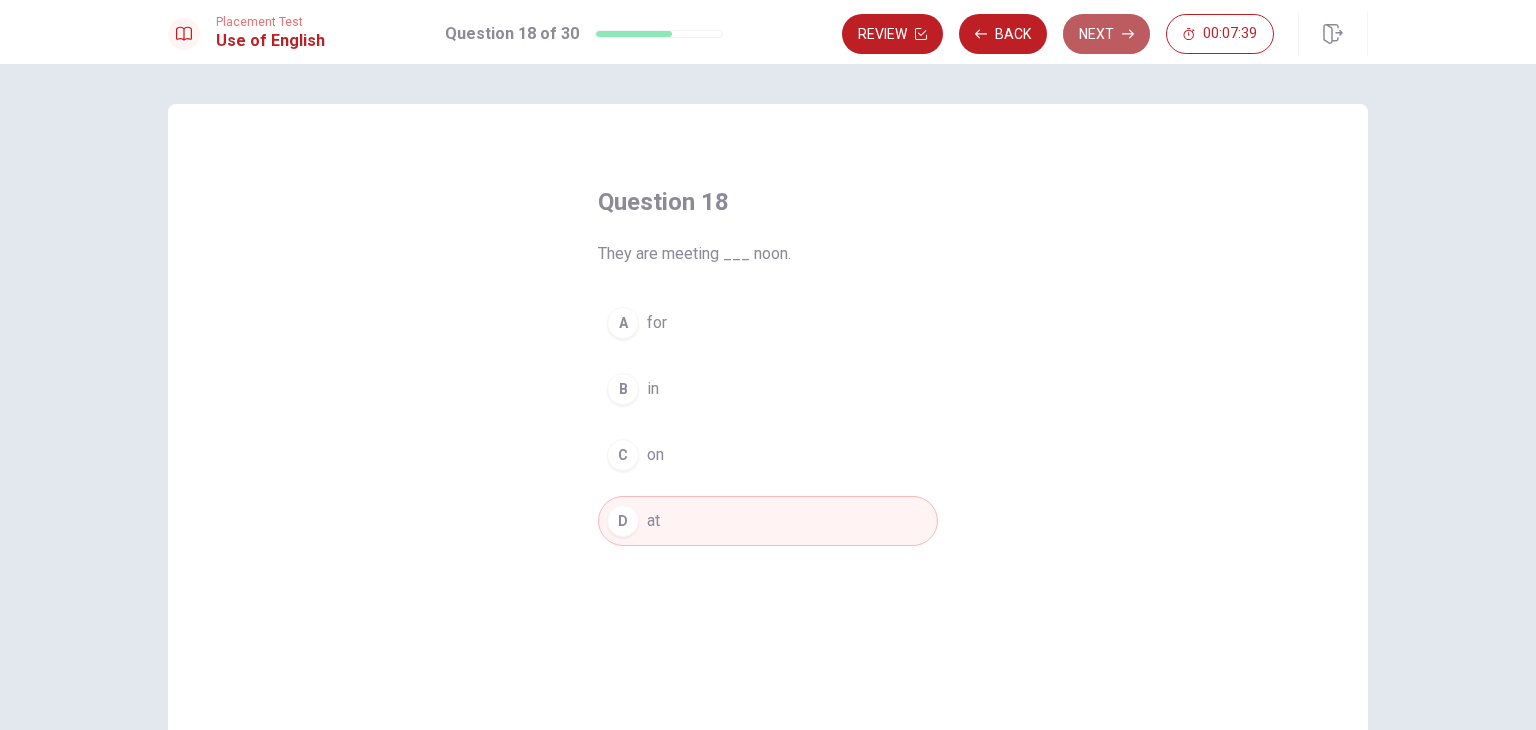 click on "Next" at bounding box center (1106, 34) 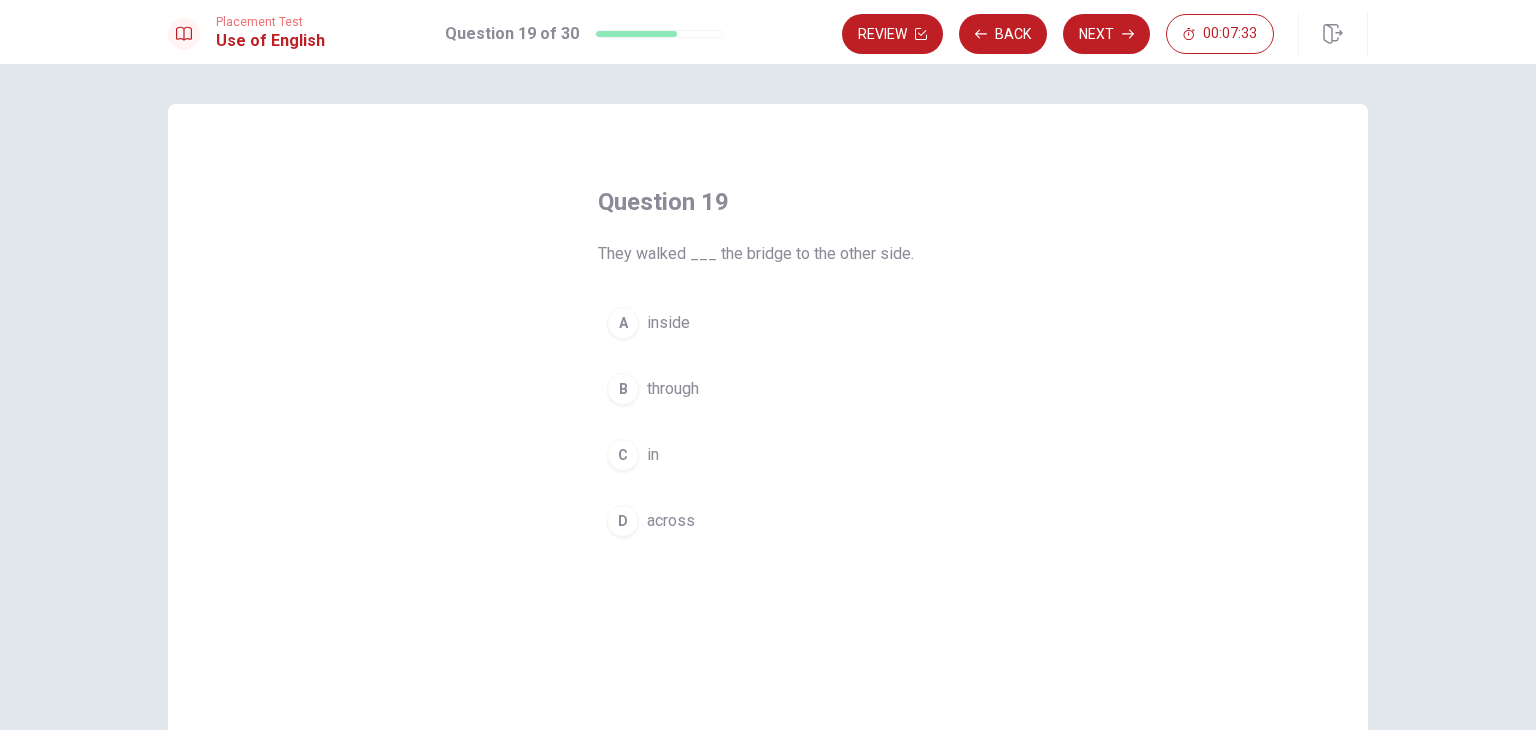 click on "D" at bounding box center [623, 521] 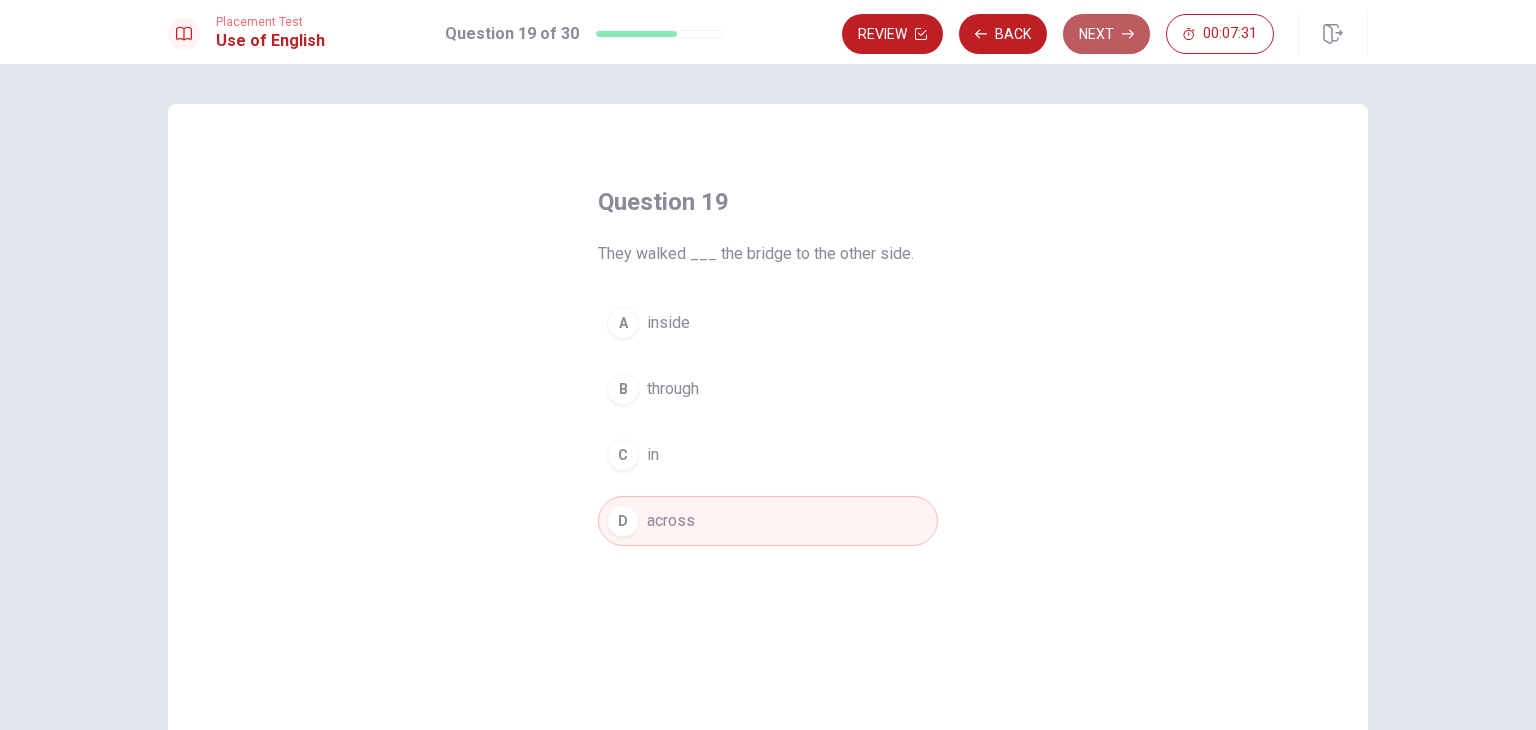 click on "Next" at bounding box center [1106, 34] 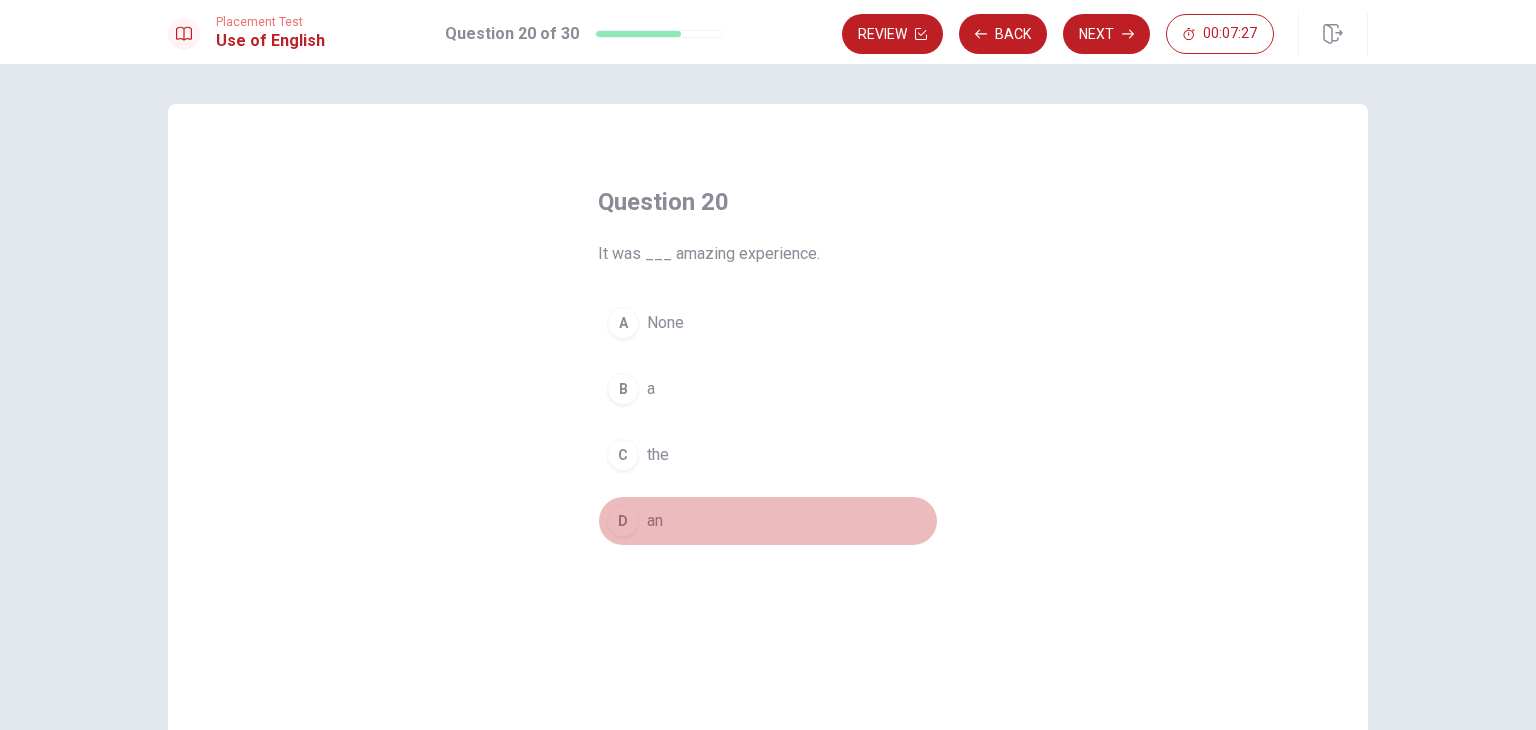 click on "D an" at bounding box center (768, 521) 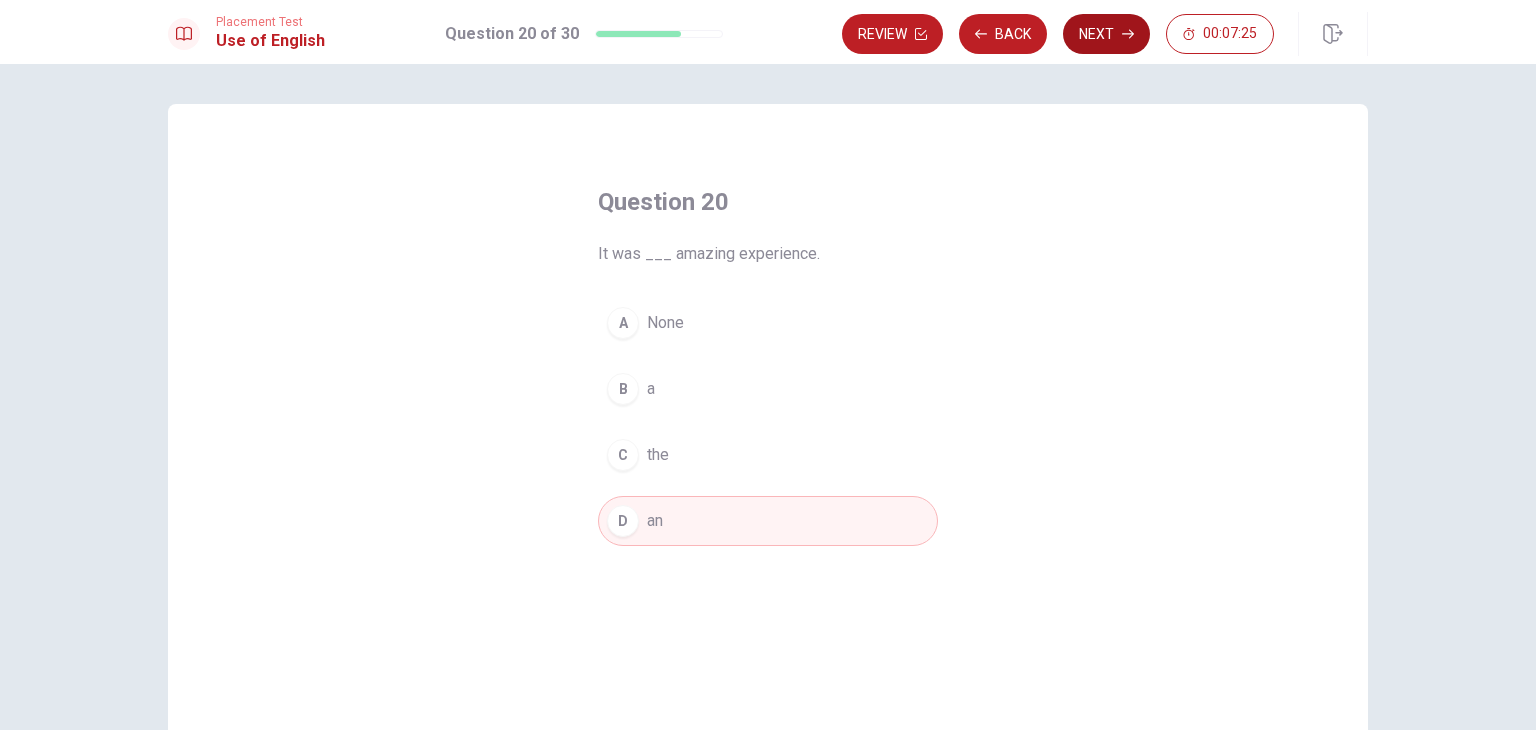 click on "Next" at bounding box center (1106, 34) 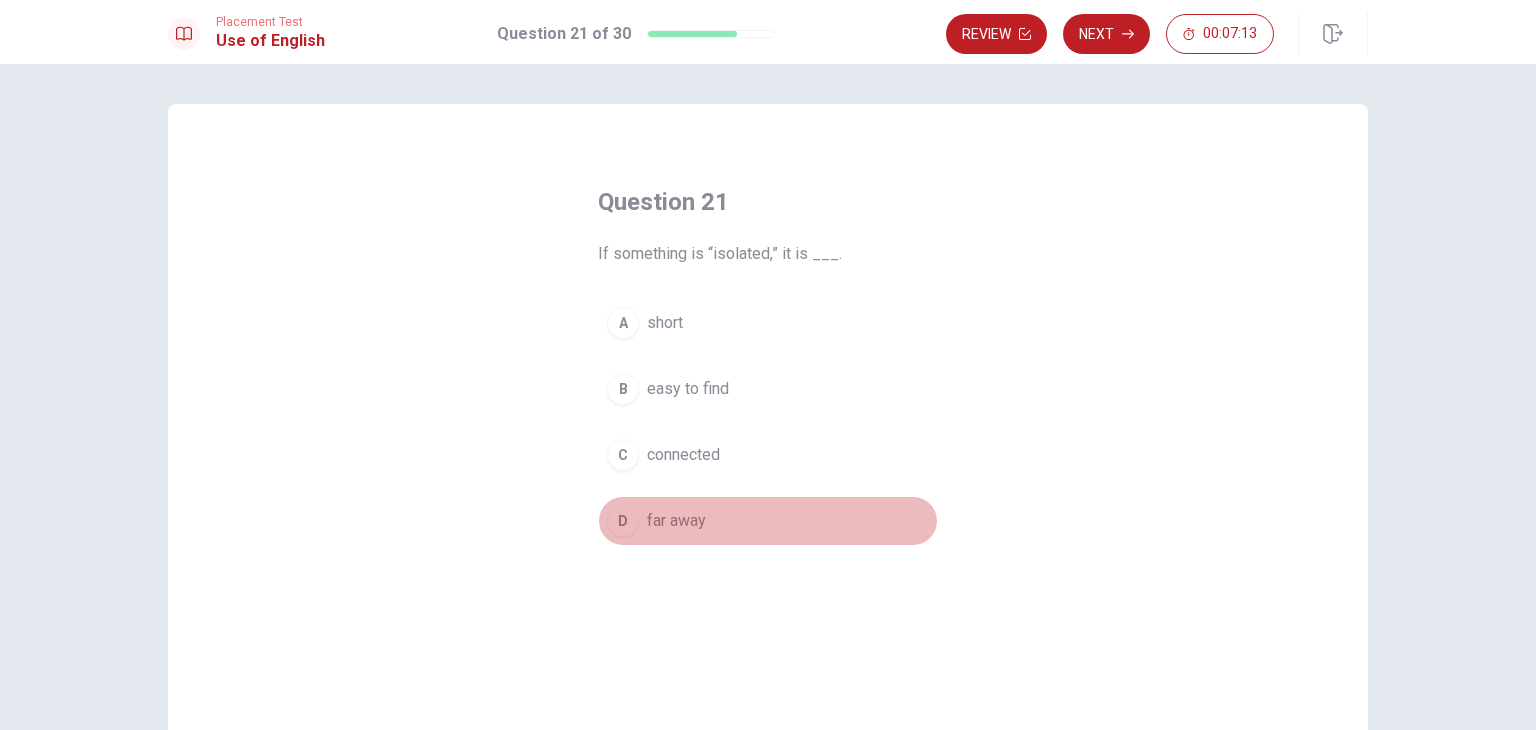 click on "D" at bounding box center (623, 521) 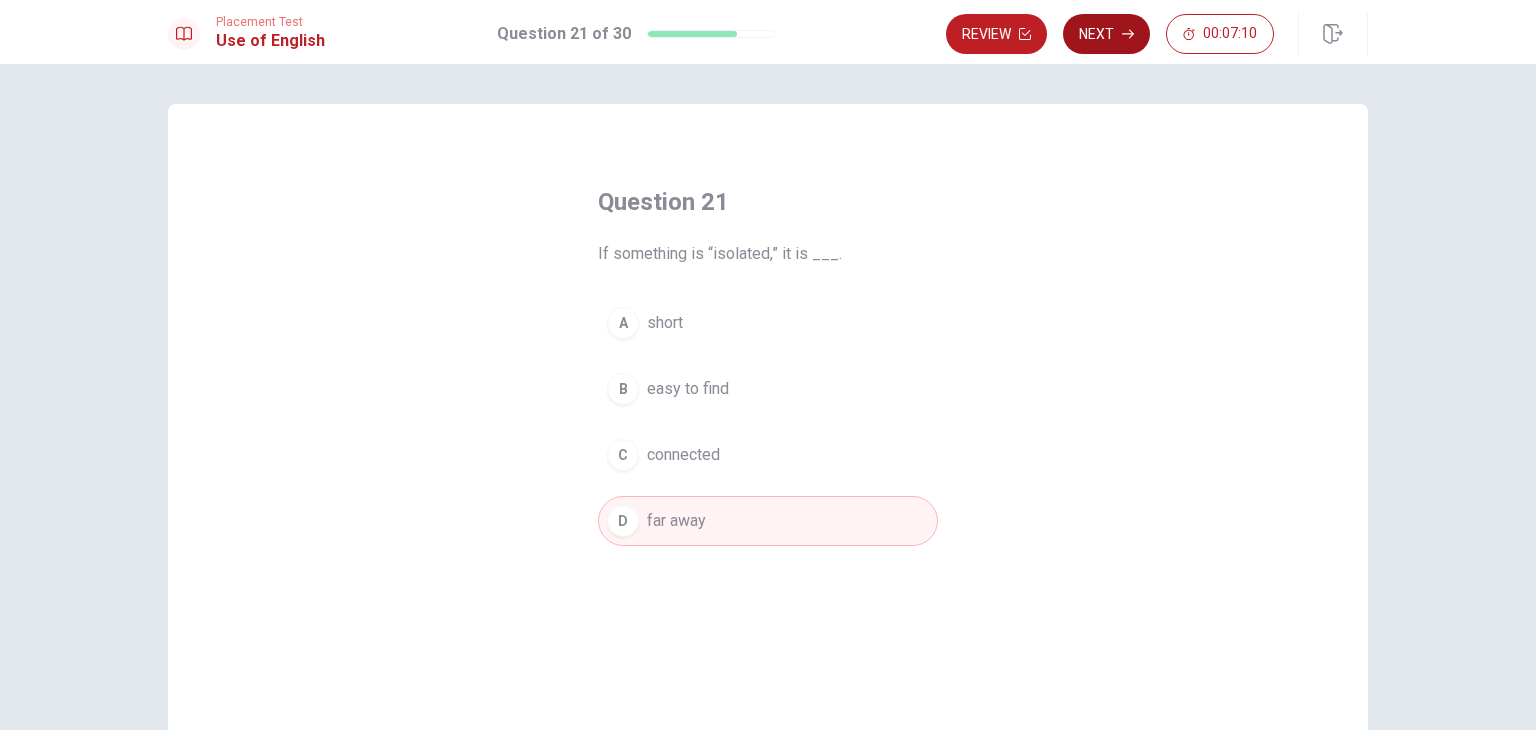click 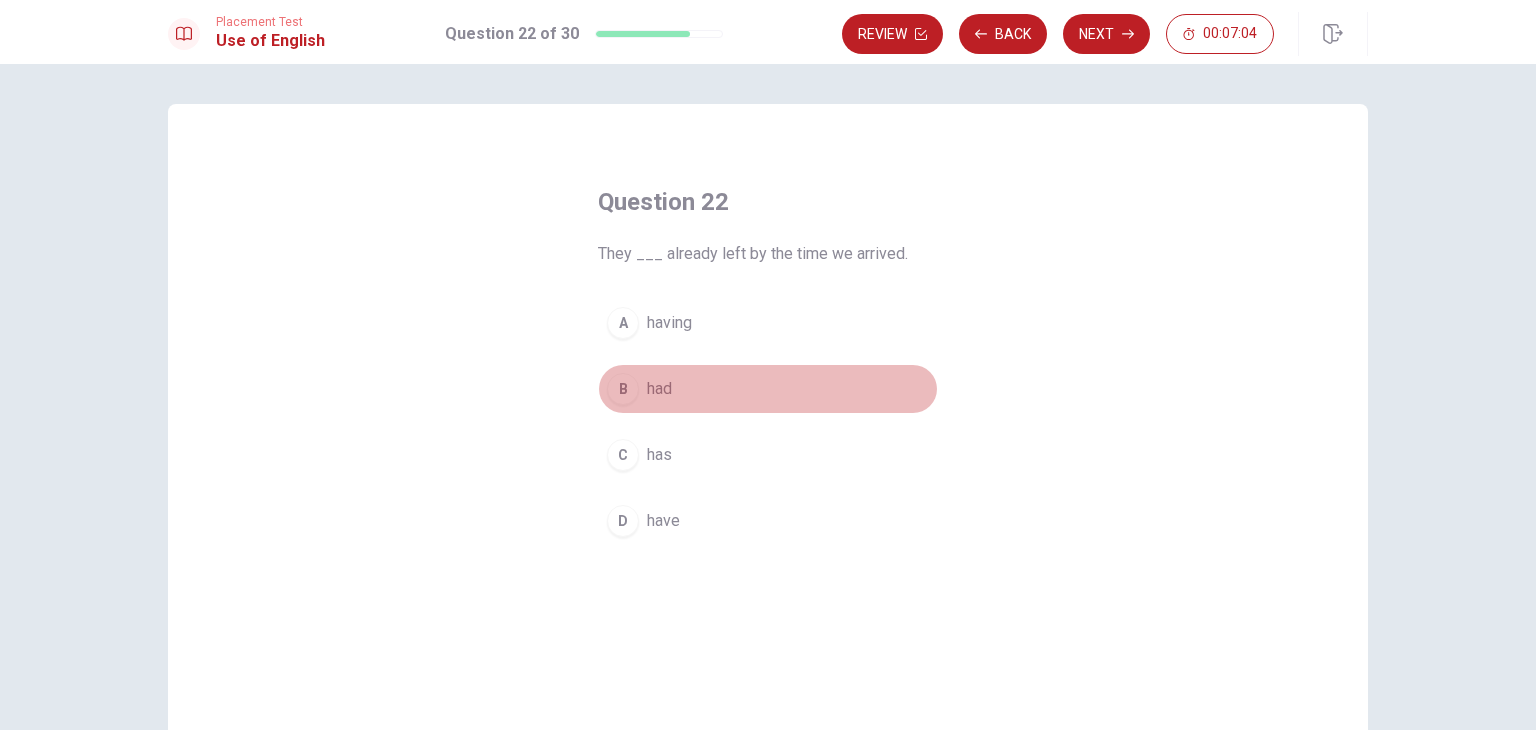 click on "B" at bounding box center [623, 389] 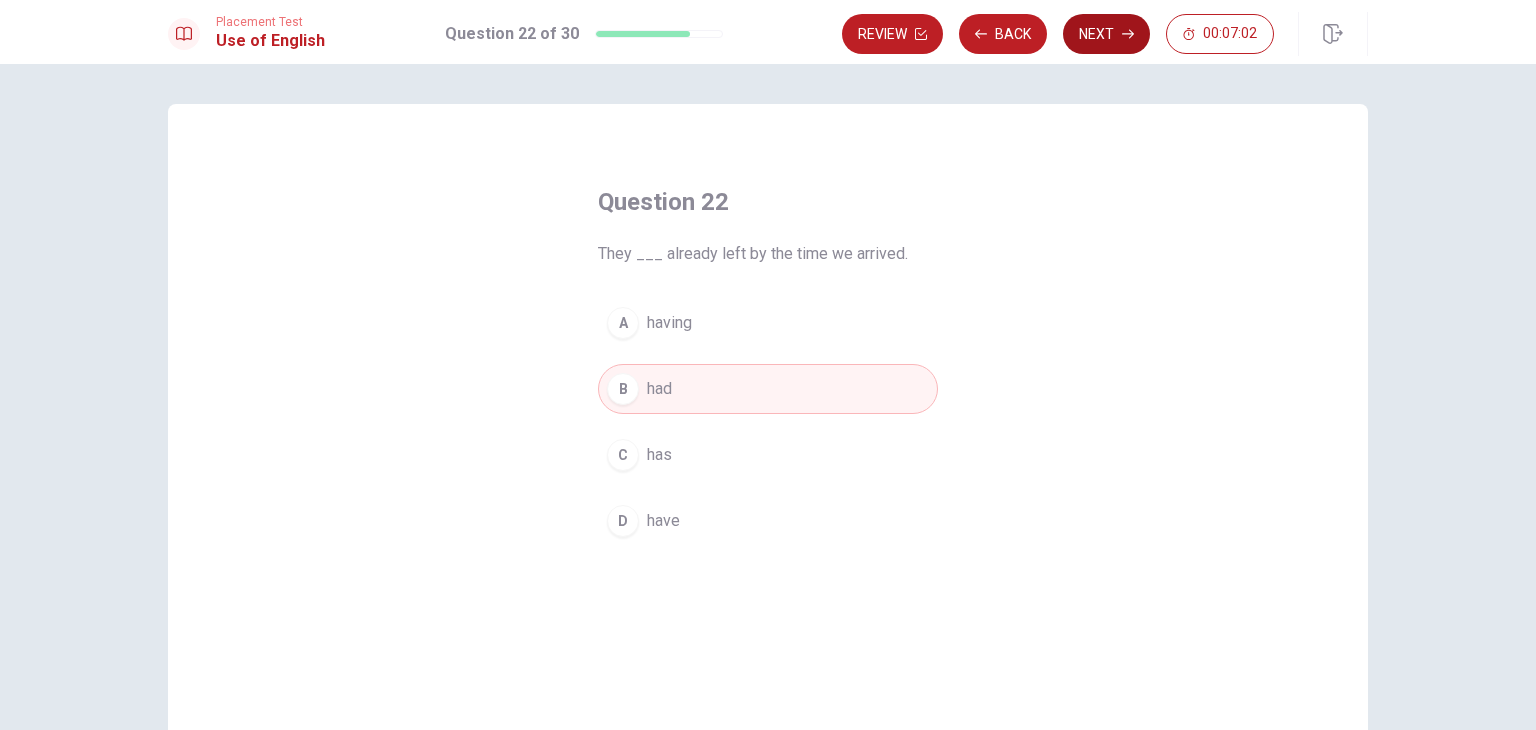 click on "Next" at bounding box center (1106, 34) 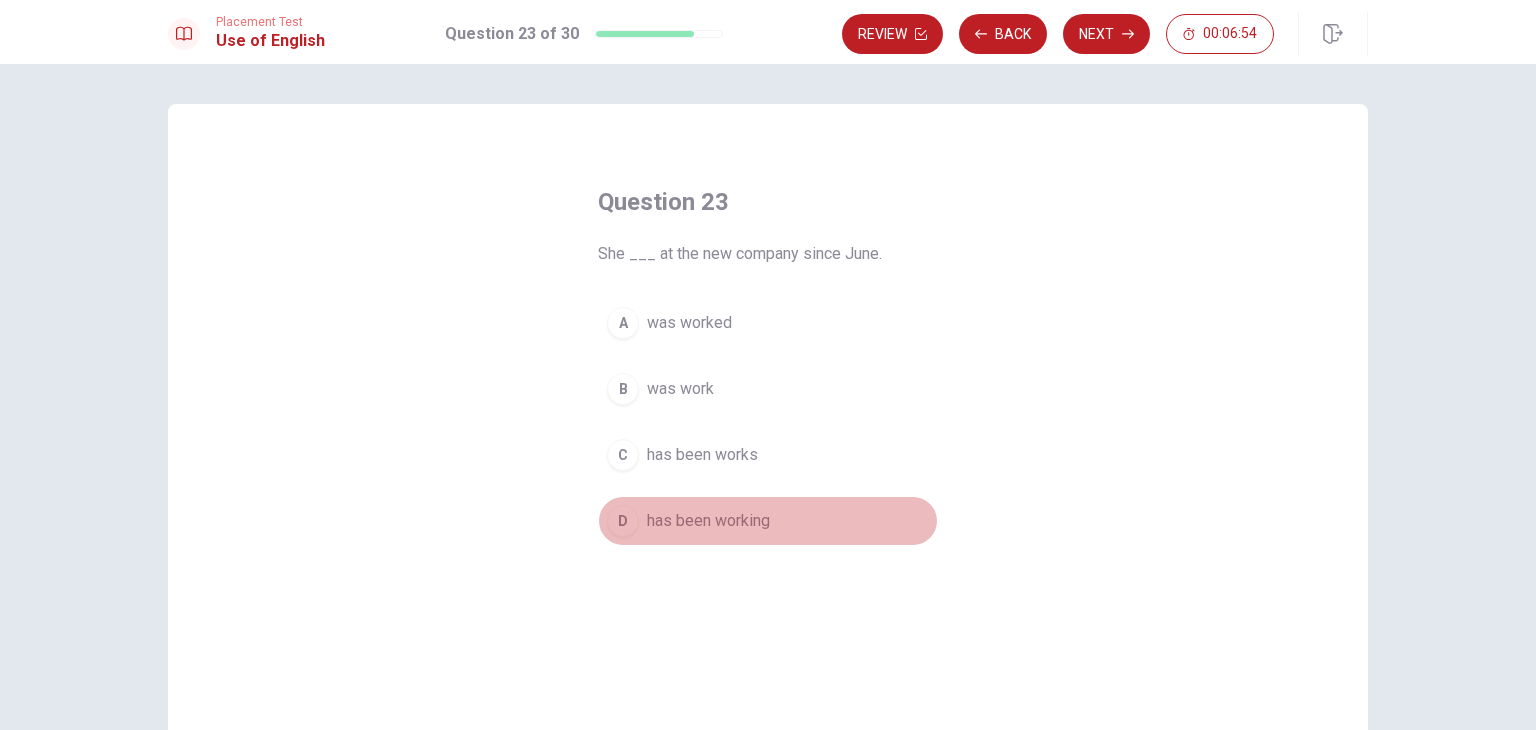 click on "D" at bounding box center (623, 521) 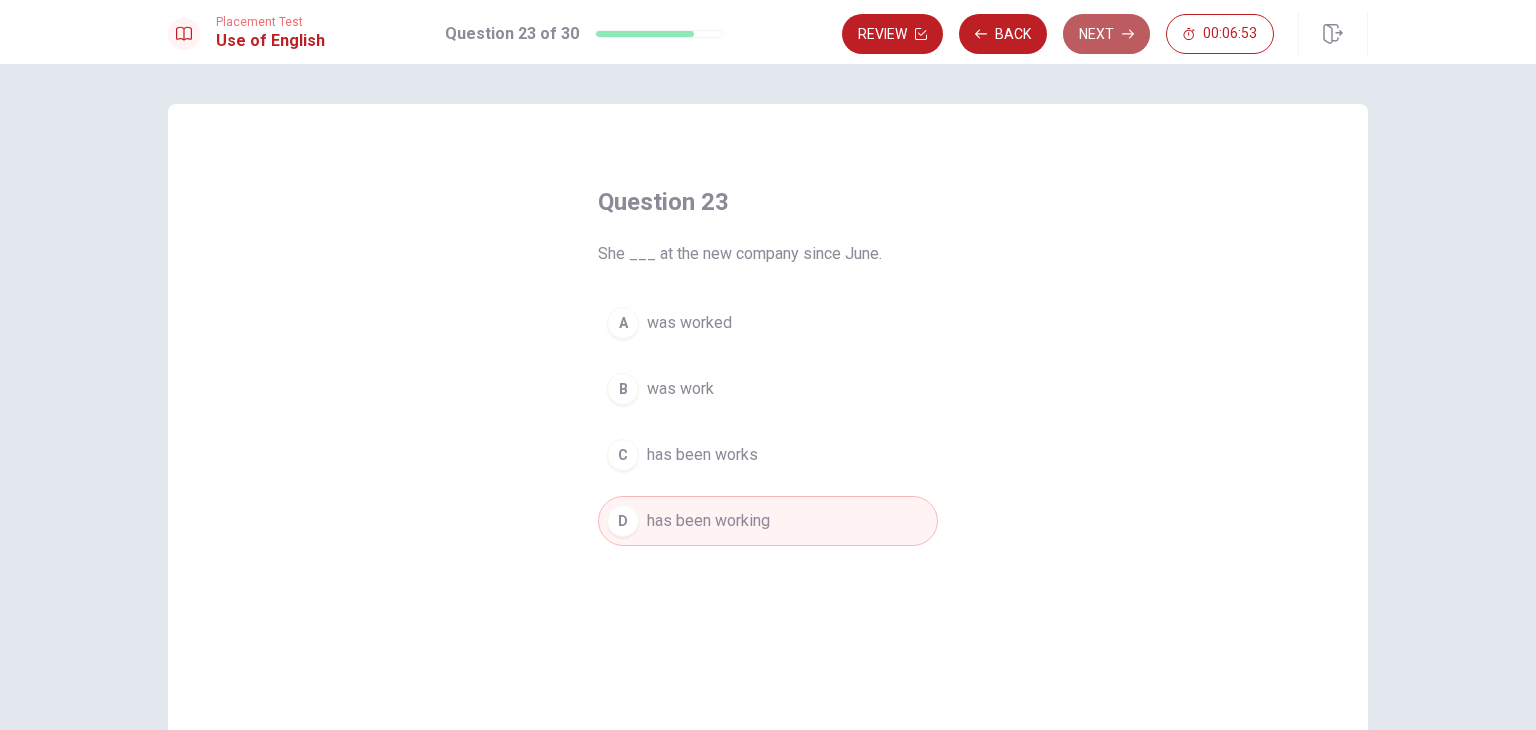click on "Next" at bounding box center (1106, 34) 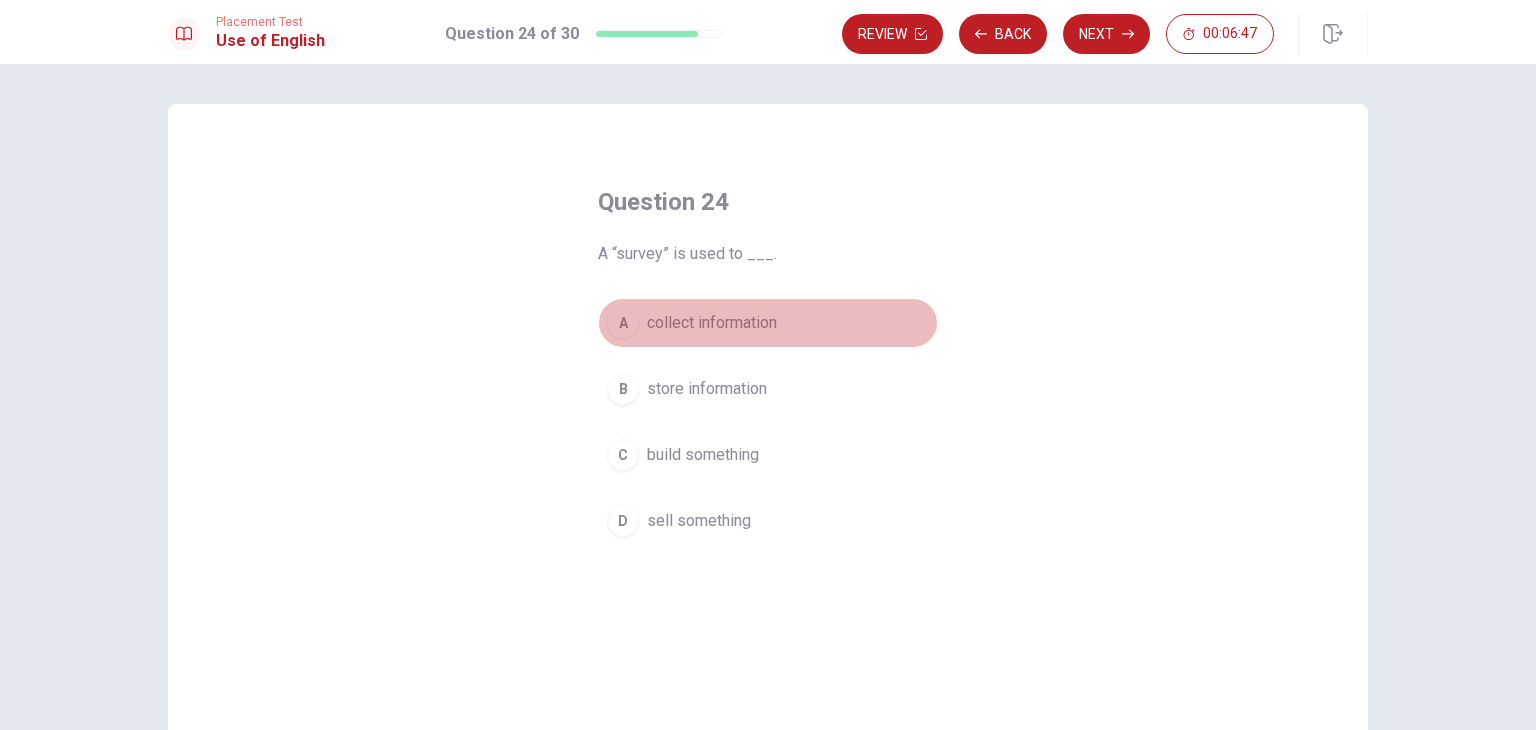 click on "A" at bounding box center [623, 323] 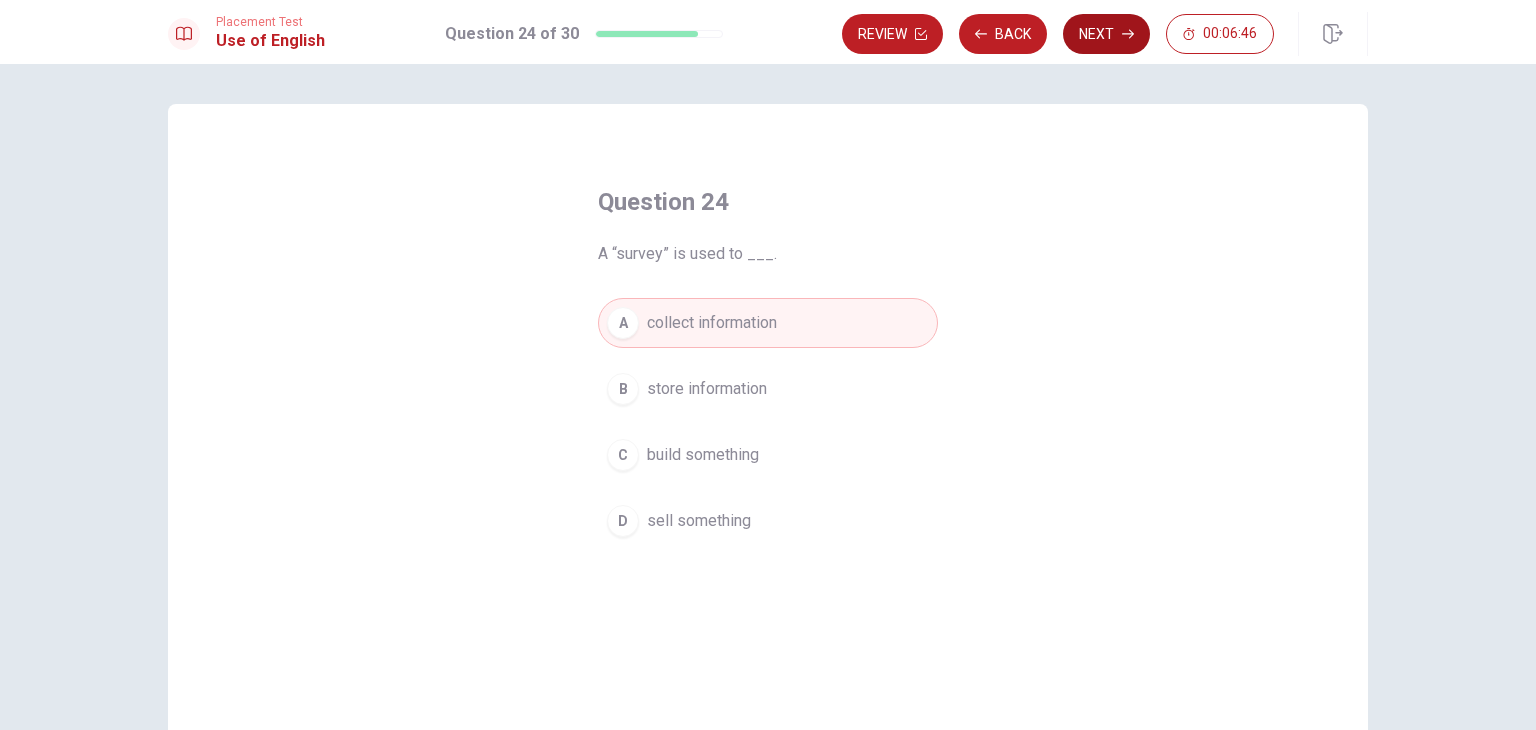 click on "Next" at bounding box center [1106, 34] 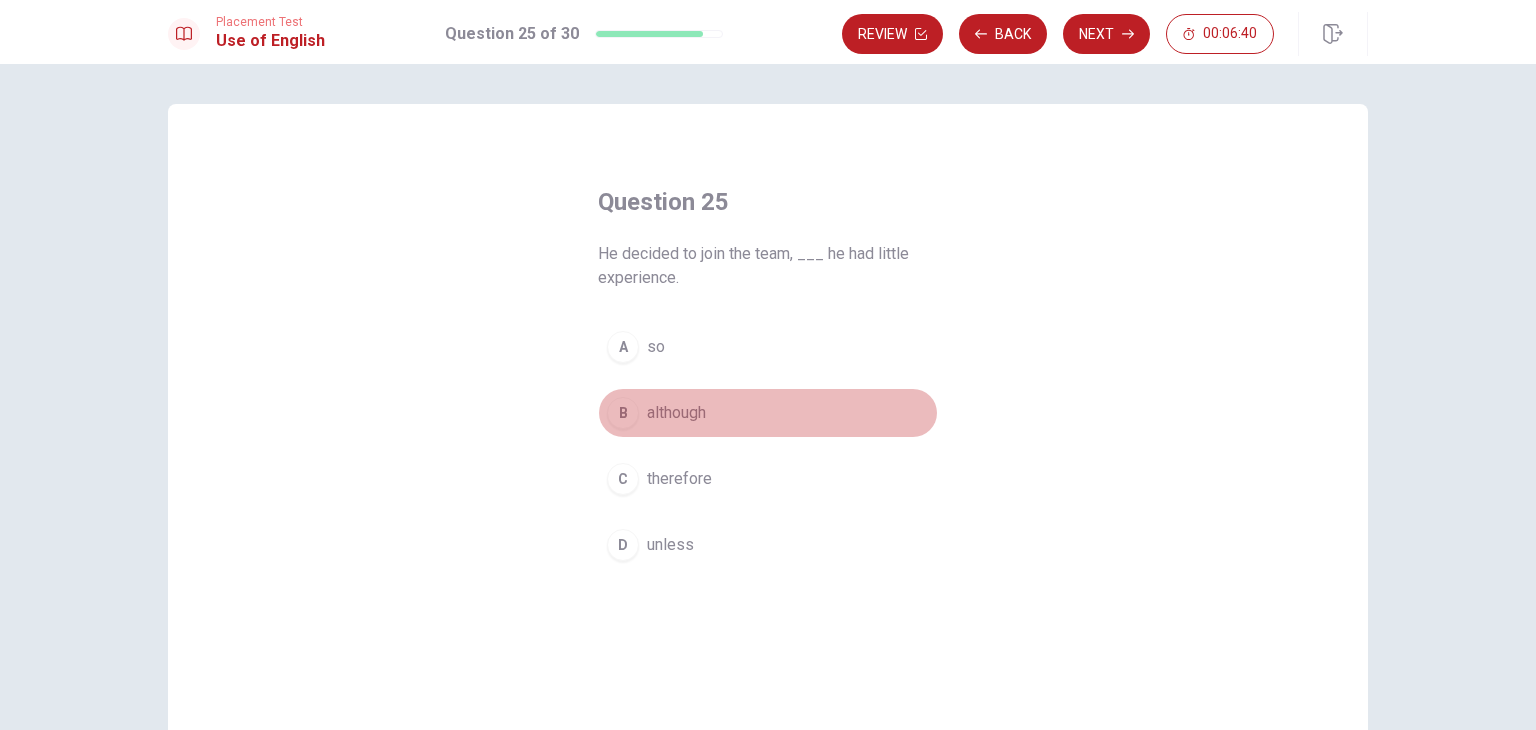 click on "B" at bounding box center (623, 413) 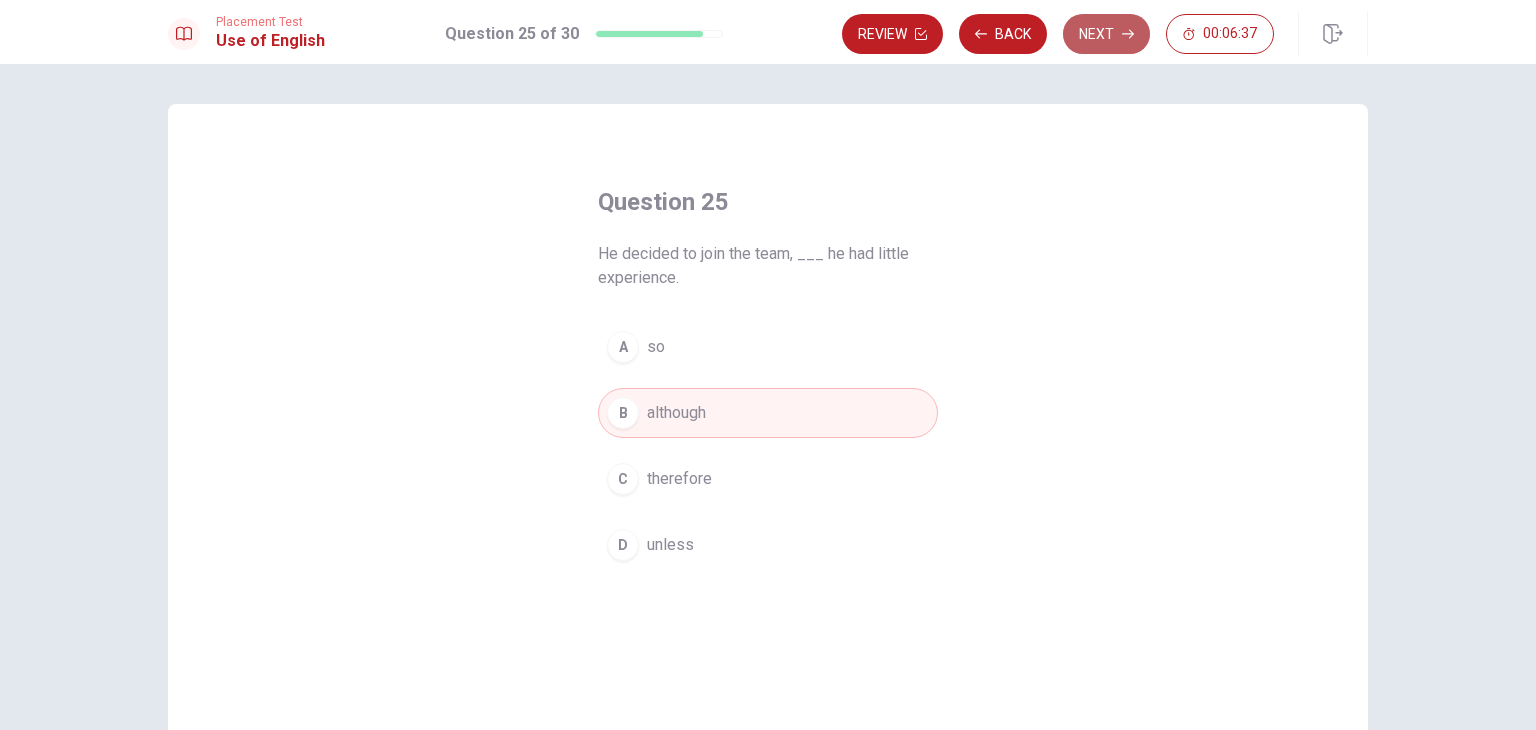 click on "Next" at bounding box center [1106, 34] 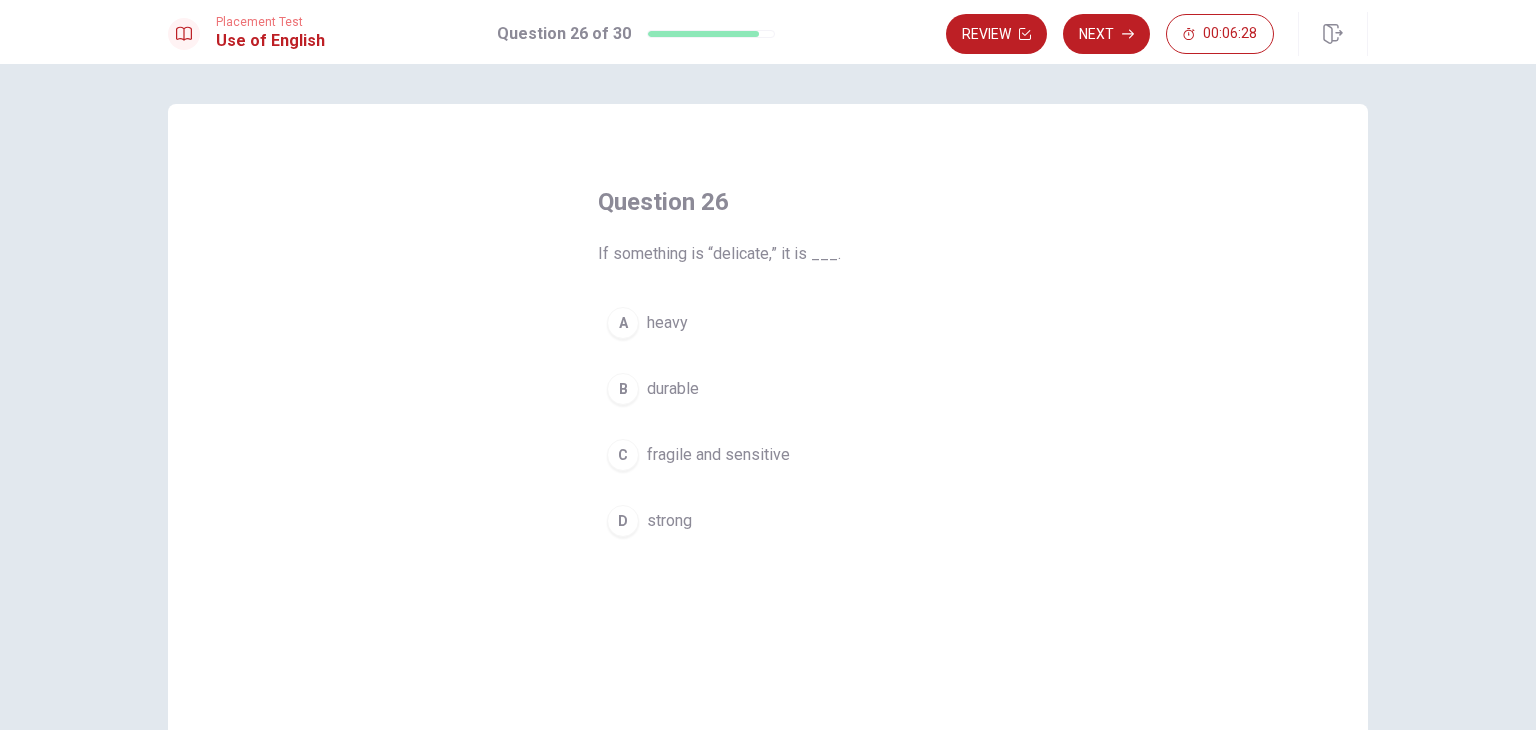 click on "C fragile and sensitive" at bounding box center [768, 455] 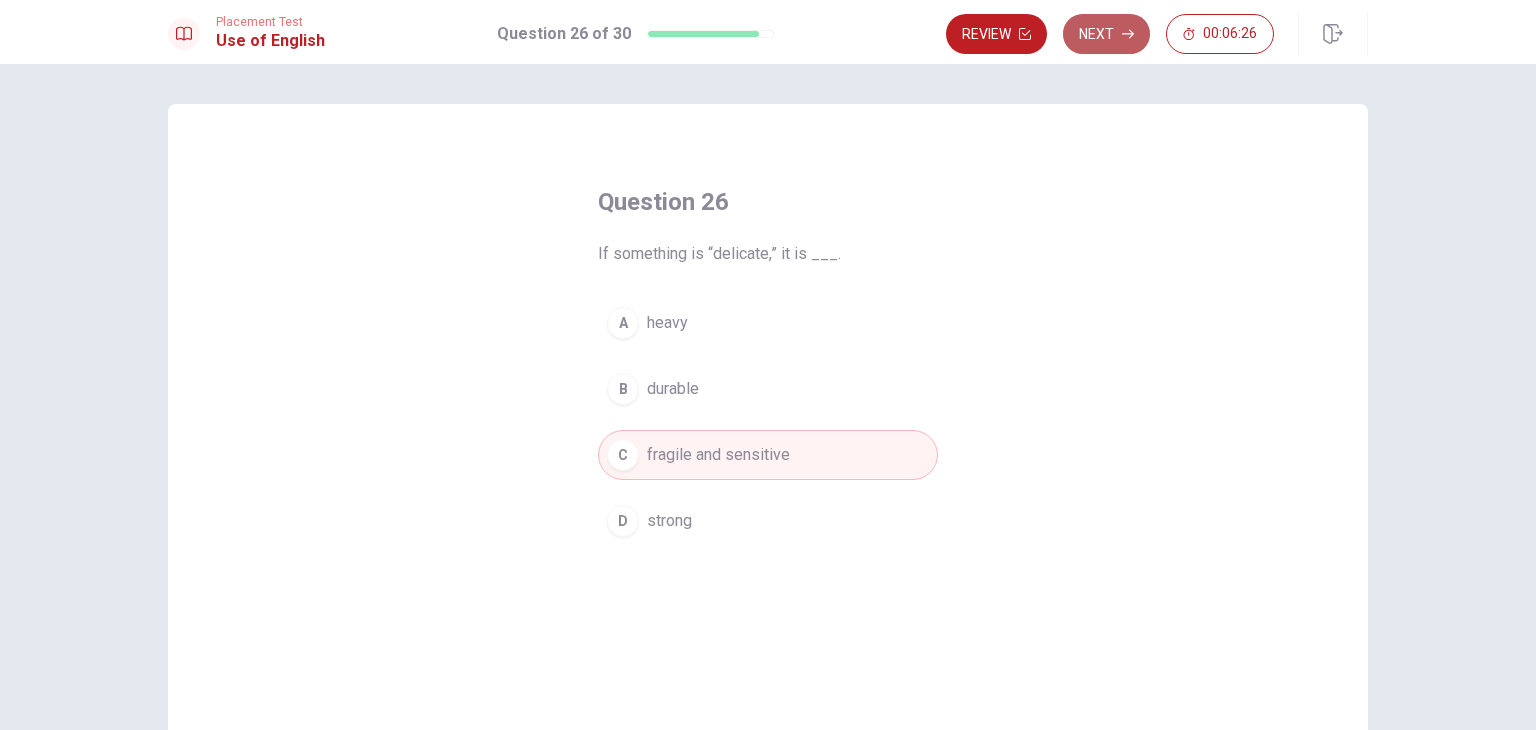 click on "Next" at bounding box center (1106, 34) 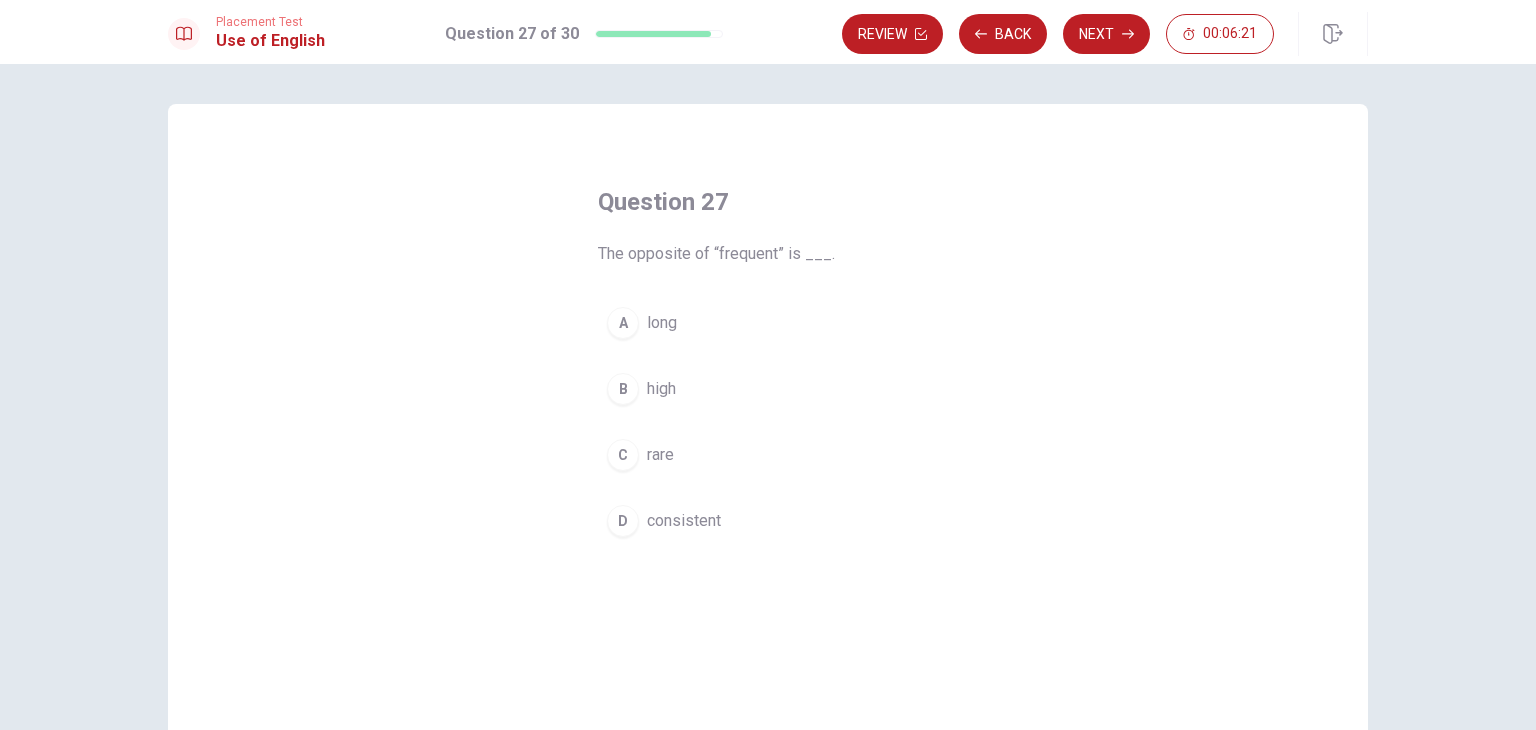 click on "C" at bounding box center (623, 455) 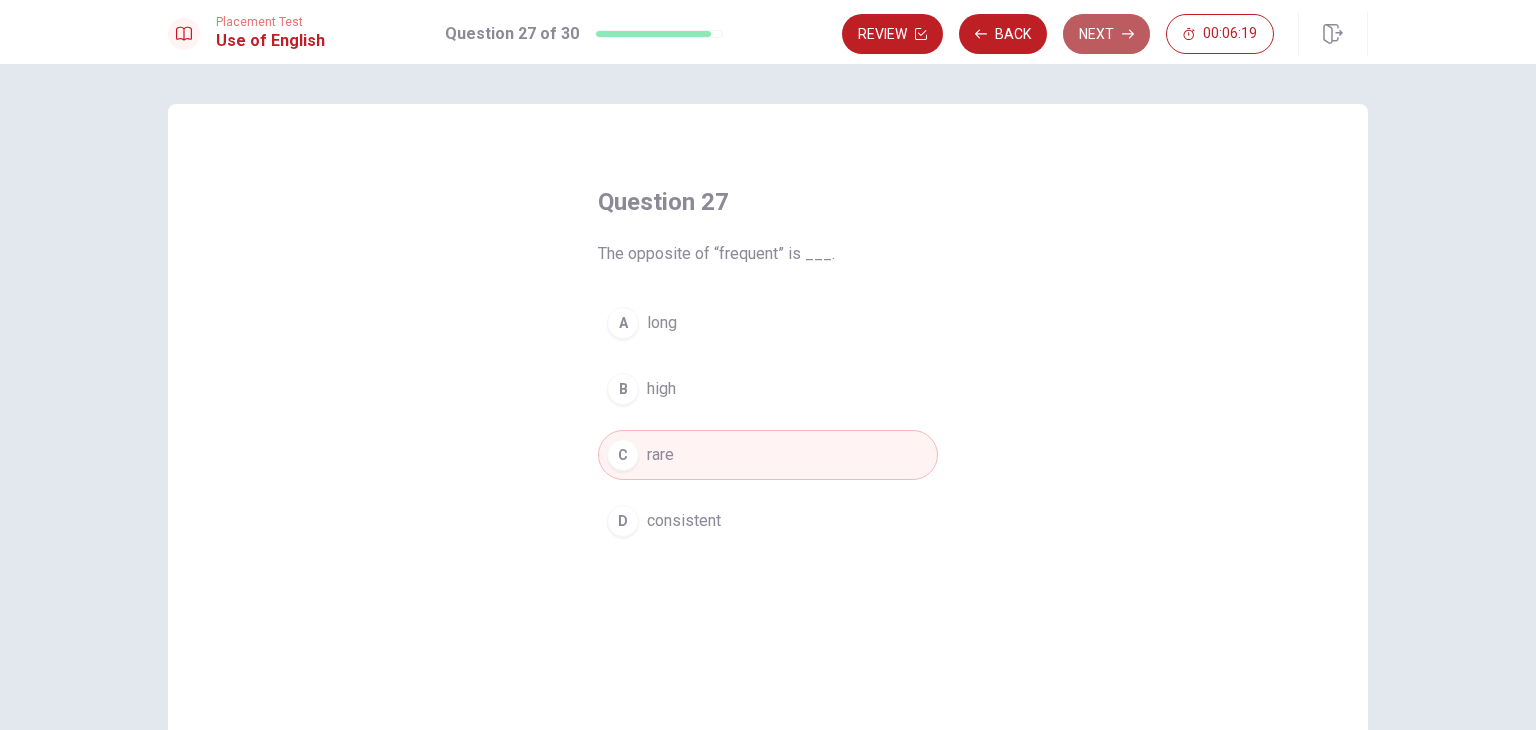 click on "Next" at bounding box center (1106, 34) 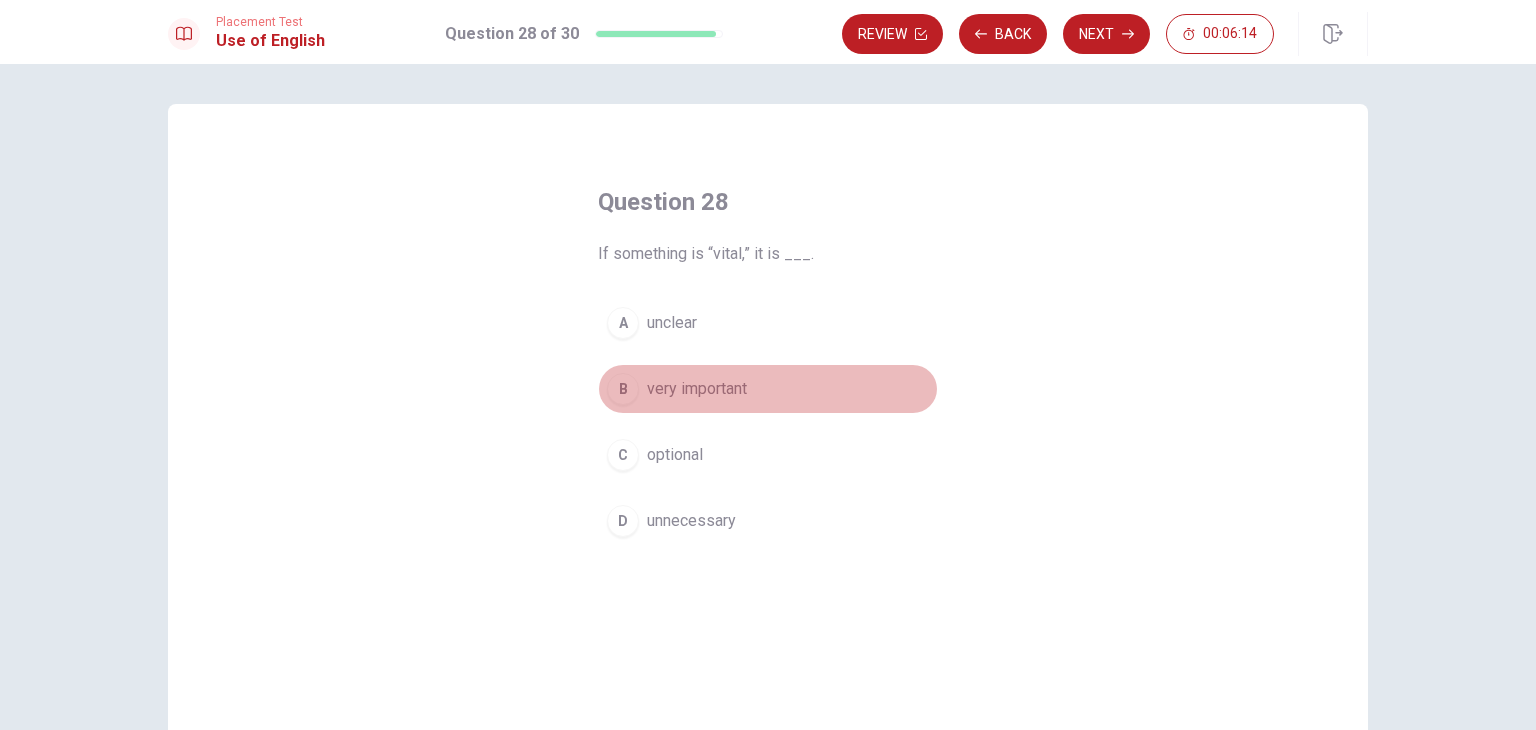 click on "B" at bounding box center [623, 389] 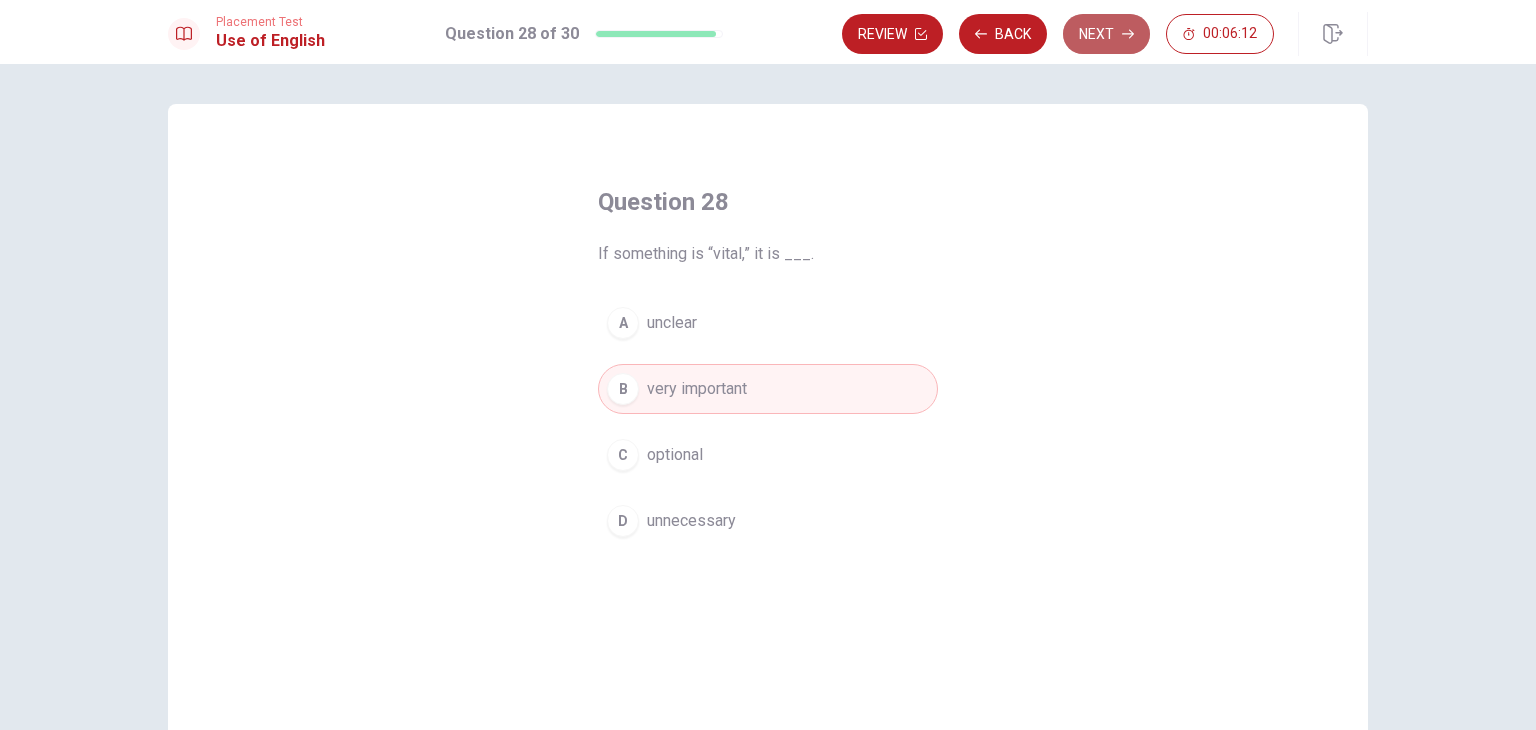 click on "Next" at bounding box center (1106, 34) 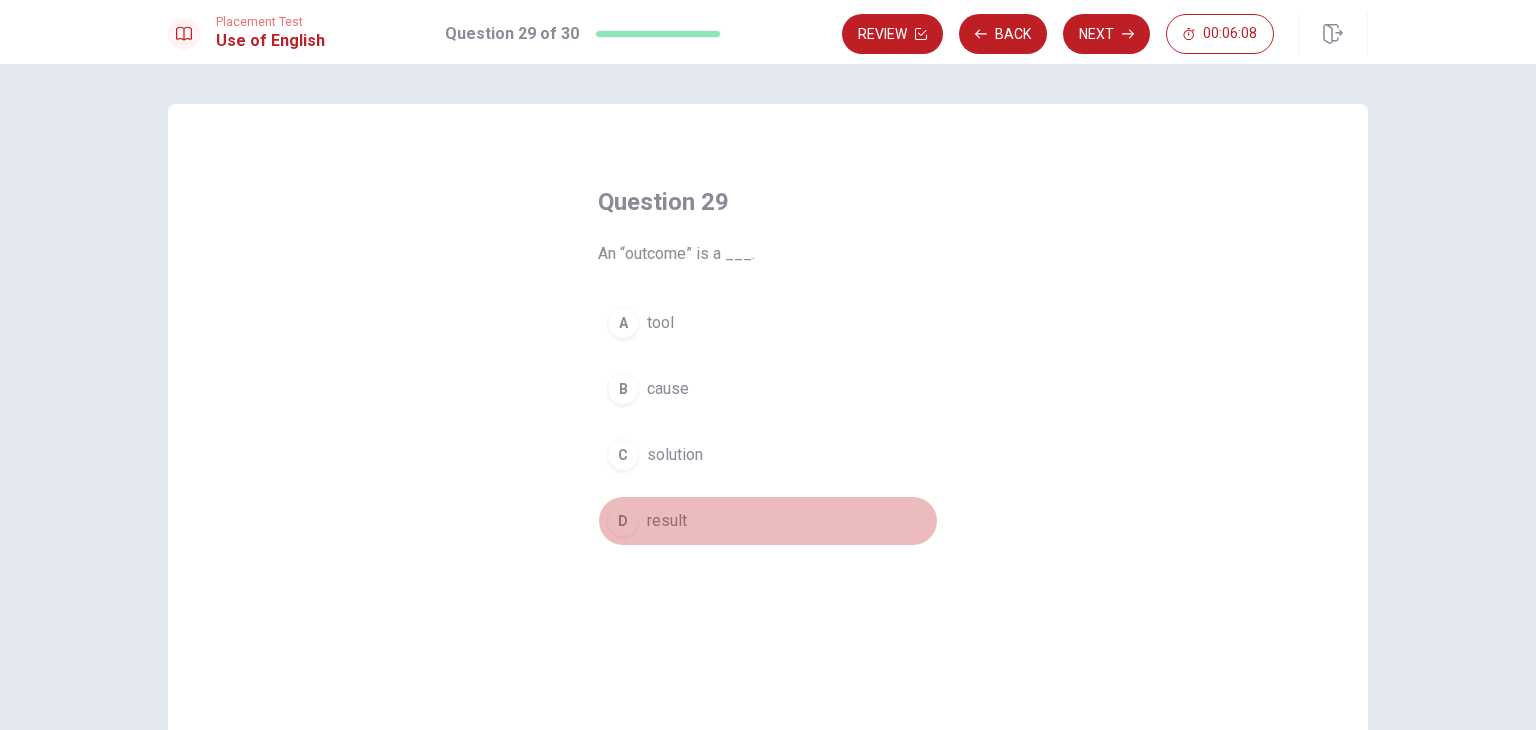 click on "D result" at bounding box center [768, 521] 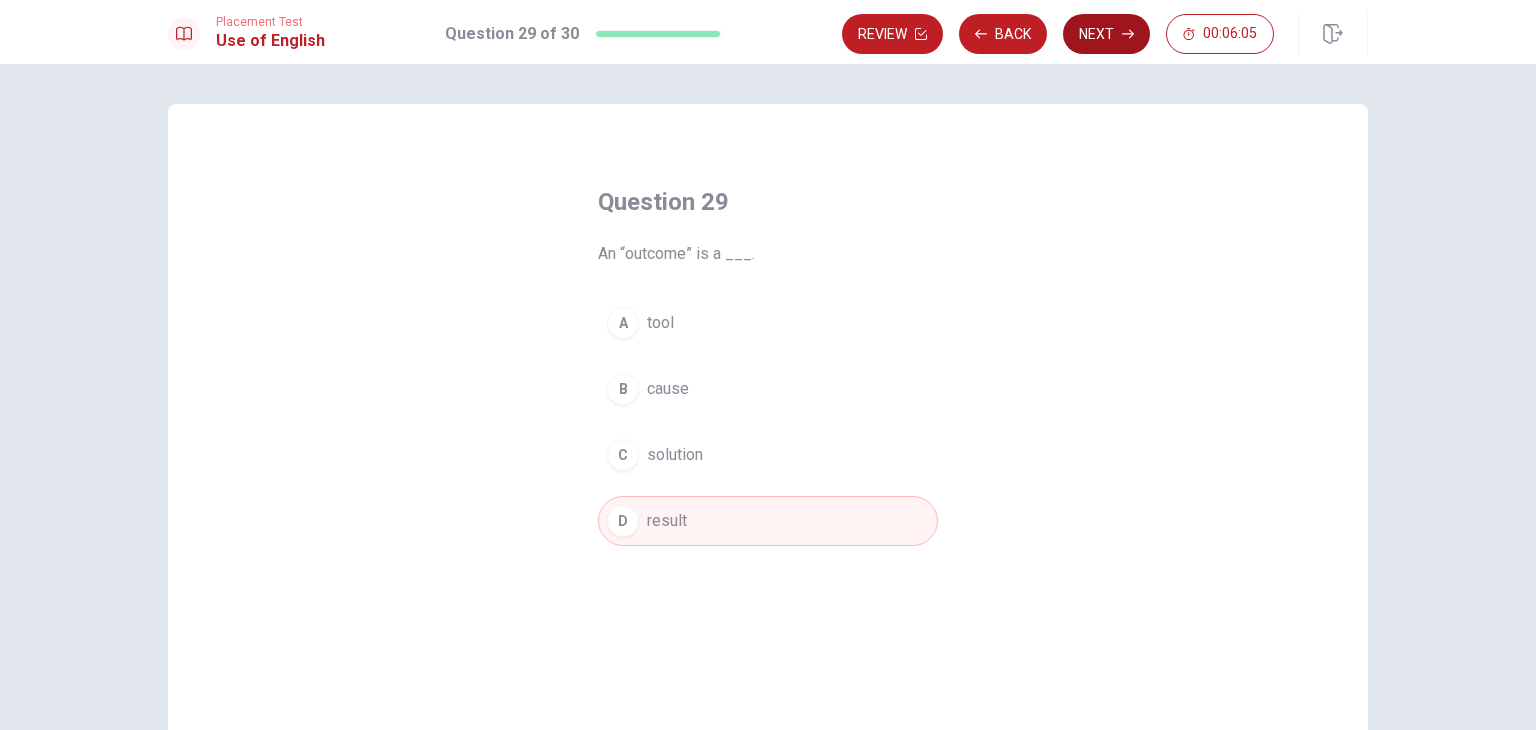 click on "Next" at bounding box center [1106, 34] 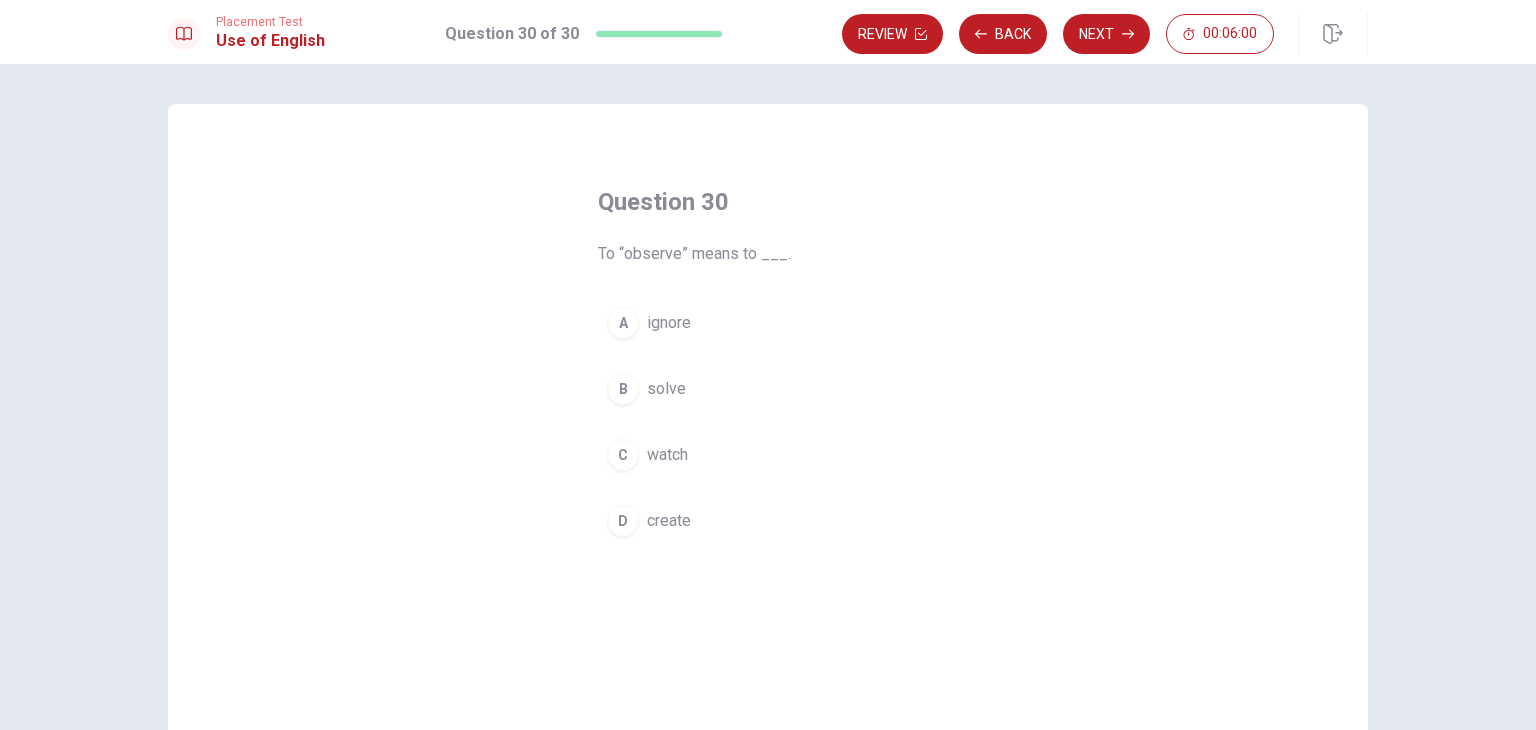 click on "C" at bounding box center [623, 455] 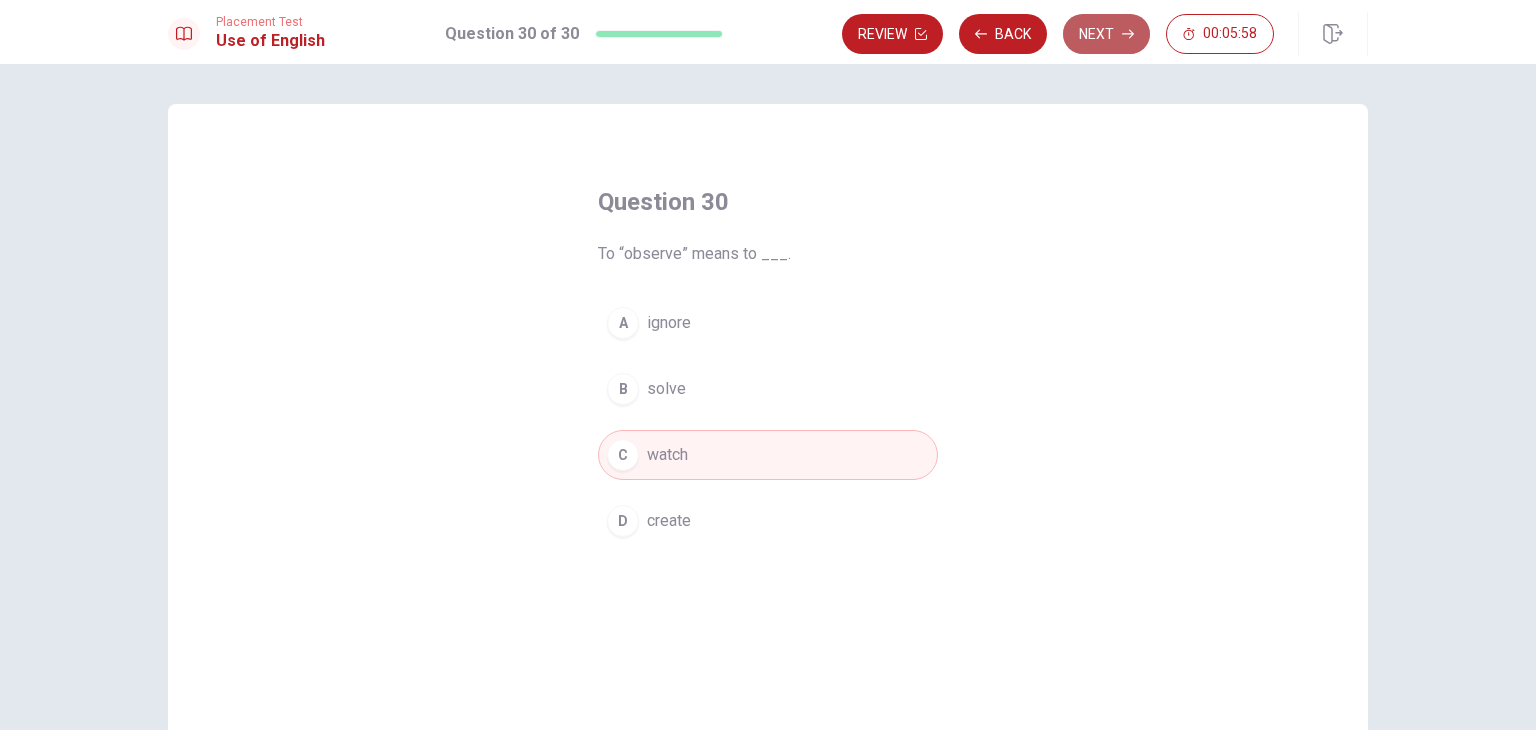 click on "Next" at bounding box center [1106, 34] 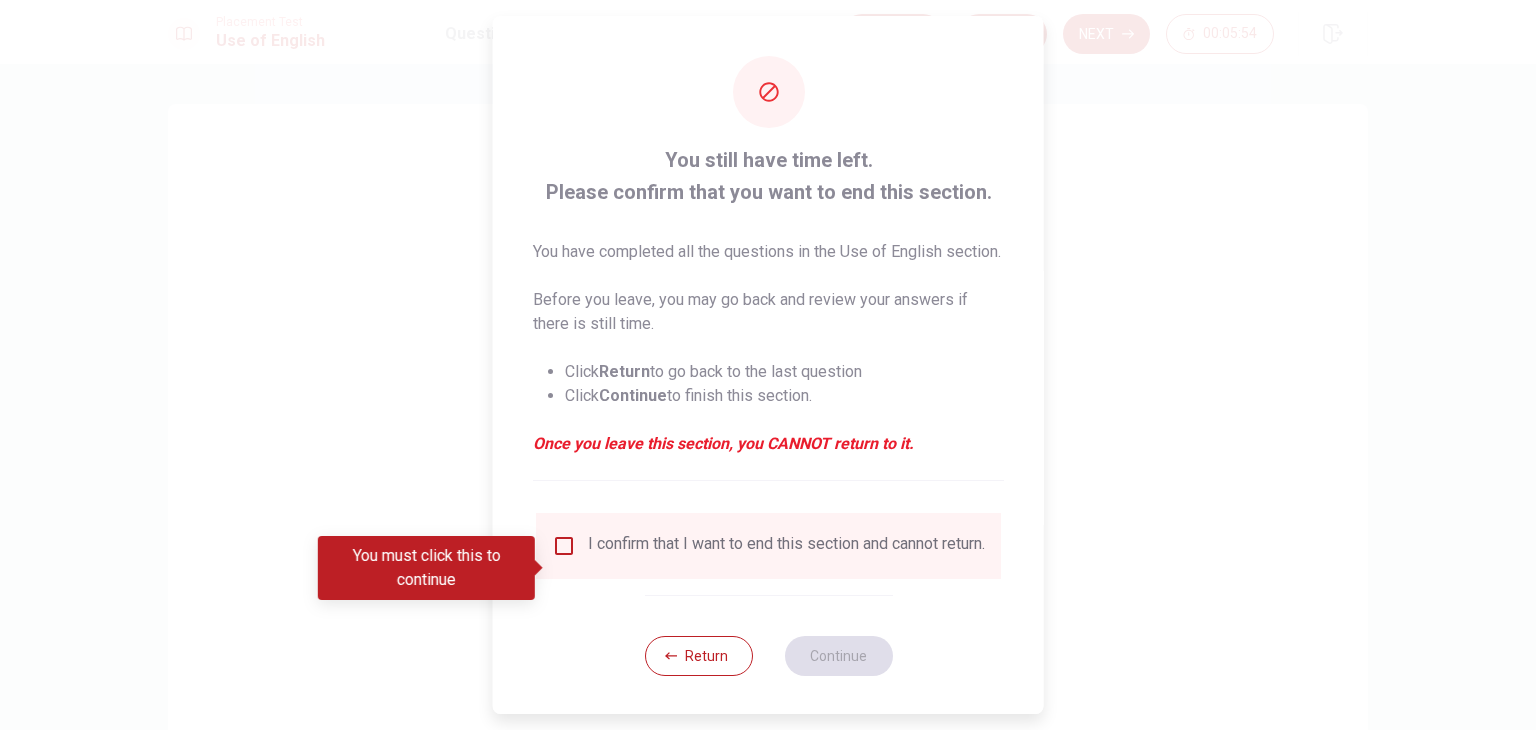 scroll, scrollTop: 40, scrollLeft: 0, axis: vertical 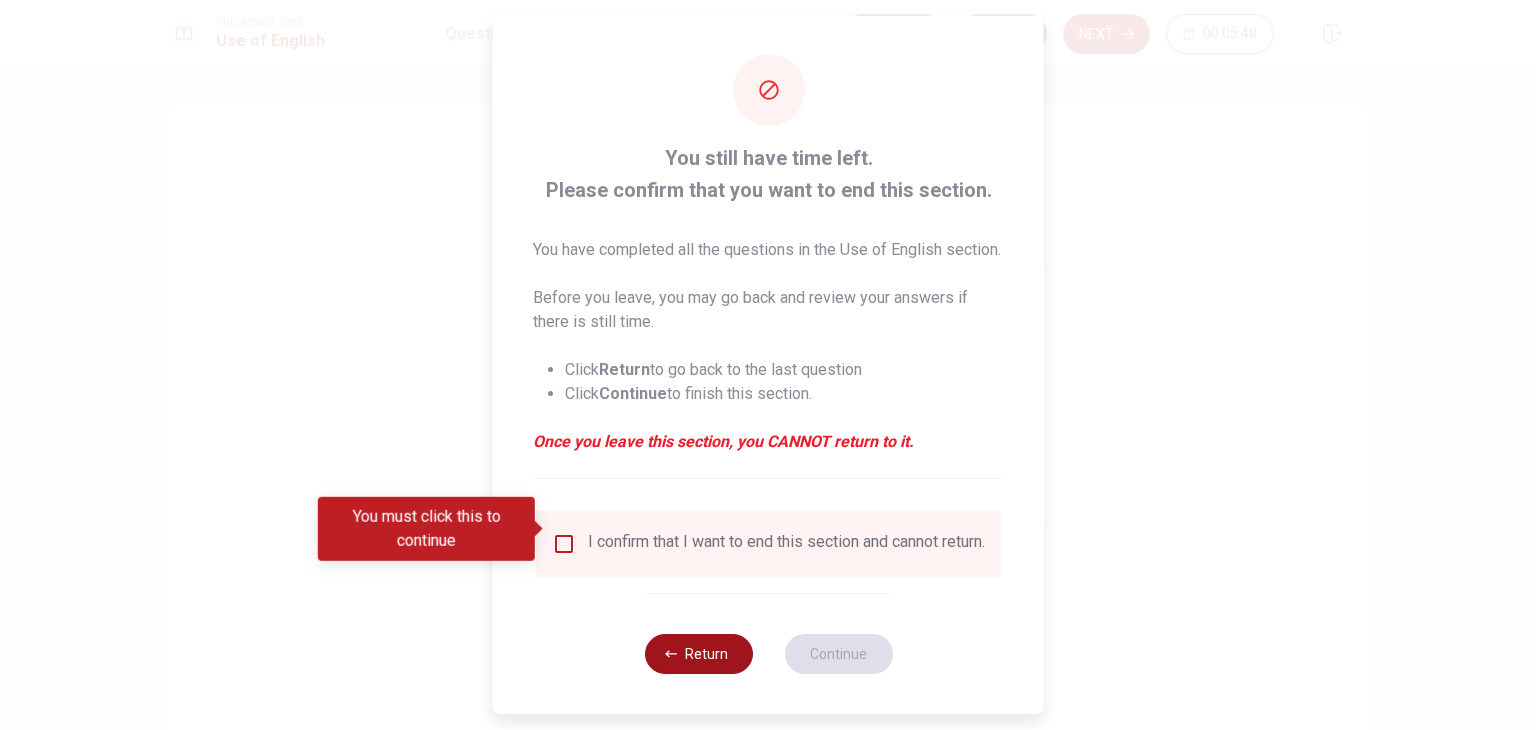 click on "Return" at bounding box center [698, 654] 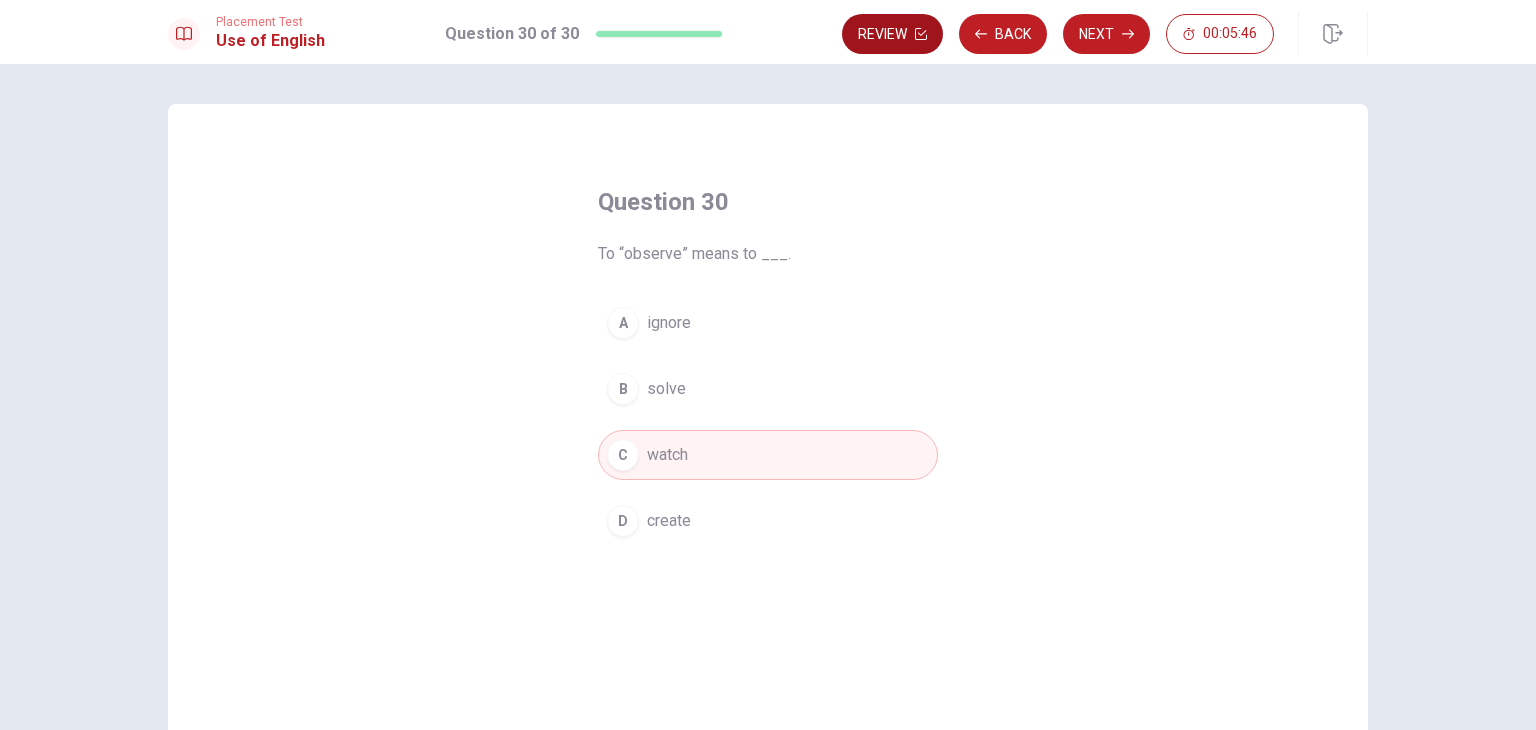 click on "Review" at bounding box center [892, 34] 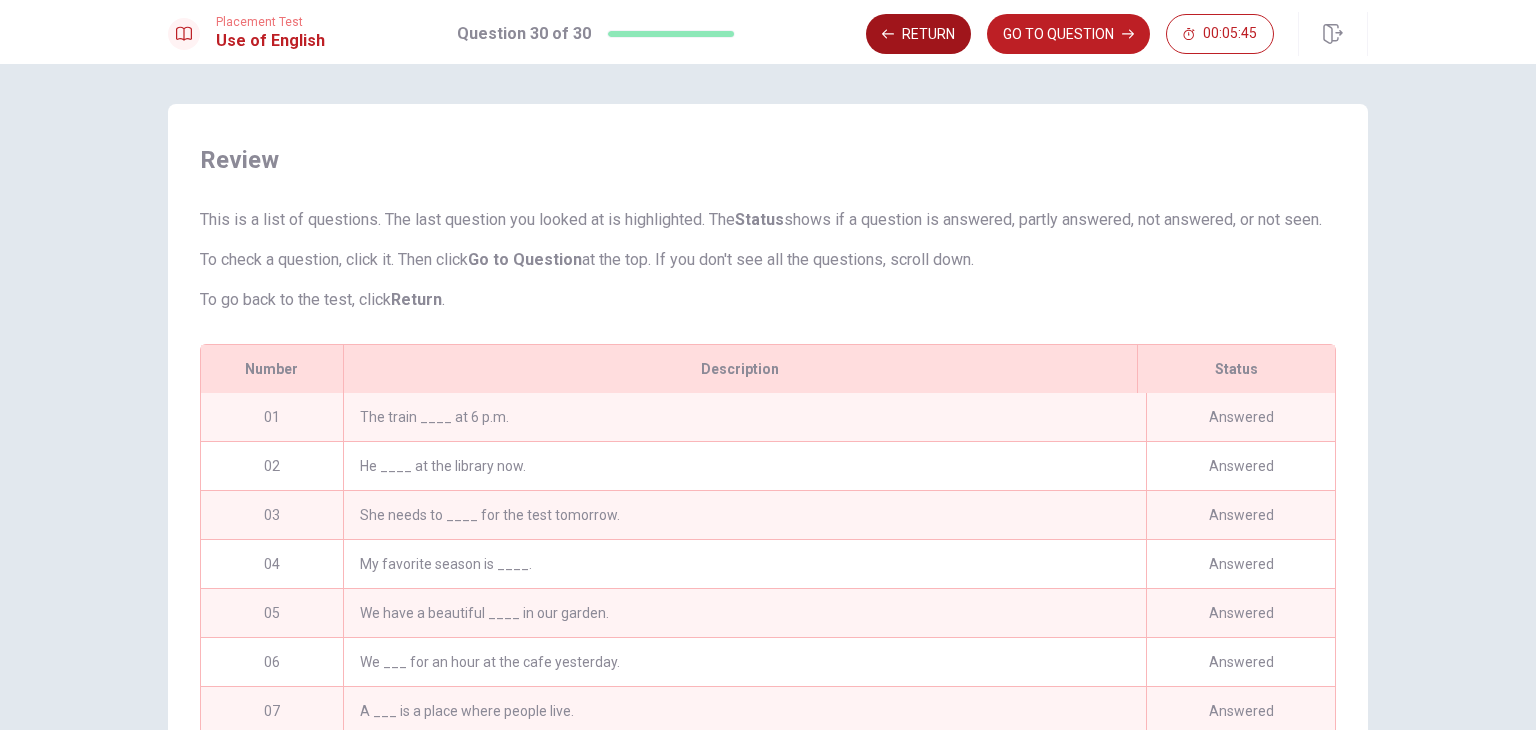 scroll, scrollTop: 280, scrollLeft: 0, axis: vertical 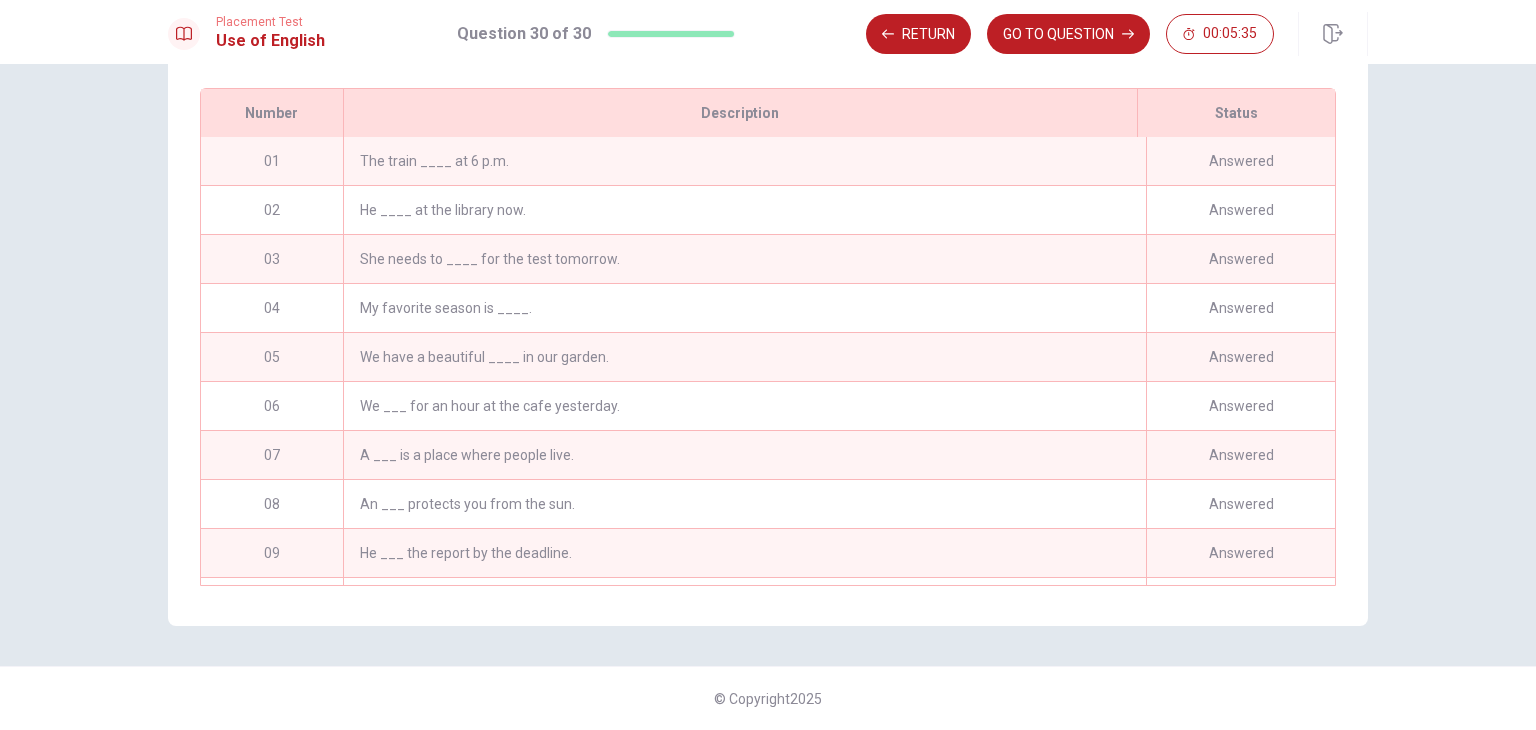 click on "The train ____ at 6 p.m." at bounding box center (744, 161) 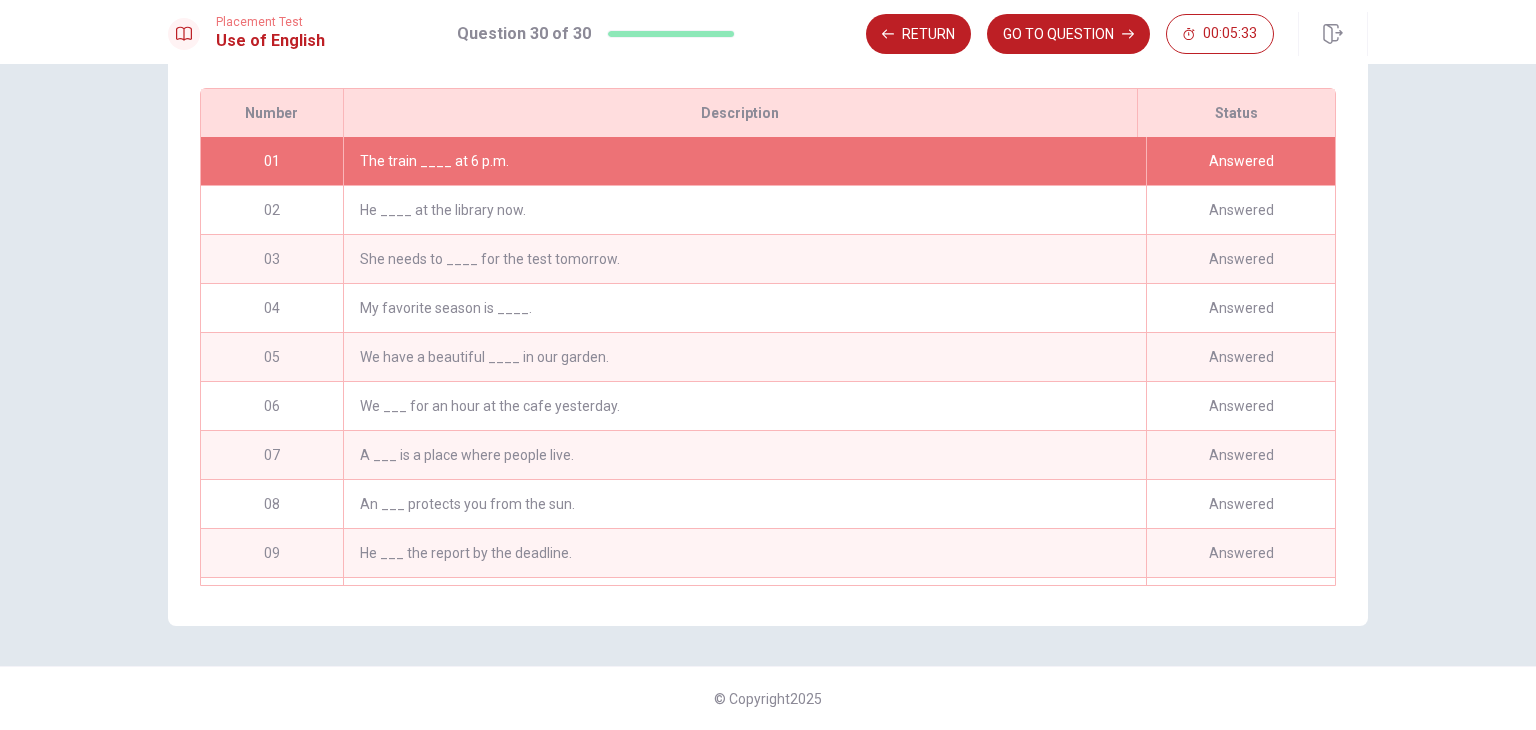 click on "The train ____ at 6 p.m." at bounding box center [744, 161] 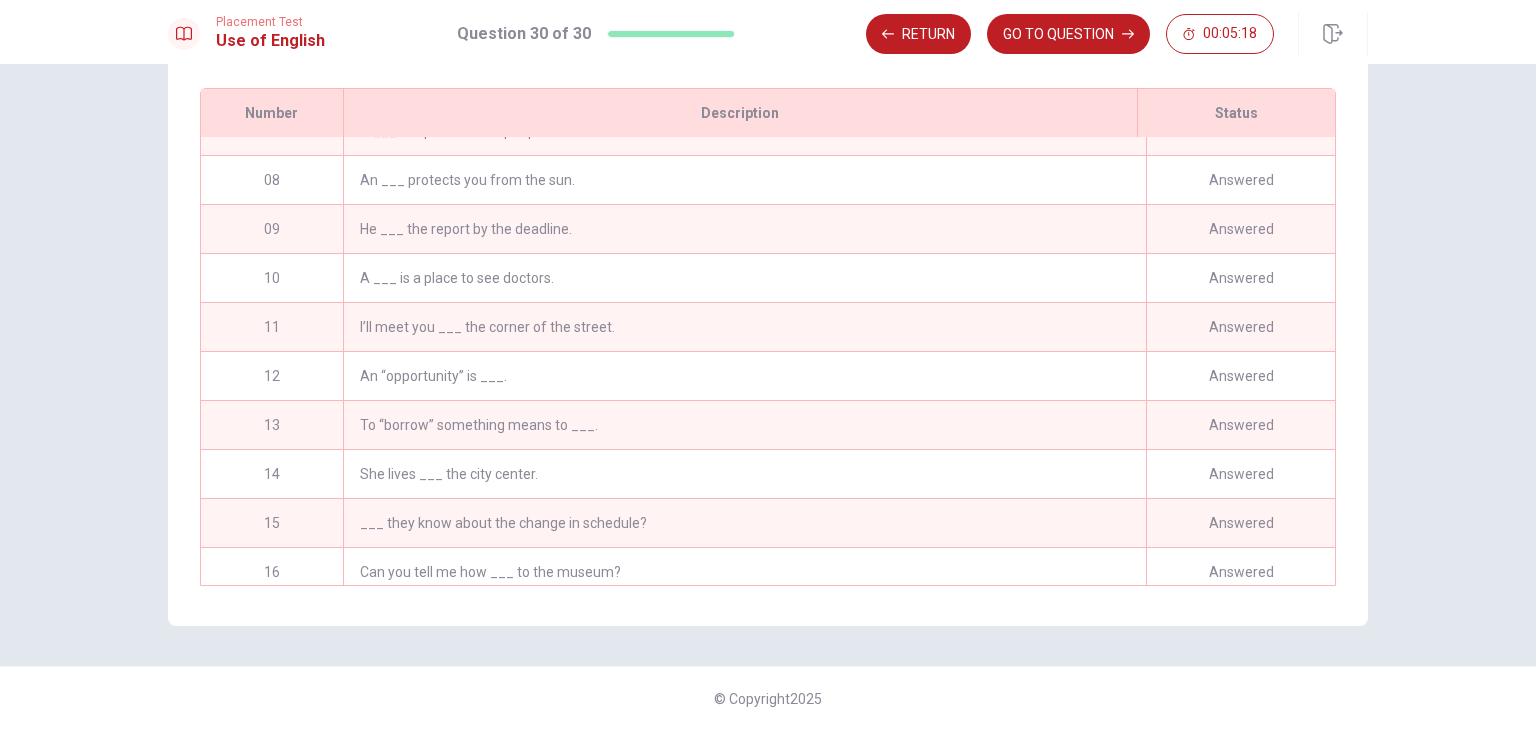 scroll, scrollTop: 328, scrollLeft: 0, axis: vertical 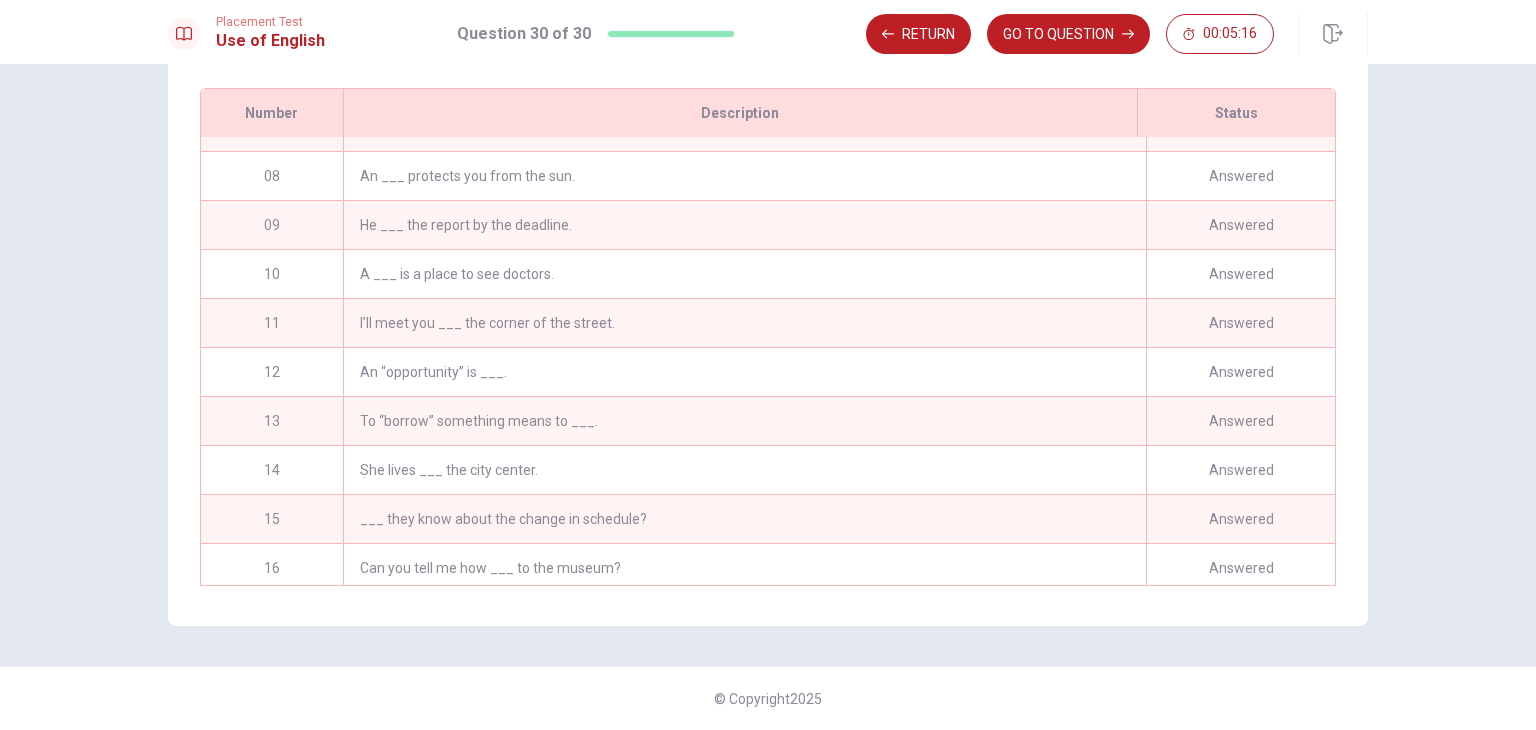 click on "An ___ protects you from the sun." at bounding box center [744, 176] 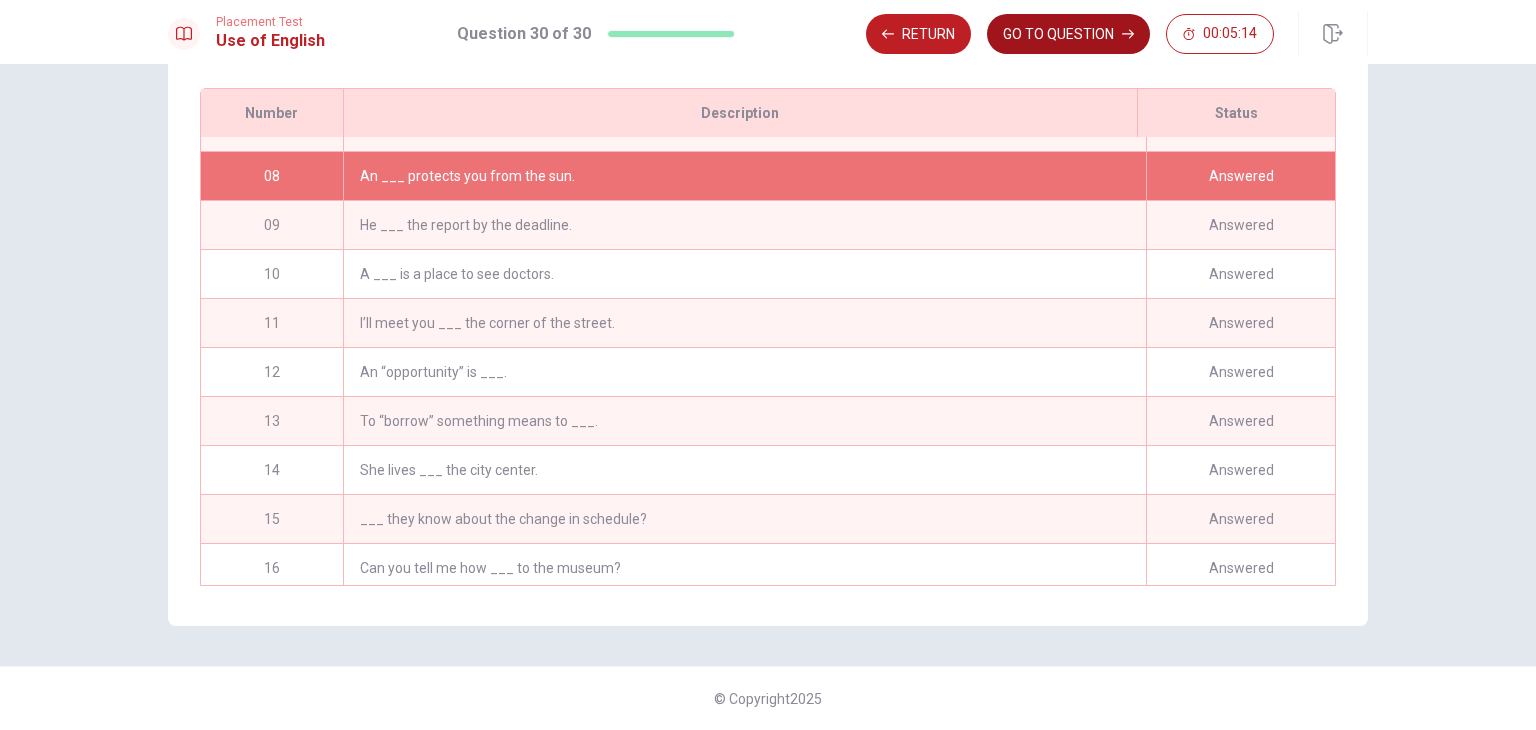 click on "GO TO QUESTION" at bounding box center (1068, 34) 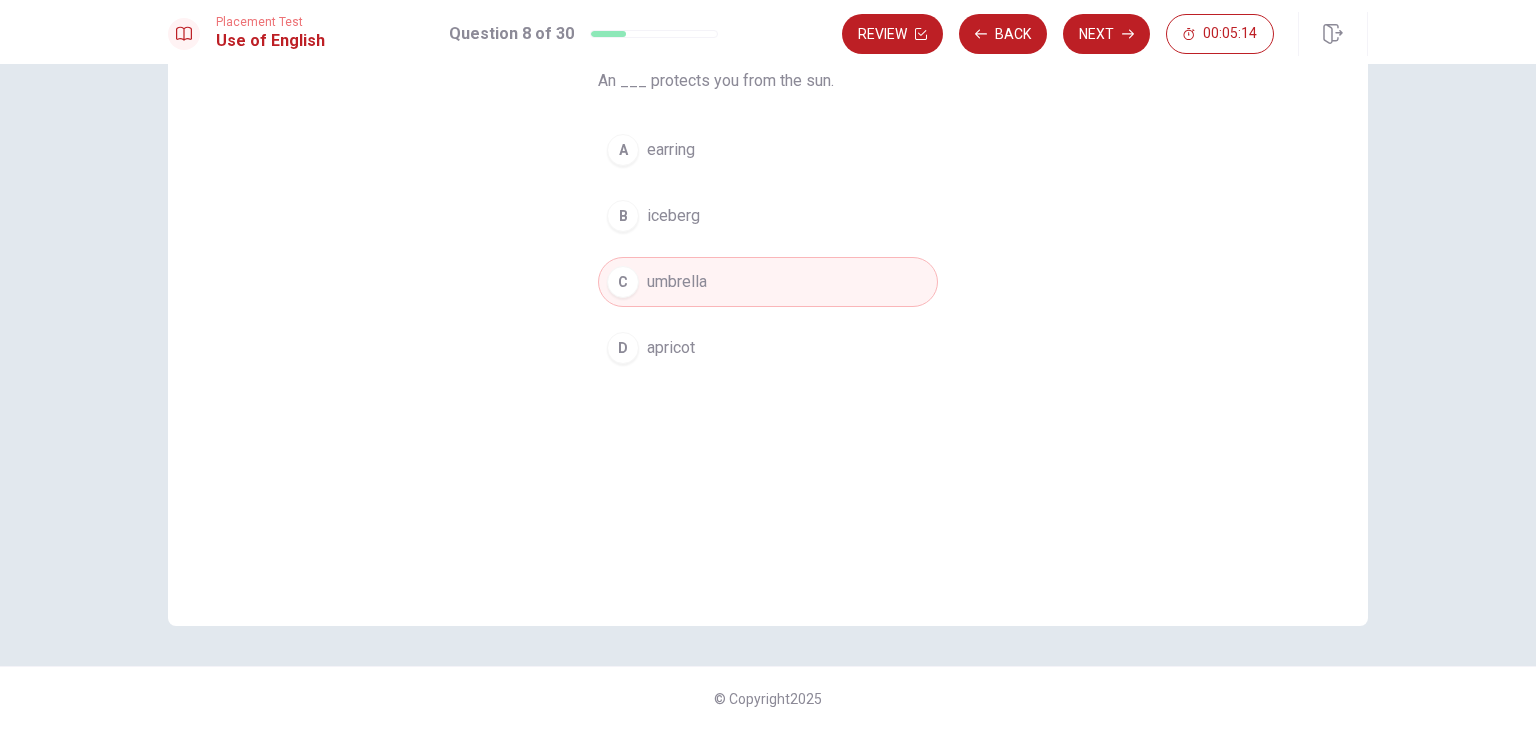 scroll, scrollTop: 173, scrollLeft: 0, axis: vertical 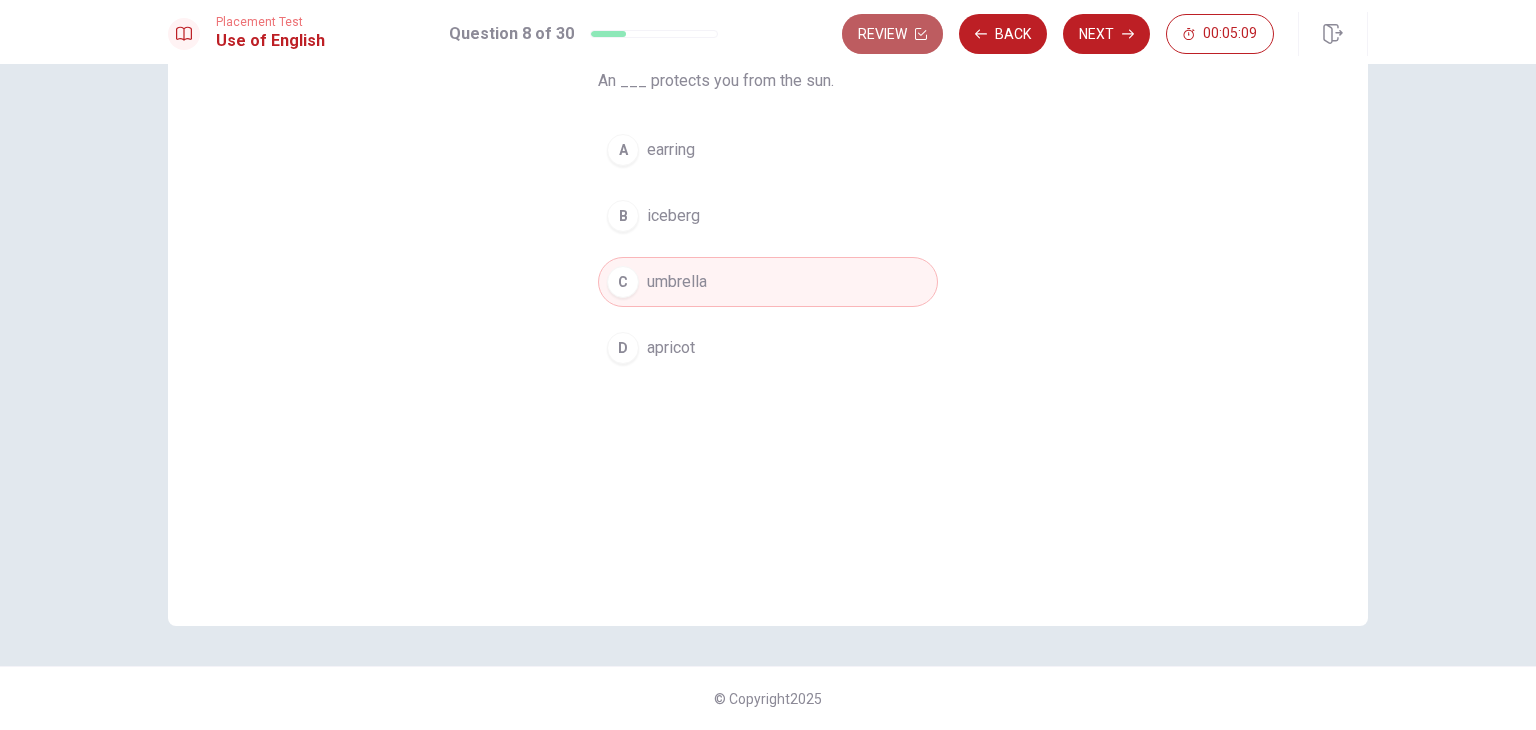 click on "Review" at bounding box center (892, 34) 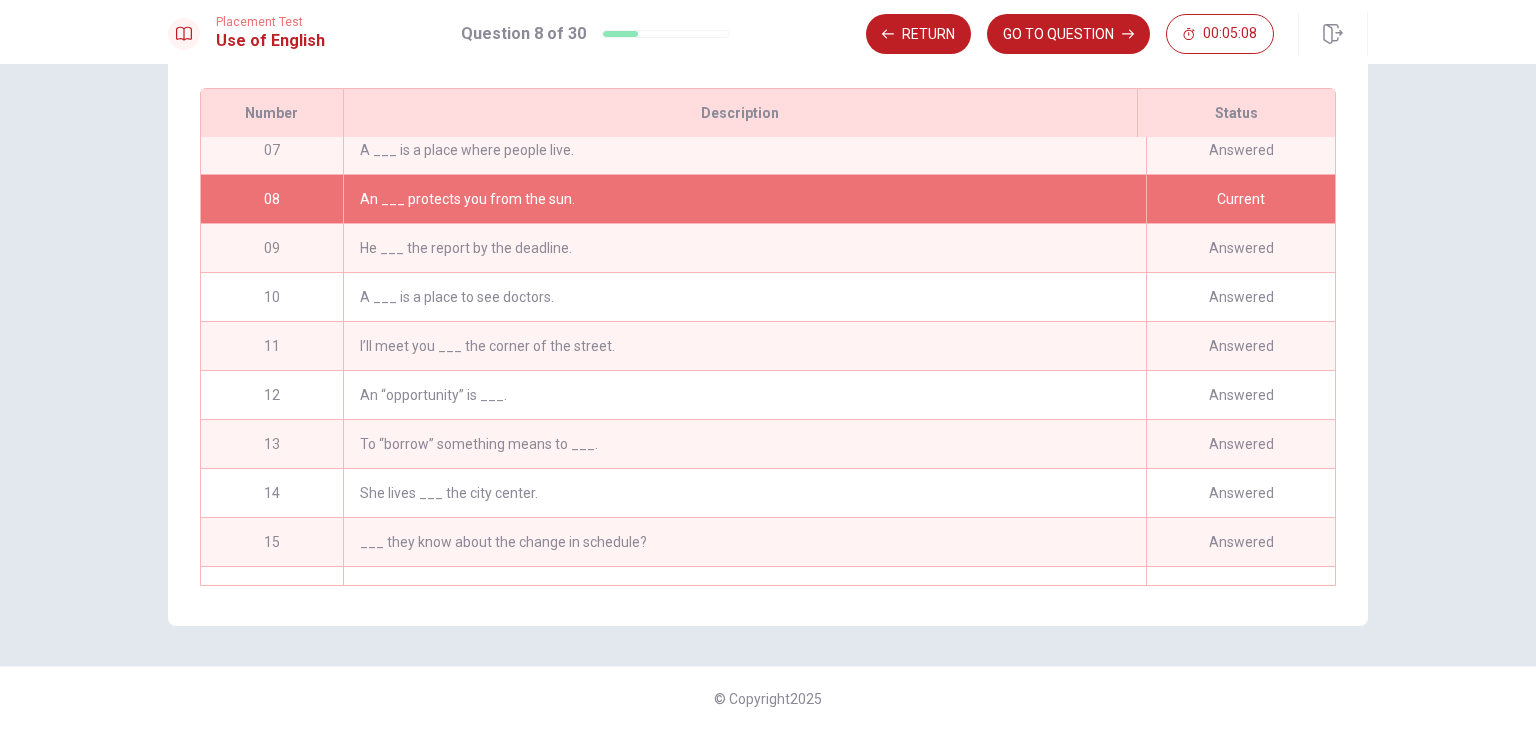 scroll, scrollTop: 340, scrollLeft: 0, axis: vertical 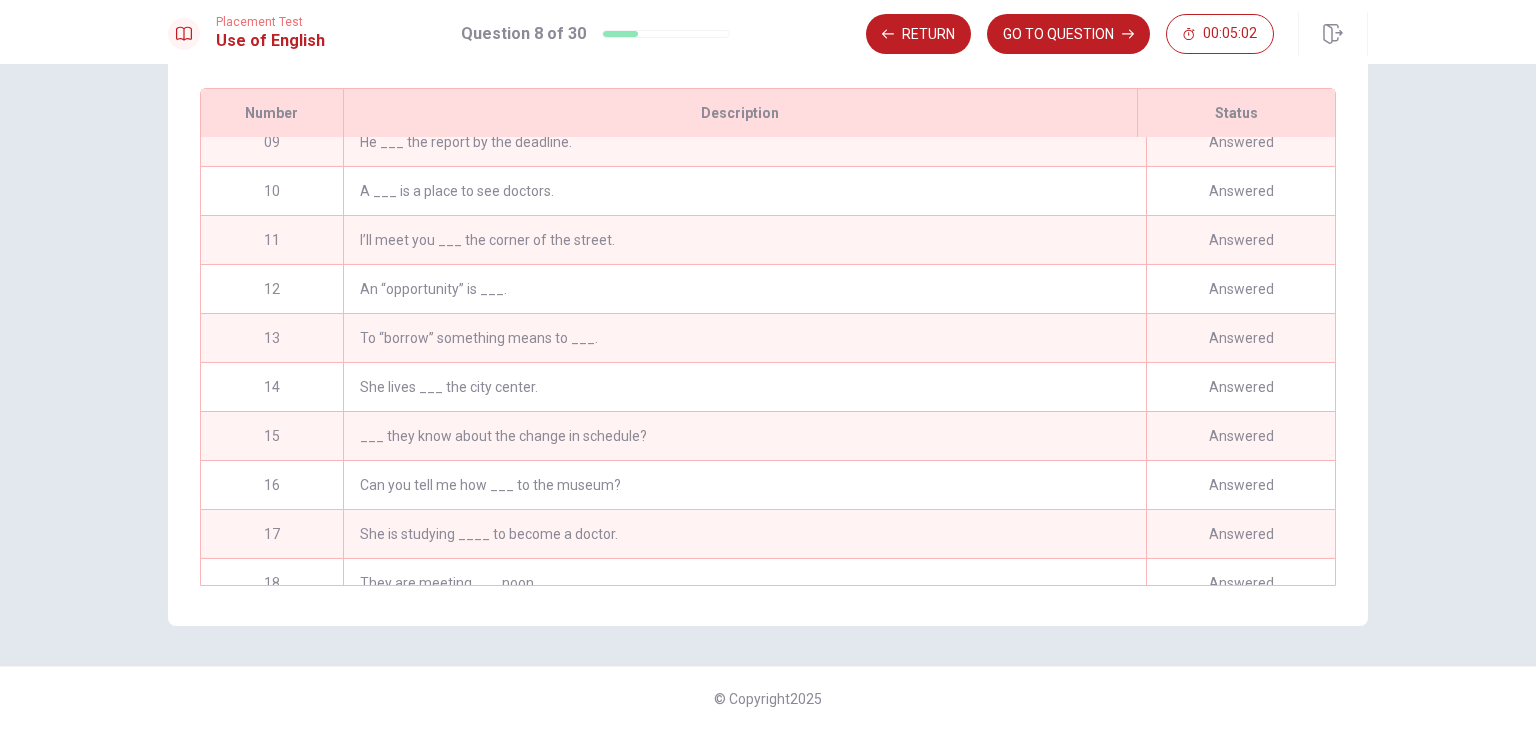 click on "I’ll meet you ___ the corner of the street." at bounding box center (744, 240) 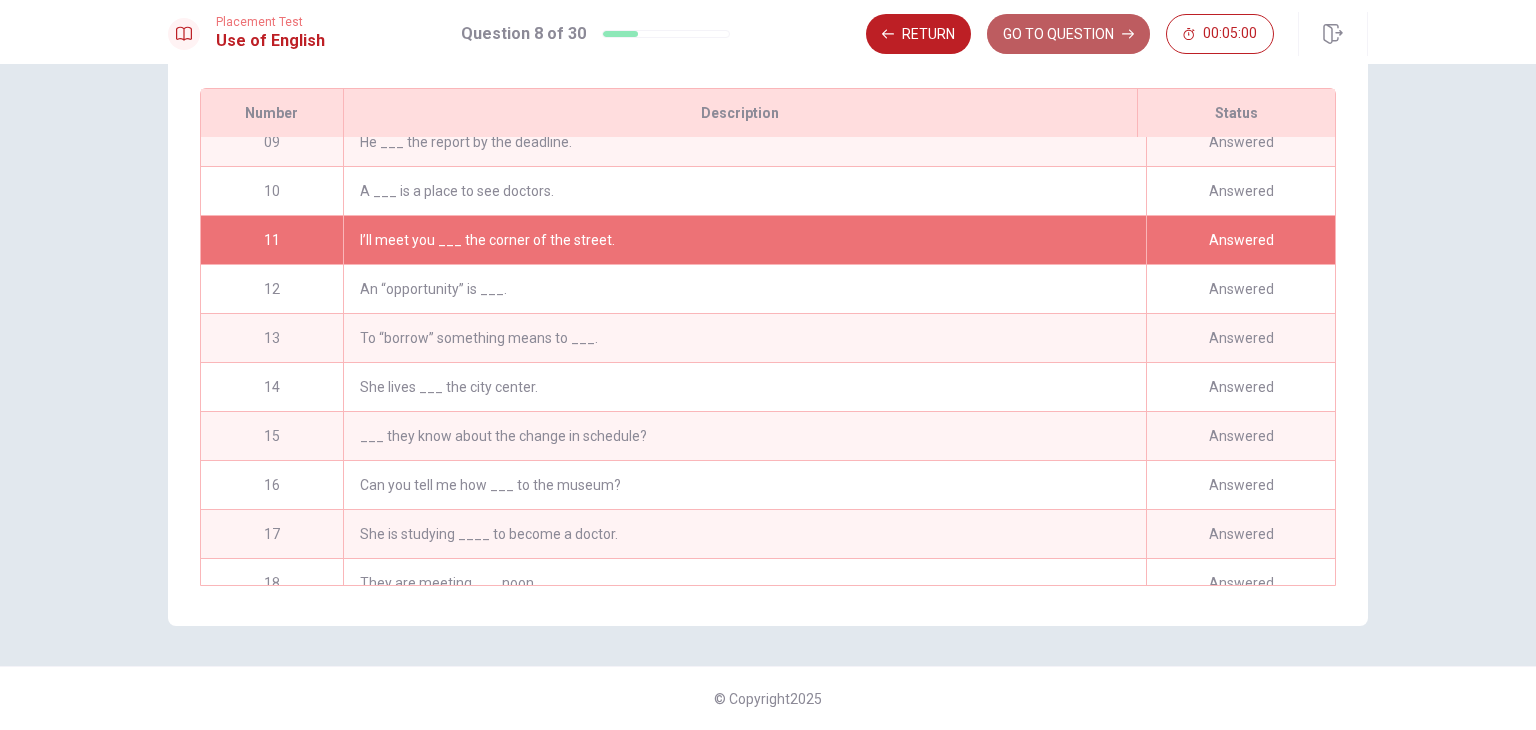 click on "GO TO QUESTION" at bounding box center (1068, 34) 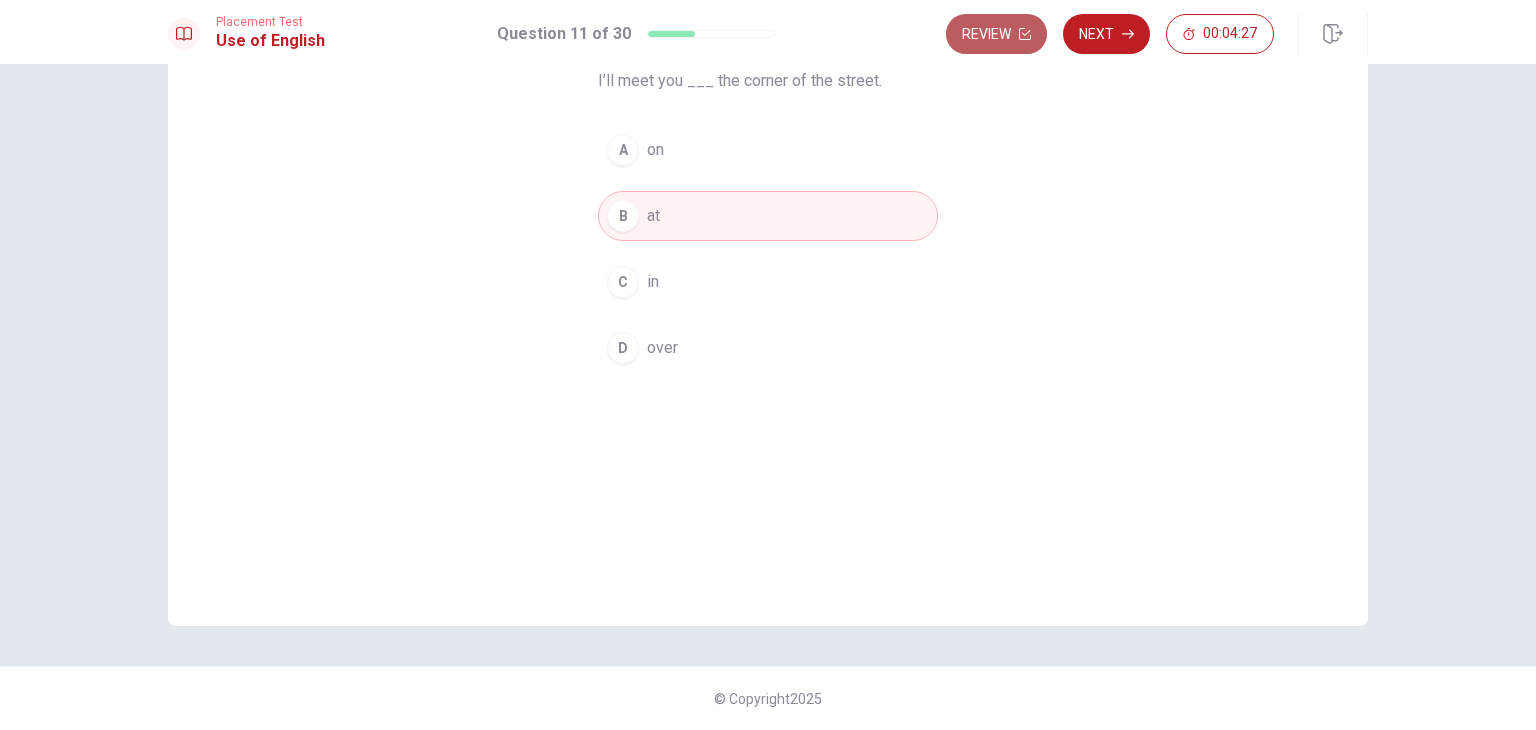 click on "Review" at bounding box center [996, 34] 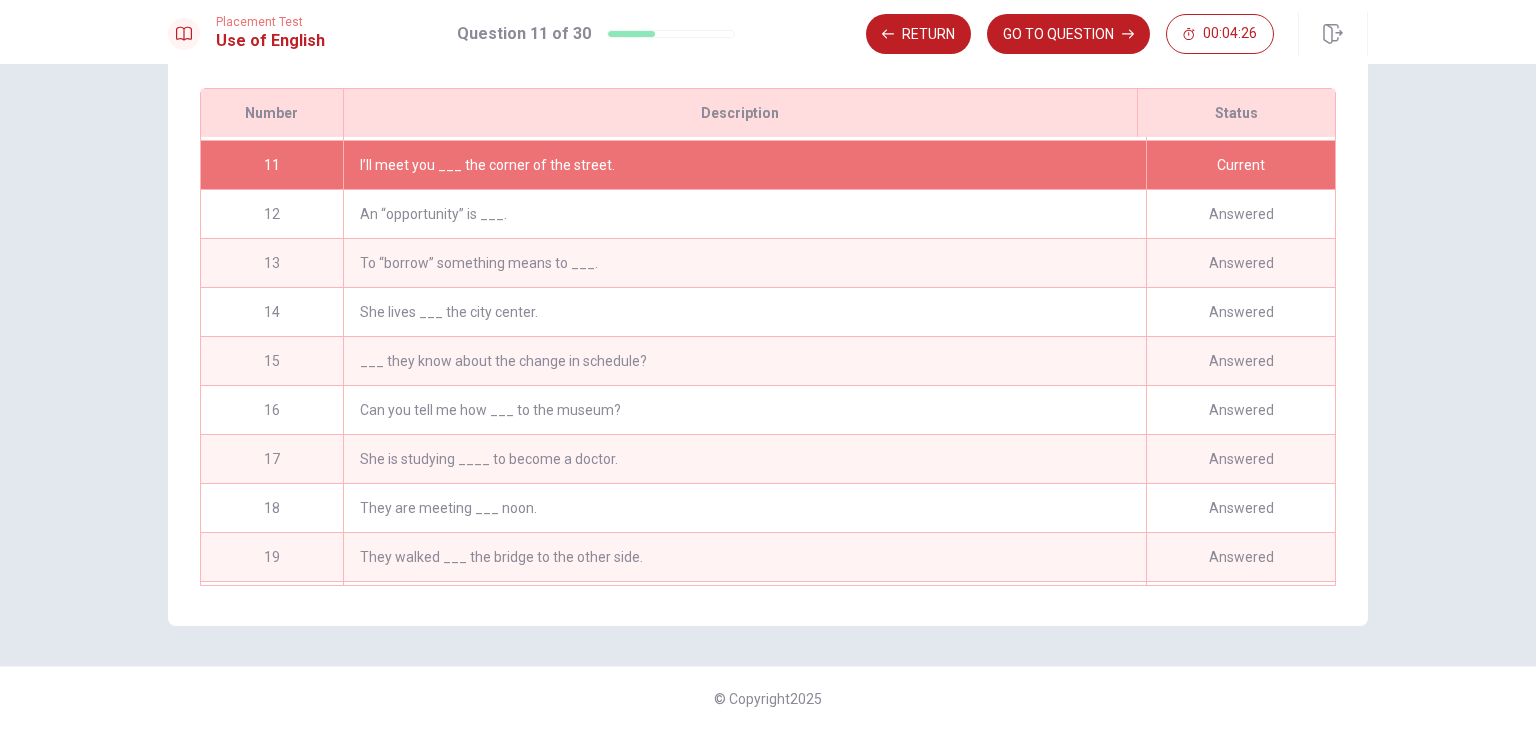 scroll, scrollTop: 487, scrollLeft: 0, axis: vertical 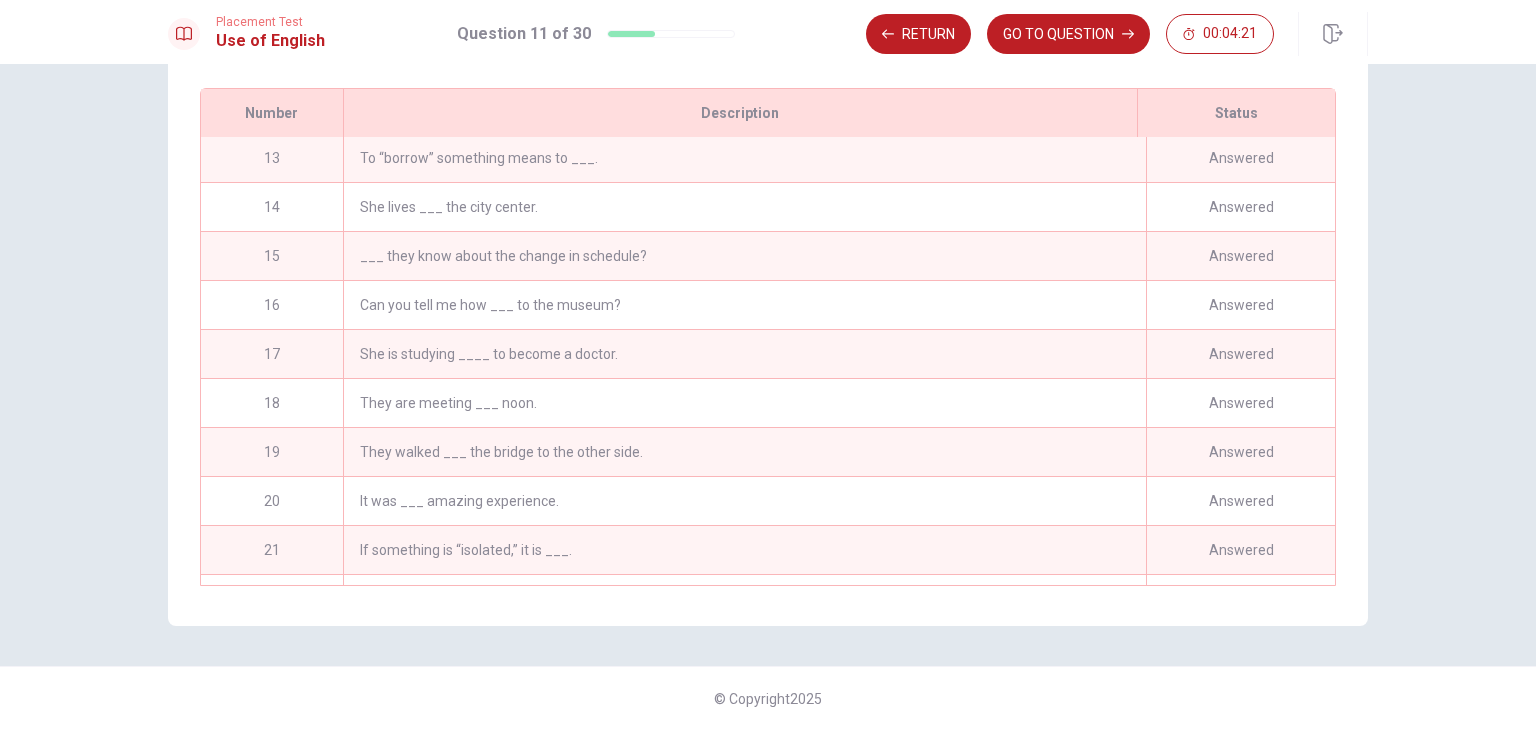 click on "She lives ___ the city center." at bounding box center (744, 207) 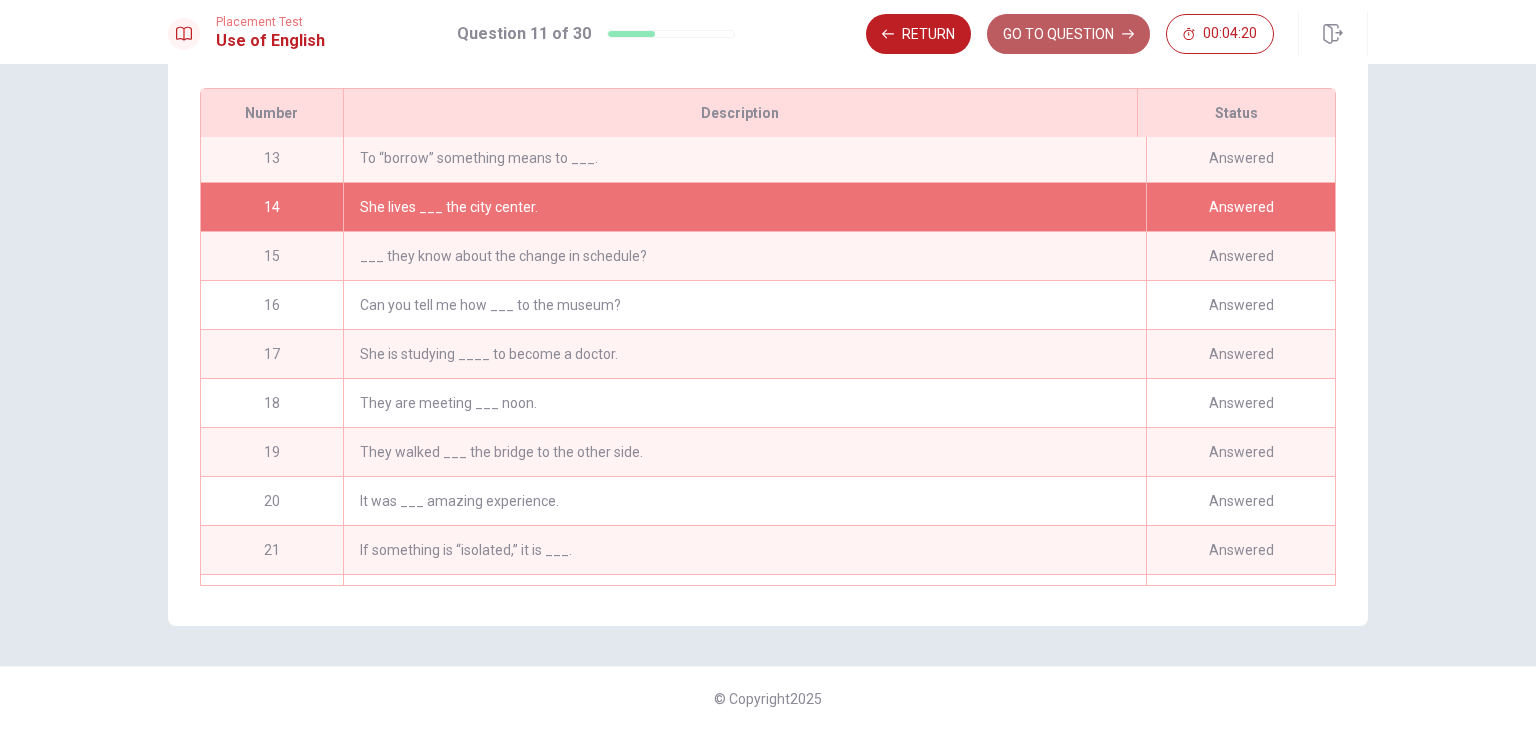 click on "GO TO QUESTION" at bounding box center [1068, 34] 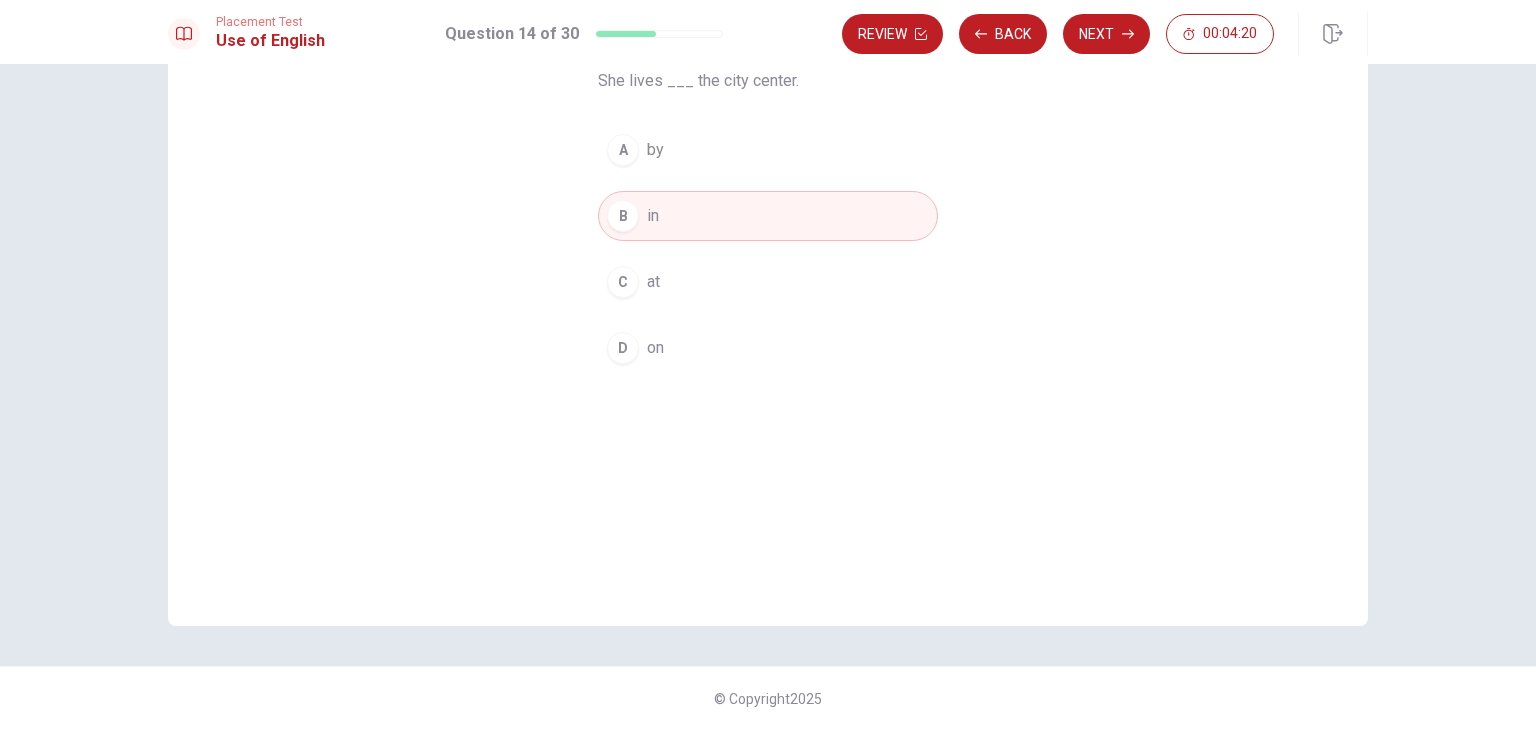 scroll, scrollTop: 173, scrollLeft: 0, axis: vertical 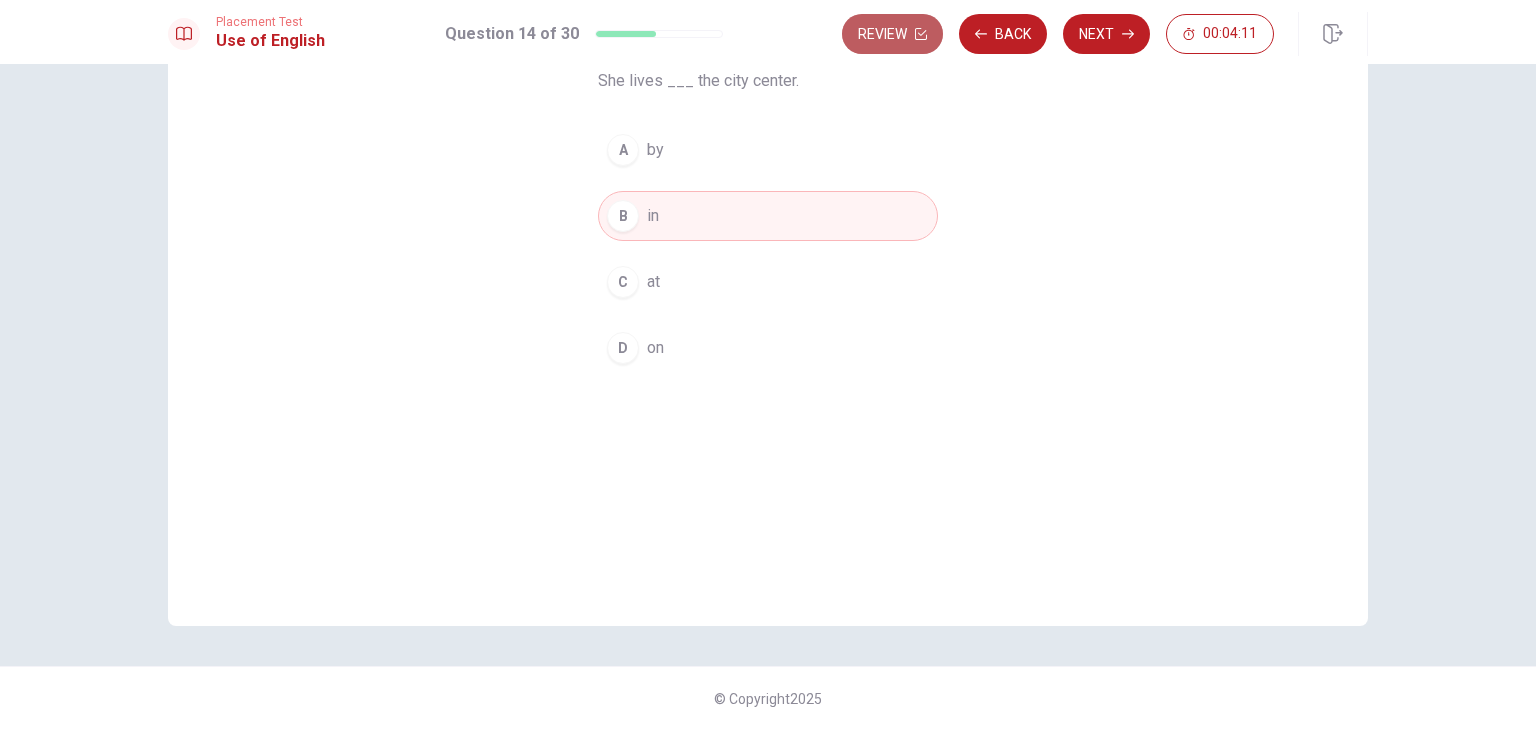 click on "Review" at bounding box center (892, 34) 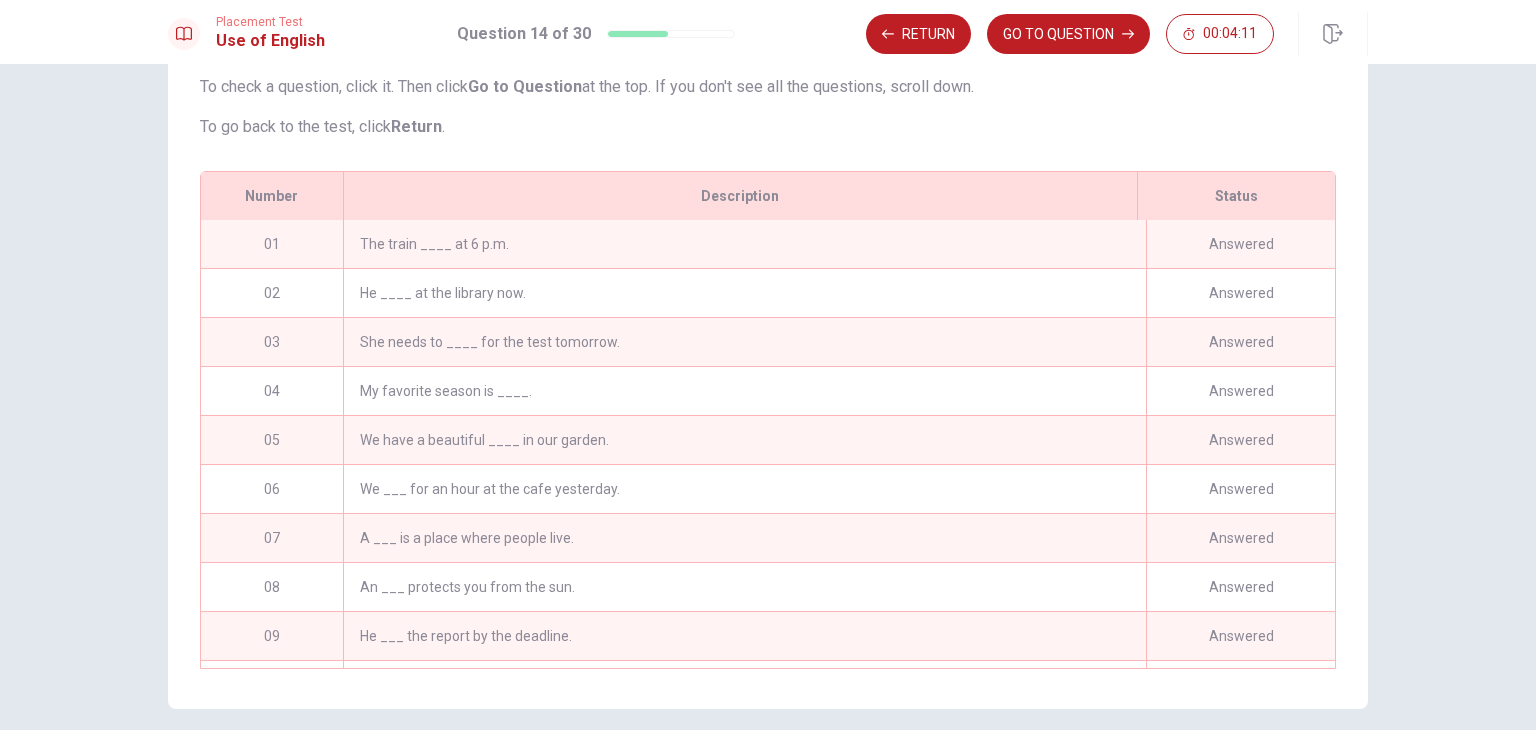 scroll, scrollTop: 280, scrollLeft: 0, axis: vertical 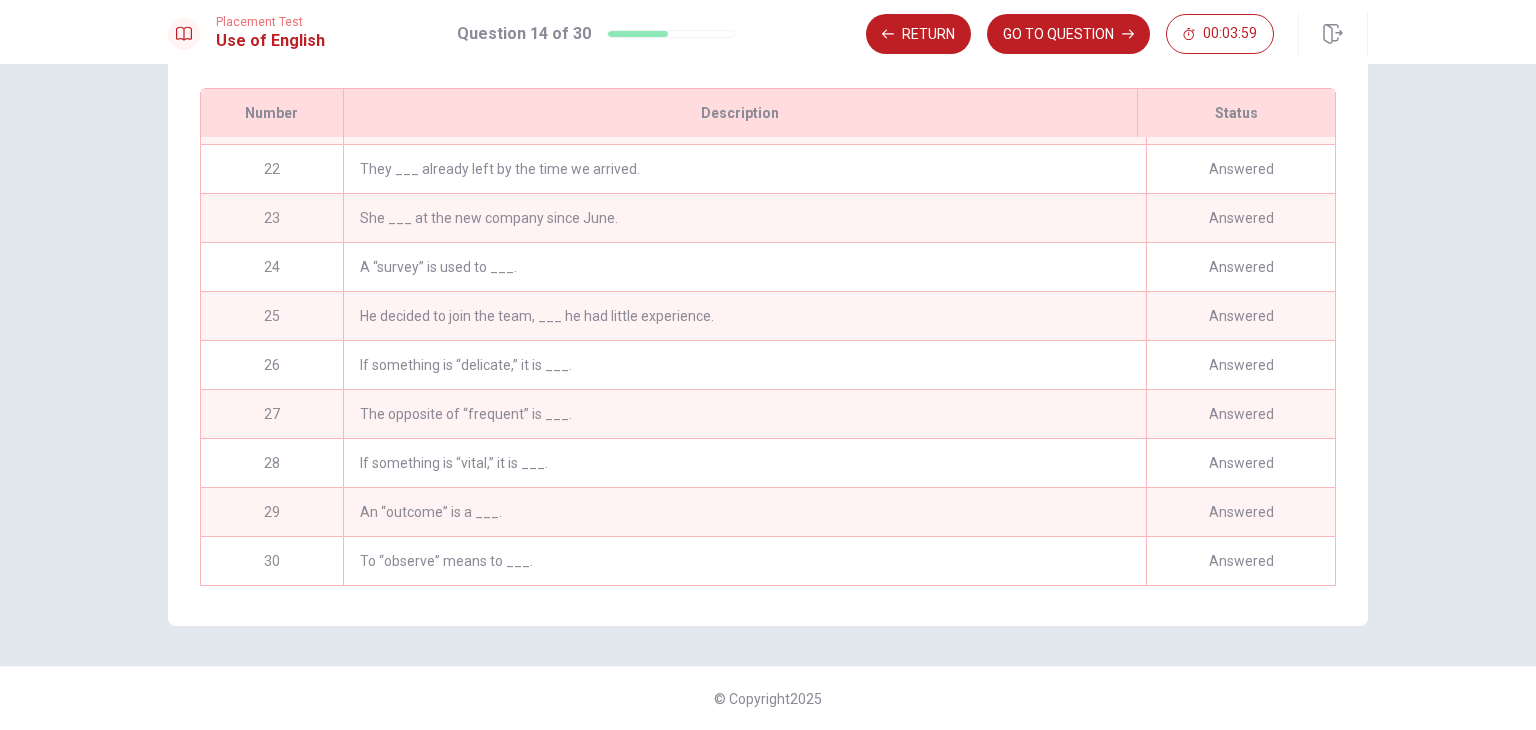 click on "Review This is a list of questions. The last question you looked at is highlighted. The  Status  shows if a question is answered, partly answered, not answered, or not seen. To check a question, click it. Then click  Go to Question  at the top. If you don't see all the questions, scroll down. To go back to the test, click  Return . # 01 Status Answered Description The train ____ at 6 p.m. # 02 Status Answered Description He ____ at the library now. # 03 Status Answered Description She needs to ____ for the test tomorrow. # 04 Status Answered Description My favorite season is ____. # 05 Status Answered Description We have a beautiful ____ in our garden. # 06 Status Answered Description We ___ for an hour at the cafe yesterday. # 07 Status Answered Description A ___ is a place where people live. # 08 Status Answered Description An ___ protects you from the sun. # 09 Status Answered Description He ___ the report by the deadline. # 10 Status Answered Description A ___ is a place to see doctors. # 11 Status # 12 #" at bounding box center [768, 237] 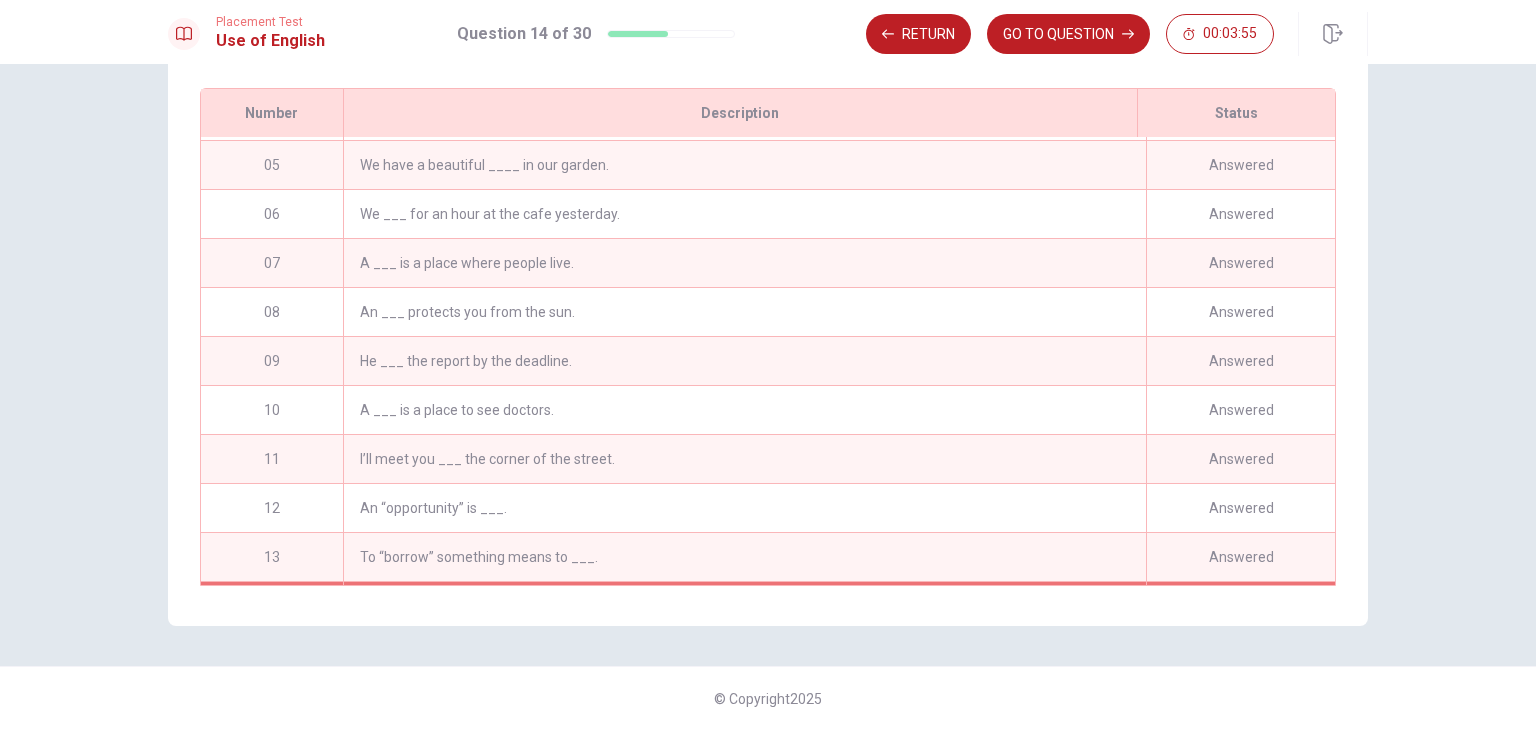 scroll, scrollTop: 0, scrollLeft: 0, axis: both 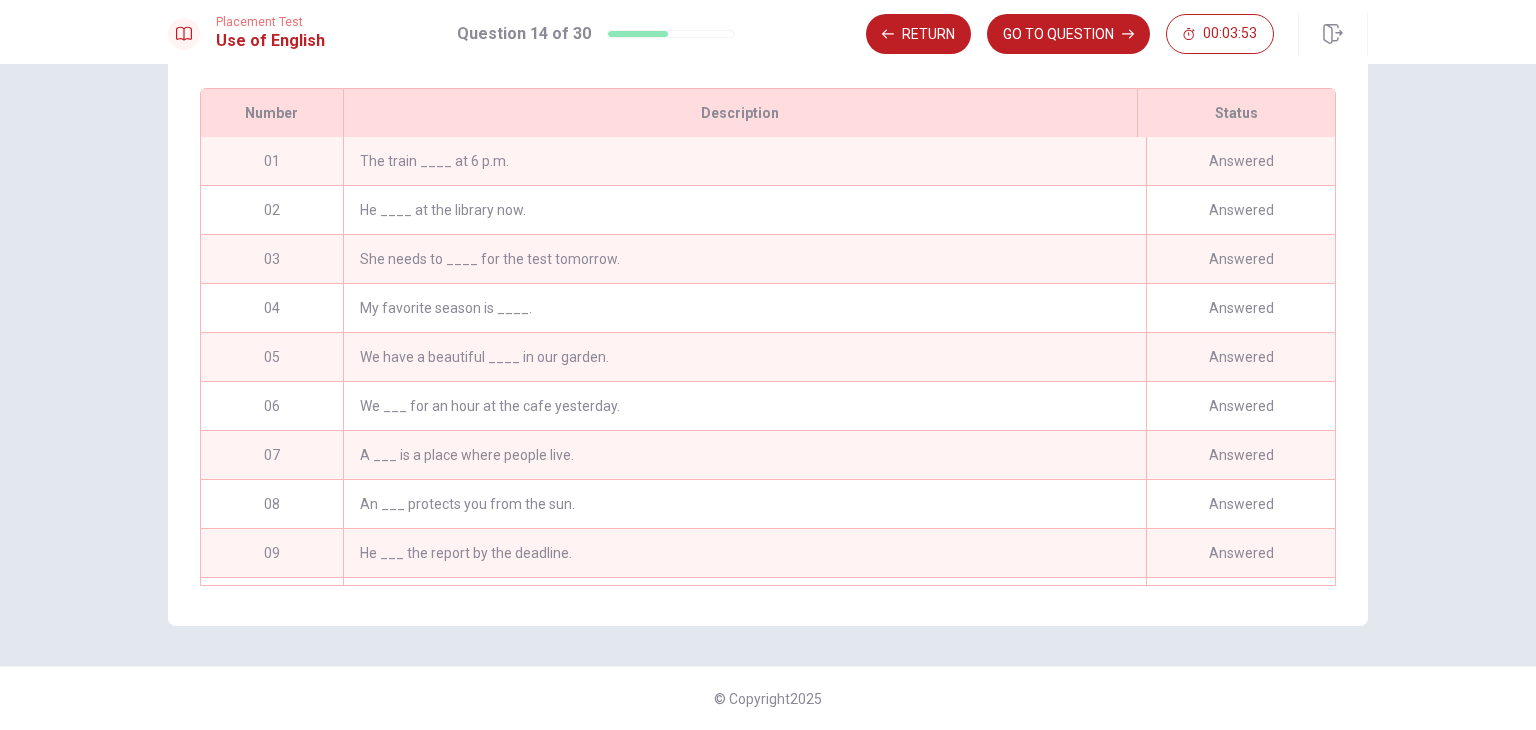 click on "Review This is a list of questions. The last question you looked at is highlighted. The  Status  shows if a question is answered, partly answered, not answered, or not seen. To check a question, click it. Then click  Go to Question  at the top. If you don't see all the questions, scroll down. To go back to the test, click  Return . # 01 Status Answered Description The train ____ at 6 p.m. # 02 Status Answered Description He ____ at the library now. # 03 Status Answered Description She needs to ____ for the test tomorrow. # 04 Status Answered Description My favorite season is ____. # 05 Status Answered Description We have a beautiful ____ in our garden. # 06 Status Answered Description We ___ for an hour at the cafe yesterday. # 07 Status Answered Description A ___ is a place where people live. # 08 Status Answered Description An ___ protects you from the sun. # 09 Status Answered Description He ___ the report by the deadline. # 10 Status Answered Description A ___ is a place to see doctors. # 11 Status # 12 #" at bounding box center [768, 397] 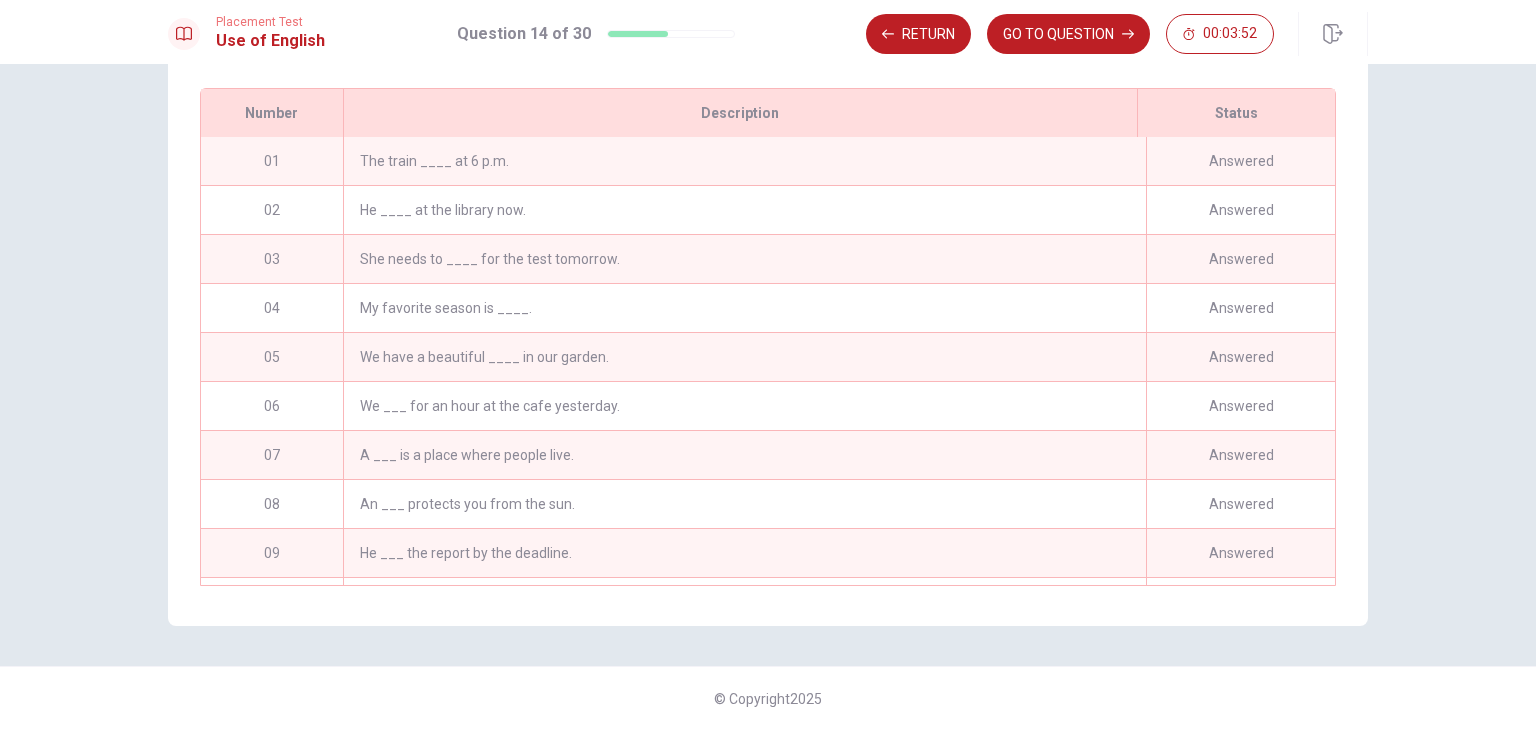 click on "Review This is a list of questions. The last question you looked at is highlighted. The  Status  shows if a question is answered, partly answered, not answered, or not seen. To check a question, click it. Then click  Go to Question  at the top. If you don't see all the questions, scroll down. To go back to the test, click  Return . # 01 Status Answered Description The train ____ at 6 p.m. # 02 Status Answered Description He ____ at the library now. # 03 Status Answered Description She needs to ____ for the test tomorrow. # 04 Status Answered Description My favorite season is ____. # 05 Status Answered Description We have a beautiful ____ in our garden. # 06 Status Answered Description We ___ for an hour at the cafe yesterday. # 07 Status Answered Description A ___ is a place where people live. # 08 Status Answered Description An ___ protects you from the sun. # 09 Status Answered Description He ___ the report by the deadline. # 10 Status Answered Description A ___ is a place to see doctors. # 11 Status # 12 #" at bounding box center (768, 397) 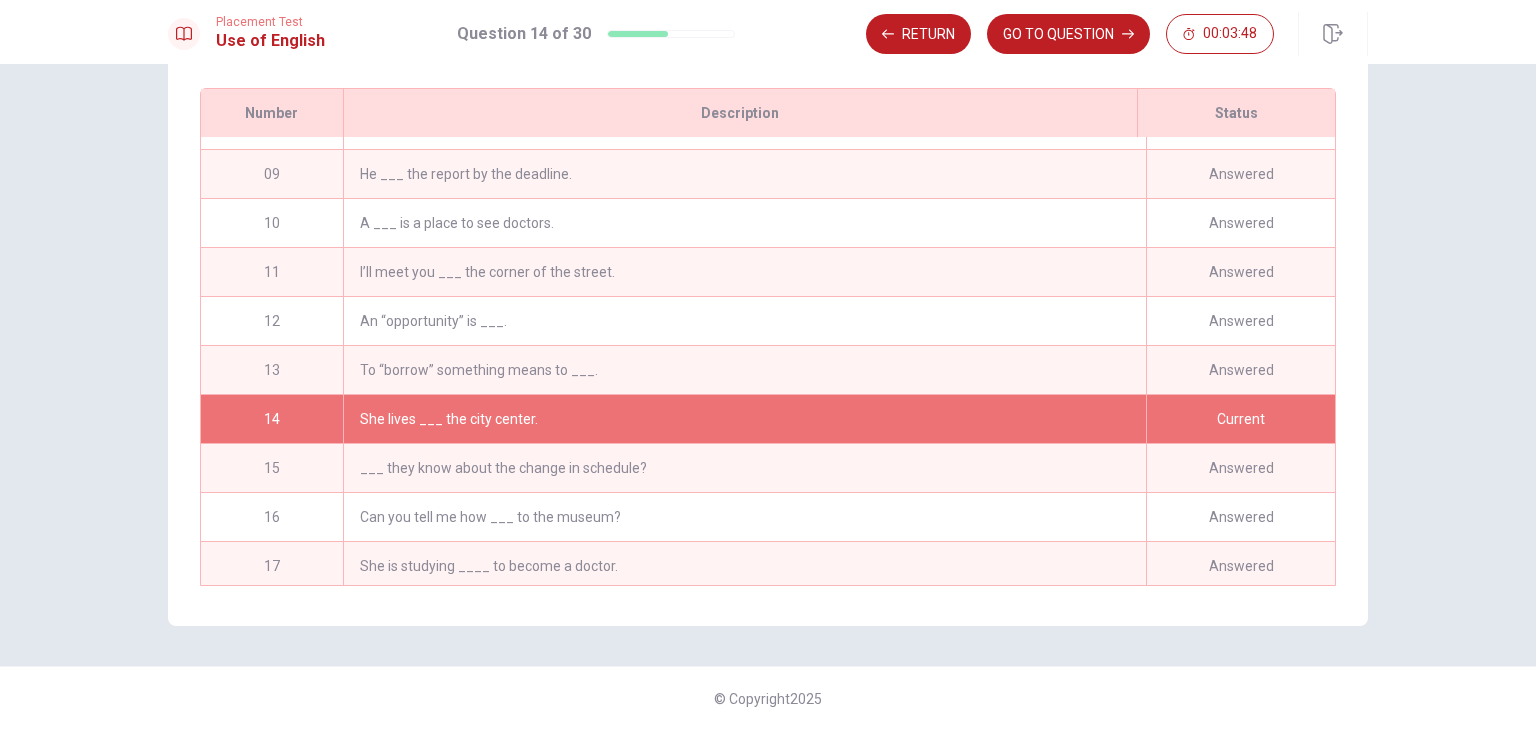 scroll, scrollTop: 381, scrollLeft: 0, axis: vertical 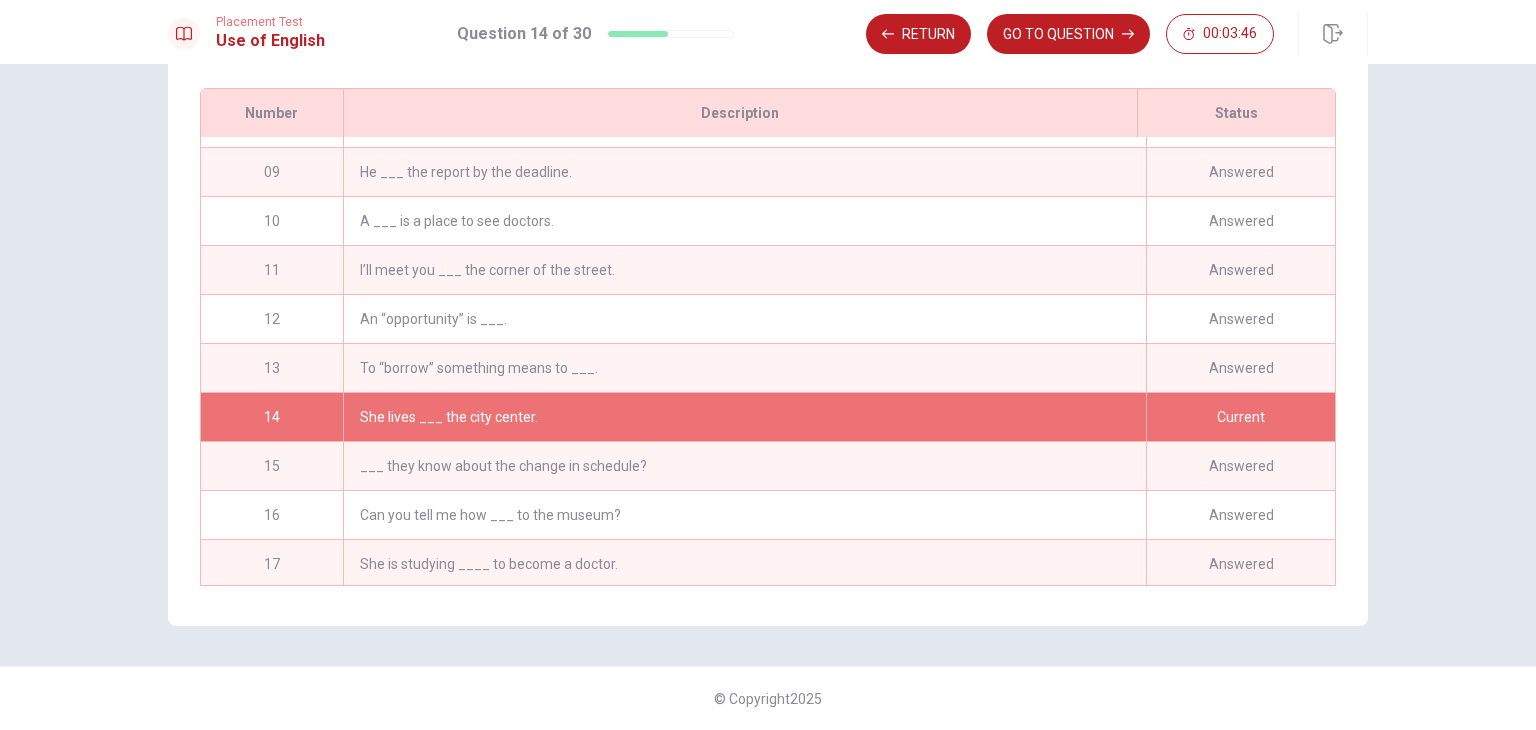 click on "She lives ___ the city center." at bounding box center [744, 417] 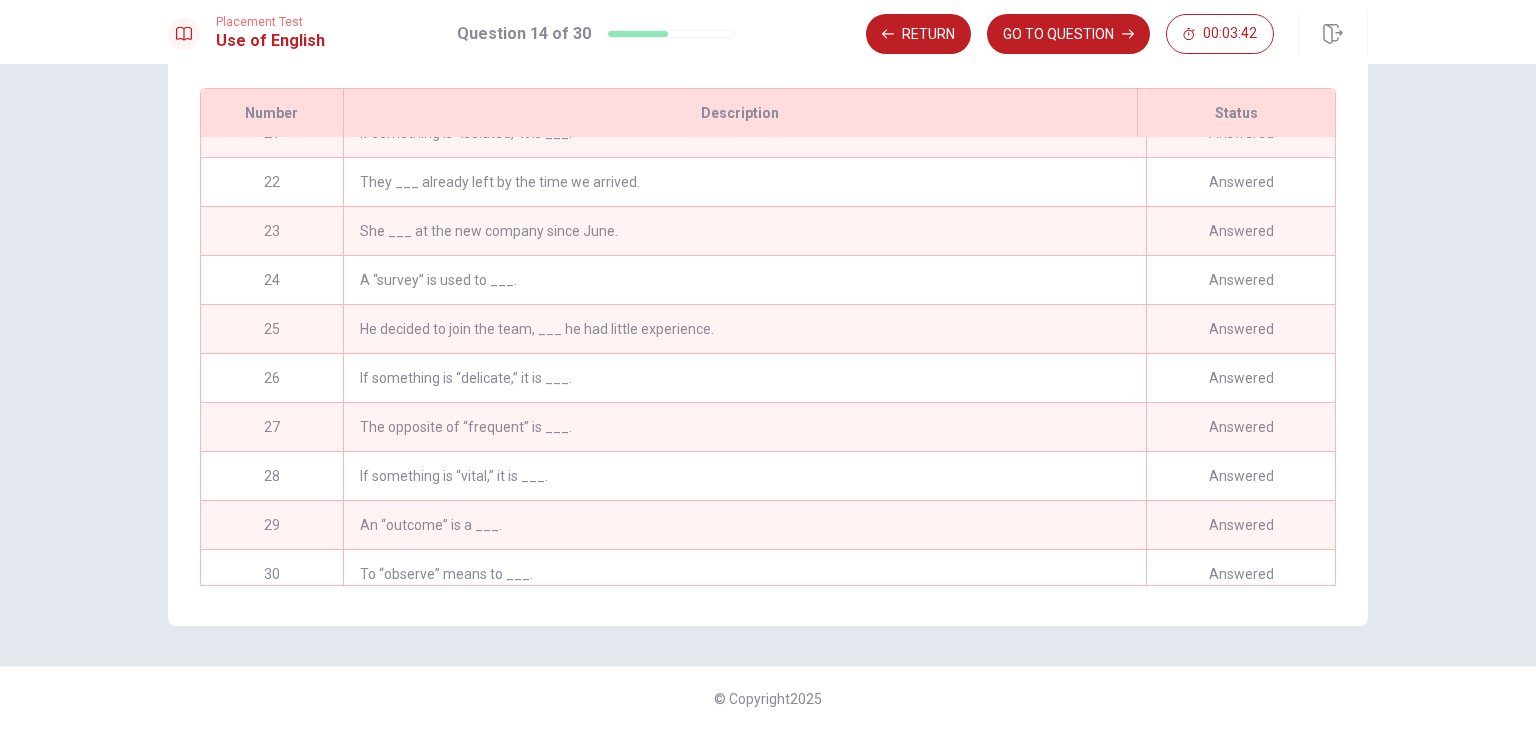 scroll, scrollTop: 1025, scrollLeft: 0, axis: vertical 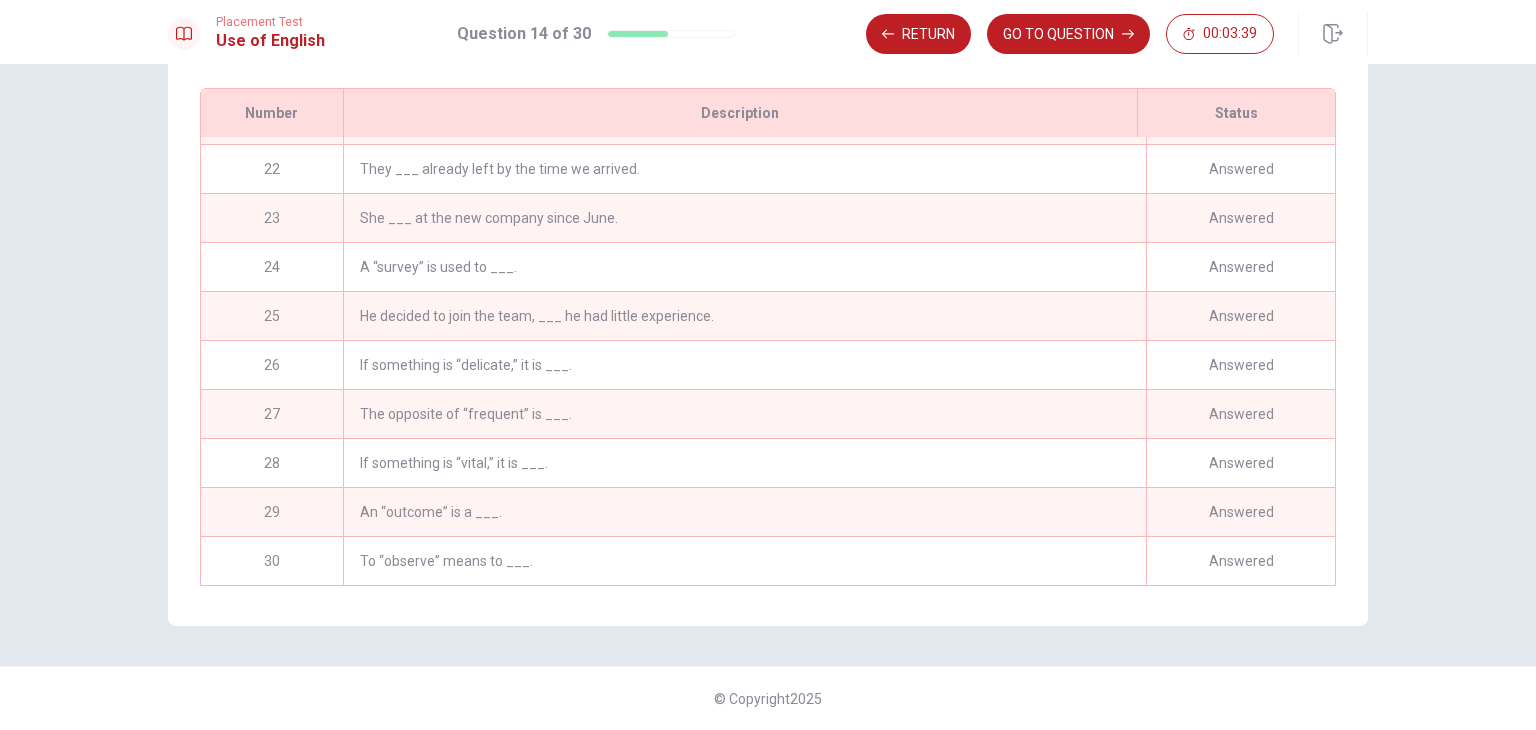 click on "Review This is a list of questions. The last question you looked at is highlighted. The  Status  shows if a question is answered, partly answered, not answered, or not seen. To check a question, click it. Then click  Go to Question  at the top. If you don't see all the questions, scroll down. To go back to the test, click  Return . # 01 Status Answered Description The train ____ at 6 p.m. # 02 Status Answered Description He ____ at the library now. # 03 Status Answered Description She needs to ____ for the test tomorrow. # 04 Status Answered Description My favorite season is ____. # 05 Status Answered Description We have a beautiful ____ in our garden. # 06 Status Answered Description We ___ for an hour at the cafe yesterday. # 07 Status Answered Description A ___ is a place where people live. # 08 Status Answered Description An ___ protects you from the sun. # 09 Status Answered Description He ___ the report by the deadline. # 10 Status Answered Description A ___ is a place to see doctors. # 11 Status # 12 #" at bounding box center (768, 397) 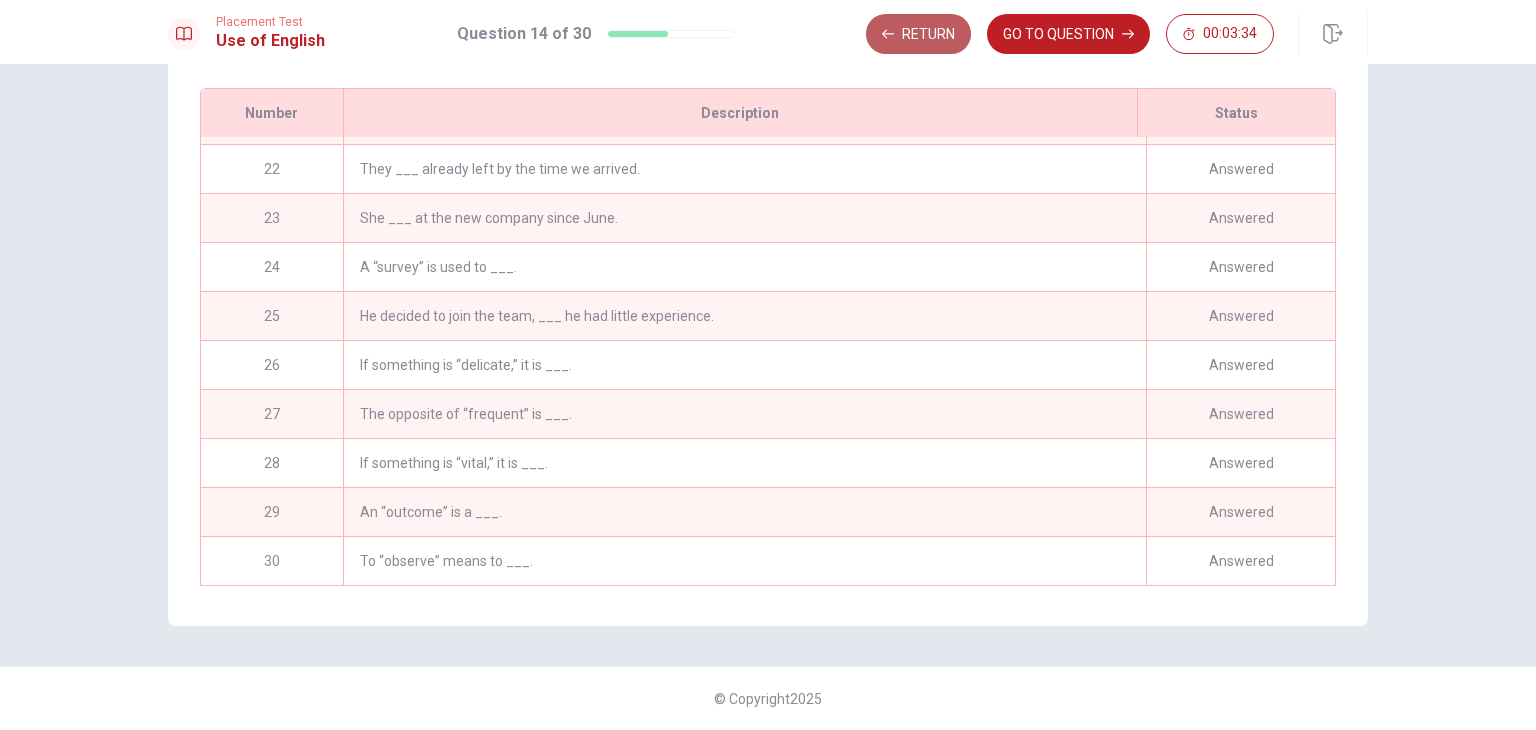 click on "Return" at bounding box center [918, 34] 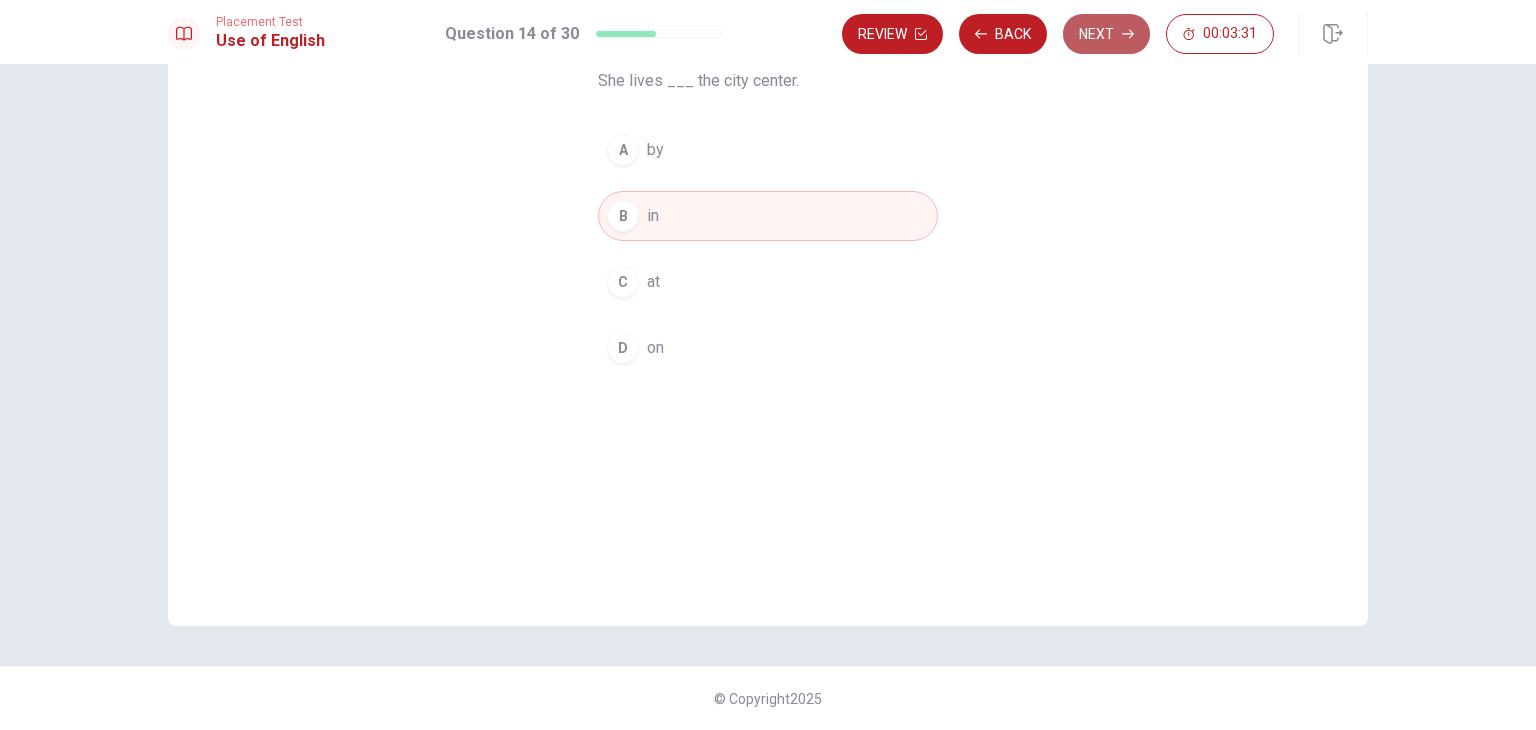 click on "Next" at bounding box center [1106, 34] 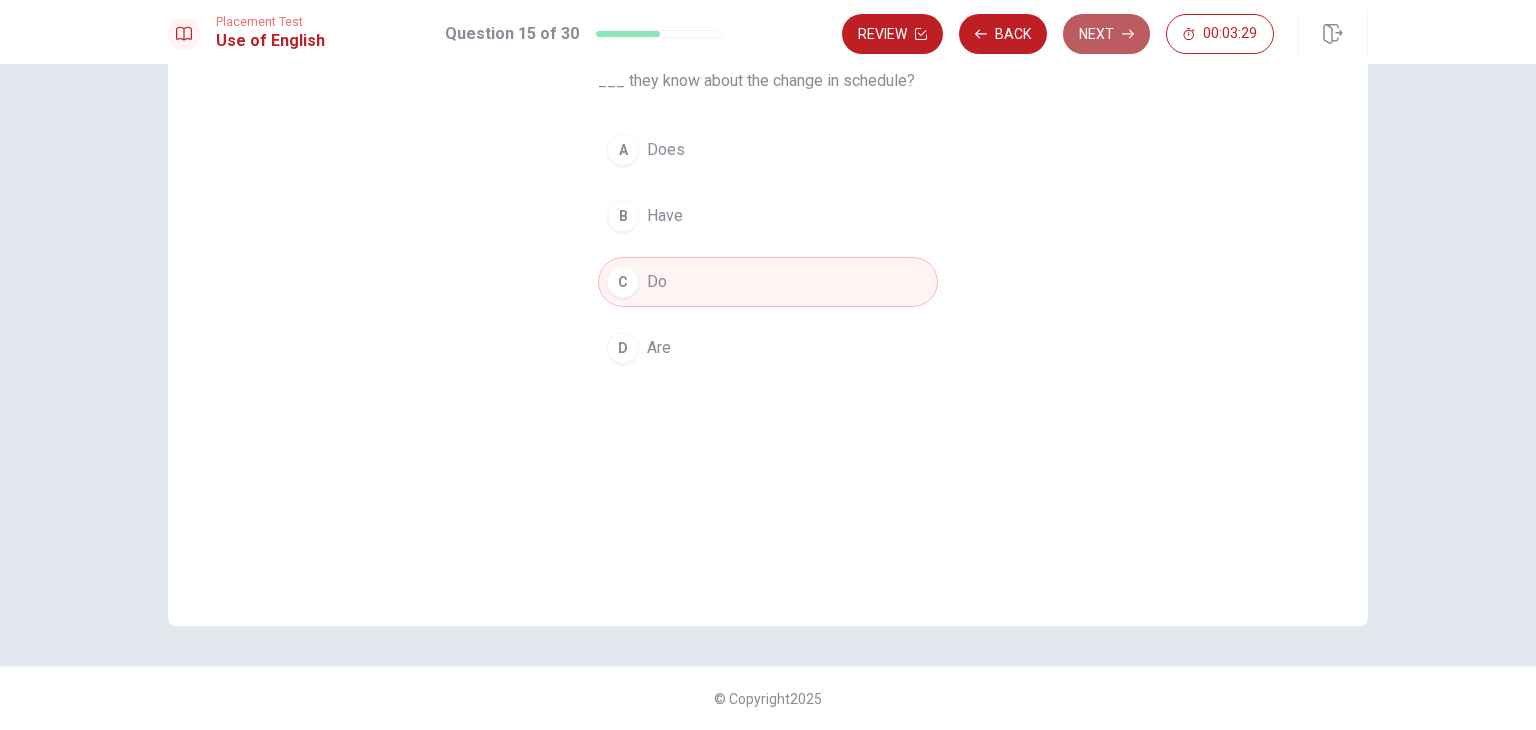 click on "Next" at bounding box center [1106, 34] 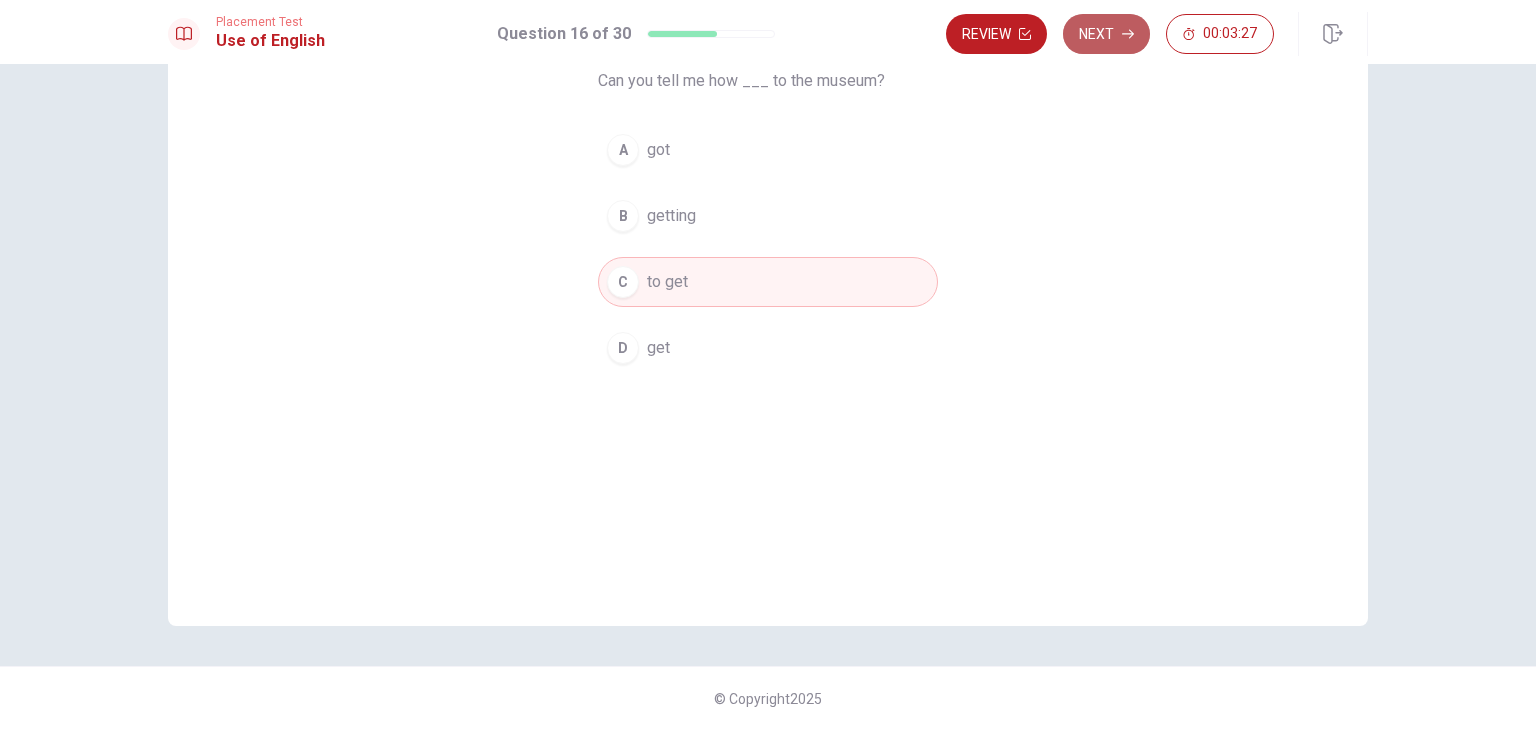 click on "Next" at bounding box center (1106, 34) 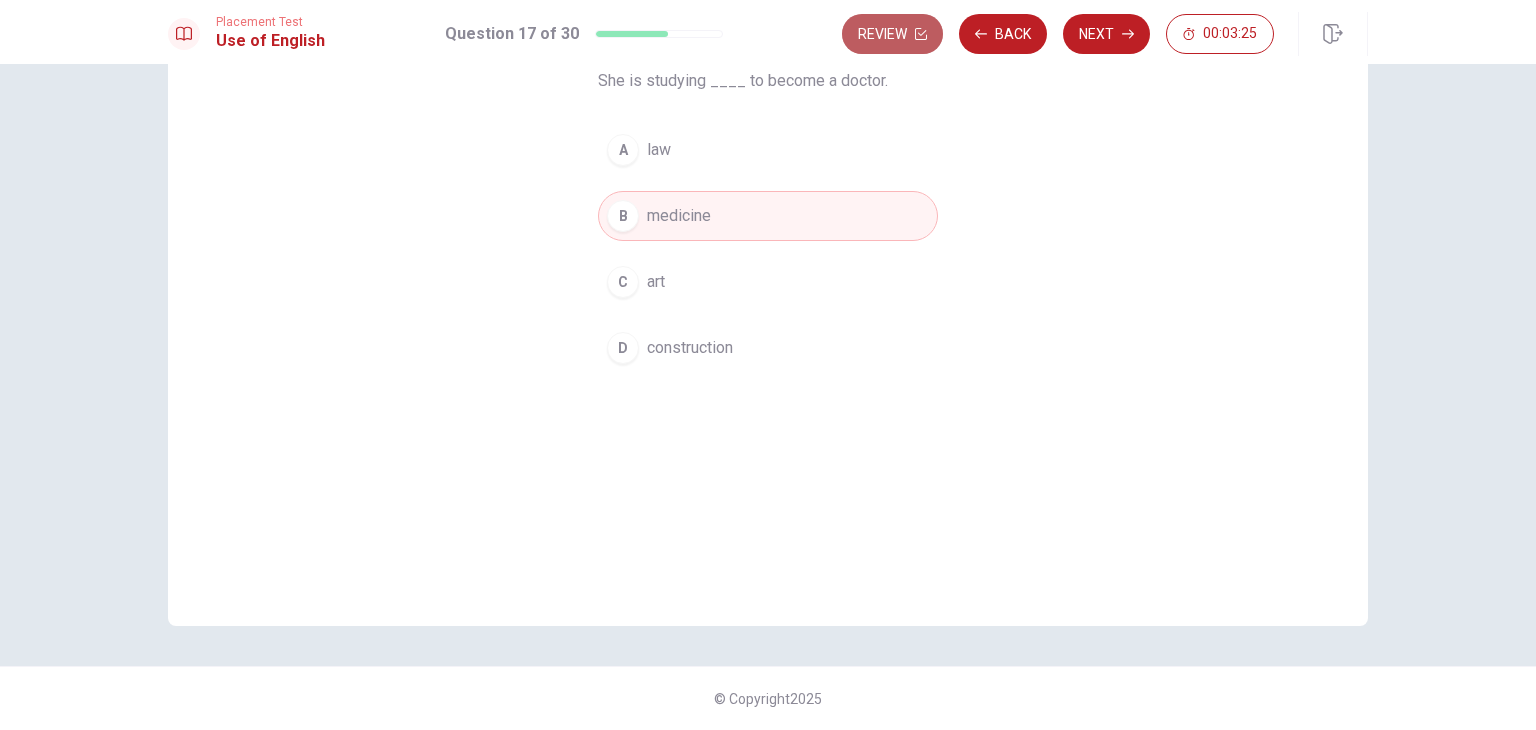 click on "Review" at bounding box center [892, 34] 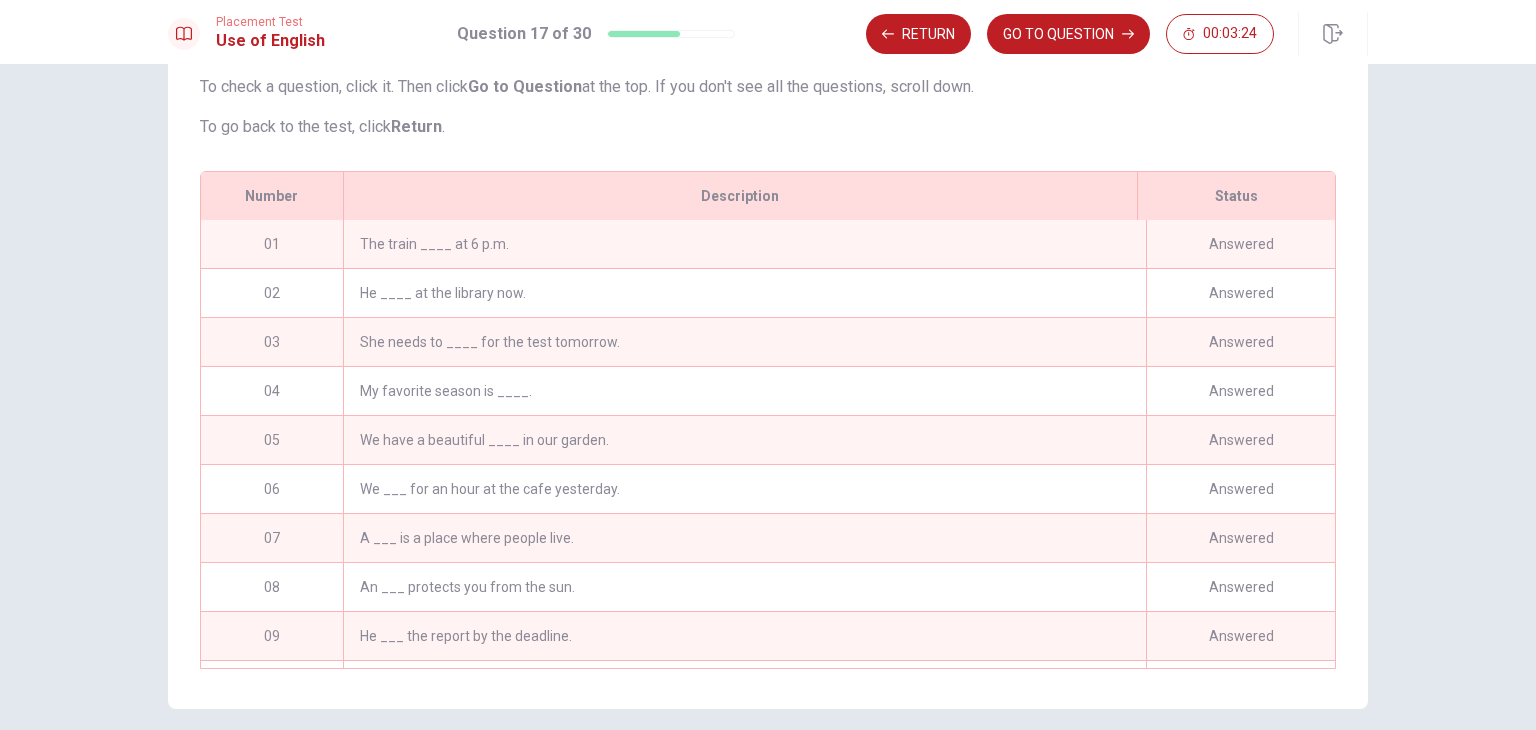 scroll, scrollTop: 280, scrollLeft: 0, axis: vertical 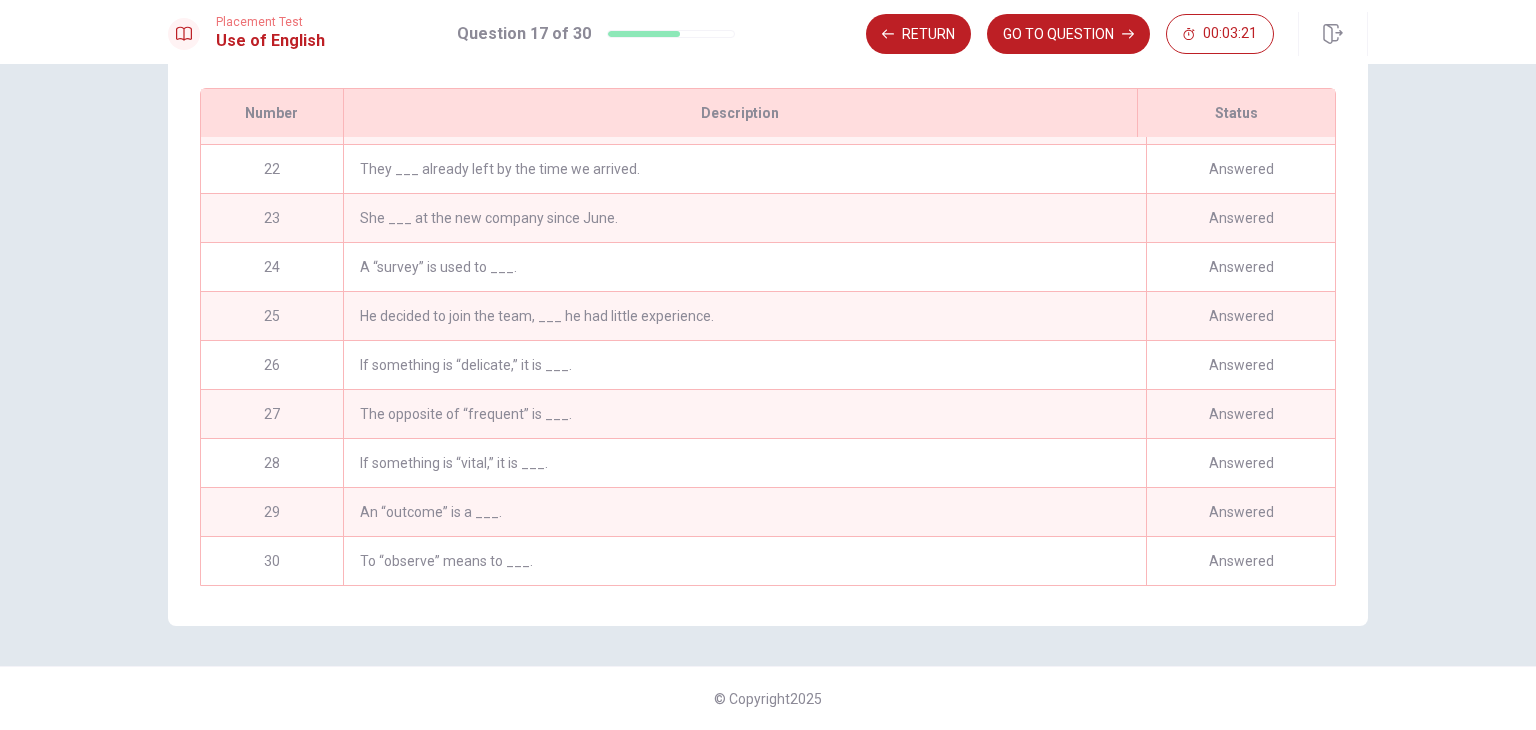click on "To “observe” means to ___." at bounding box center [744, 561] 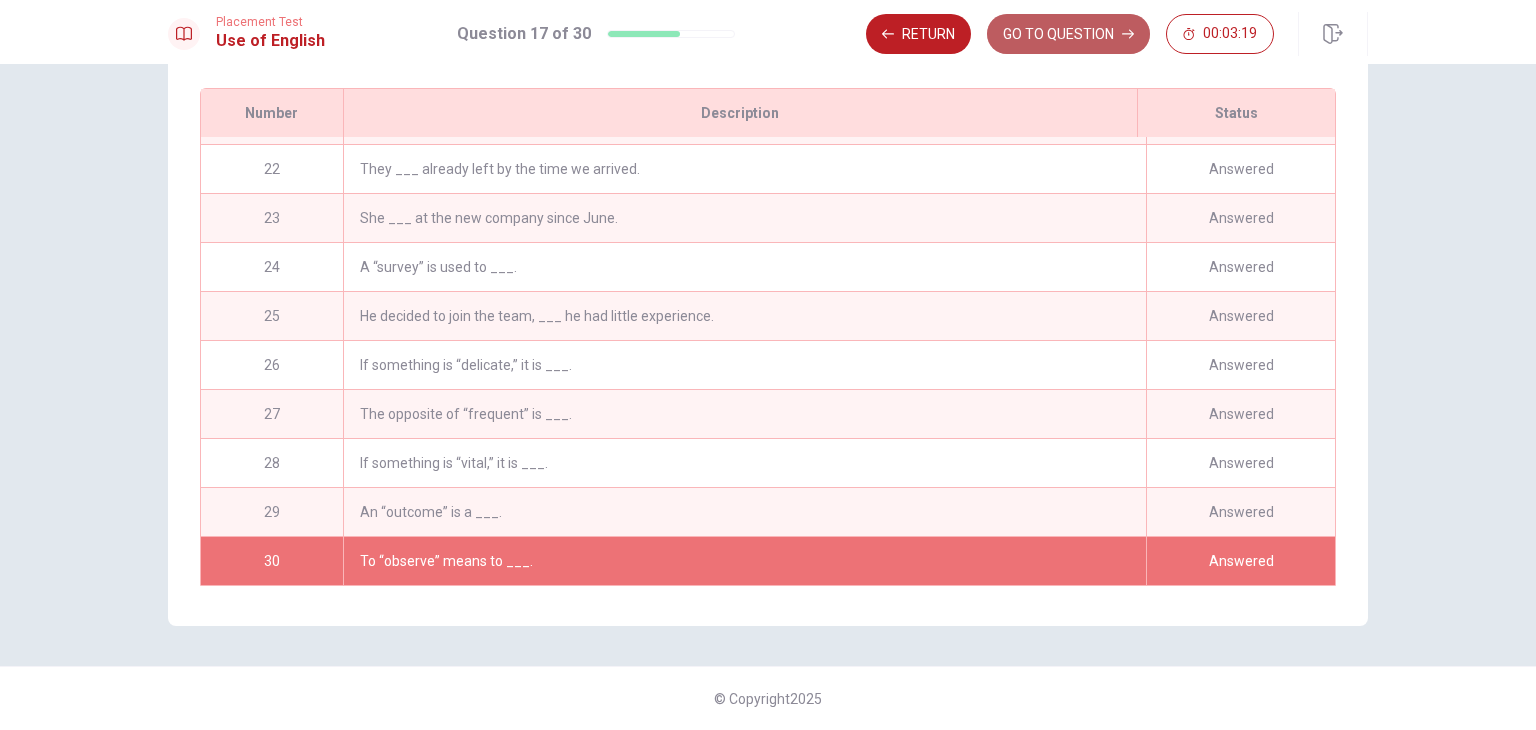 click on "GO TO QUESTION" at bounding box center (1068, 34) 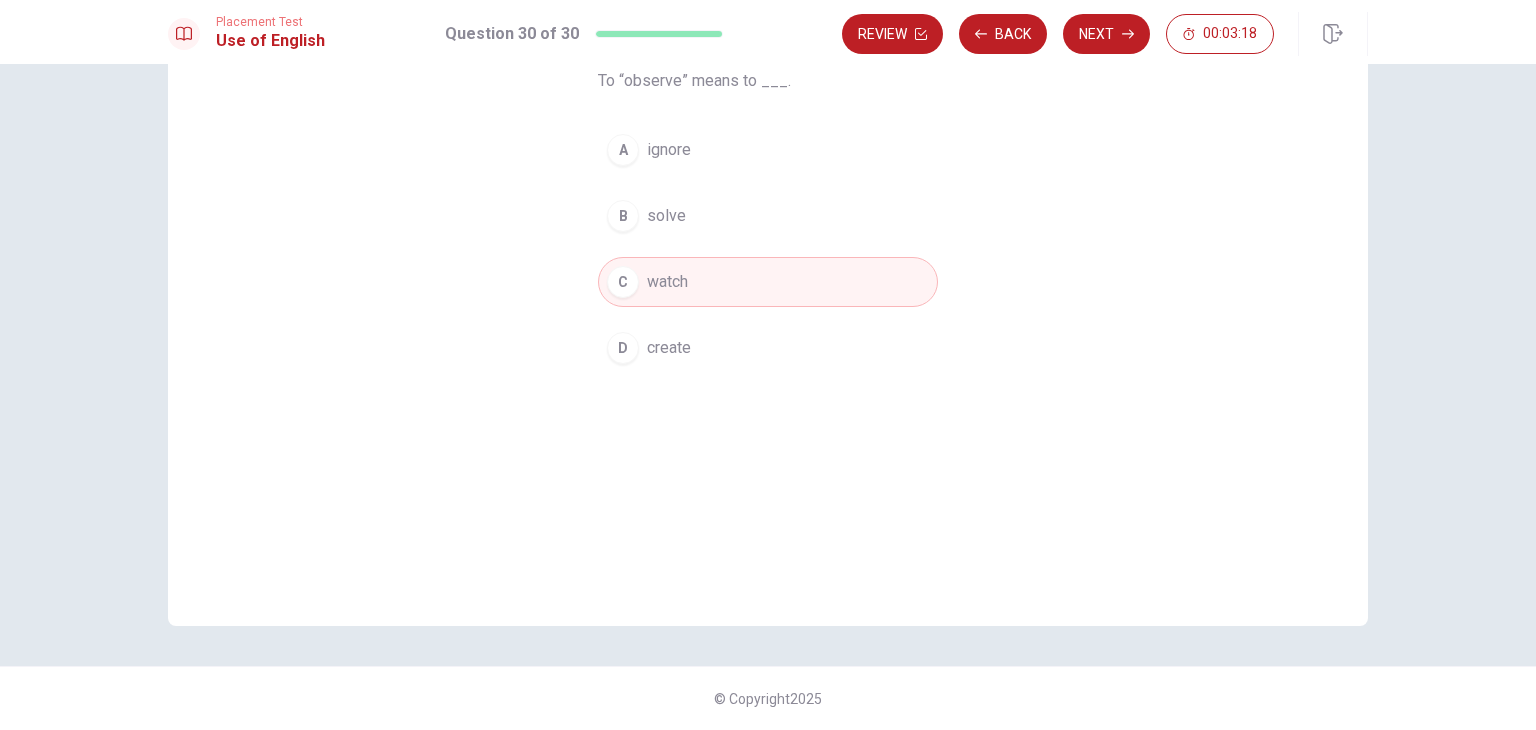 scroll, scrollTop: 173, scrollLeft: 0, axis: vertical 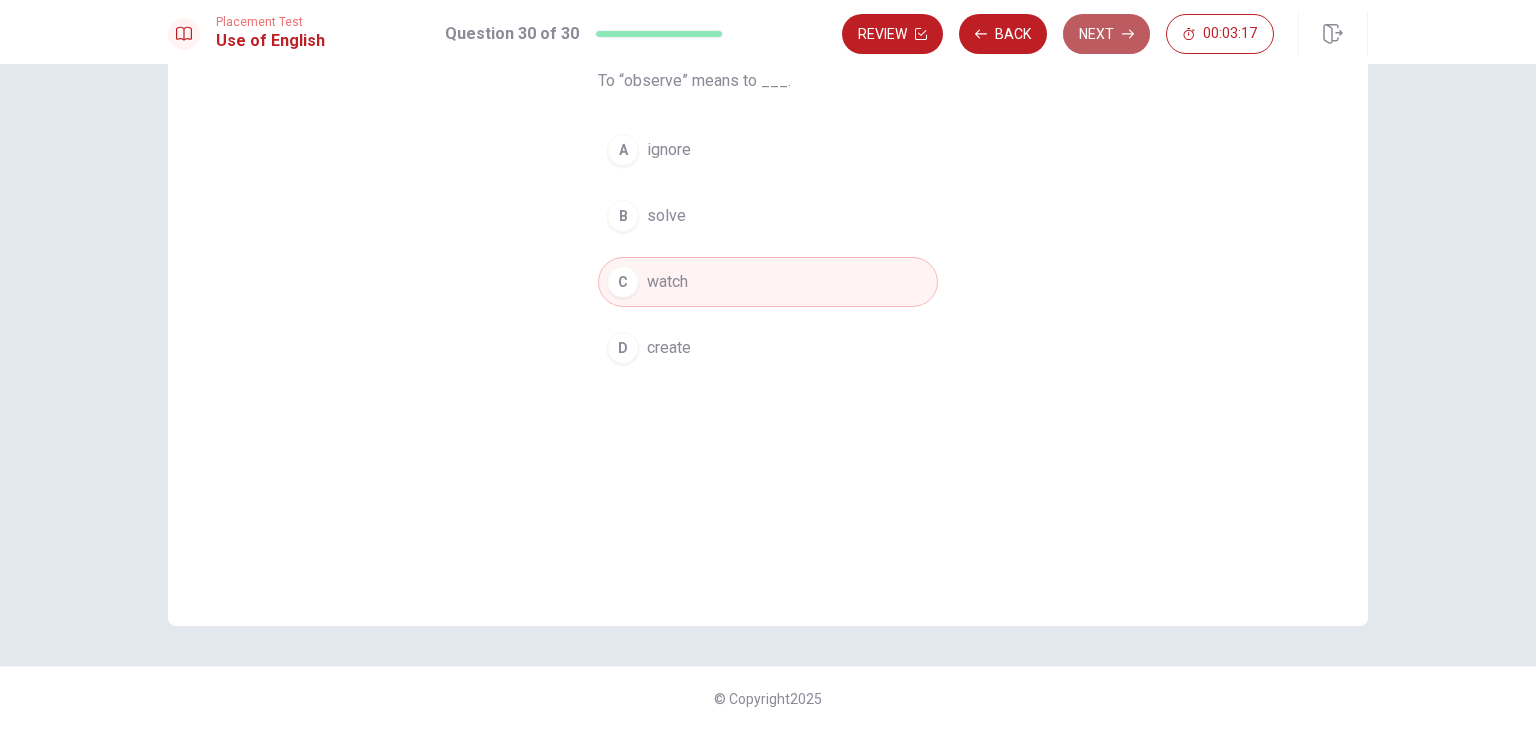 click 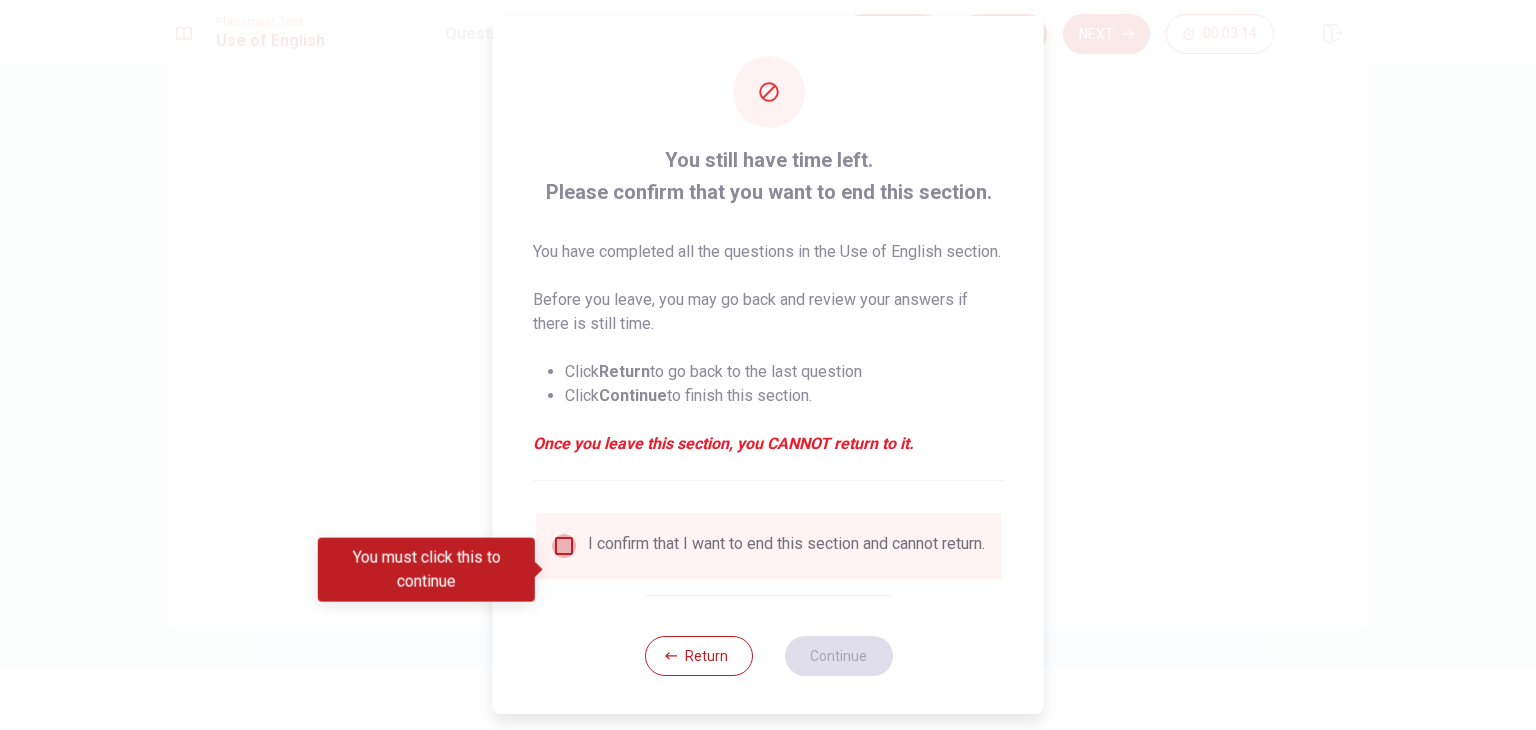 click at bounding box center [564, 546] 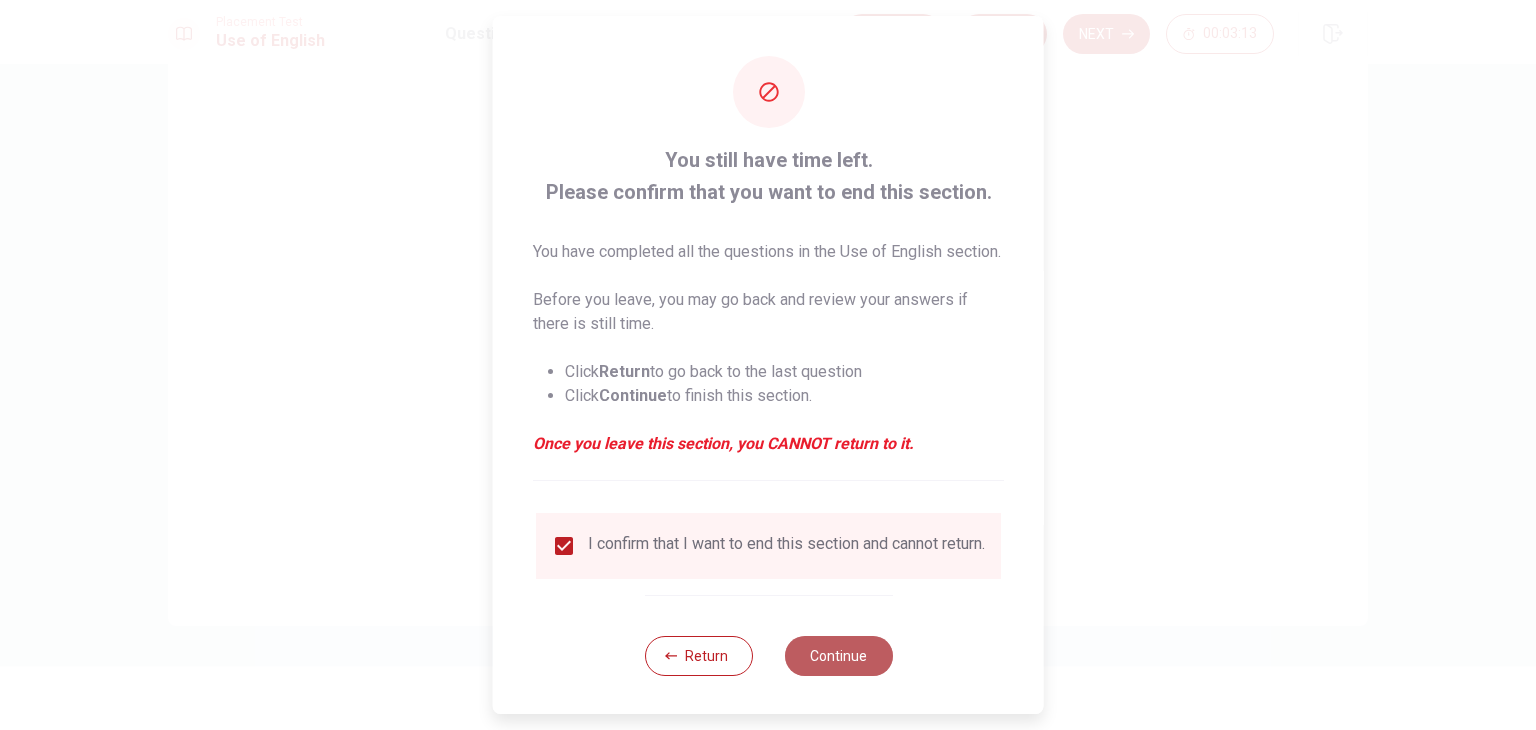 click on "Continue" at bounding box center [838, 656] 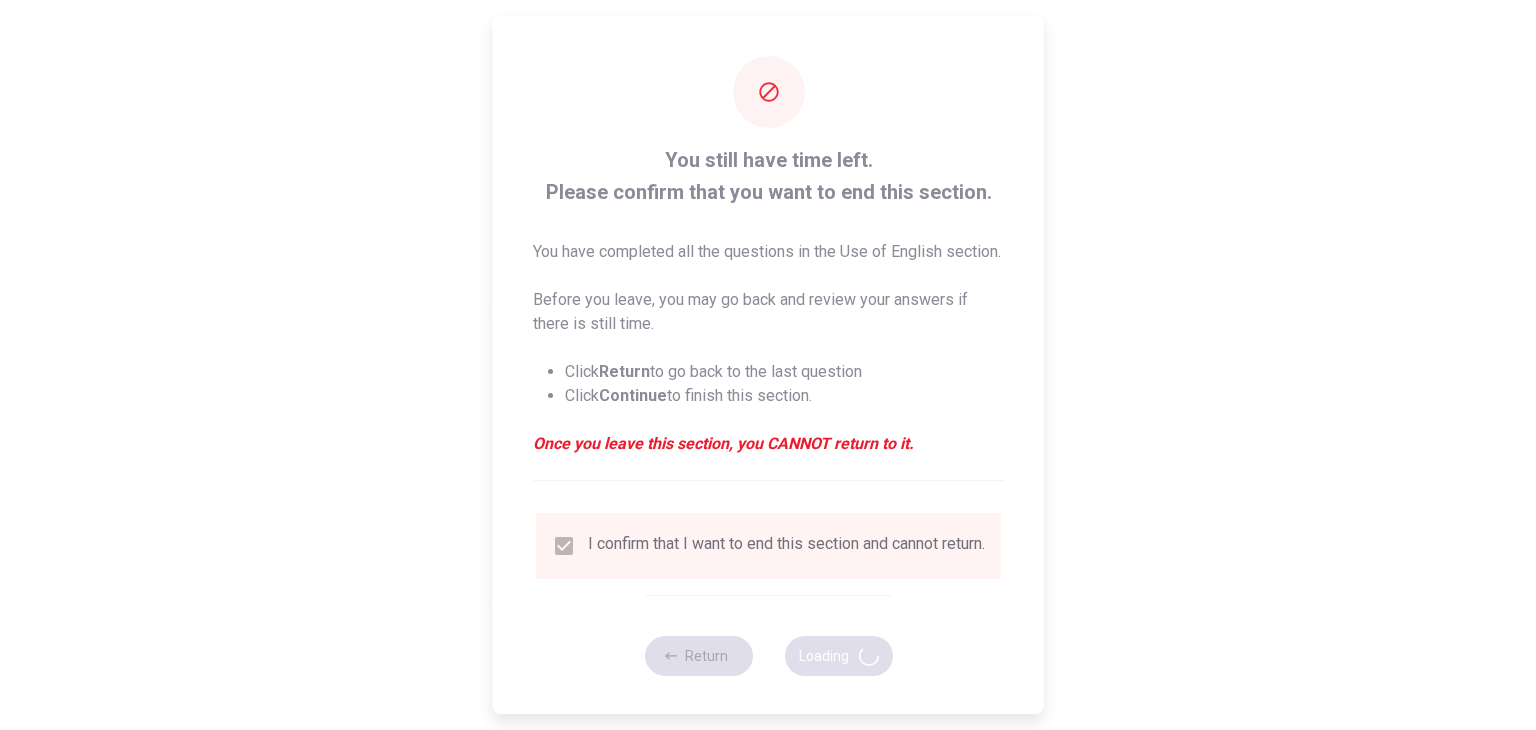 scroll, scrollTop: 0, scrollLeft: 0, axis: both 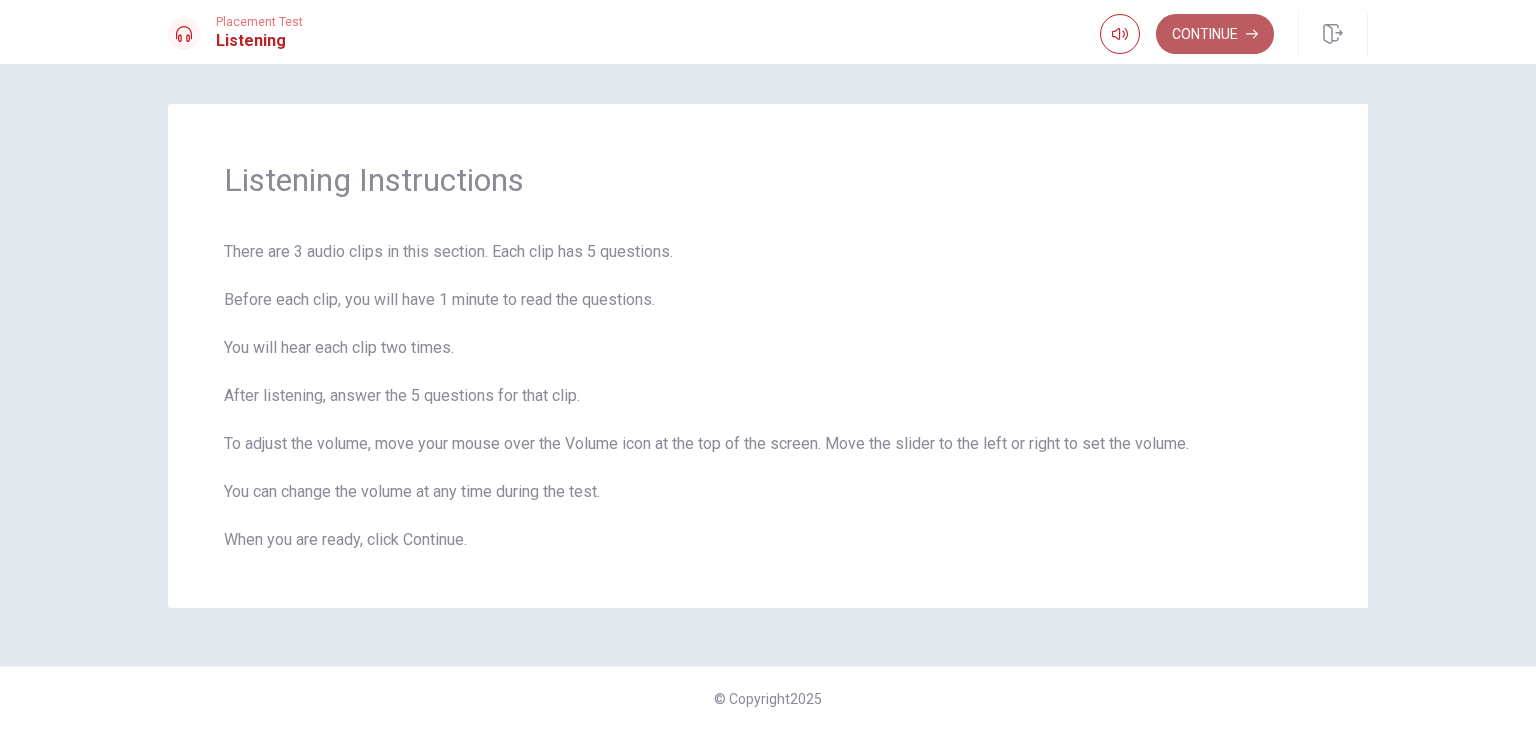 click on "Continue" at bounding box center [1215, 34] 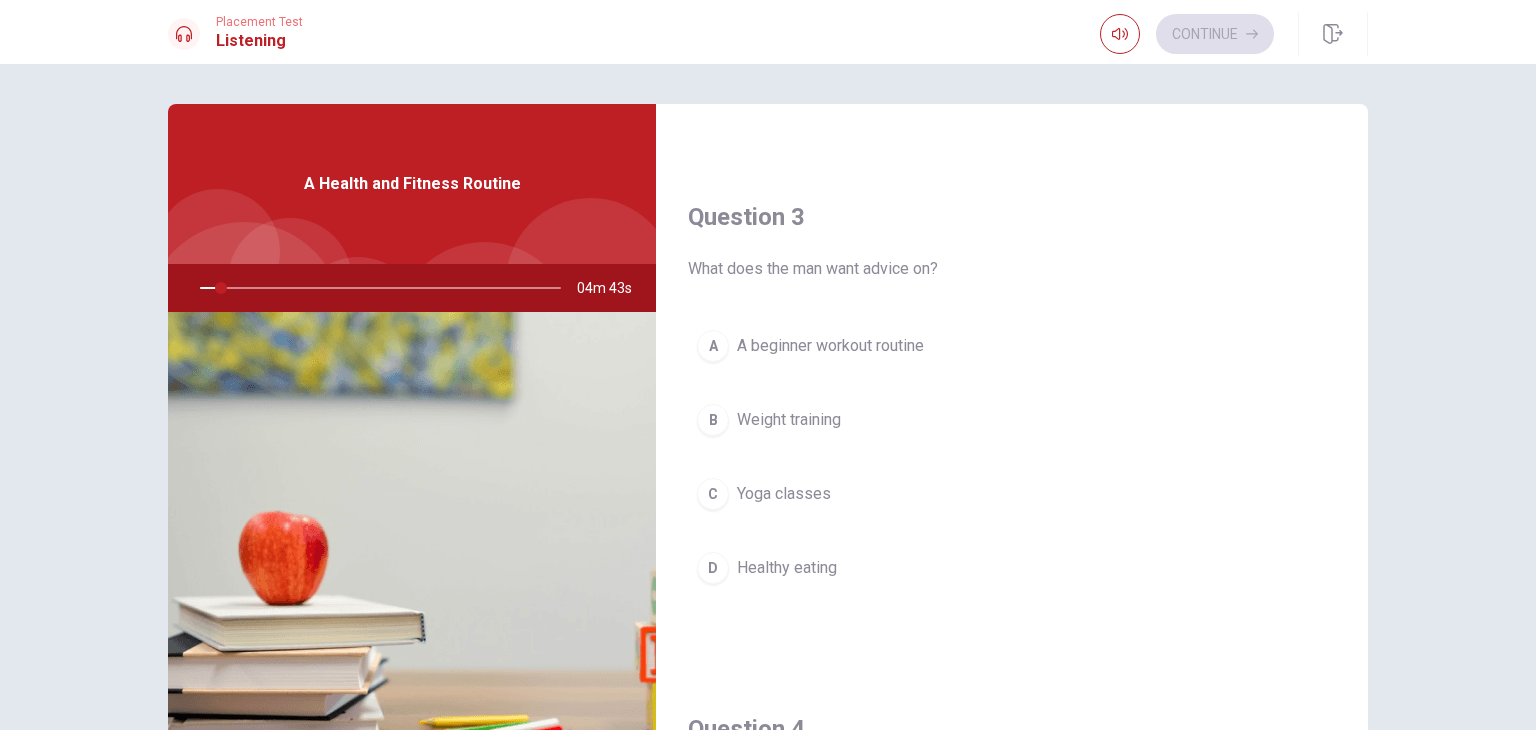 scroll, scrollTop: 958, scrollLeft: 0, axis: vertical 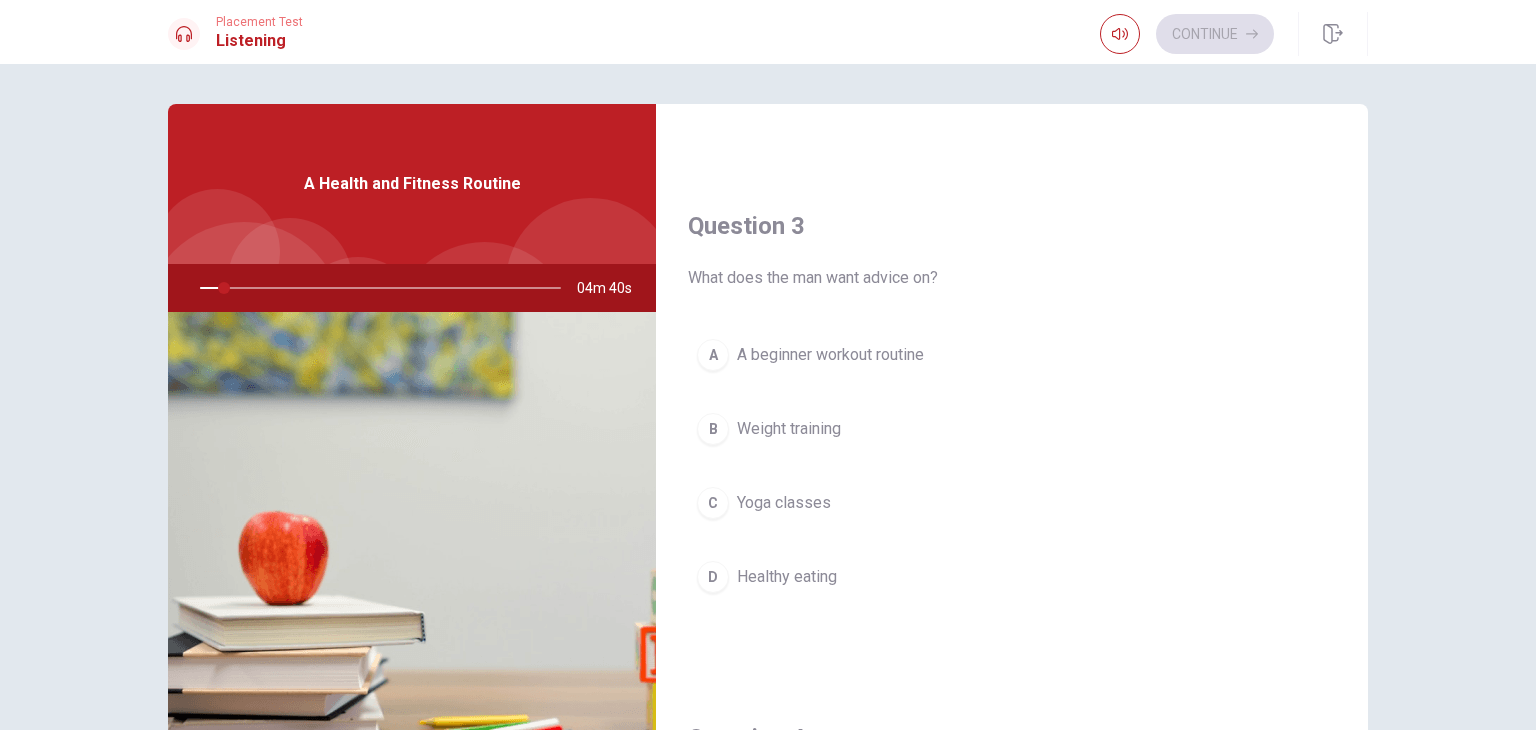 drag, startPoint x: 1364, startPoint y: 415, endPoint x: 1364, endPoint y: 486, distance: 71 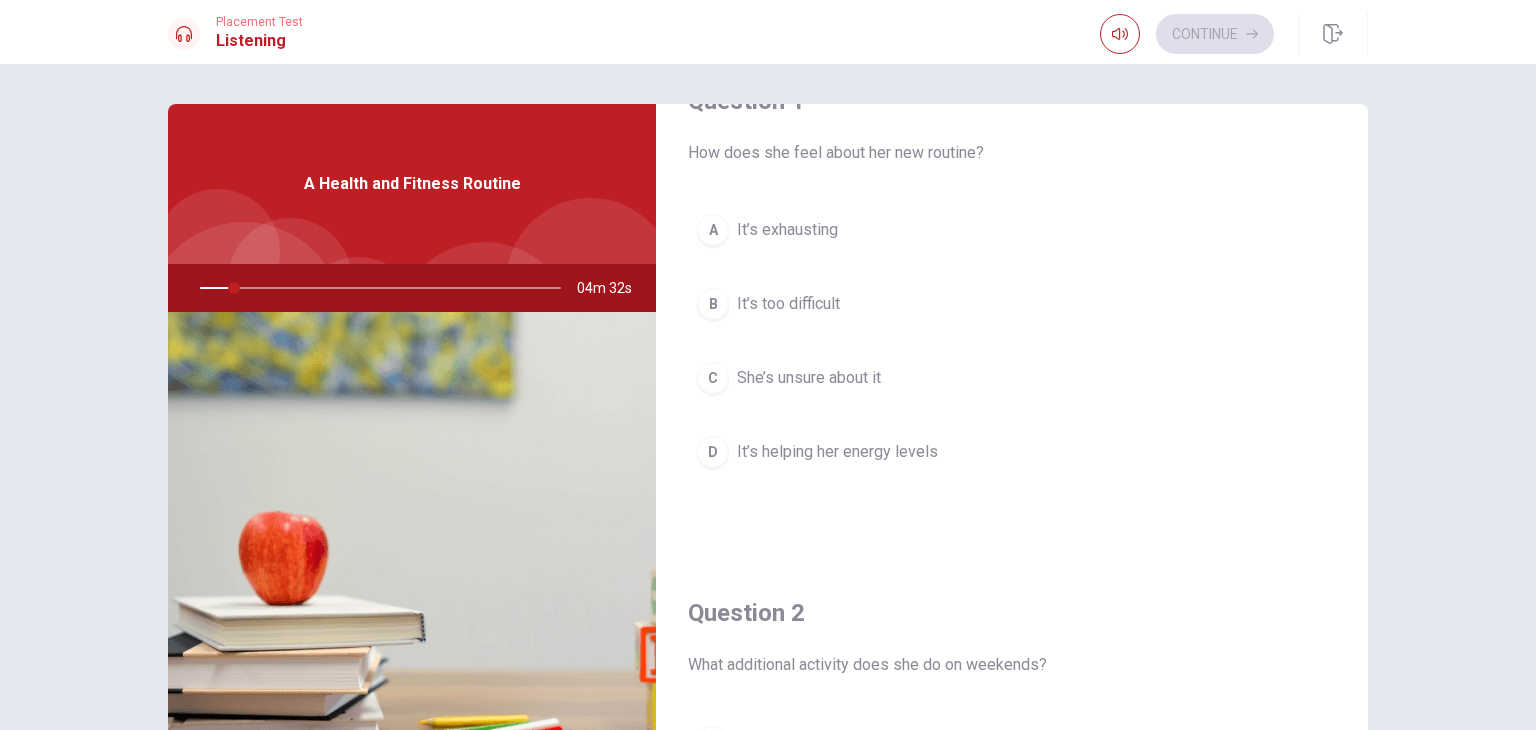 scroll, scrollTop: 958, scrollLeft: 0, axis: vertical 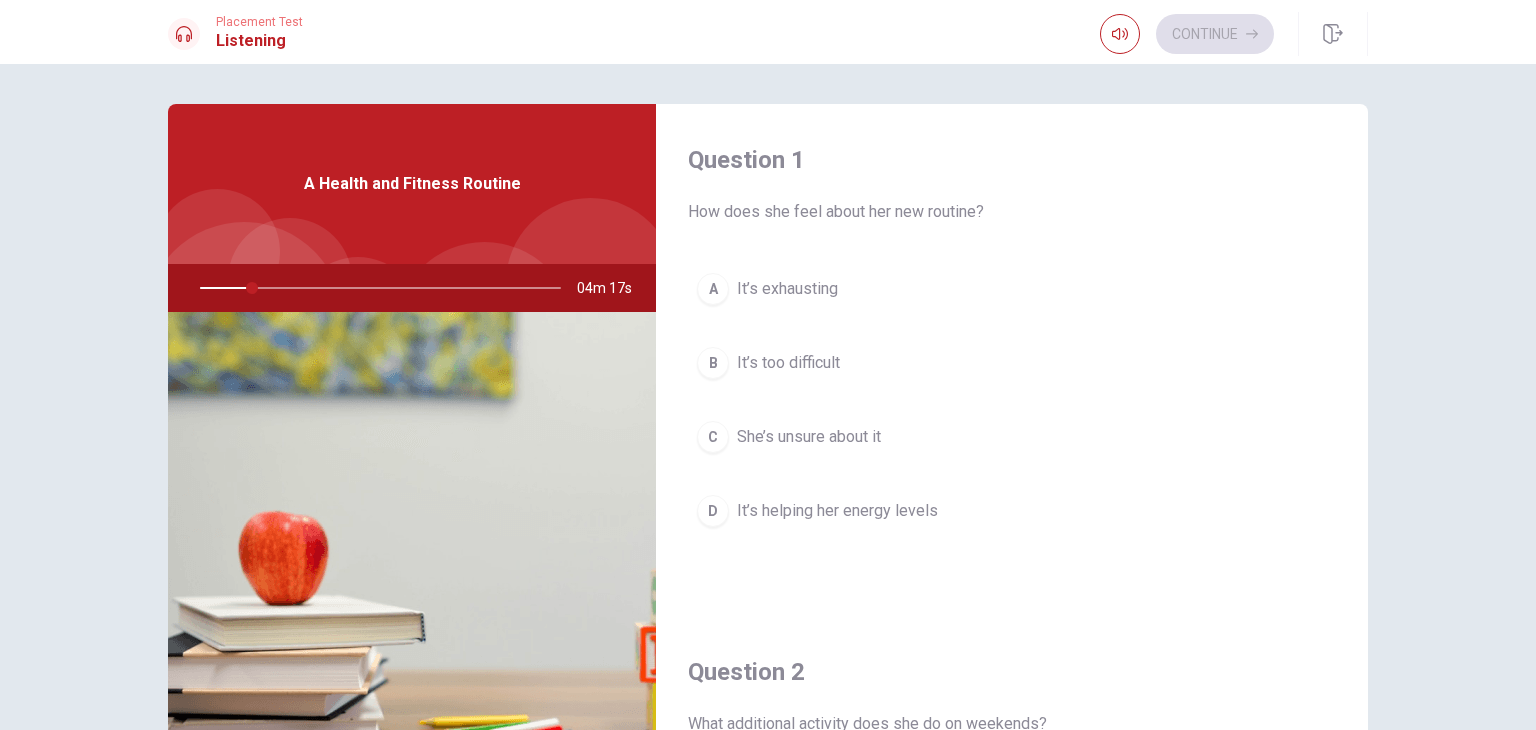drag, startPoint x: 1368, startPoint y: 132, endPoint x: 1368, endPoint y: 150, distance: 18 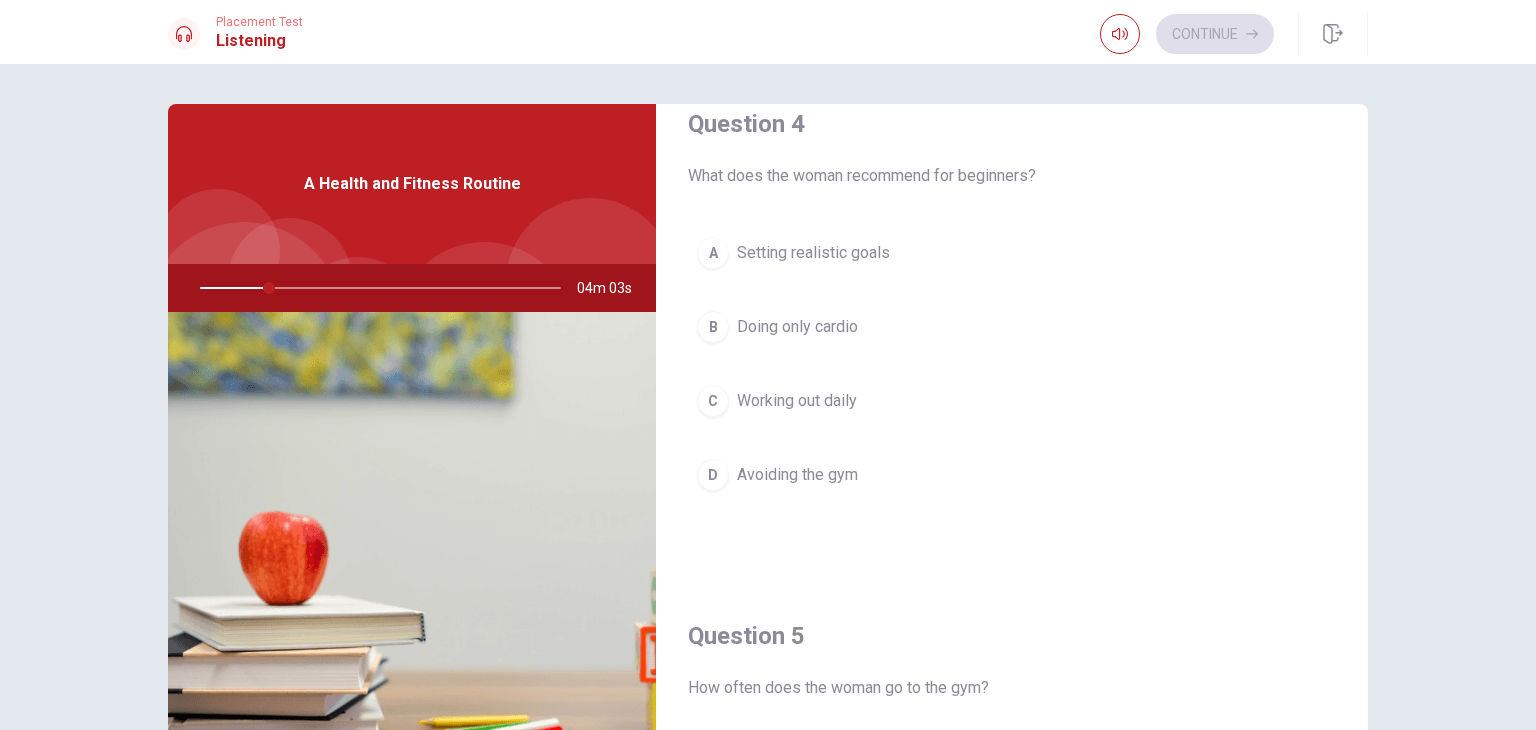 scroll, scrollTop: 1582, scrollLeft: 0, axis: vertical 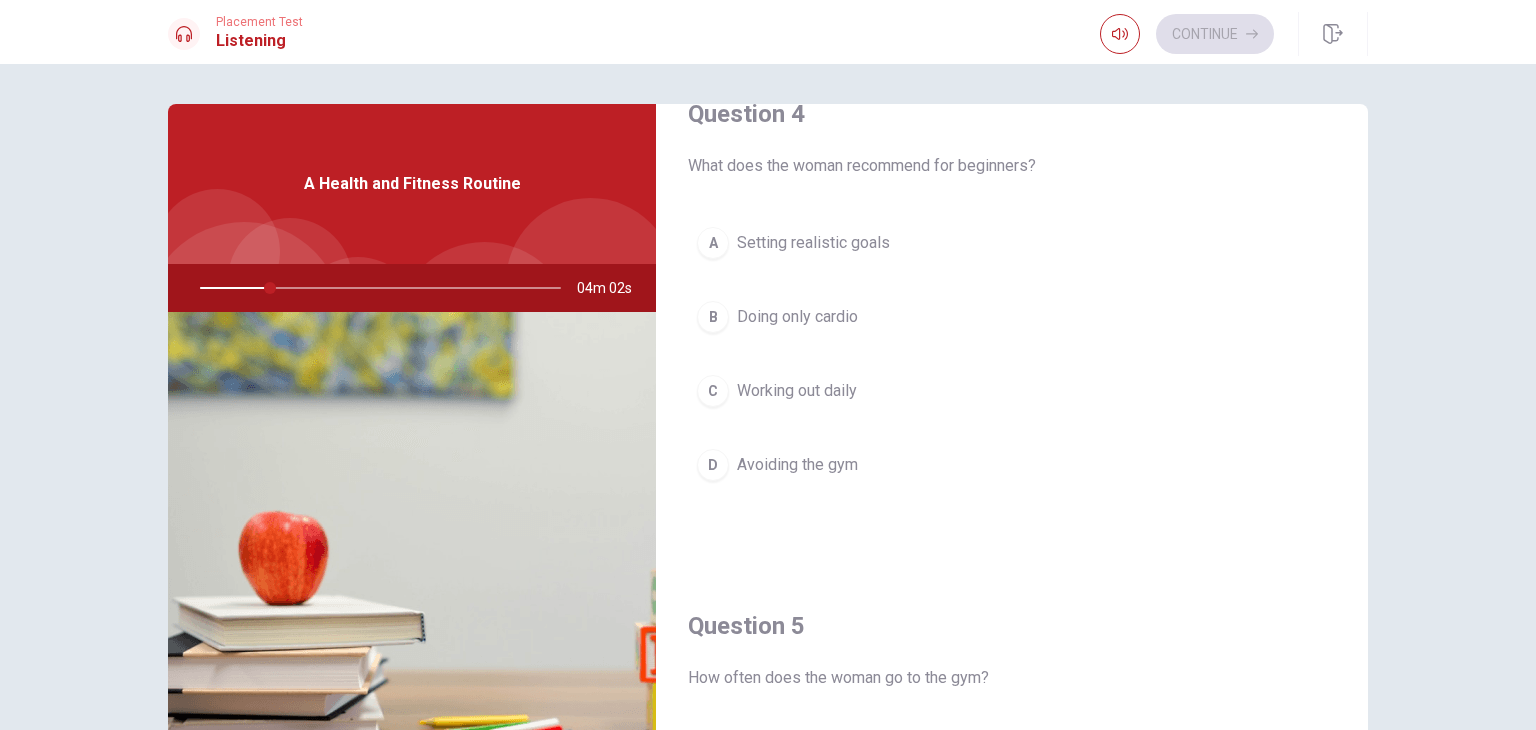 drag, startPoint x: 1278, startPoint y: 557, endPoint x: 1272, endPoint y: 605, distance: 48.373547 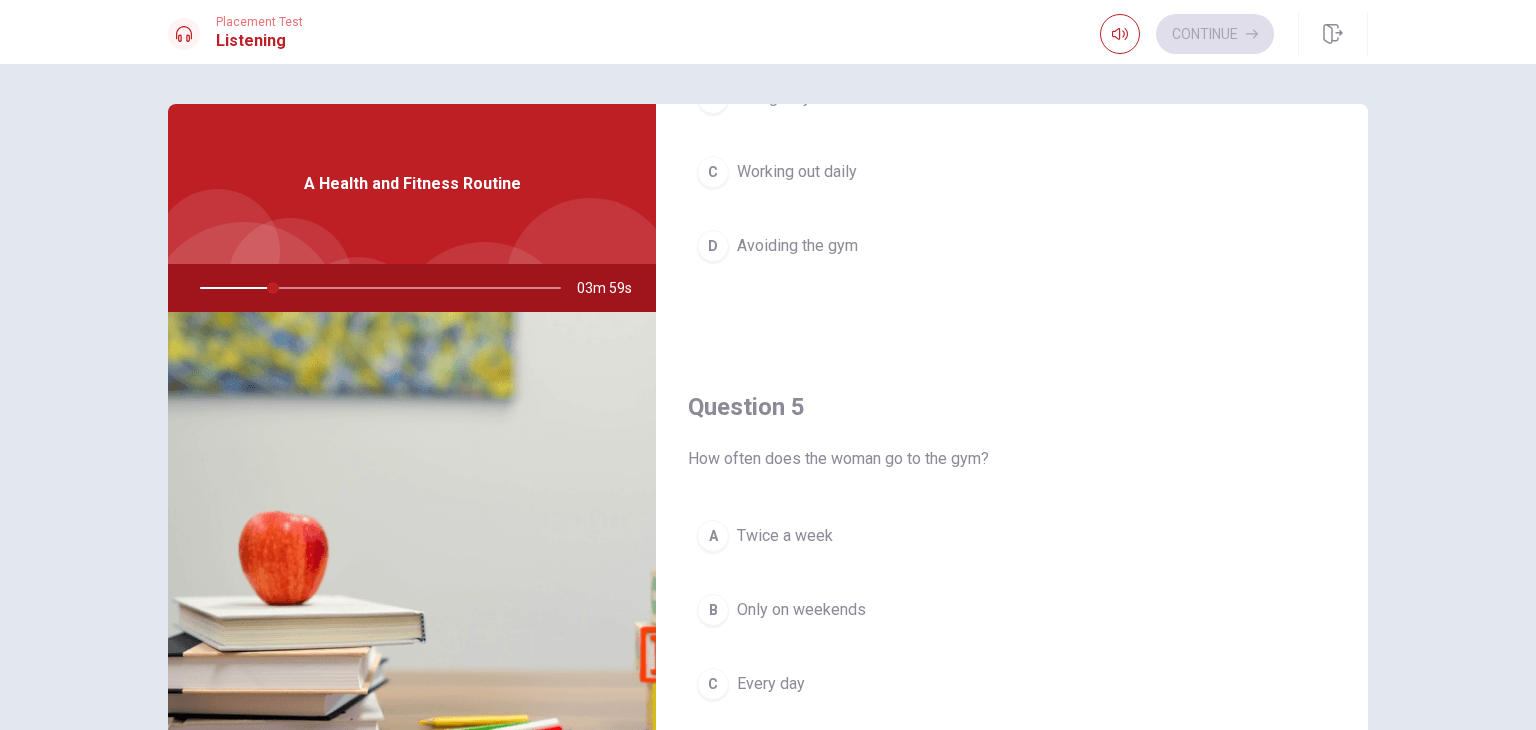 scroll, scrollTop: 1856, scrollLeft: 0, axis: vertical 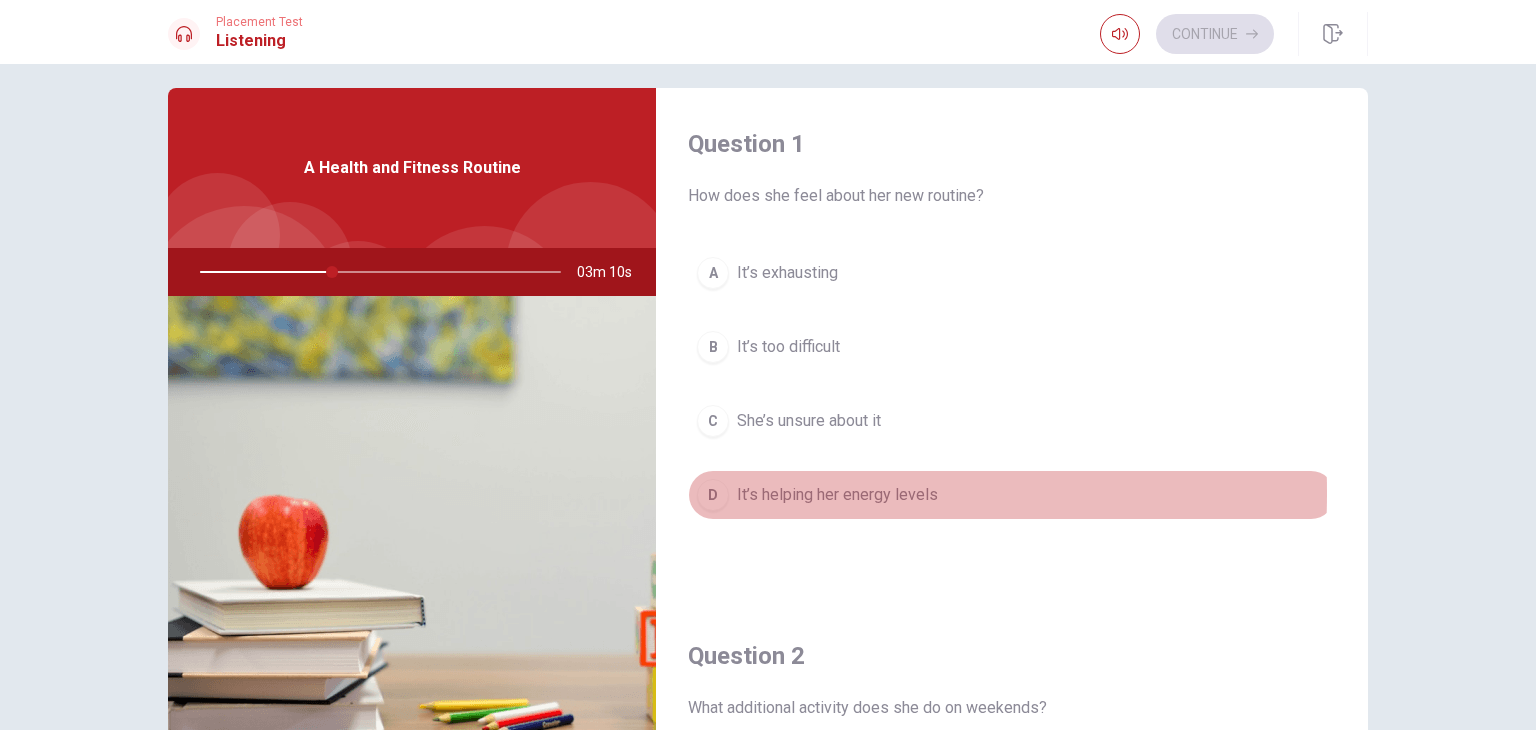 click on "D" at bounding box center (713, 495) 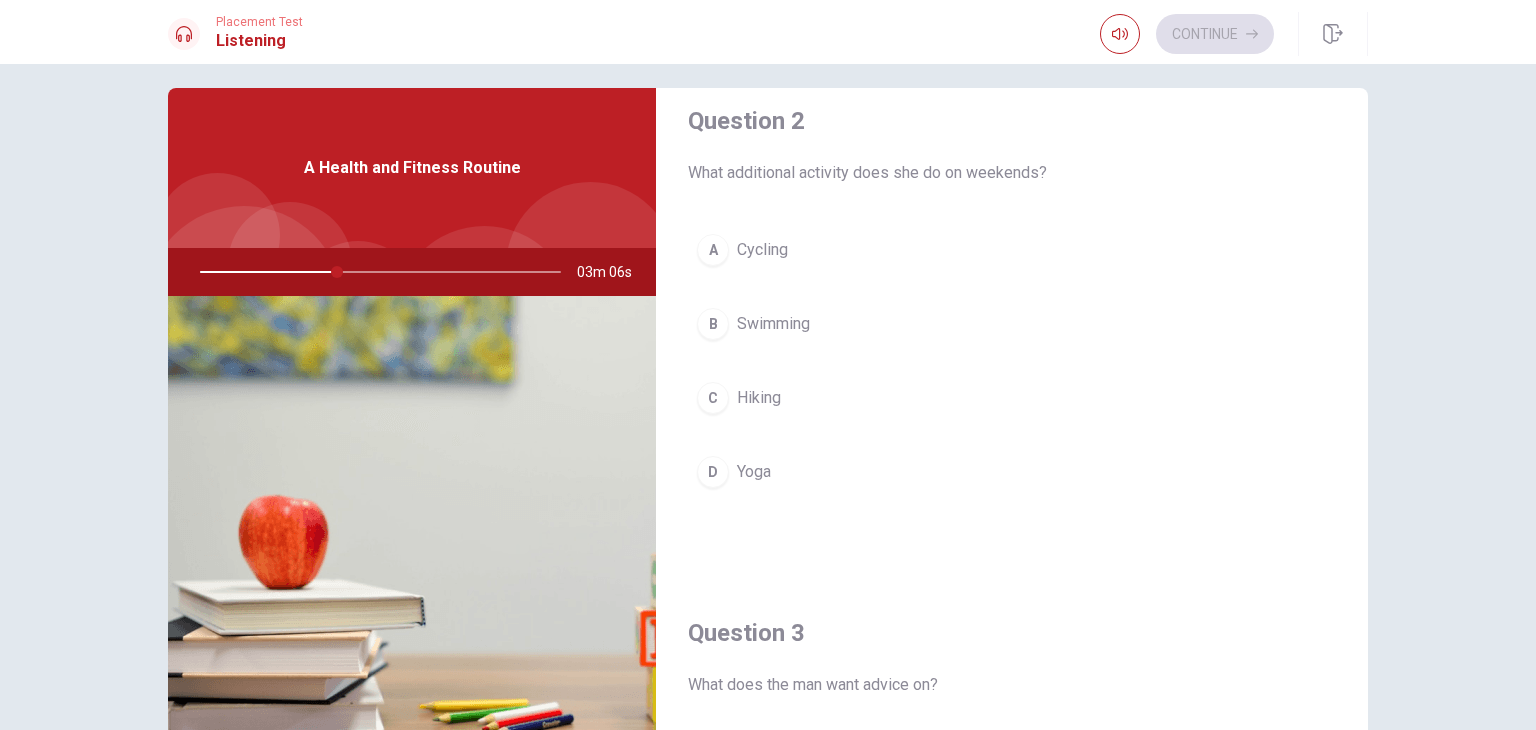 scroll, scrollTop: 540, scrollLeft: 0, axis: vertical 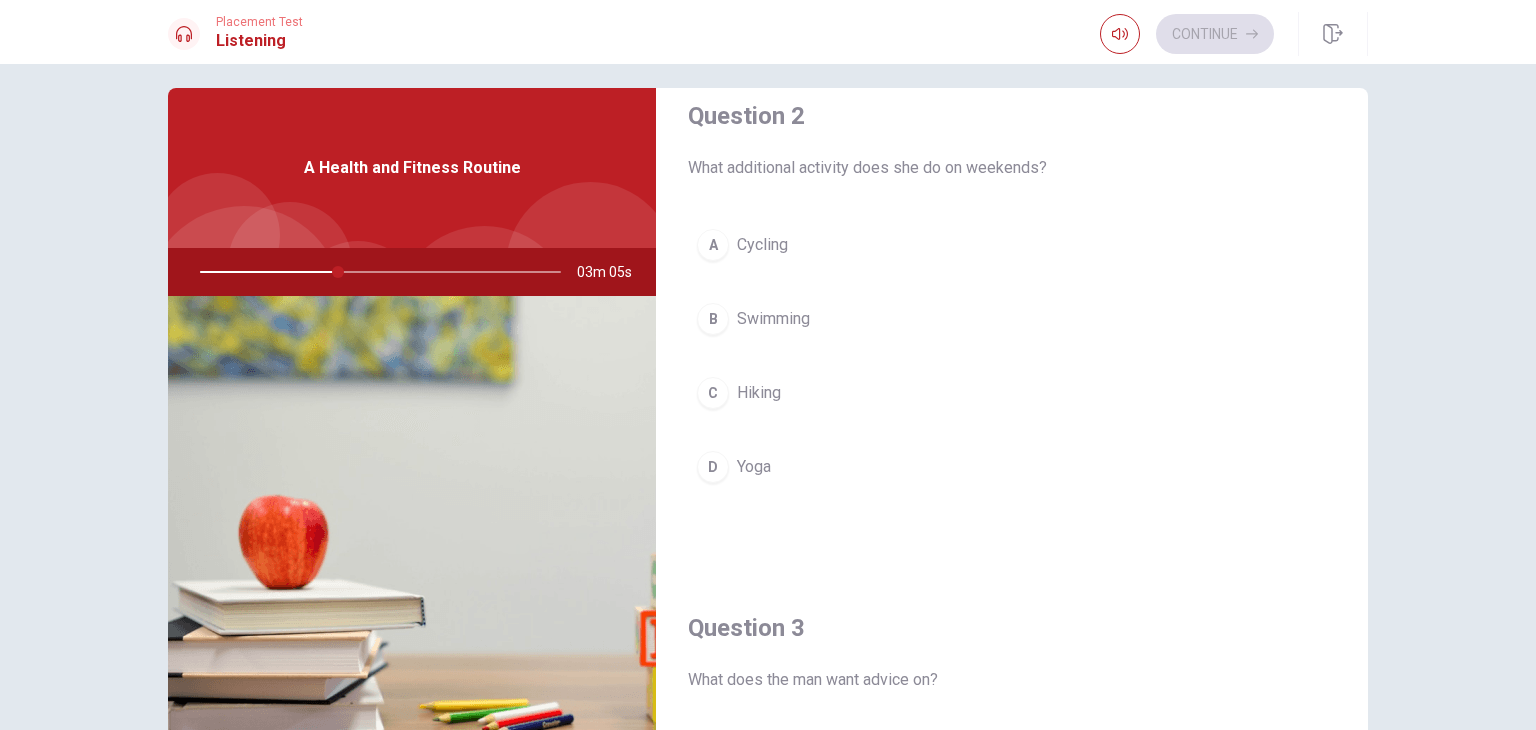 click on "D" at bounding box center (713, 467) 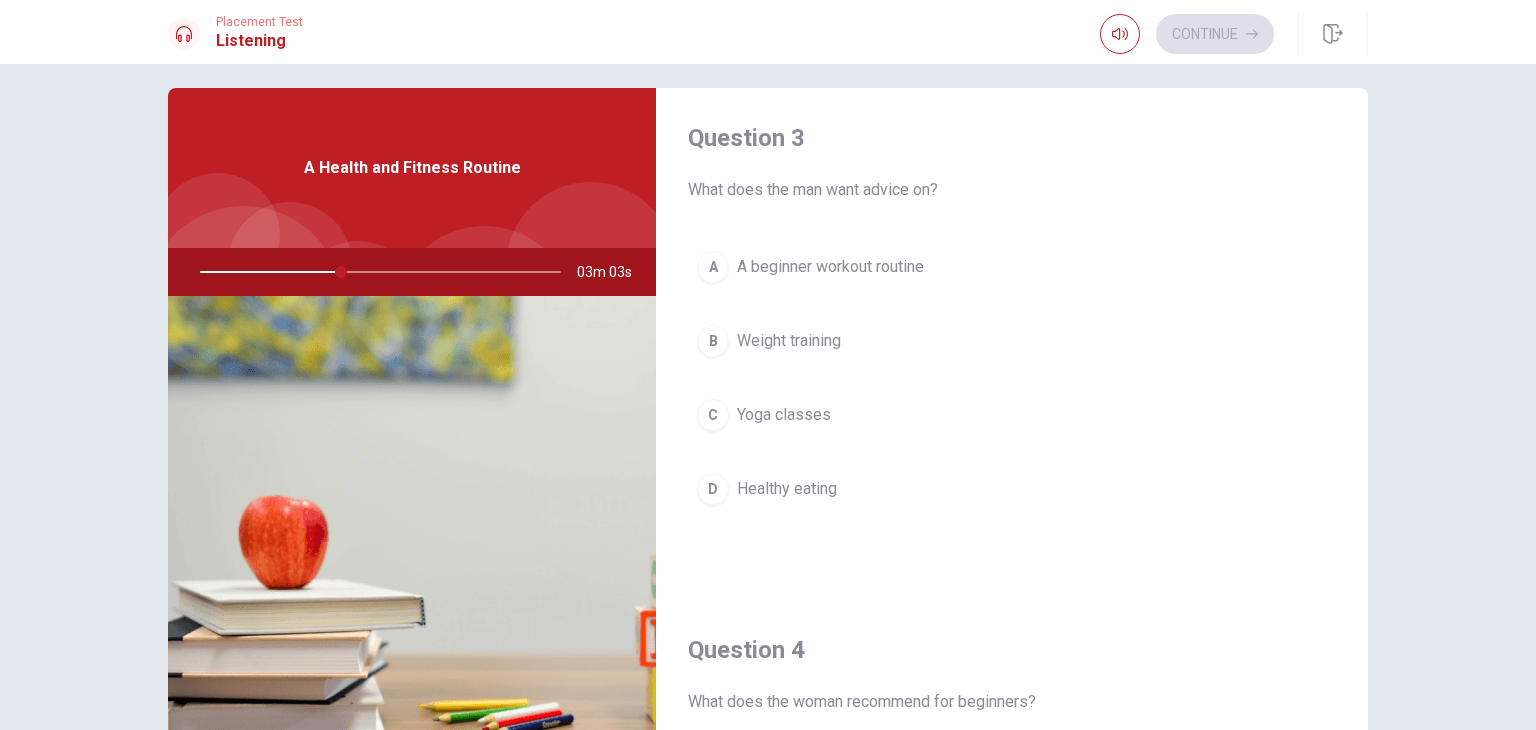 scroll, scrollTop: 1039, scrollLeft: 0, axis: vertical 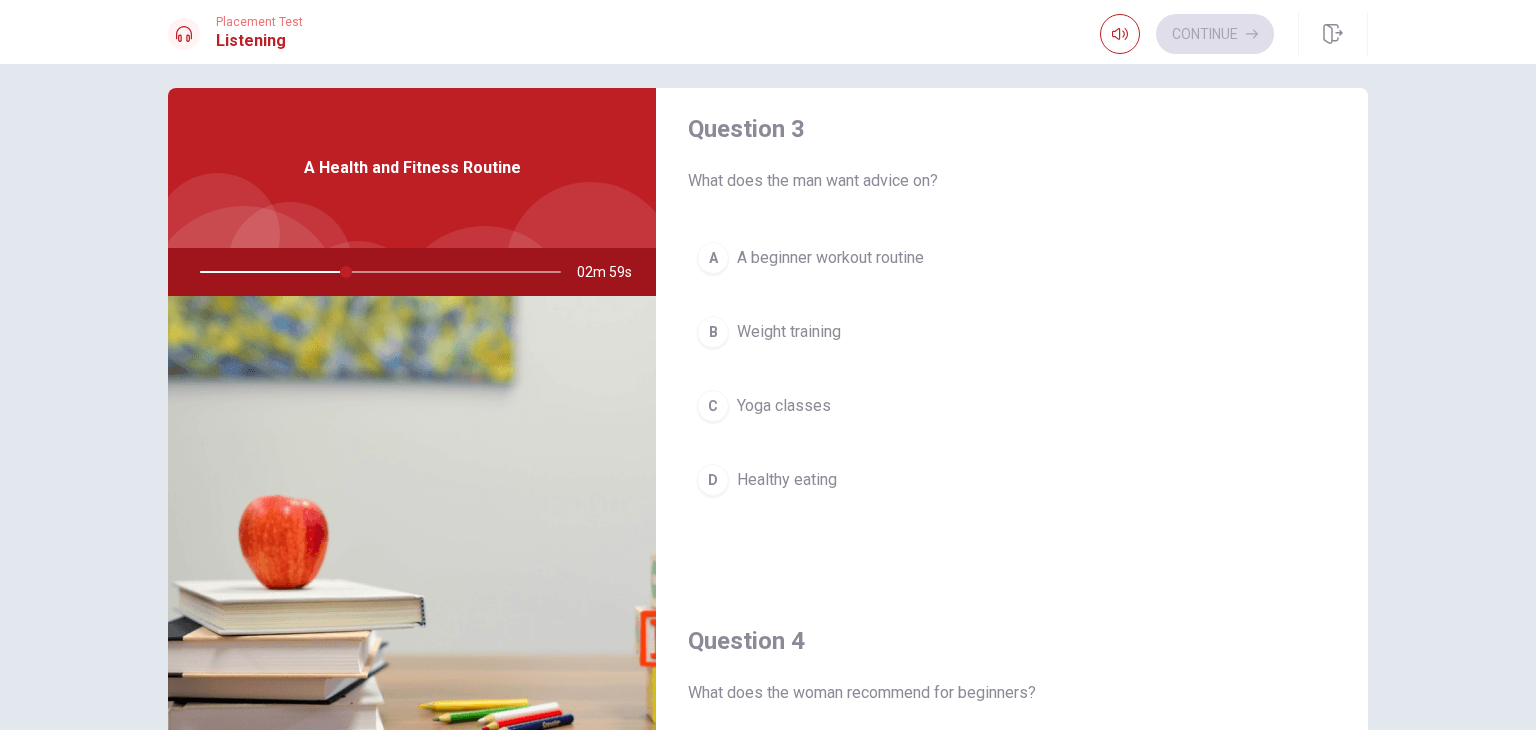 click on "A" at bounding box center [713, 258] 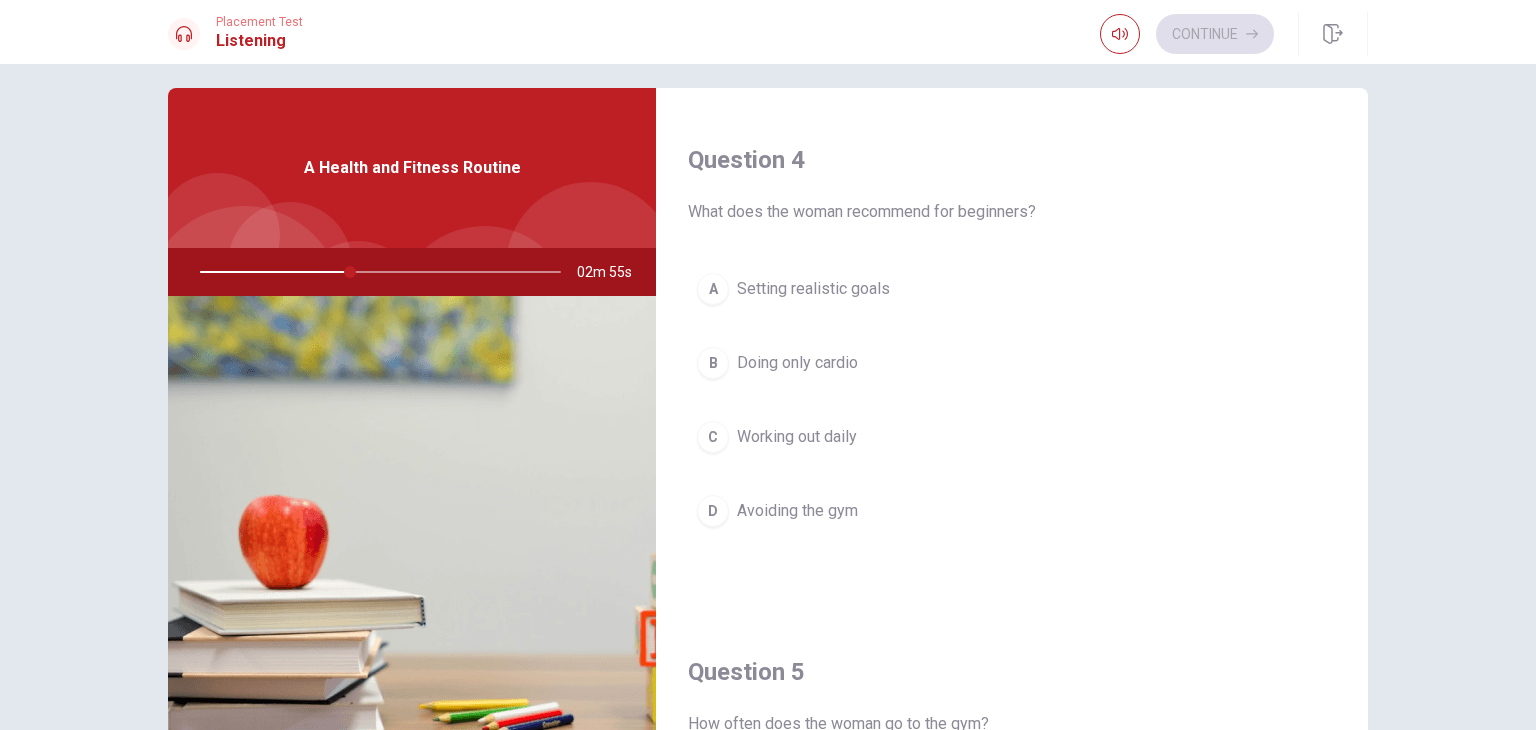scroll, scrollTop: 1525, scrollLeft: 0, axis: vertical 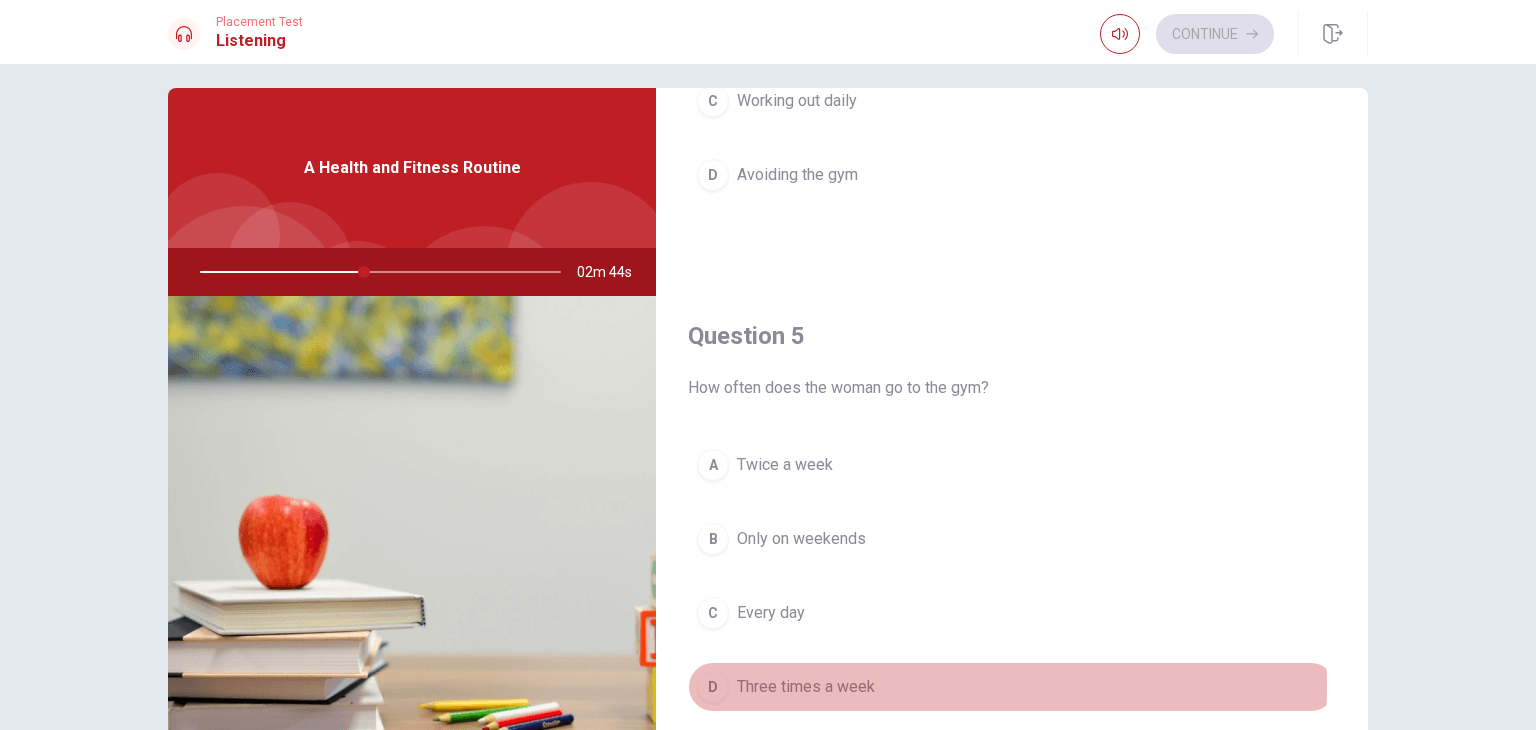 click on "Three times a week" at bounding box center [806, 687] 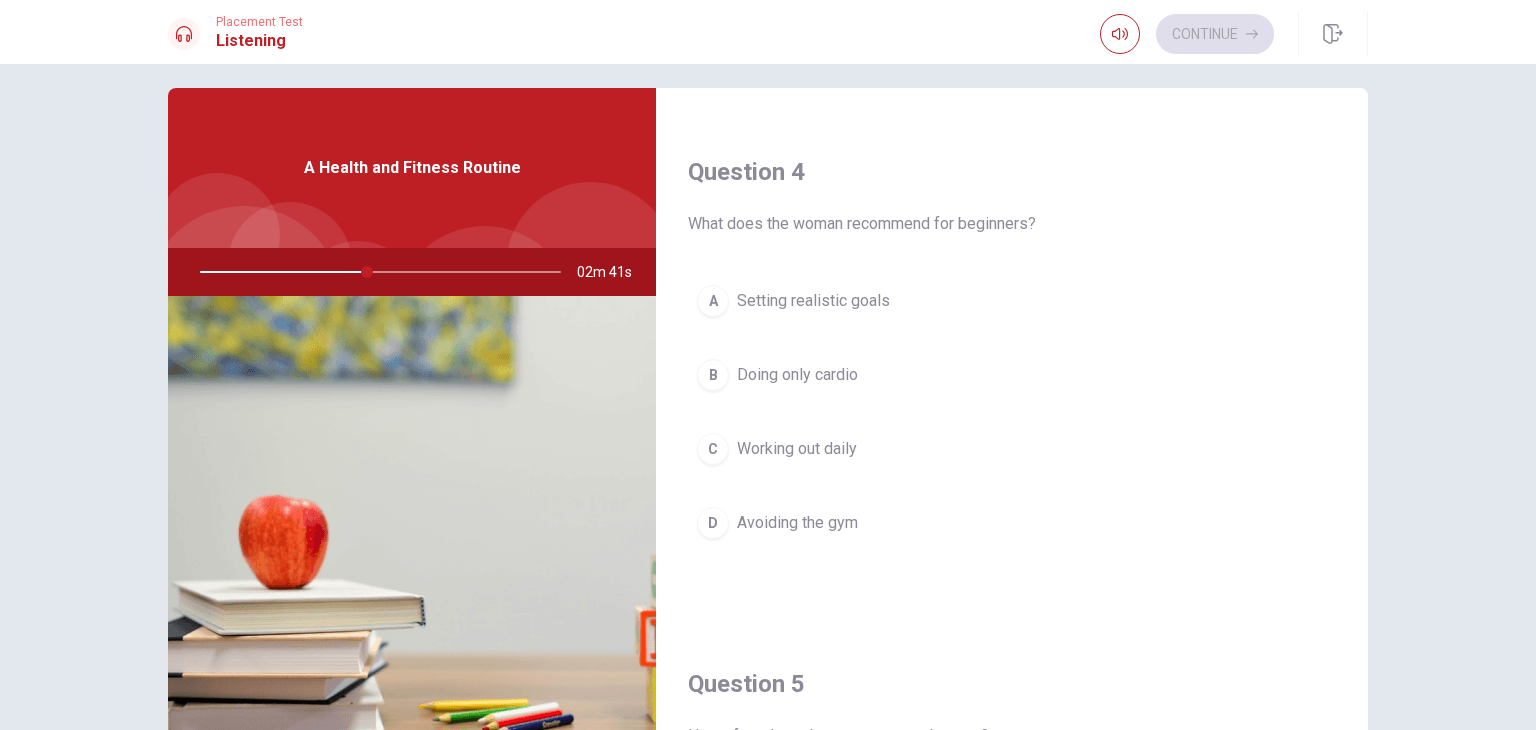 scroll, scrollTop: 1493, scrollLeft: 0, axis: vertical 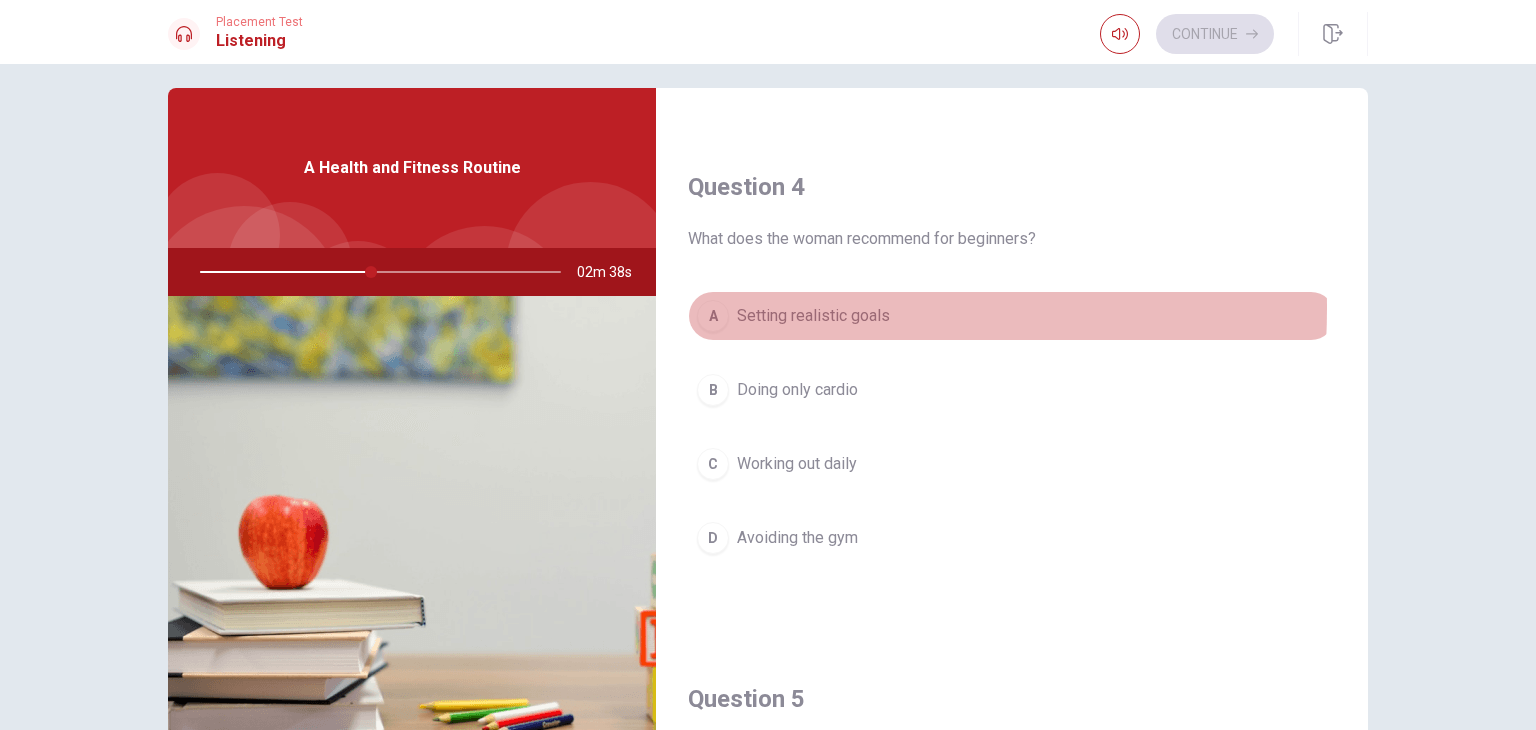 click on "A" at bounding box center [713, 316] 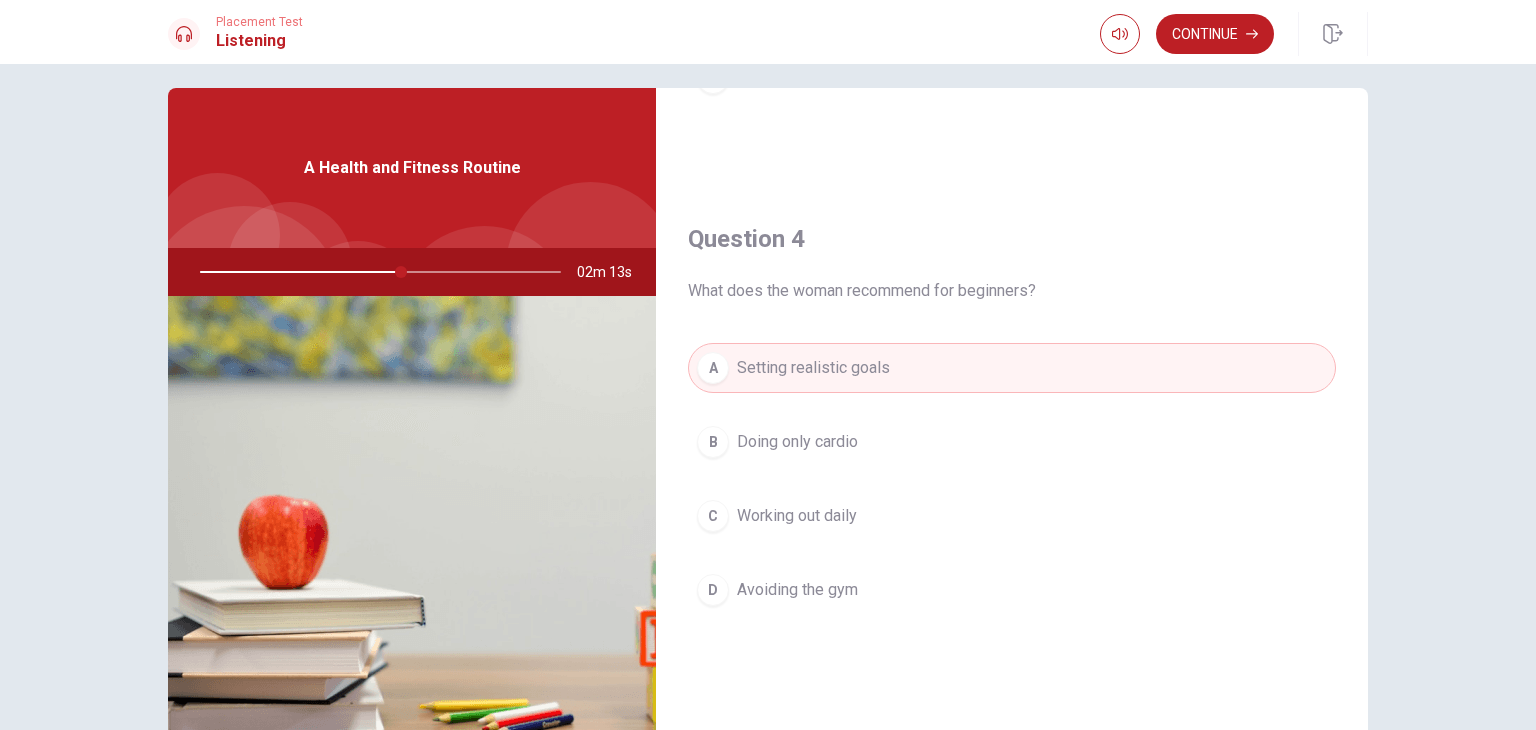 scroll, scrollTop: 1444, scrollLeft: 0, axis: vertical 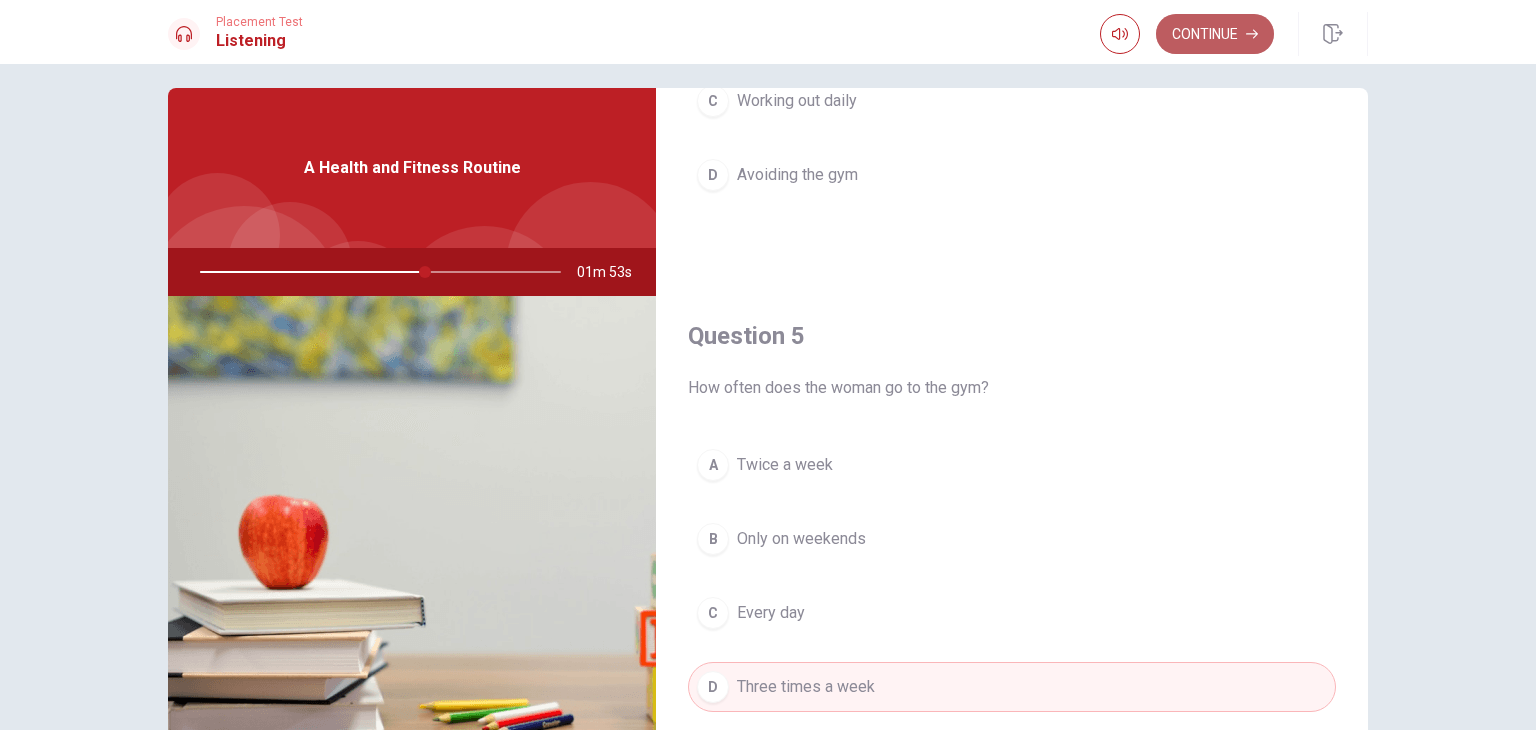 click on "Continue" at bounding box center [1215, 34] 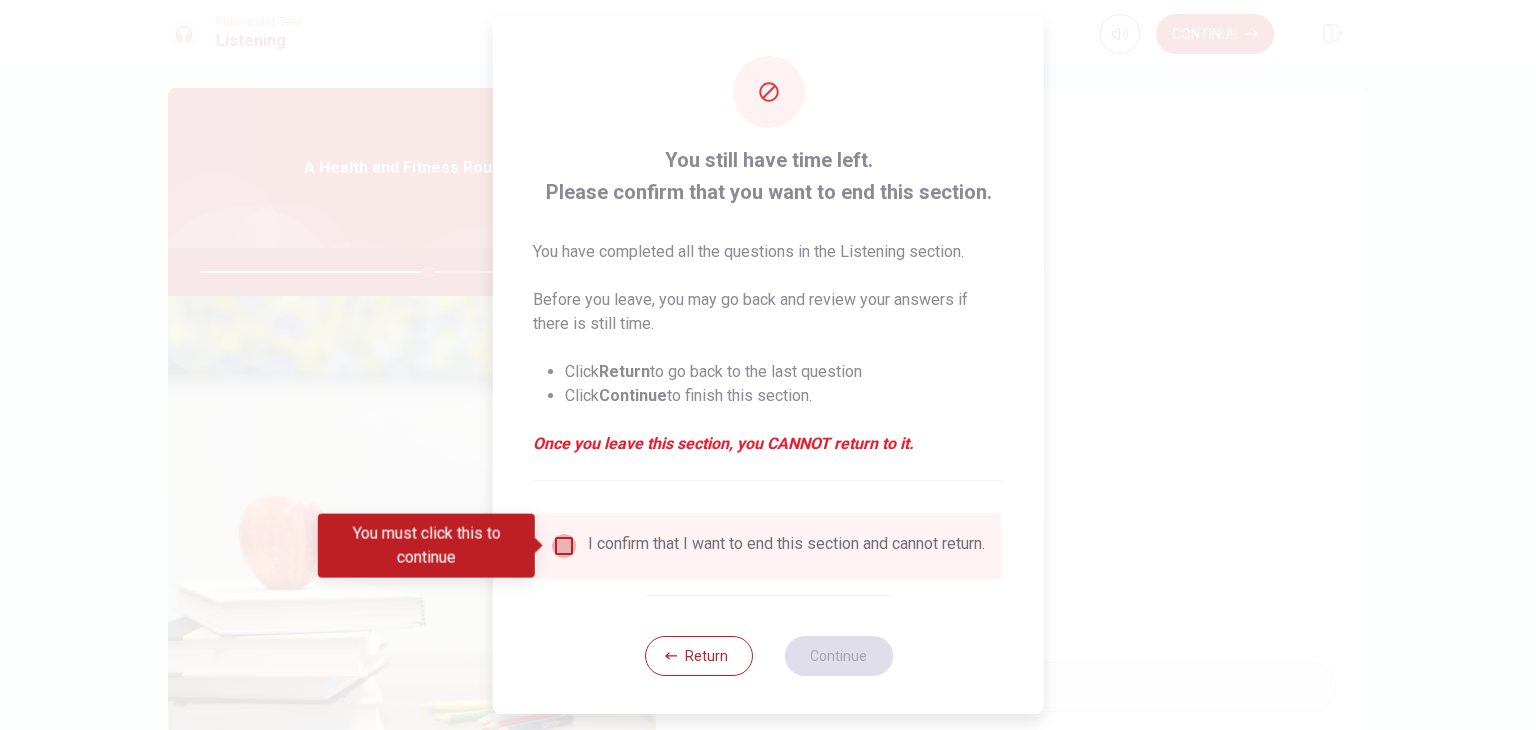 click at bounding box center (564, 546) 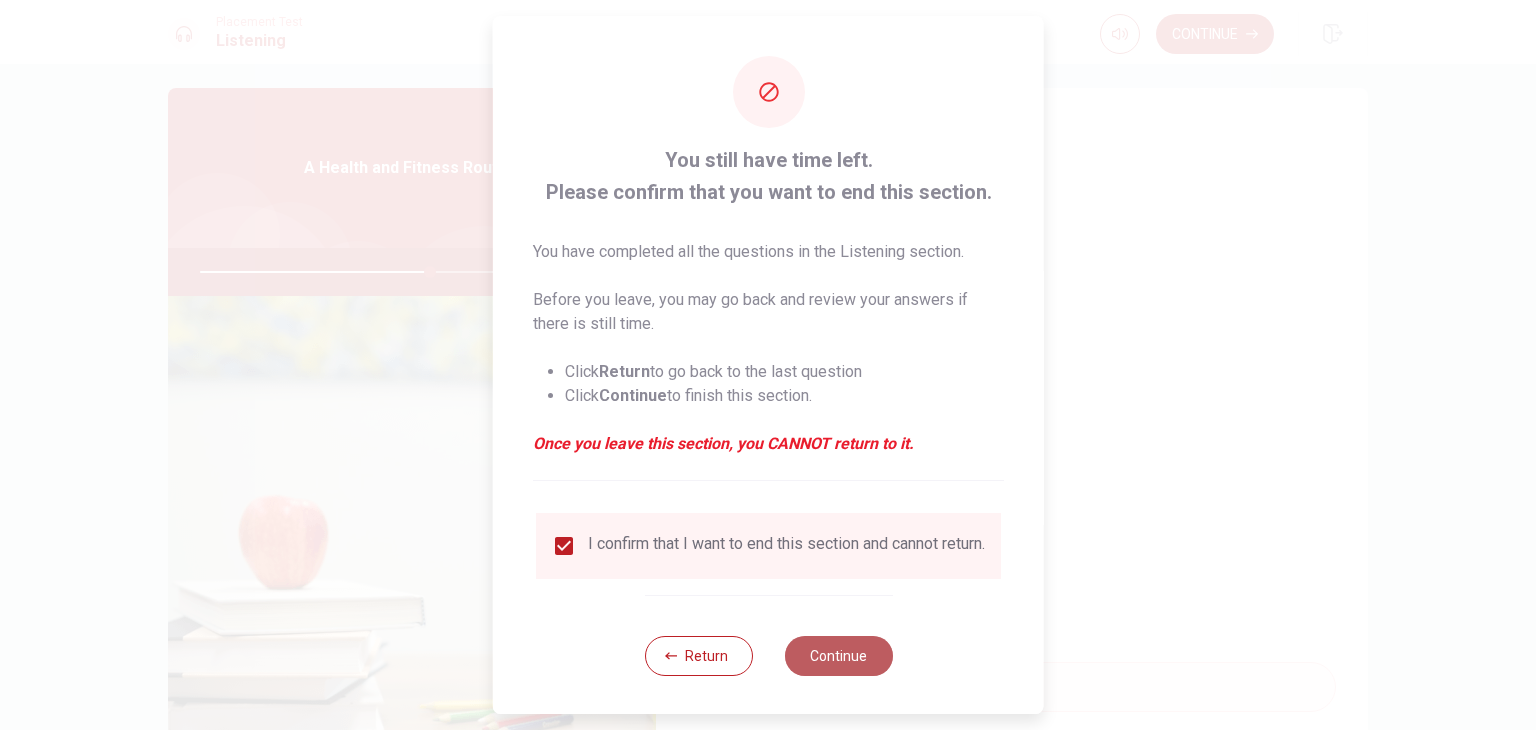 click on "Continue" at bounding box center [838, 656] 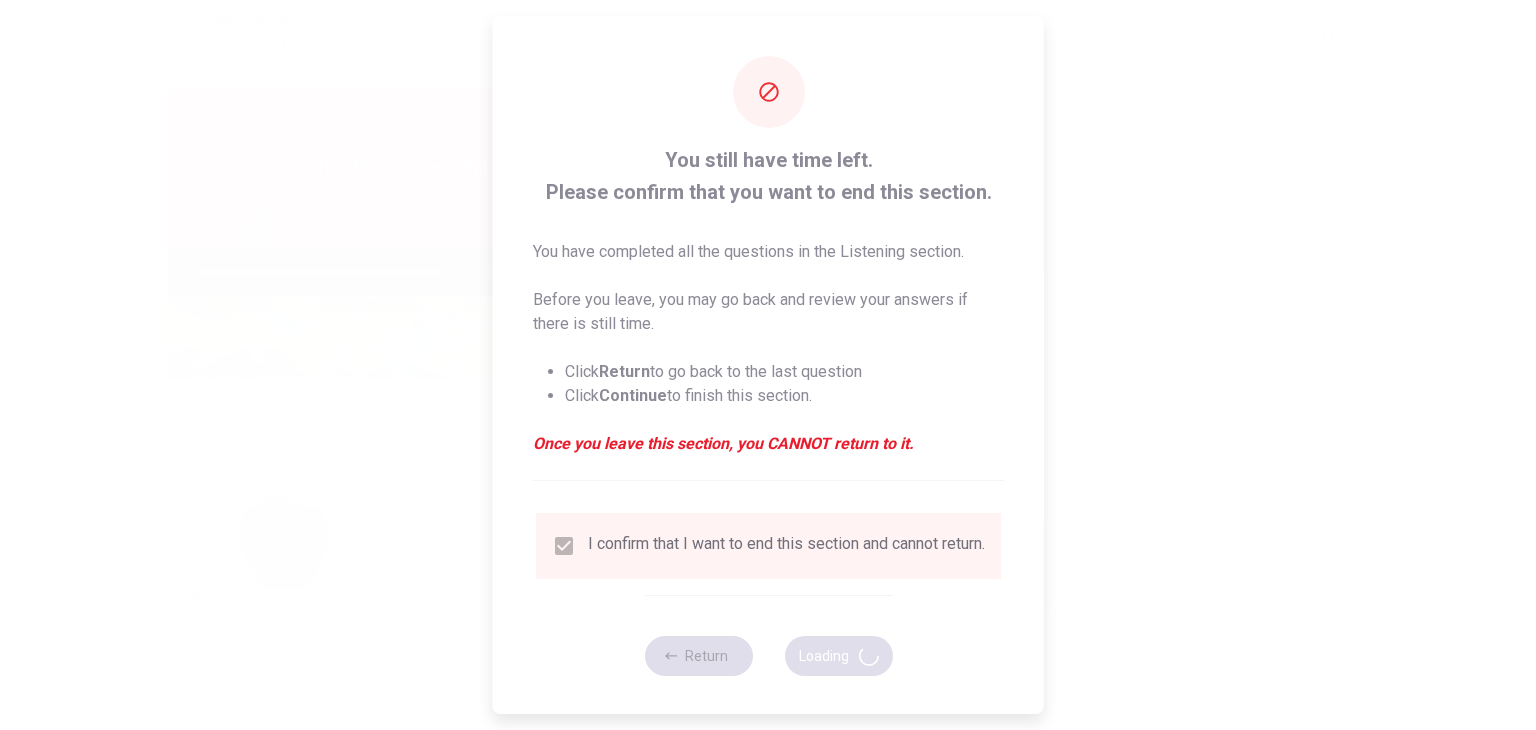 type on "65" 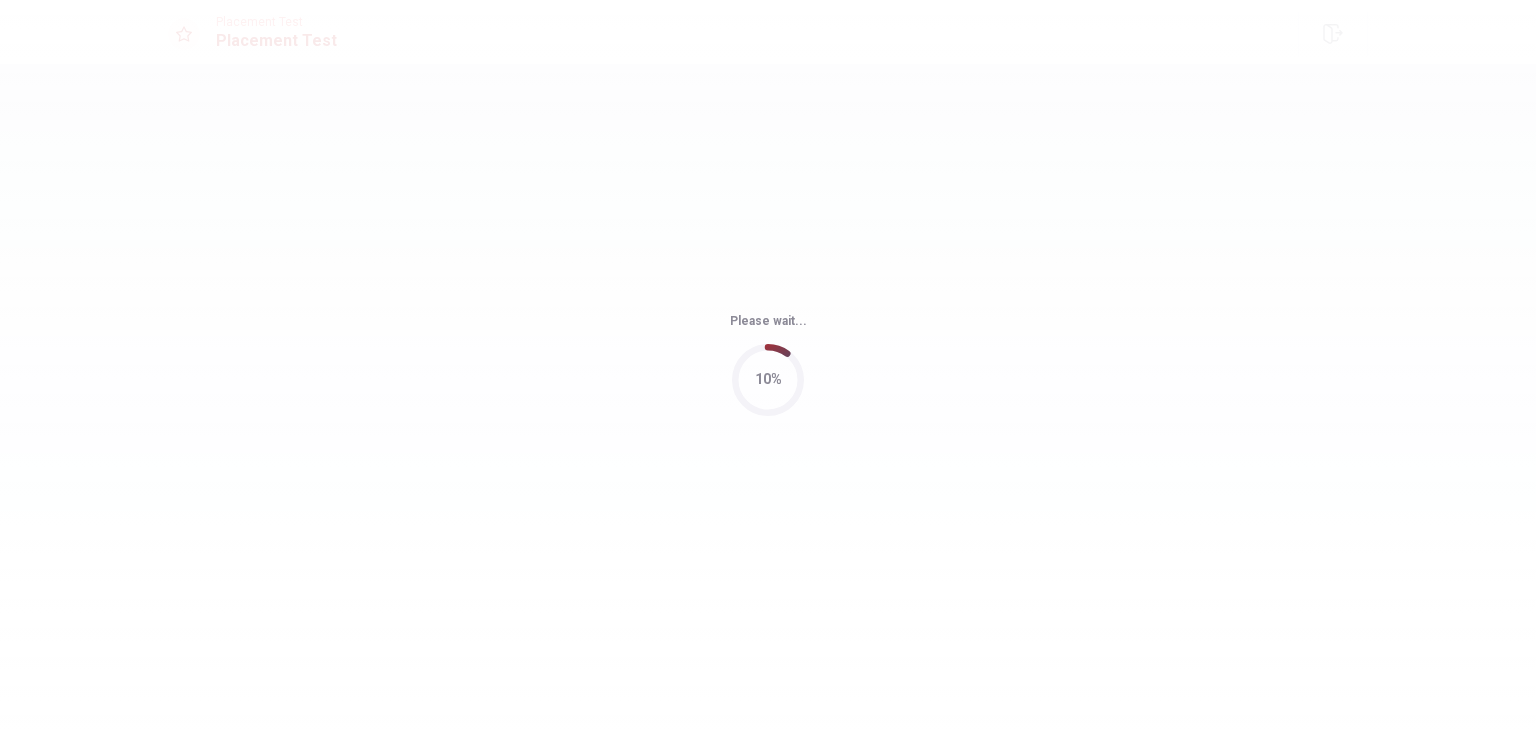 scroll, scrollTop: 0, scrollLeft: 0, axis: both 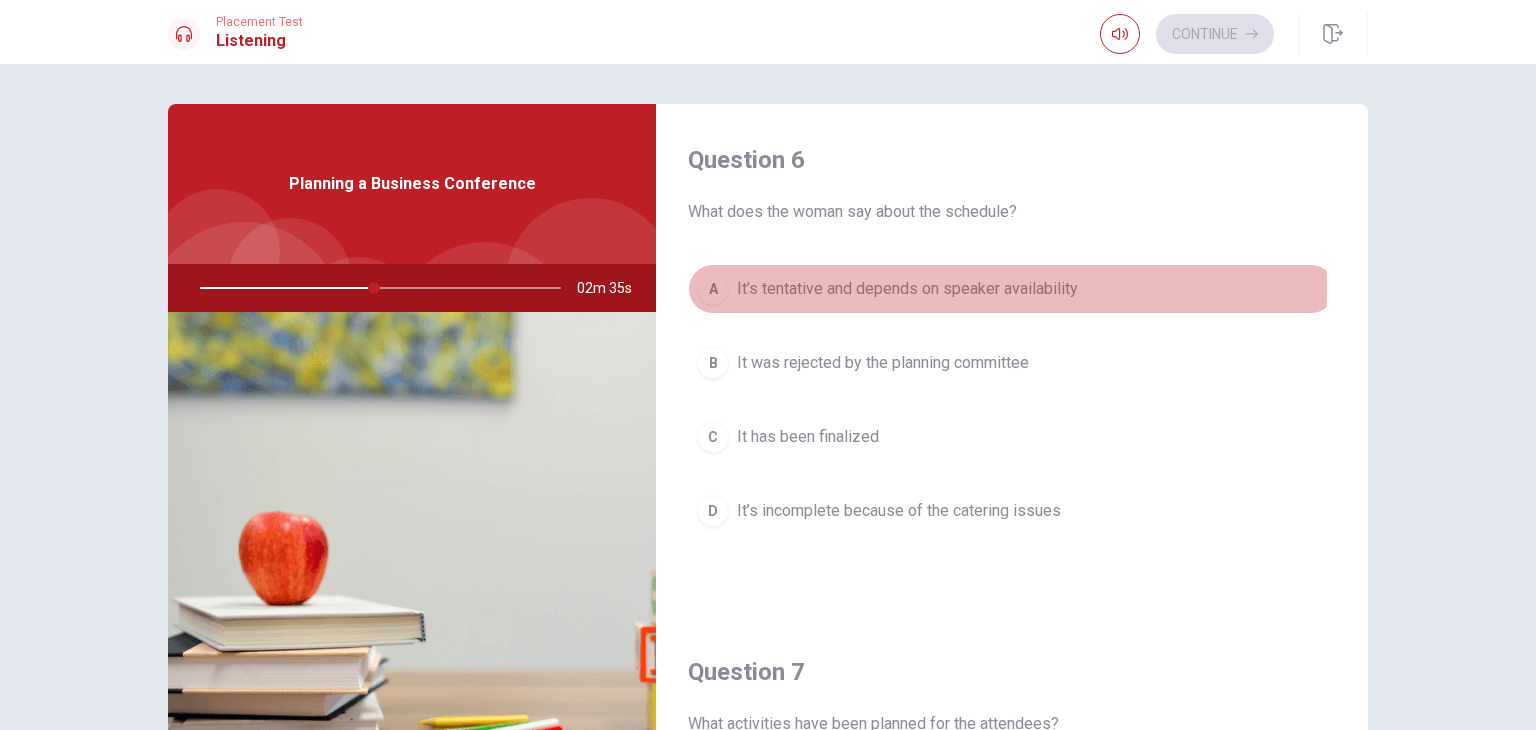 click on "A" at bounding box center (713, 289) 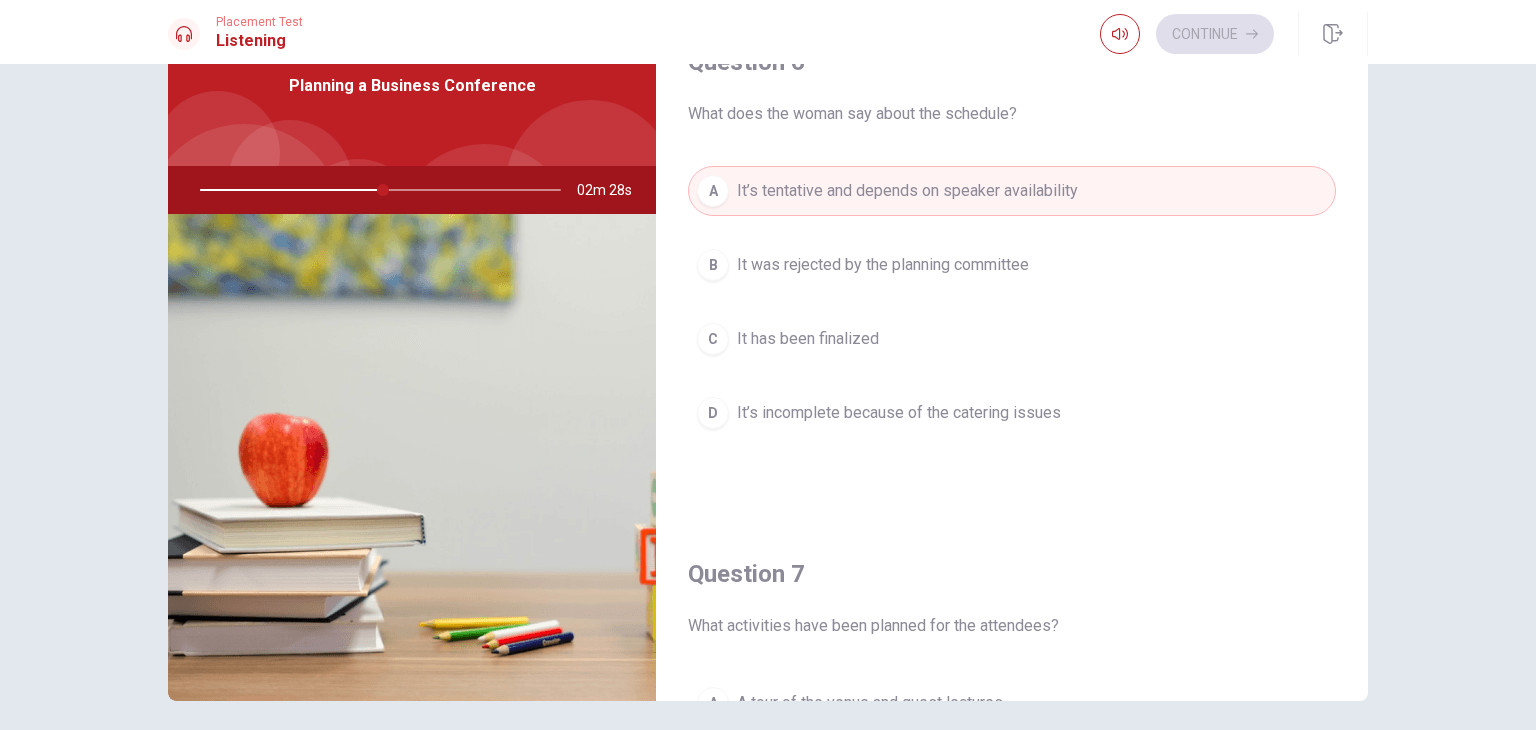 scroll, scrollTop: 173, scrollLeft: 0, axis: vertical 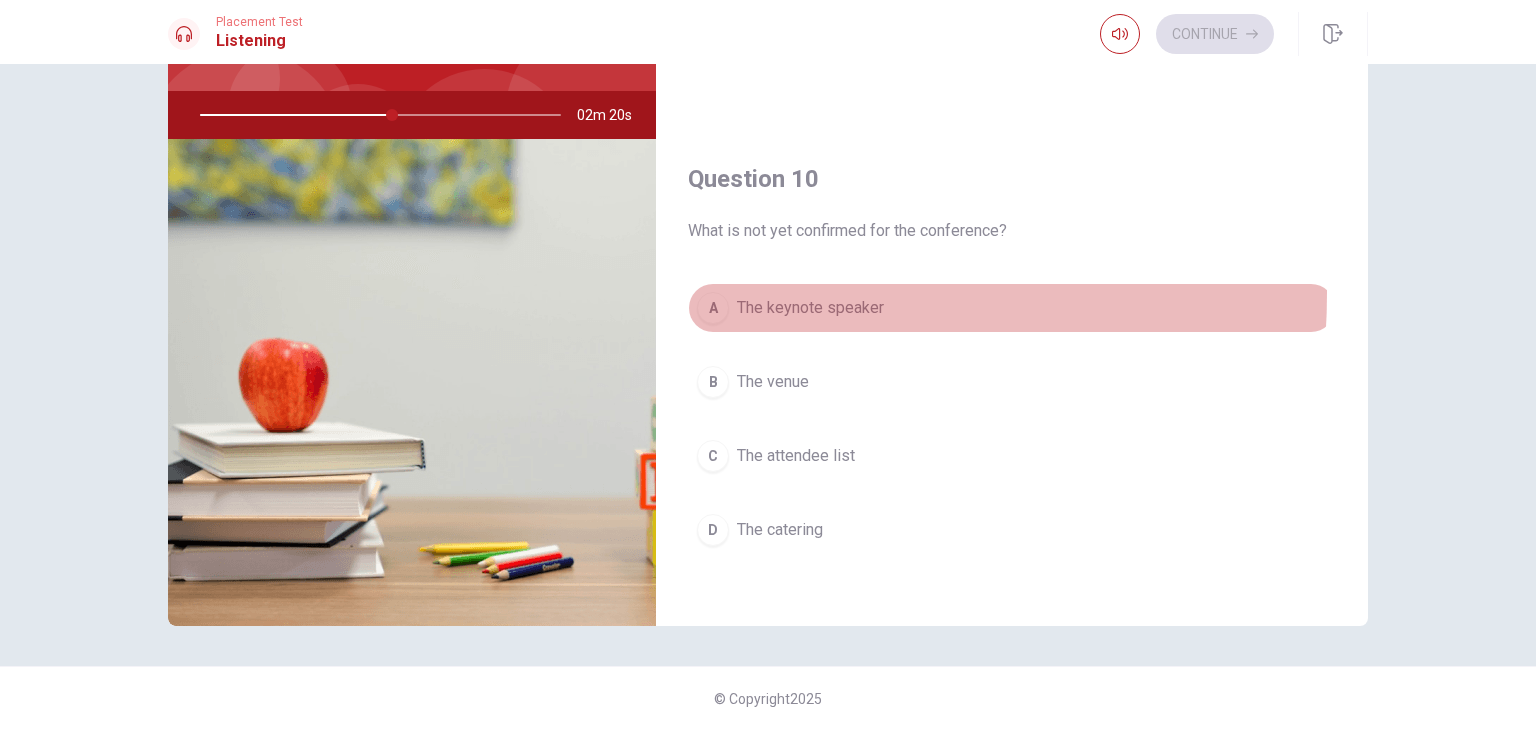click on "A" at bounding box center (713, 308) 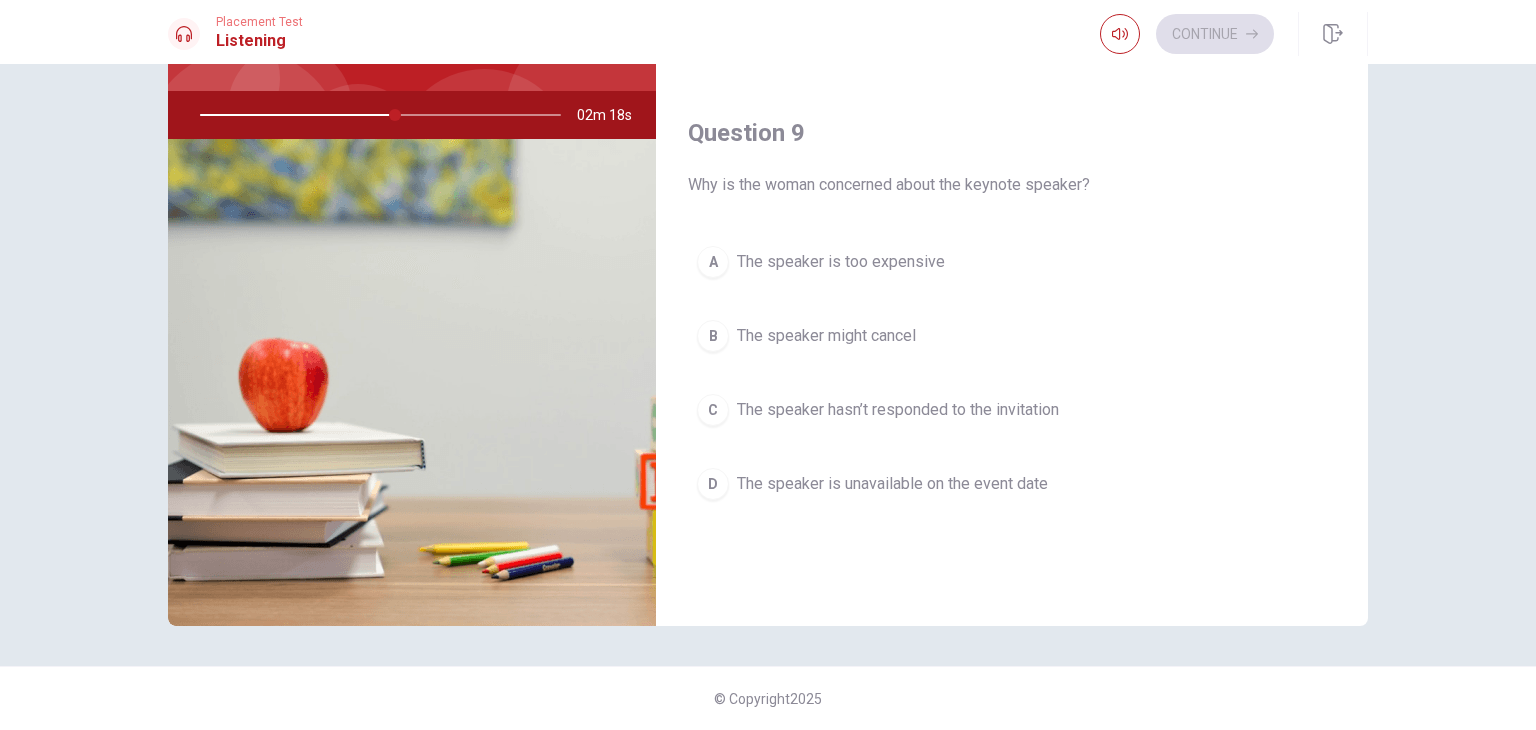 scroll, scrollTop: 1387, scrollLeft: 0, axis: vertical 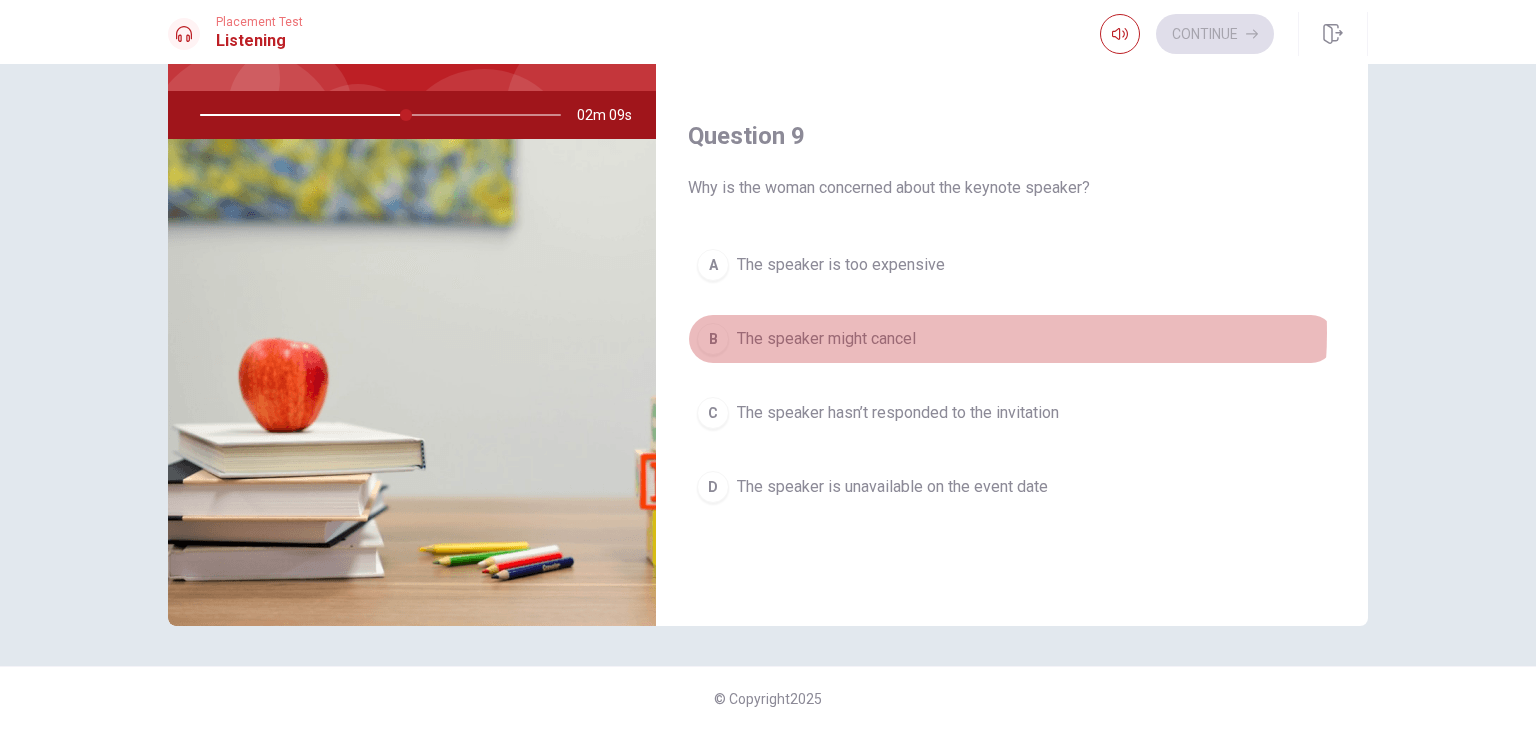click on "B The speaker might cancel" at bounding box center (1012, 339) 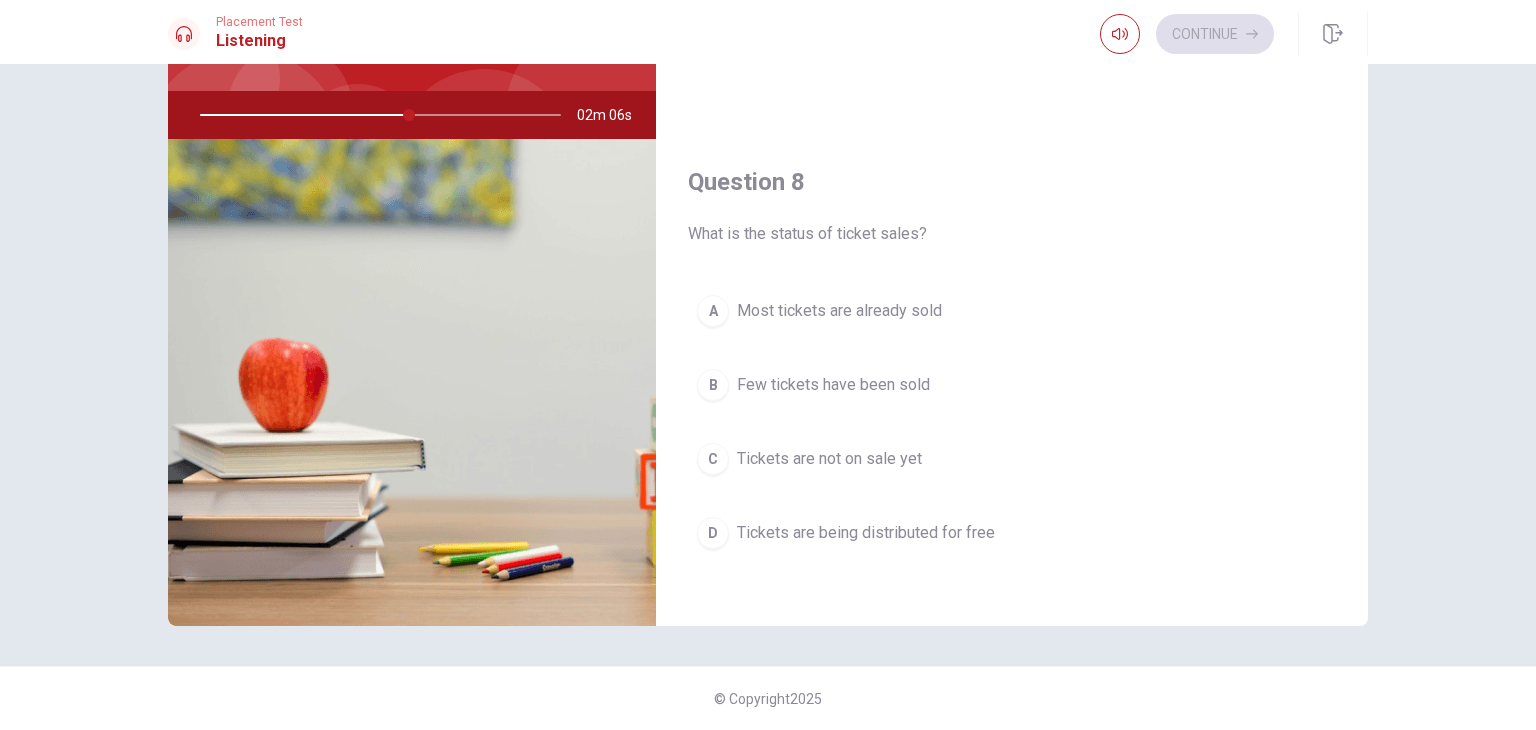 scroll, scrollTop: 832, scrollLeft: 0, axis: vertical 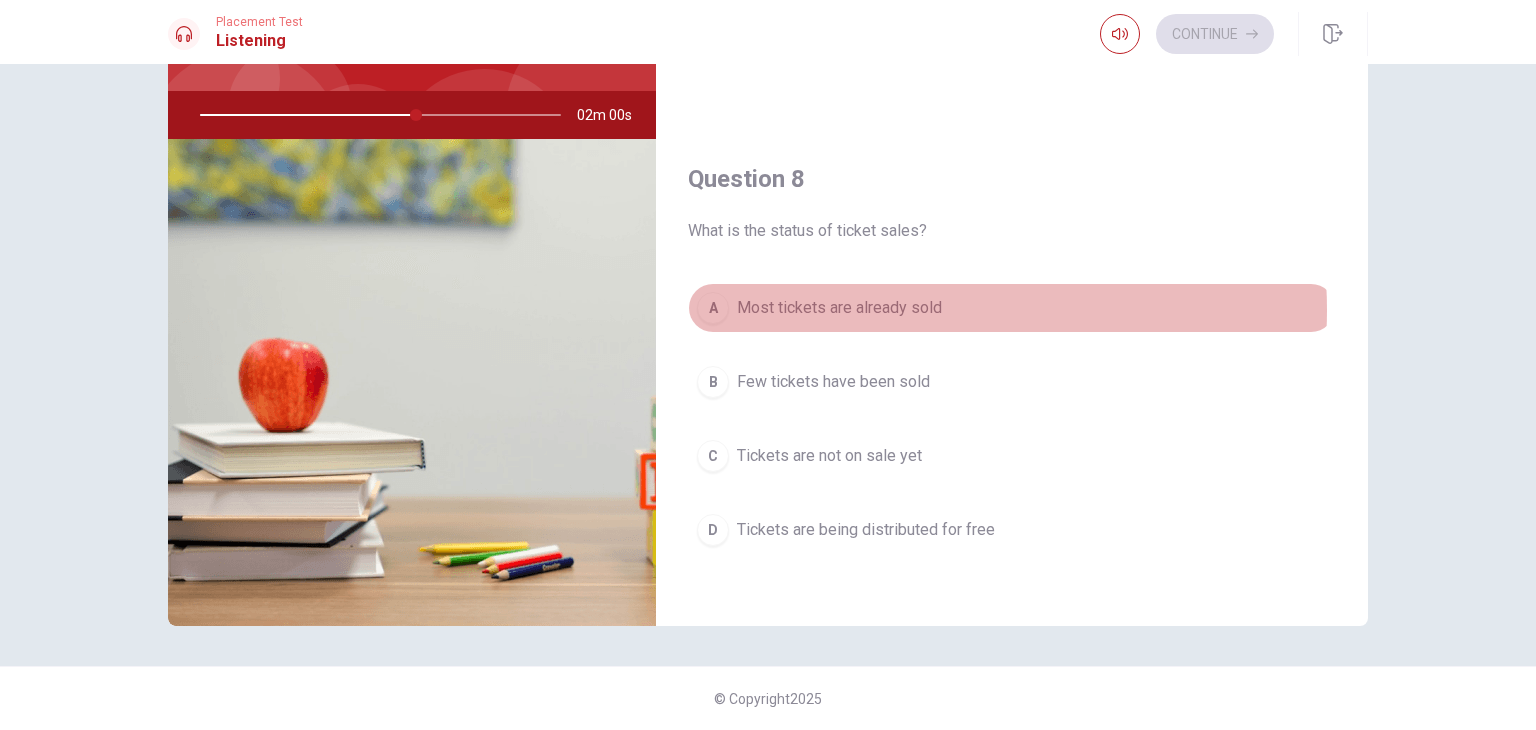 click on "Most tickets are already sold" at bounding box center (839, 308) 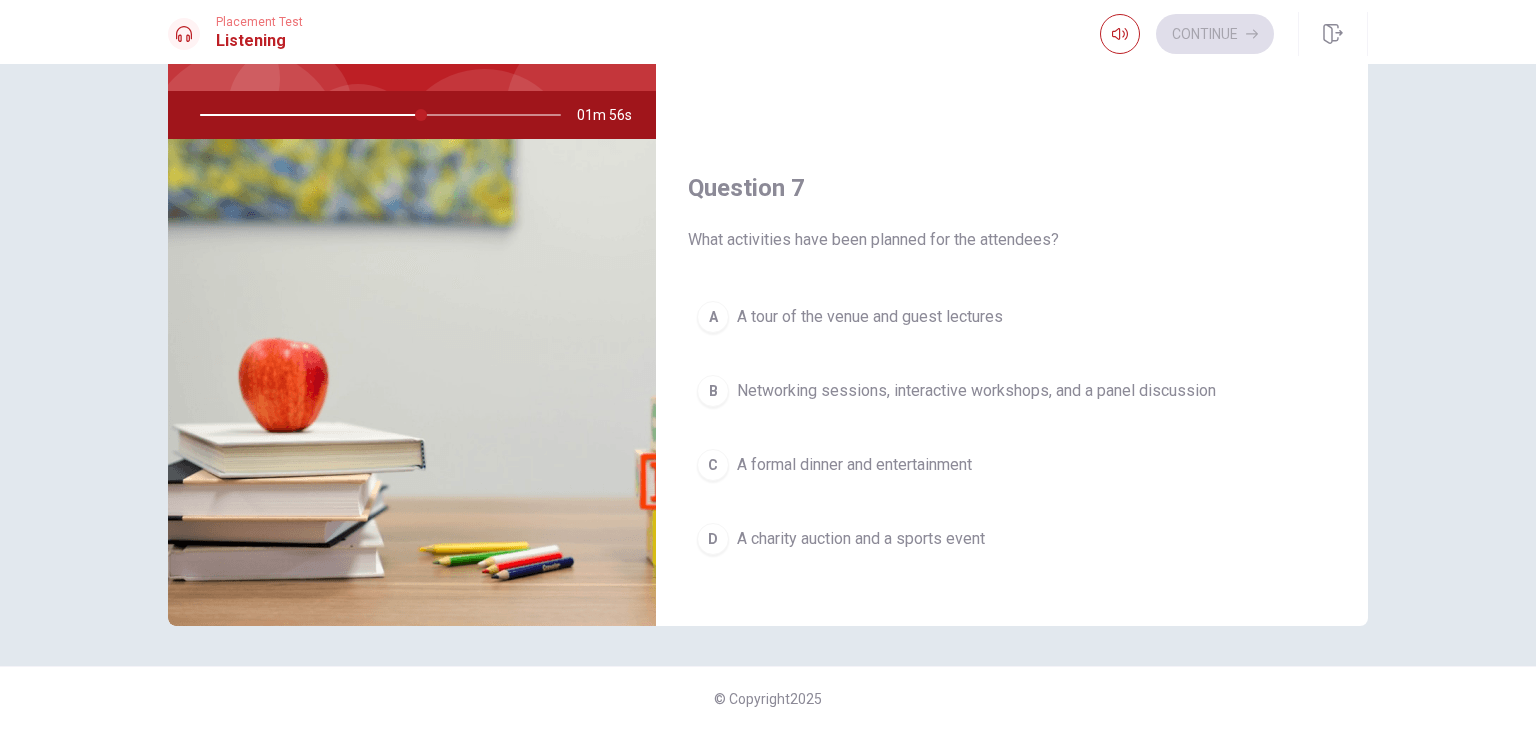 scroll, scrollTop: 317, scrollLeft: 0, axis: vertical 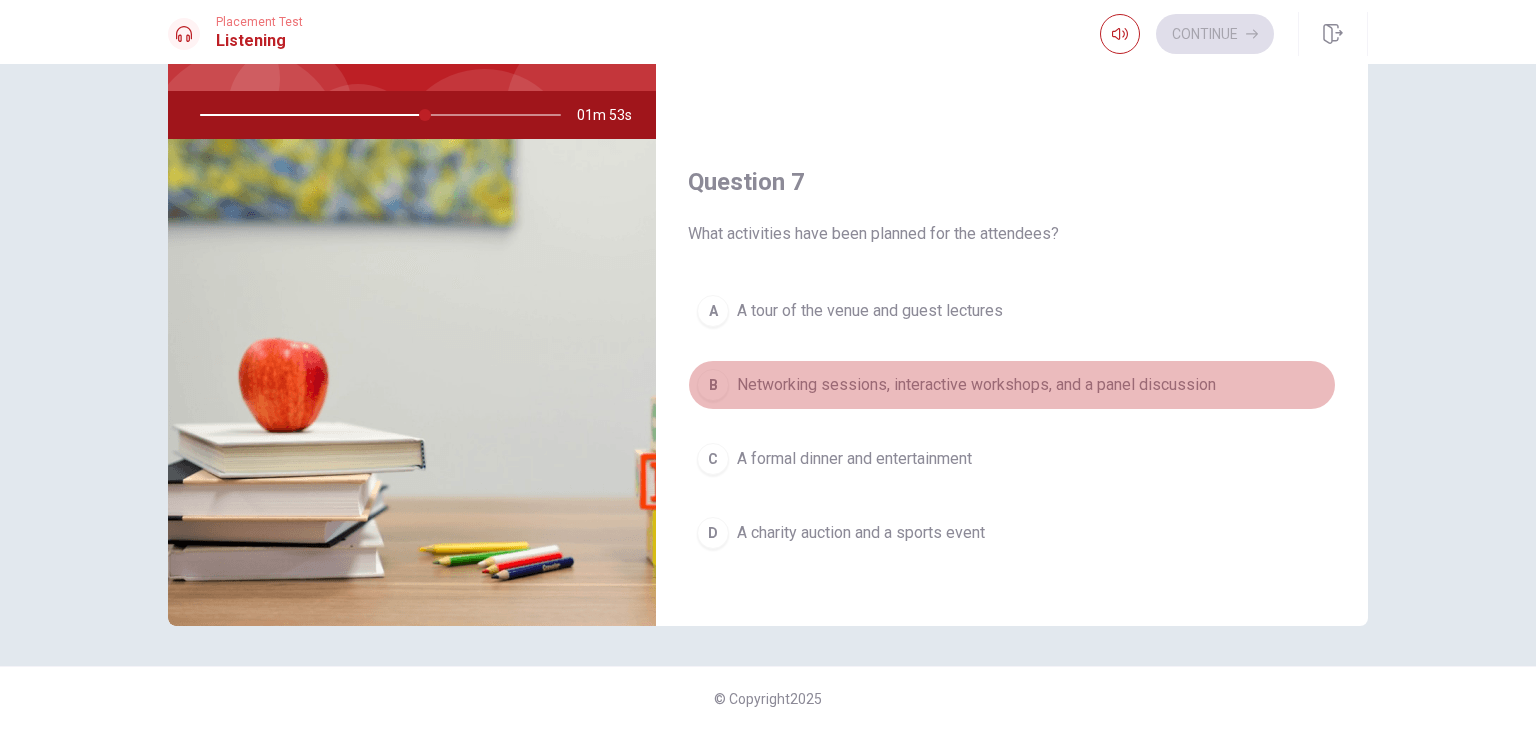click on "Networking sessions, interactive workshops, and a panel discussion" at bounding box center (976, 385) 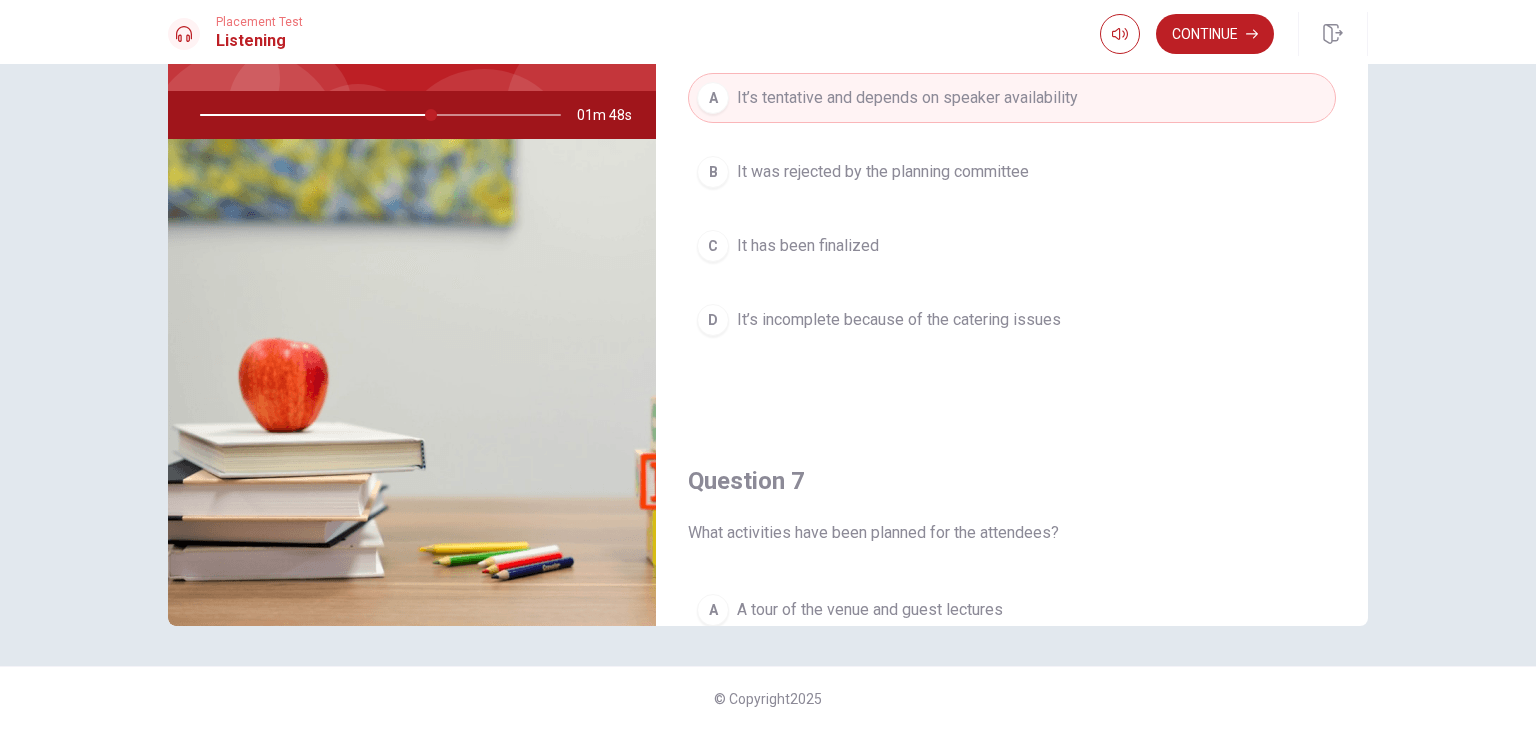 scroll, scrollTop: 0, scrollLeft: 0, axis: both 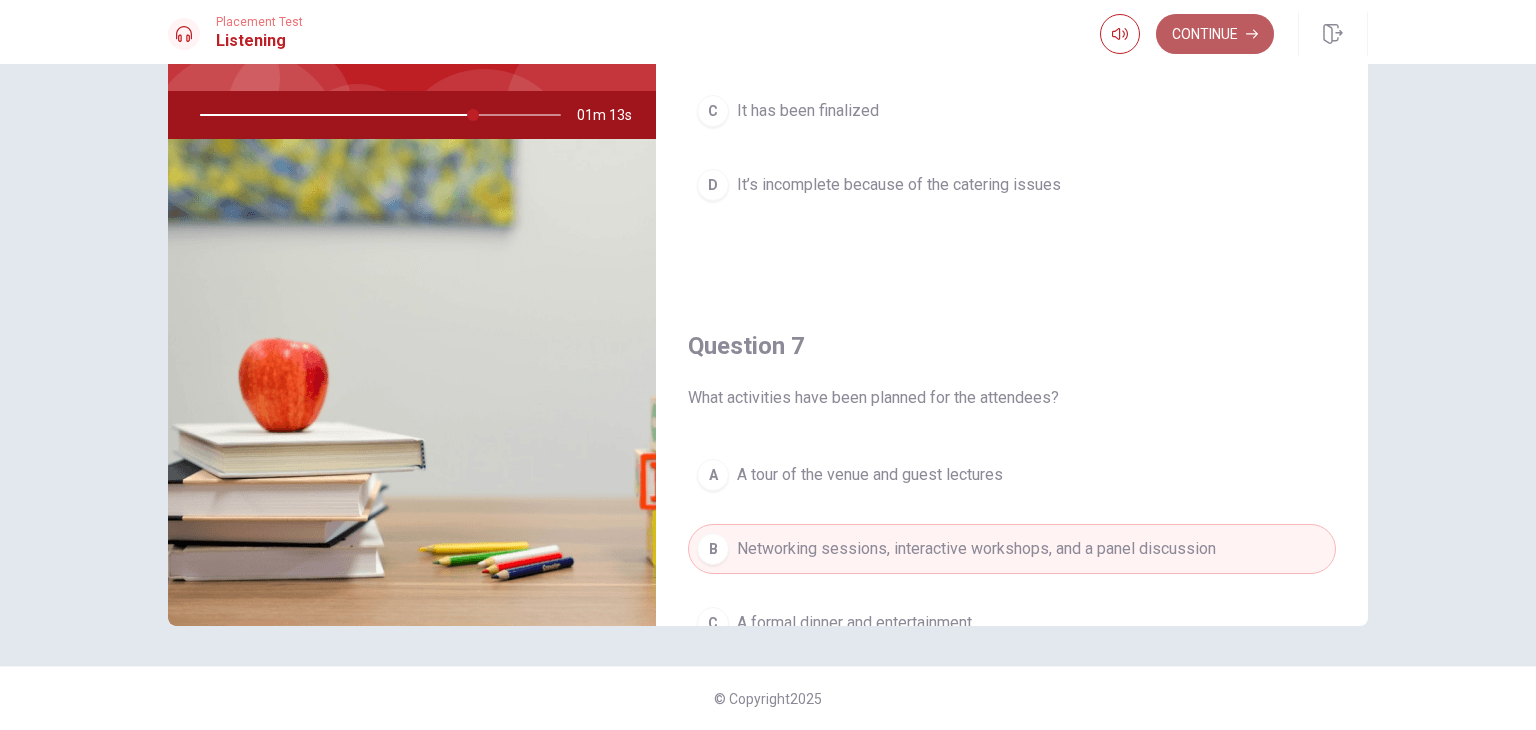 click on "Continue" at bounding box center (1215, 34) 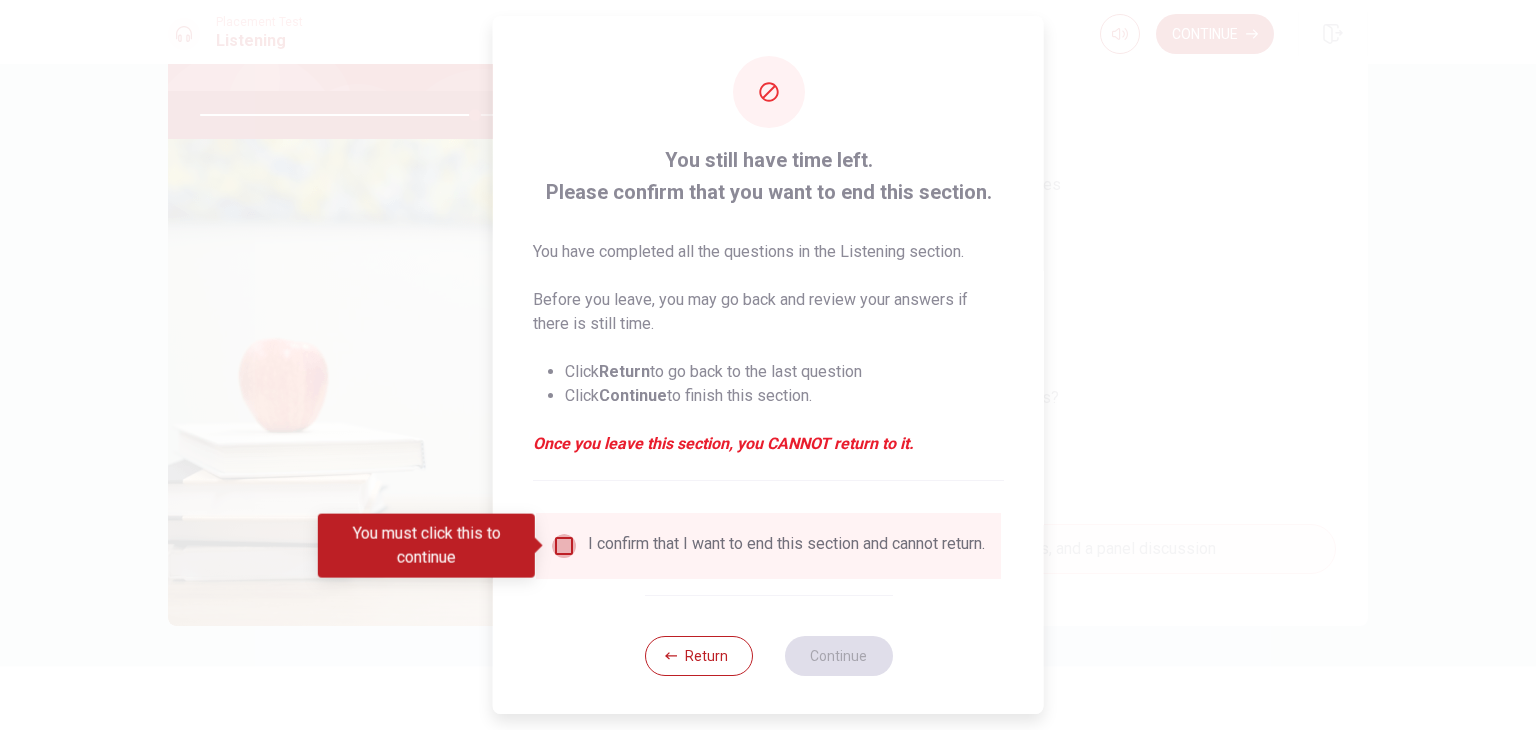 click at bounding box center [564, 546] 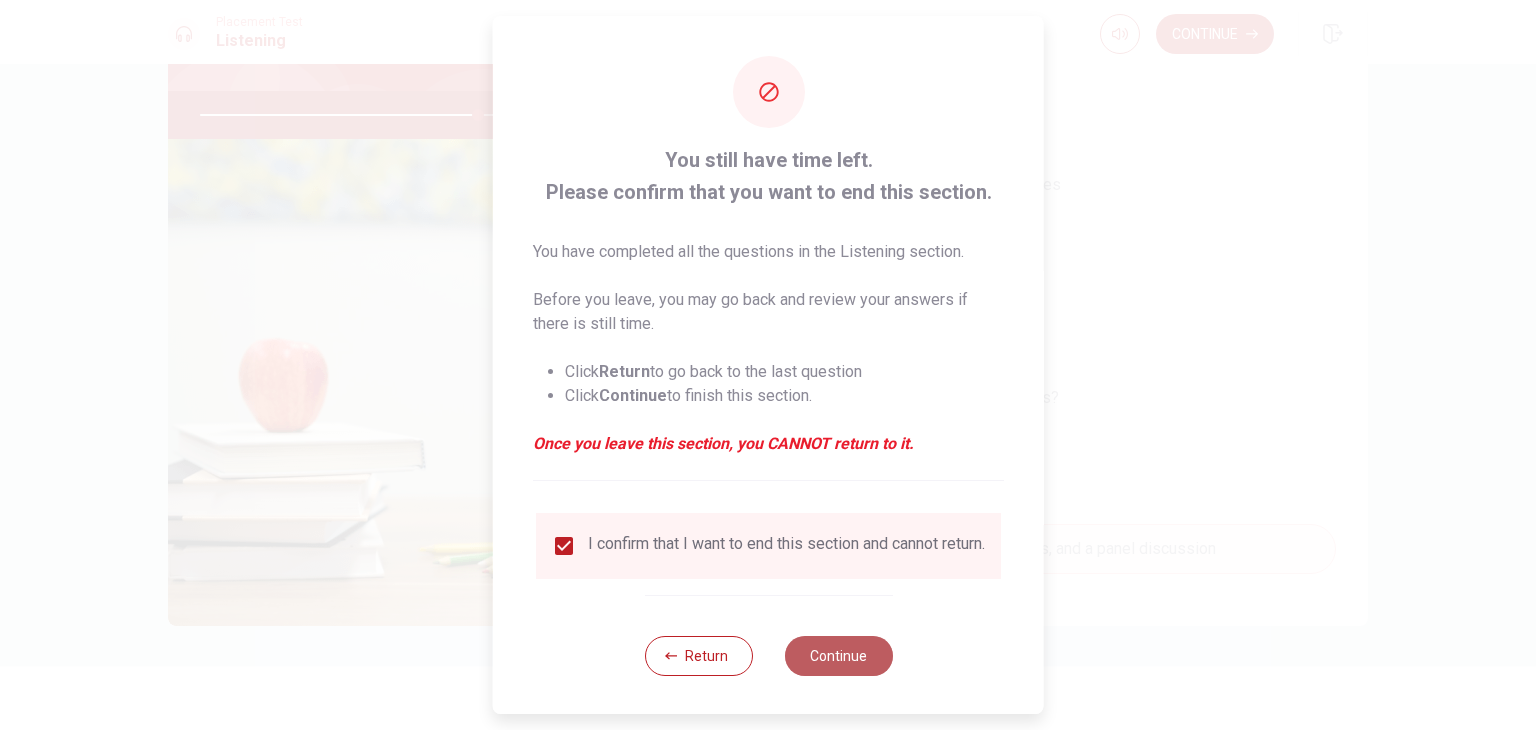 click on "Continue" at bounding box center (838, 656) 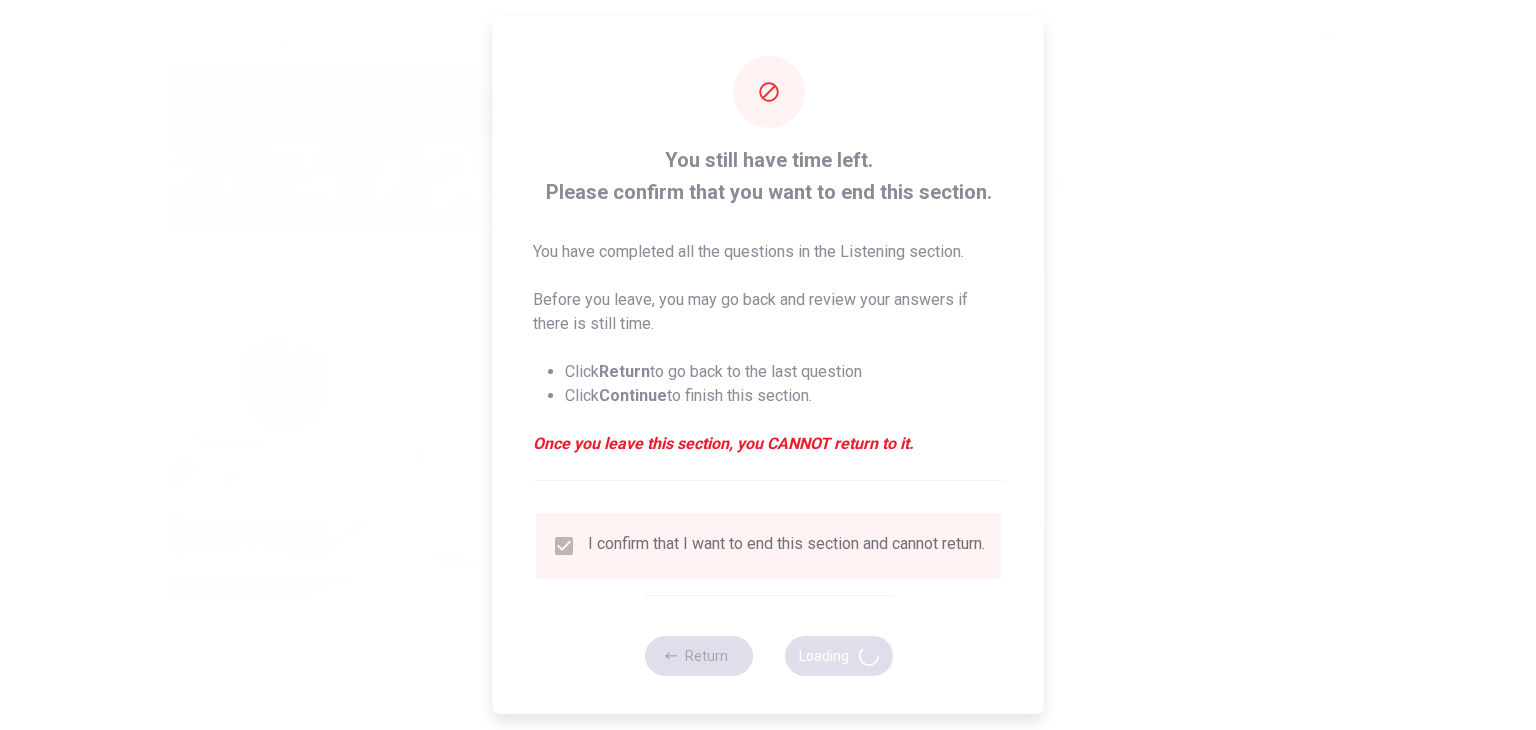 type on "78" 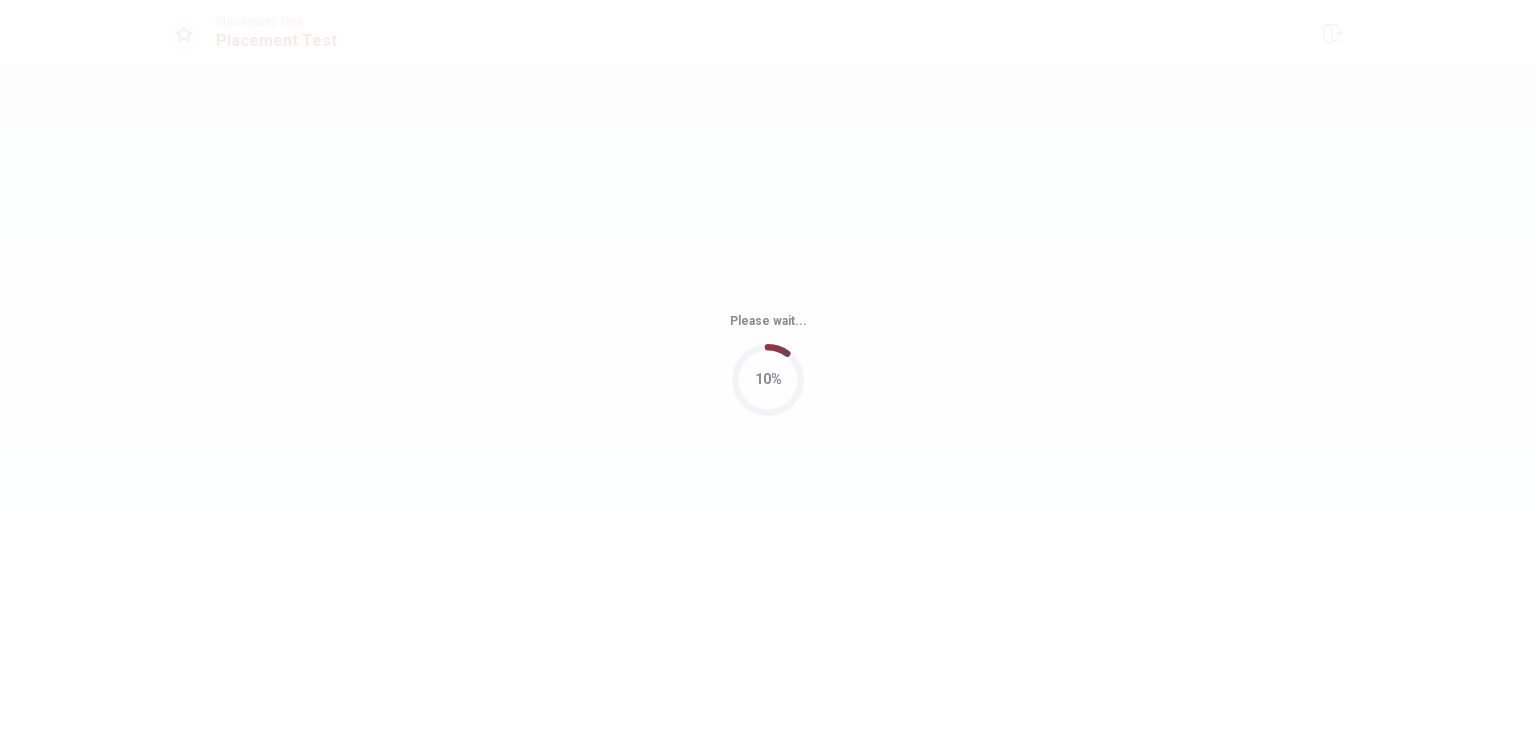 scroll, scrollTop: 0, scrollLeft: 0, axis: both 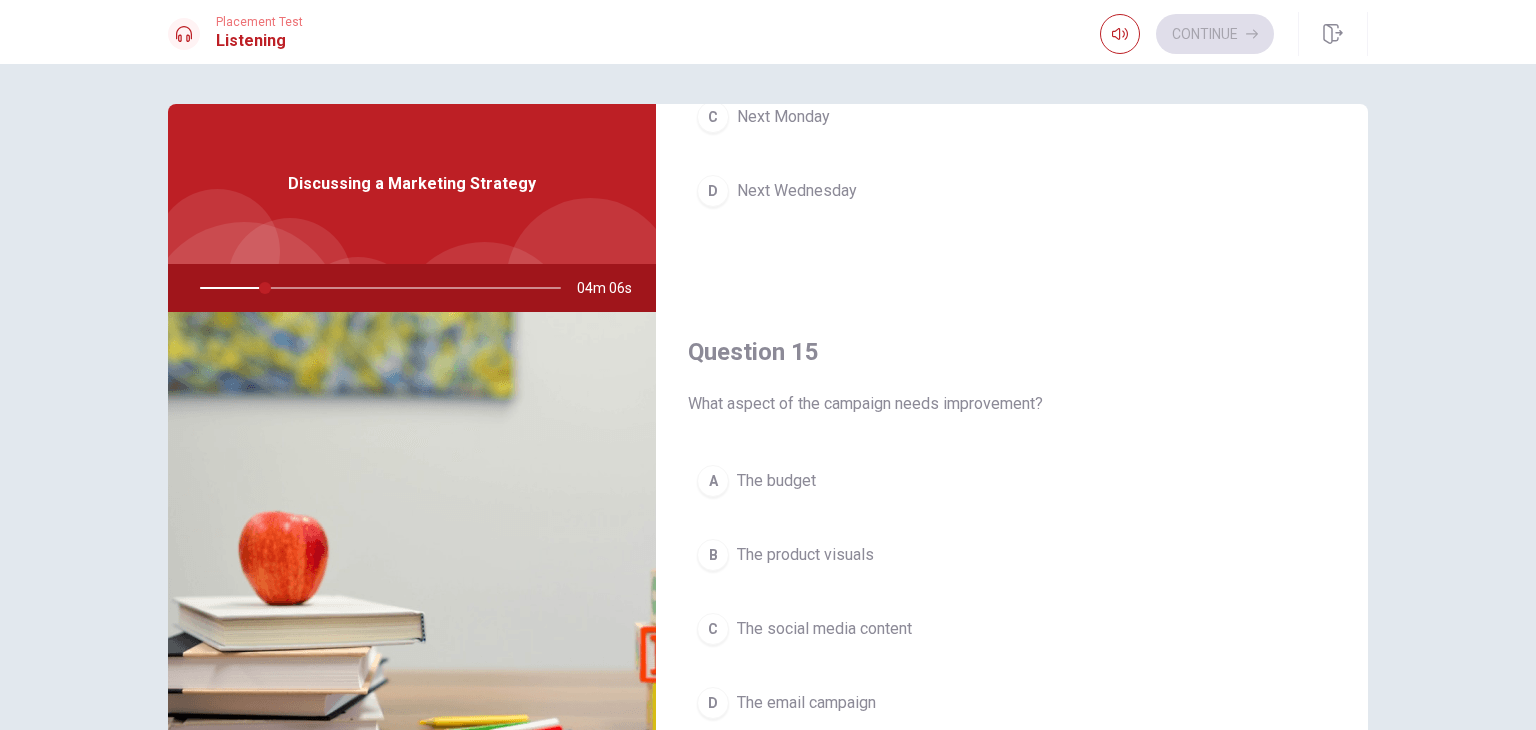 drag, startPoint x: 1362, startPoint y: 618, endPoint x: 1316, endPoint y: 642, distance: 51.884487 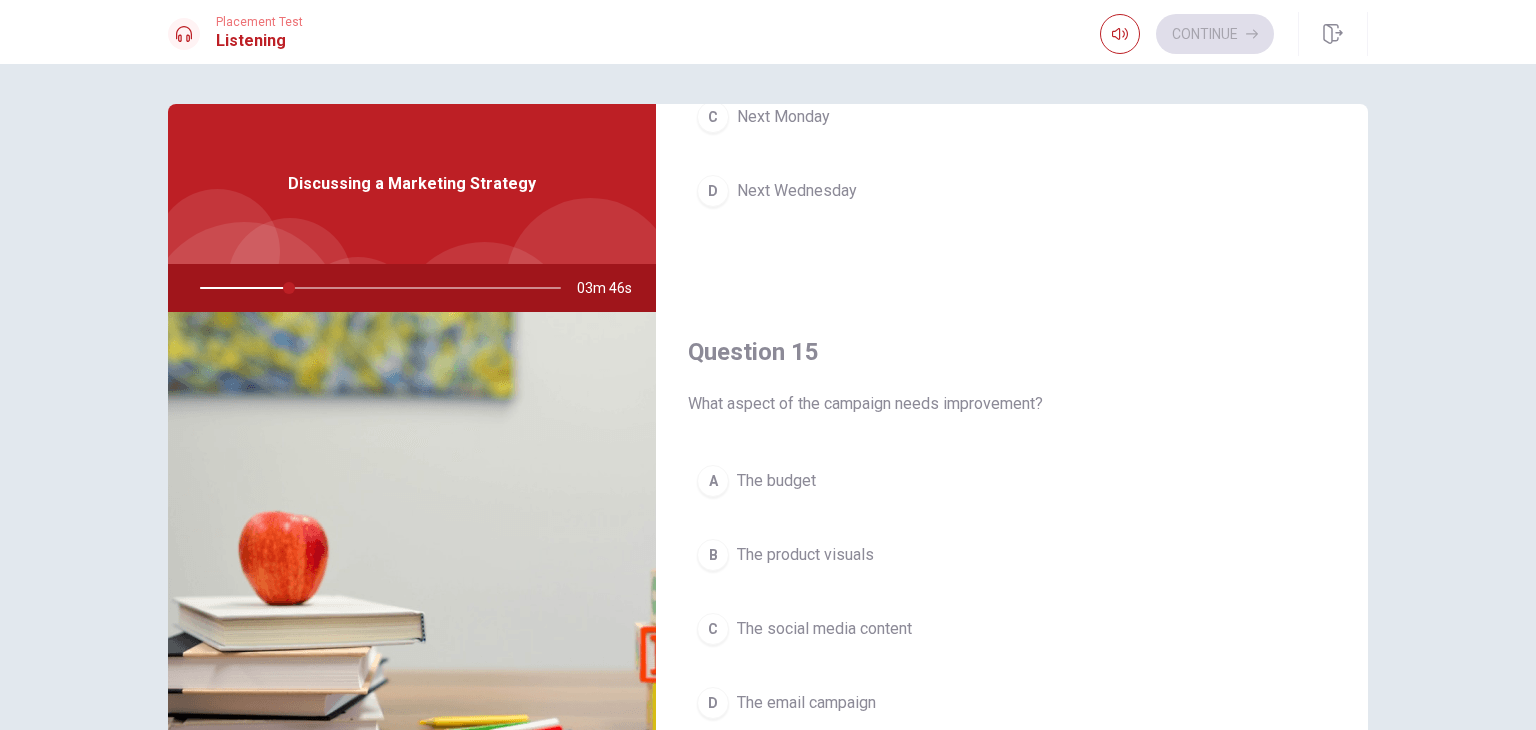 scroll, scrollTop: 0, scrollLeft: 0, axis: both 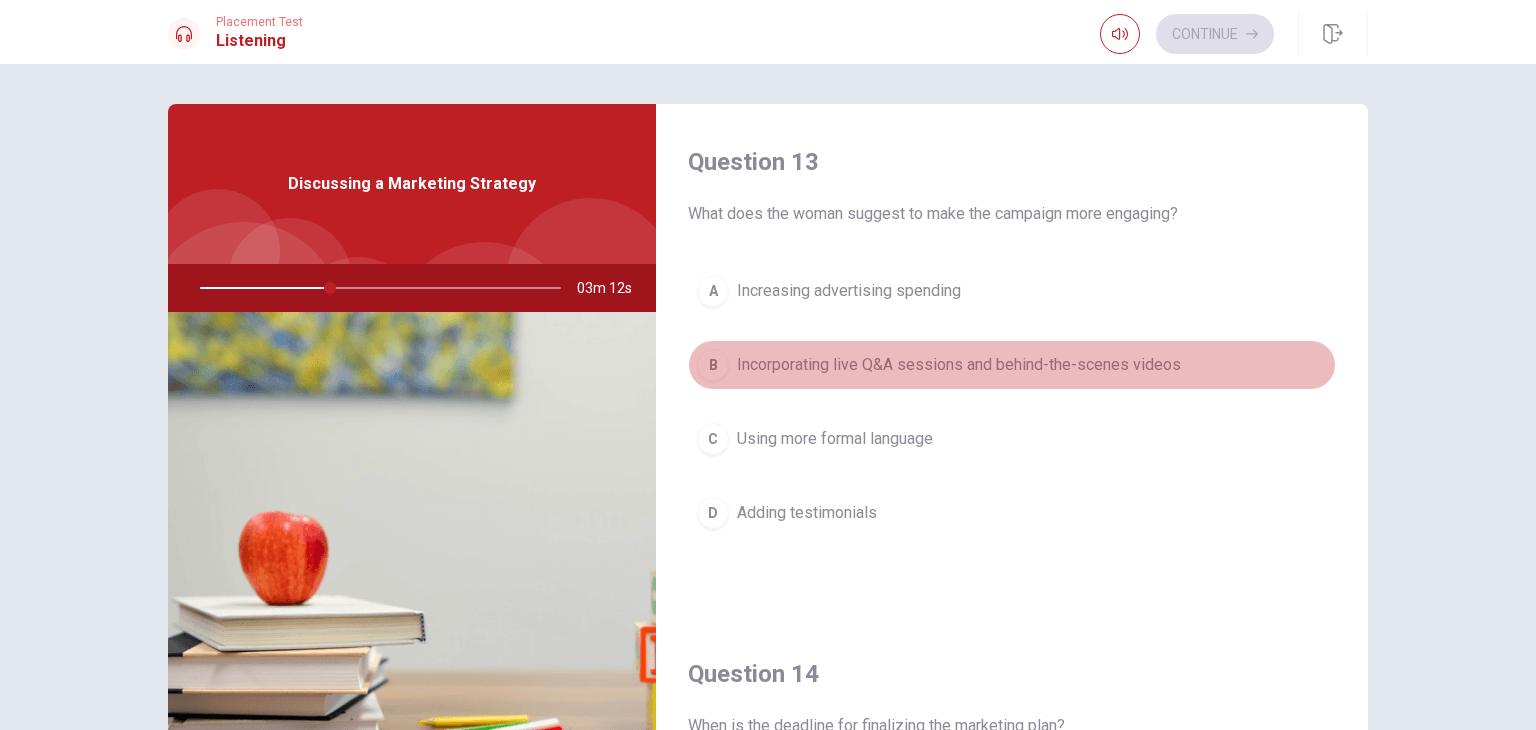 click on "Incorporating live Q&A sessions and behind-the-scenes videos" at bounding box center (959, 365) 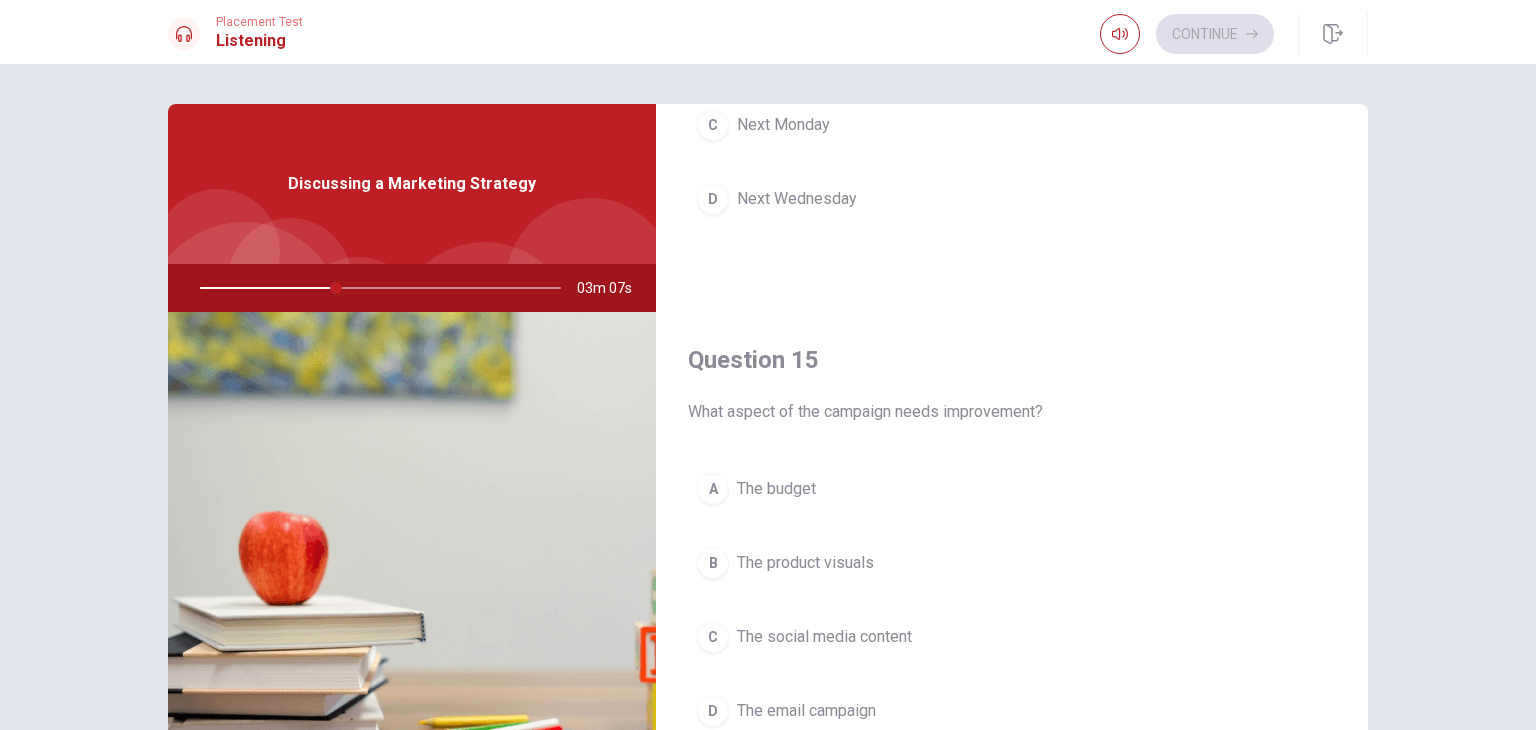 scroll, scrollTop: 1856, scrollLeft: 0, axis: vertical 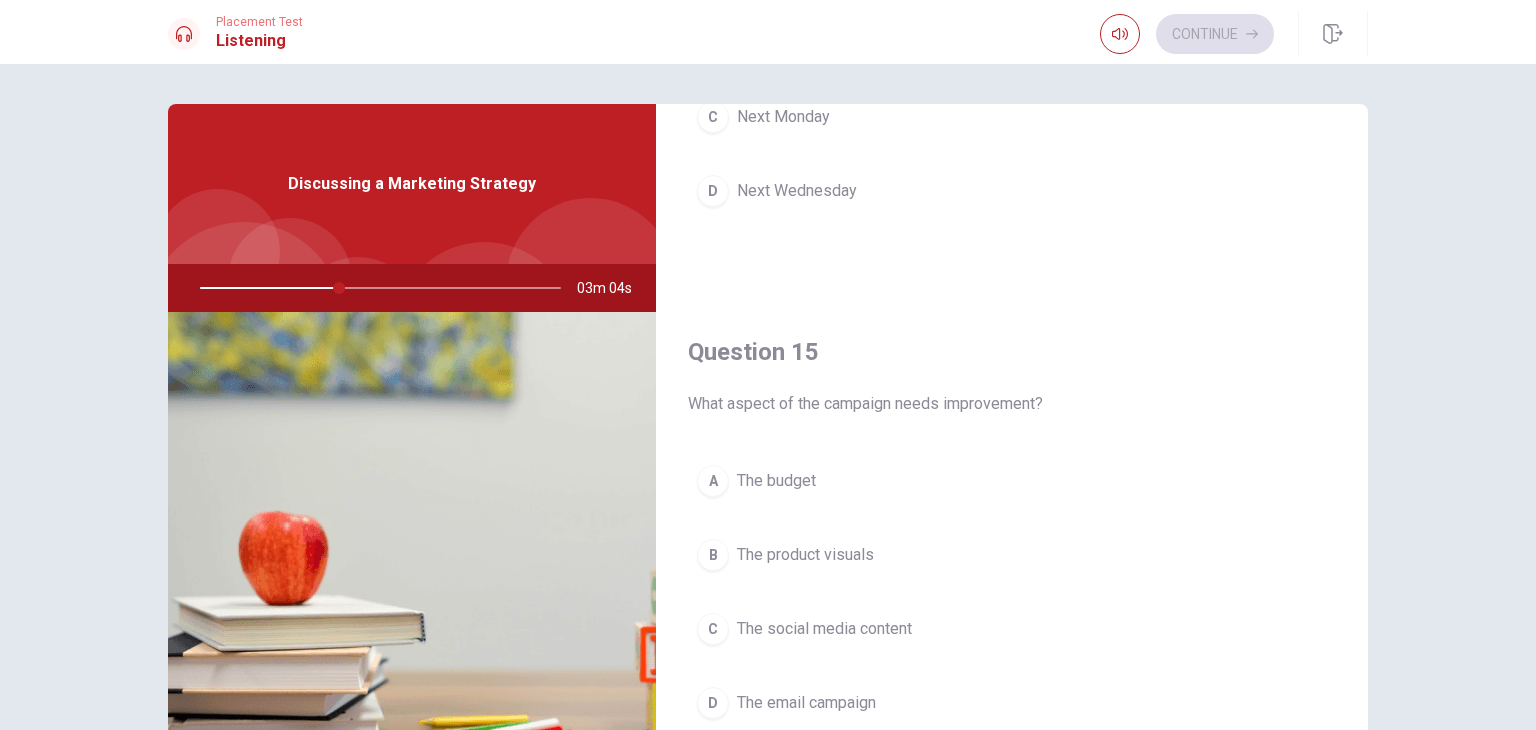 click on "C The social media content" at bounding box center [1012, 629] 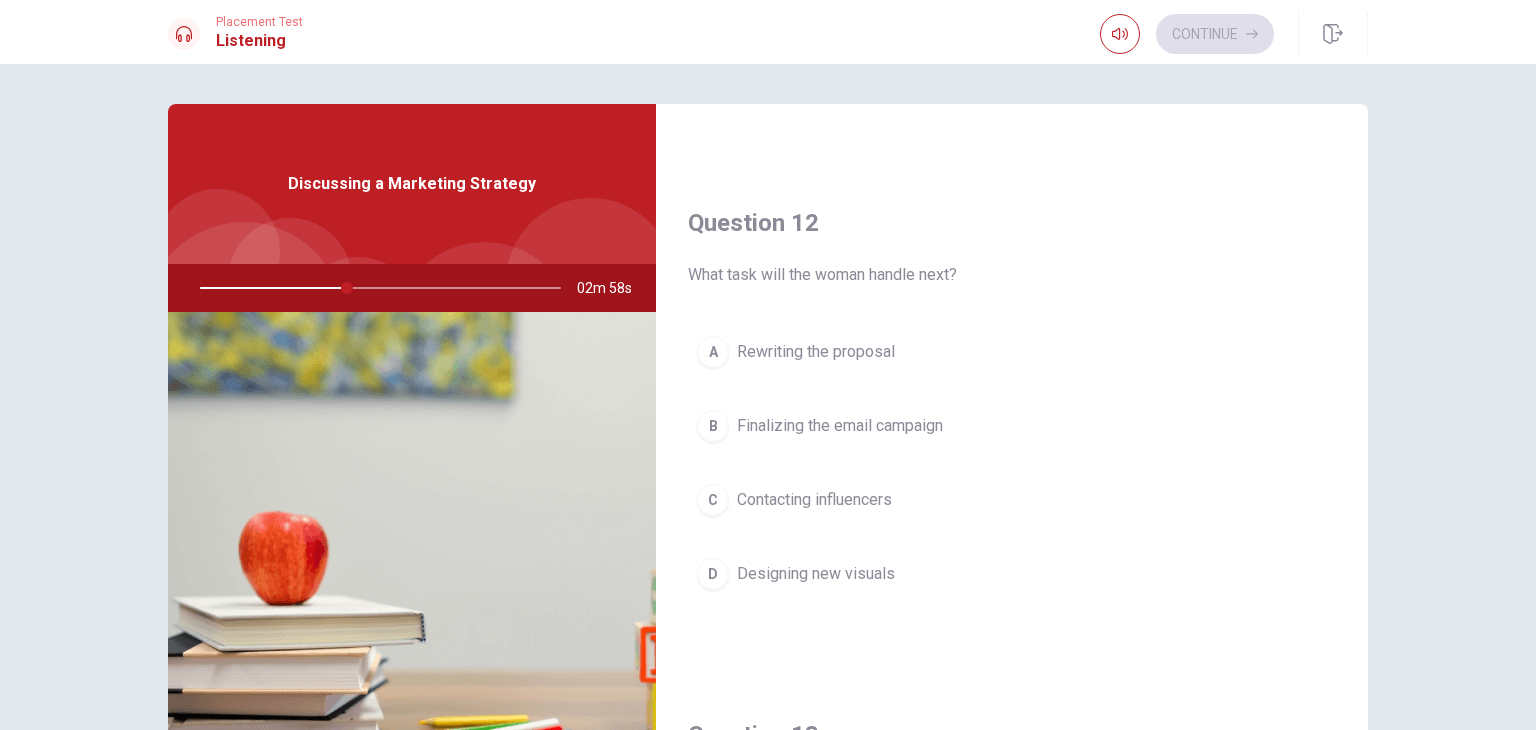scroll, scrollTop: 456, scrollLeft: 0, axis: vertical 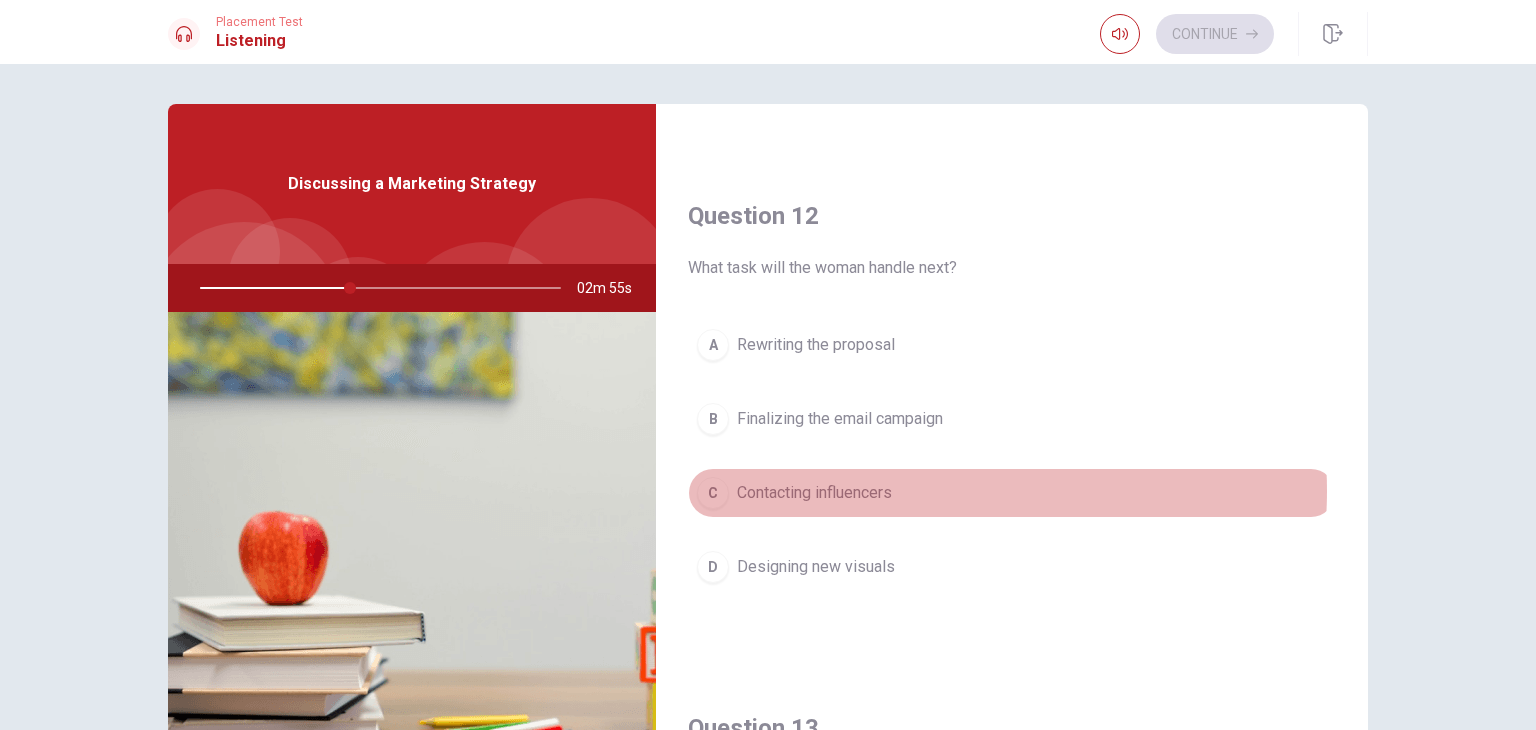 click on "C Contacting influencers" at bounding box center [1012, 493] 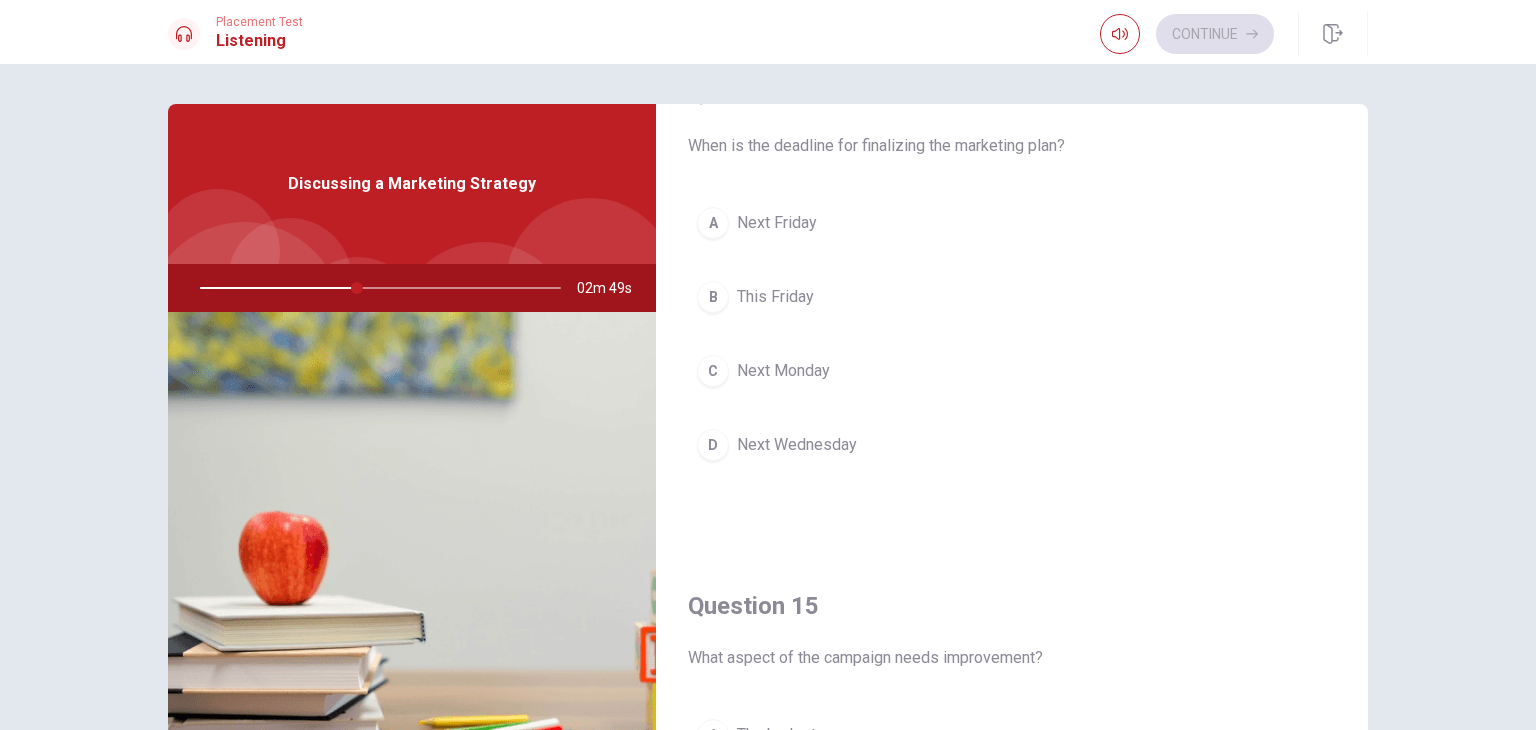 scroll, scrollTop: 1590, scrollLeft: 0, axis: vertical 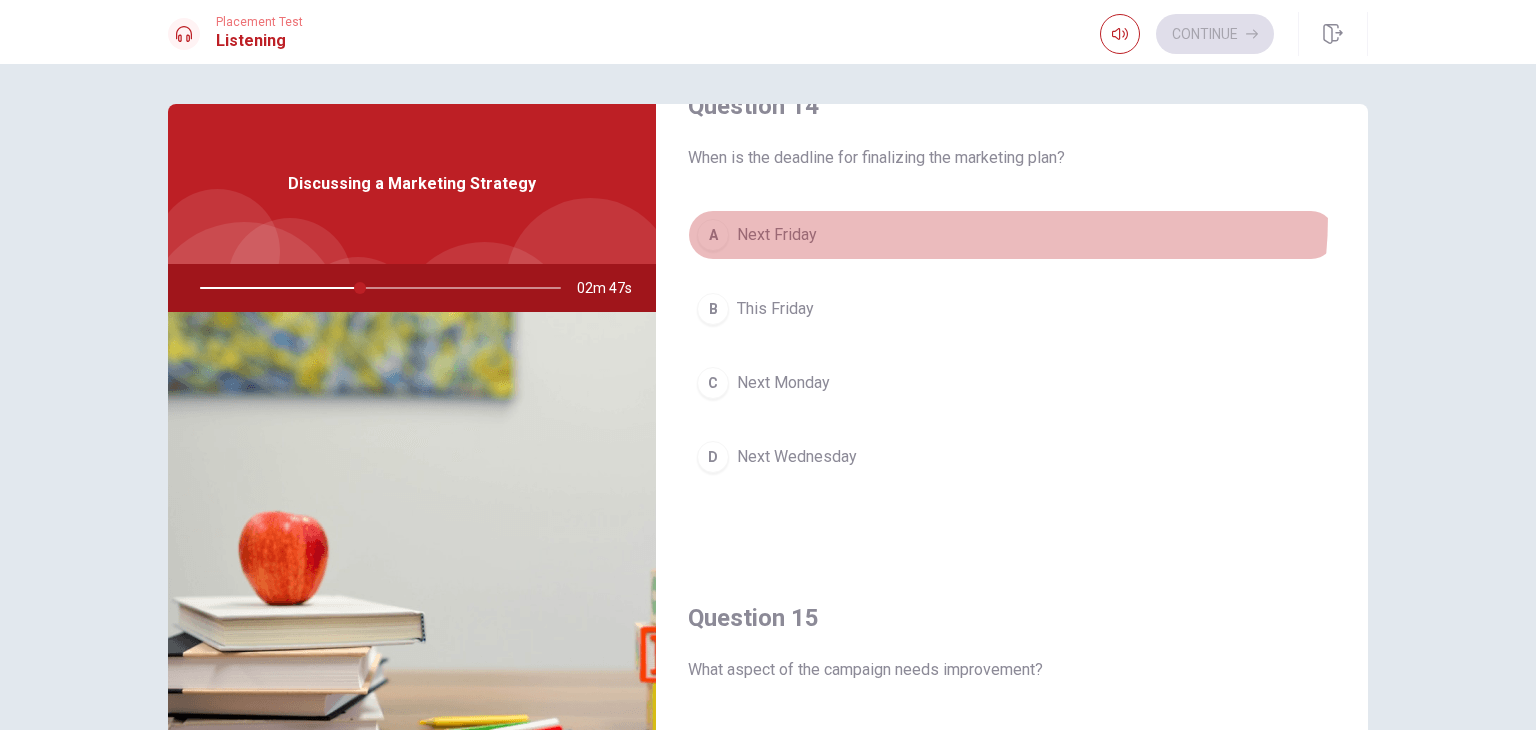 click on "A Next Friday" at bounding box center (1012, 235) 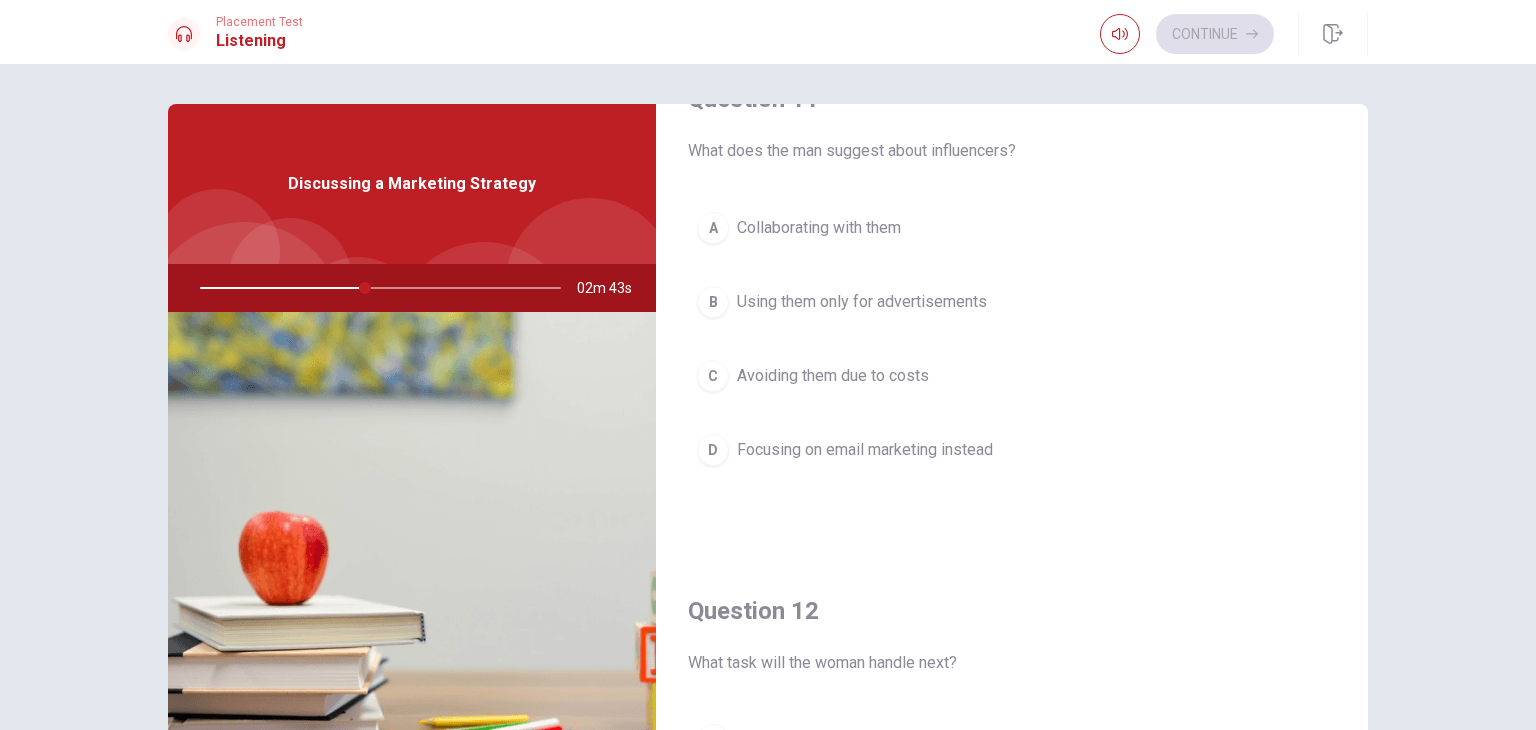 scroll, scrollTop: 0, scrollLeft: 0, axis: both 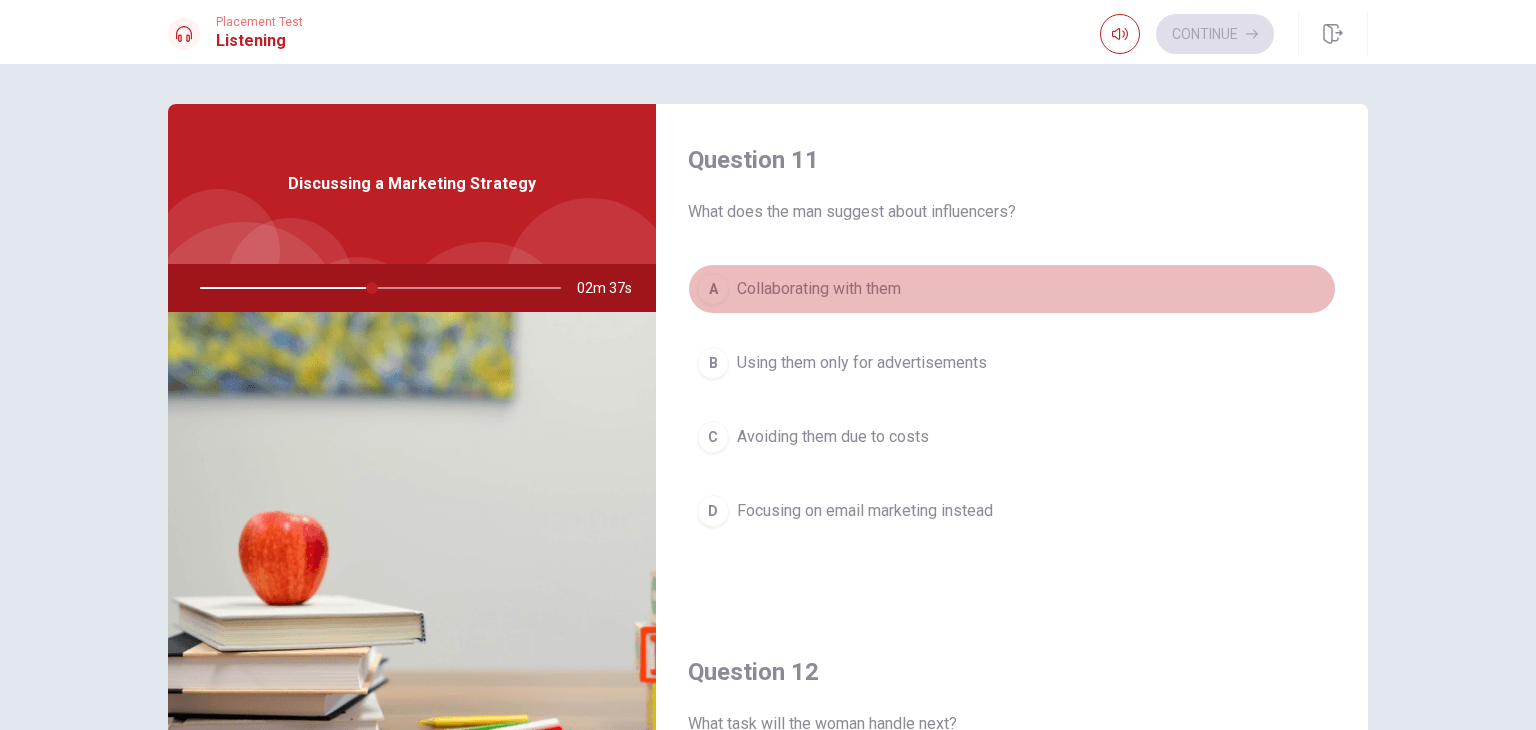 click on "A Collaborating with them" at bounding box center [1012, 289] 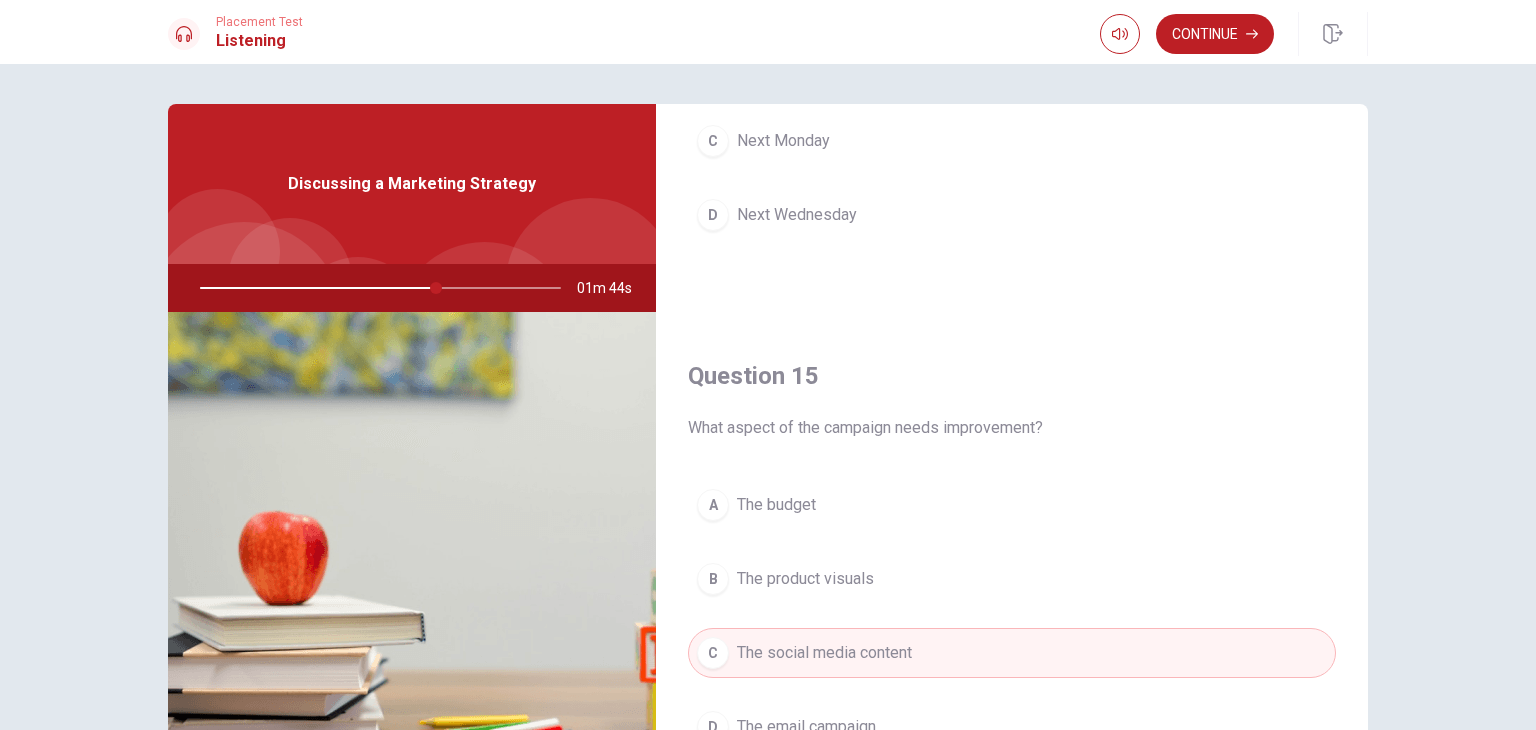 scroll, scrollTop: 1856, scrollLeft: 0, axis: vertical 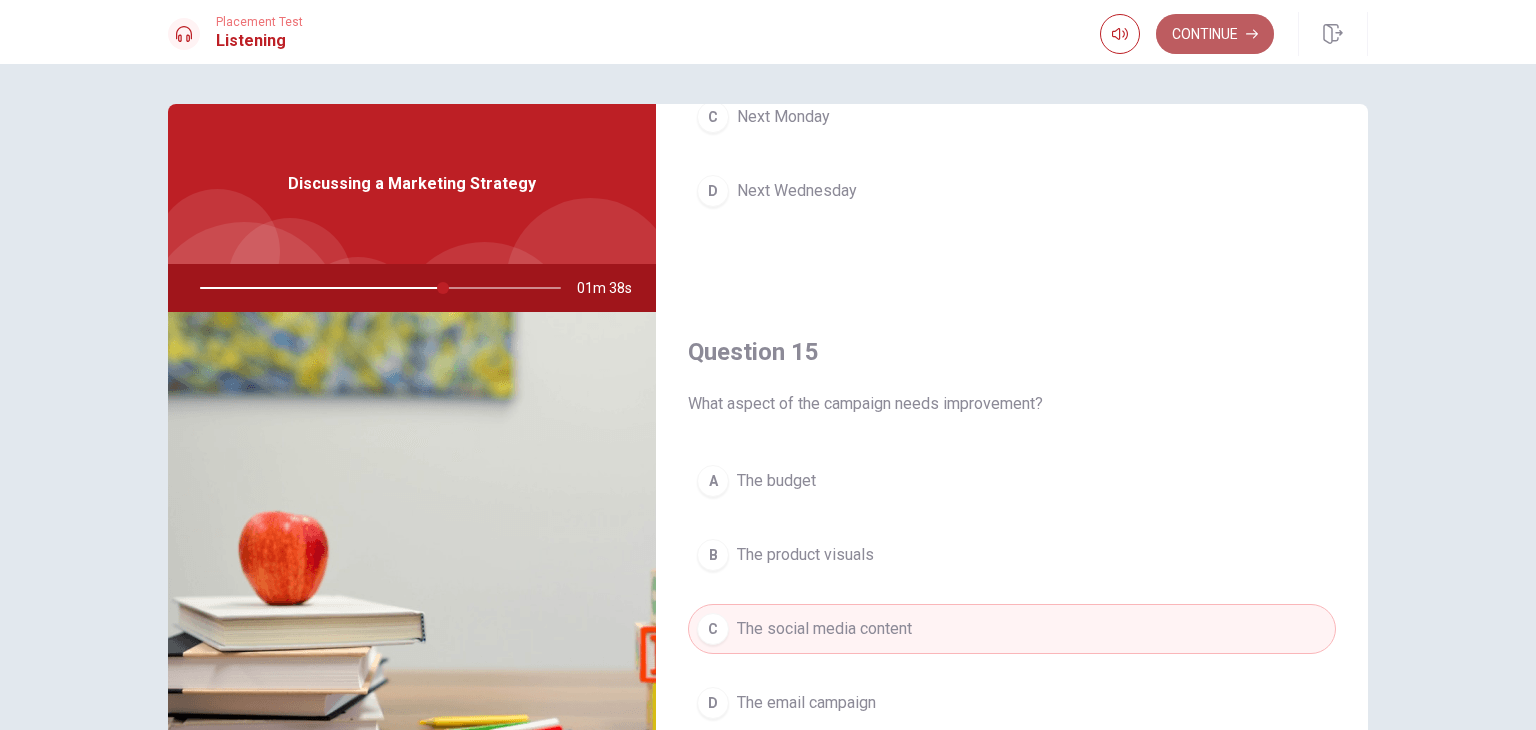 click on "Continue" at bounding box center (1215, 34) 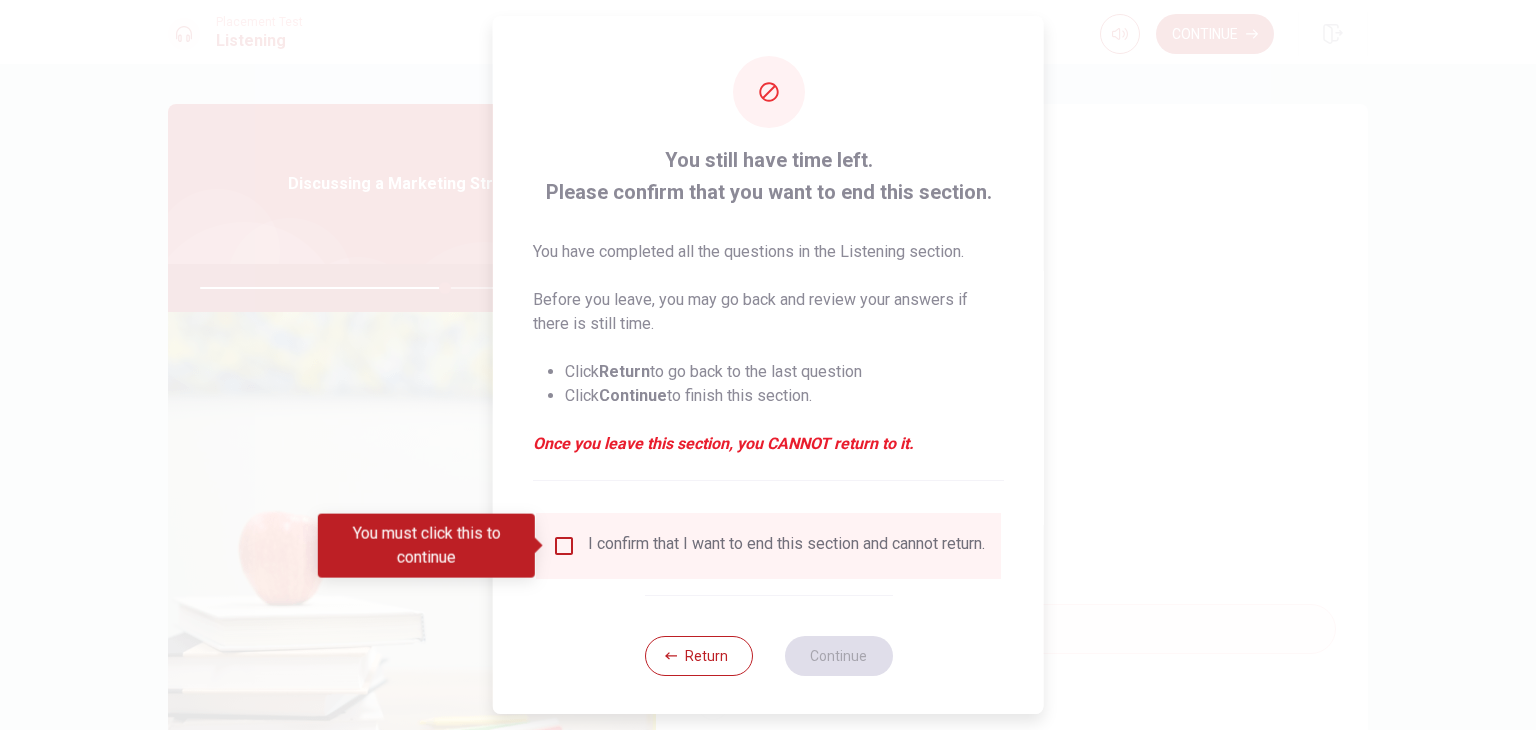 click at bounding box center [564, 546] 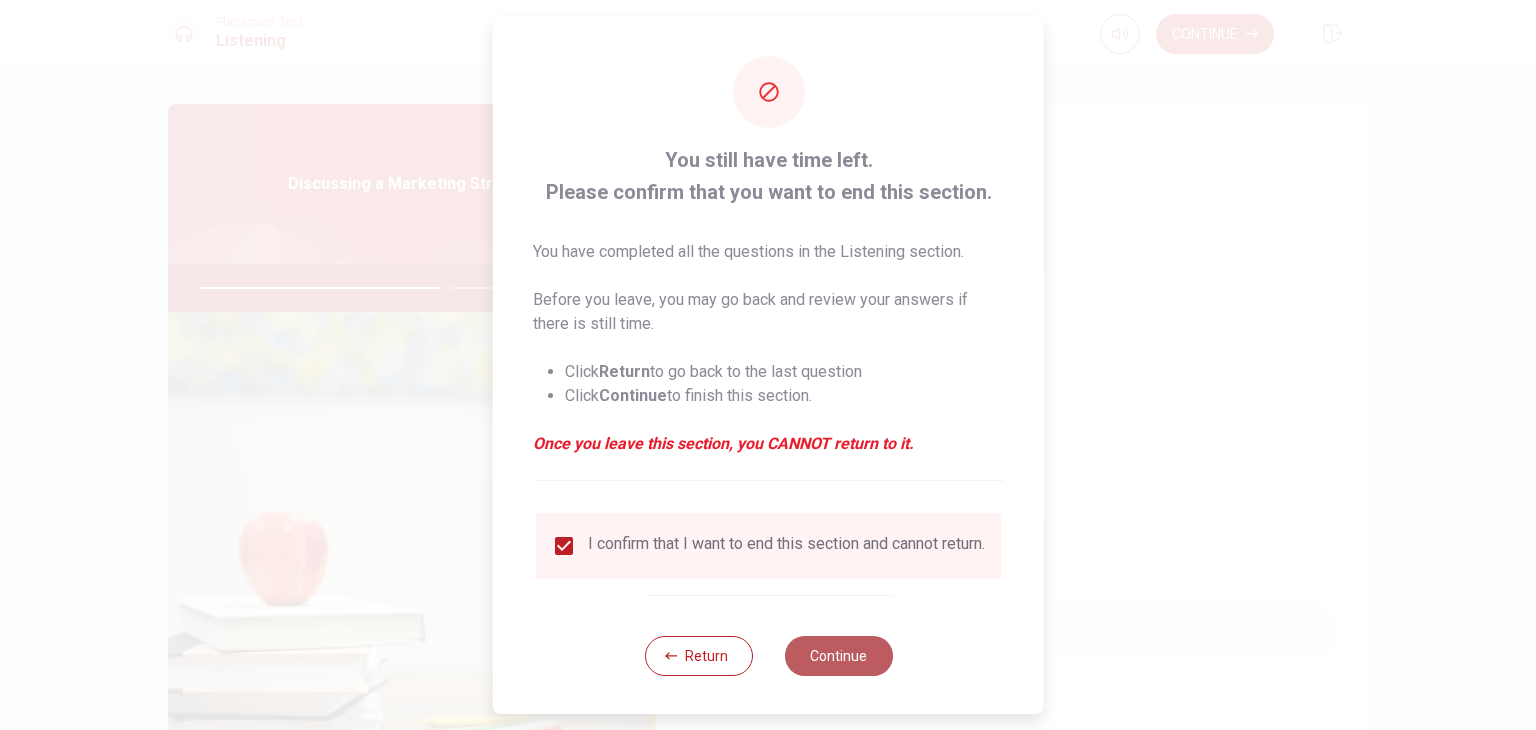 click on "Continue" at bounding box center (838, 656) 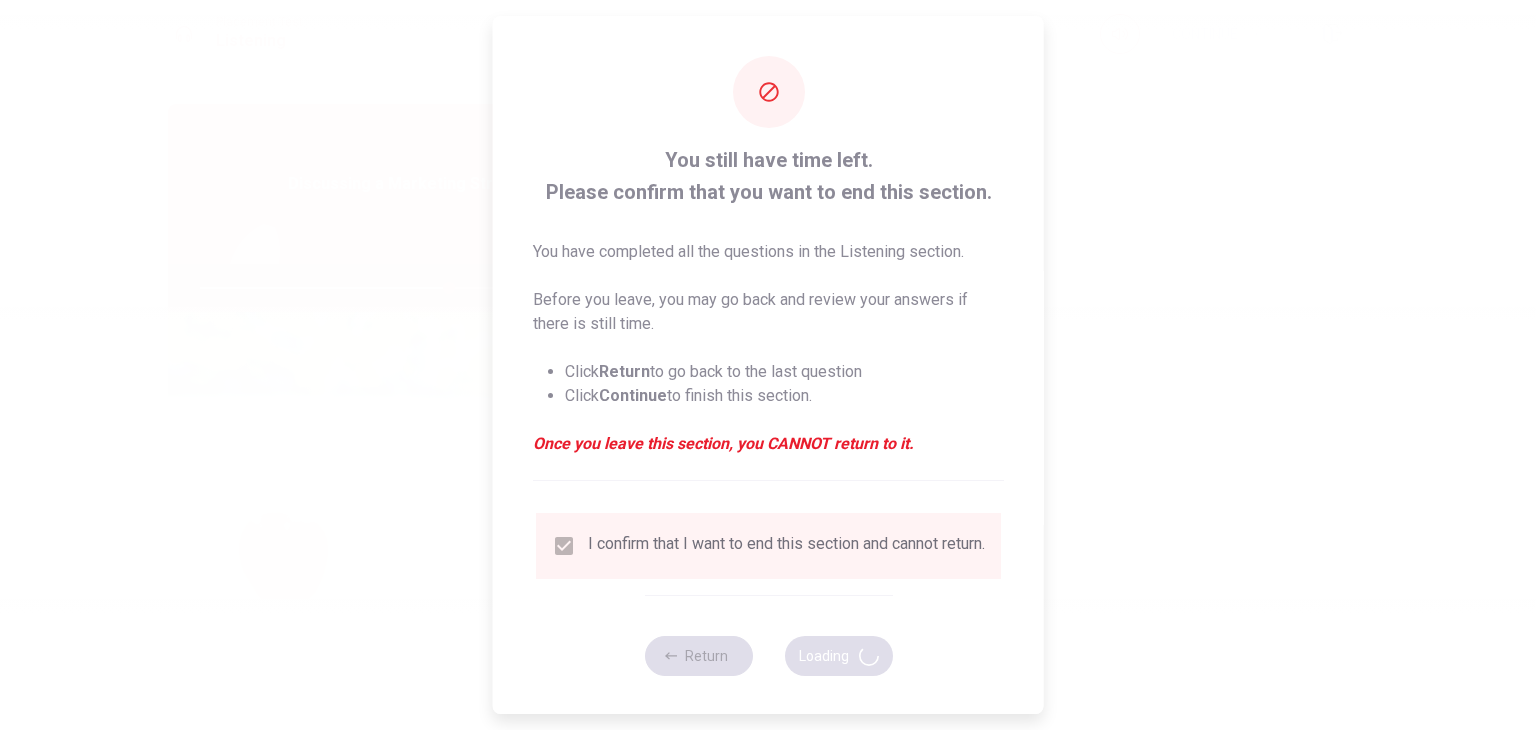 type on "69" 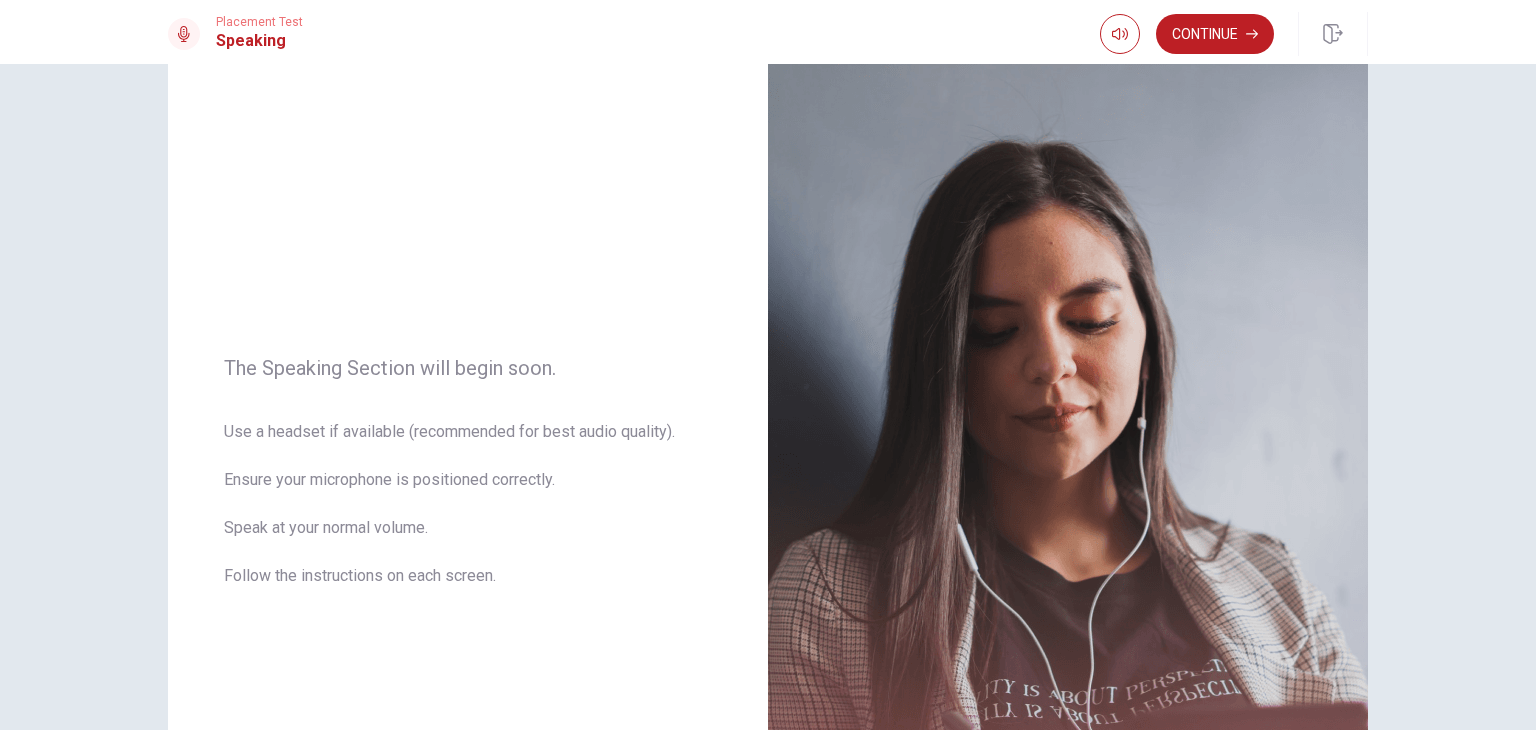scroll, scrollTop: 0, scrollLeft: 0, axis: both 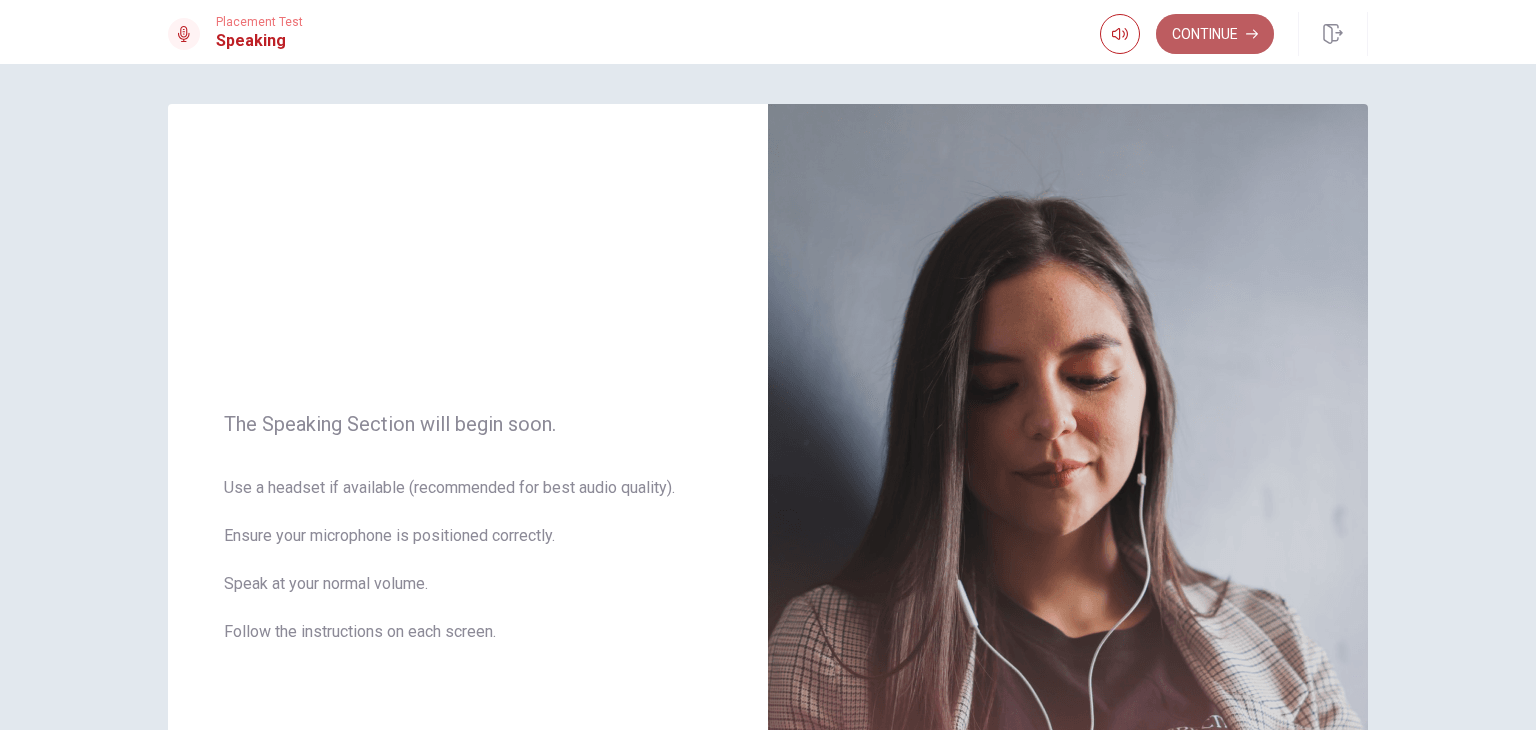 click on "Continue" at bounding box center (1215, 34) 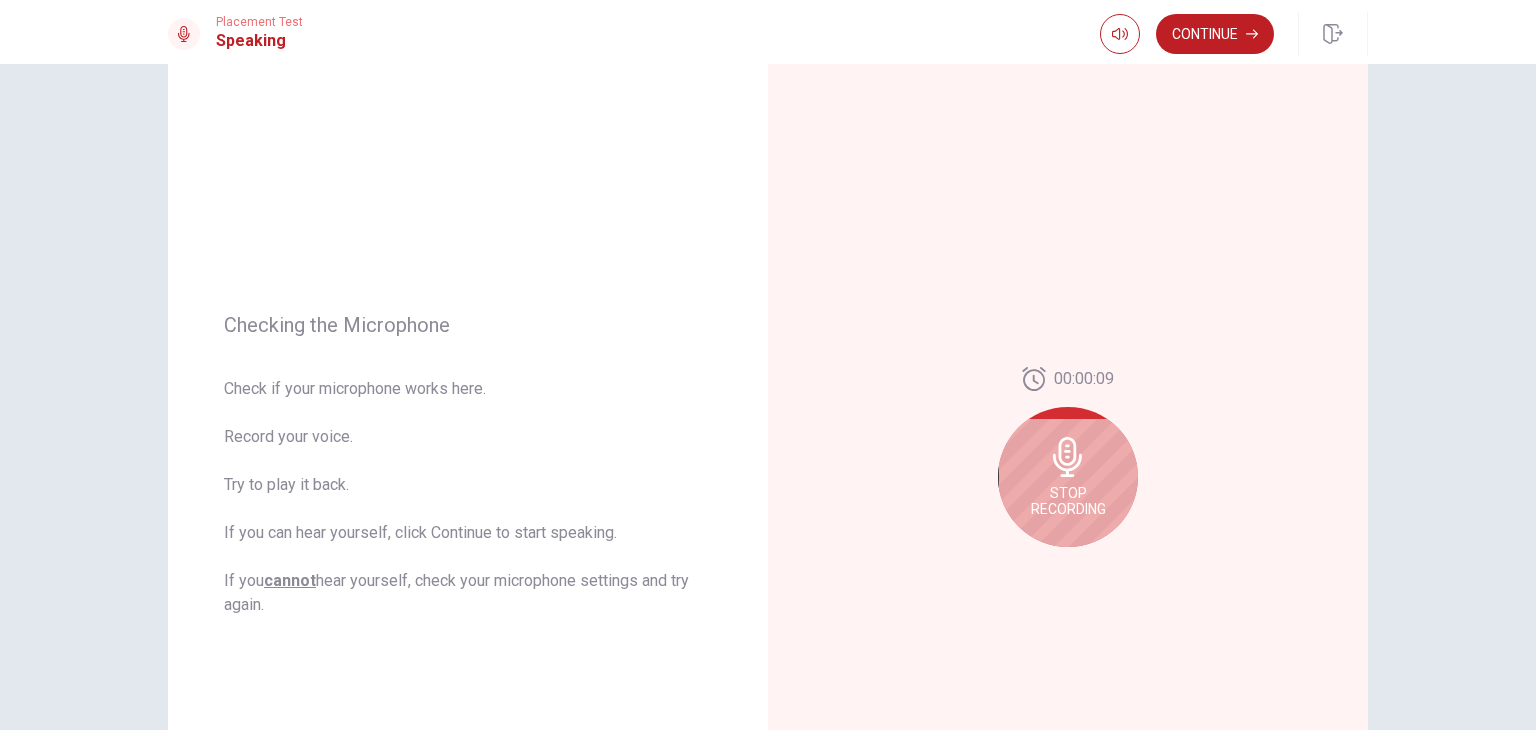 scroll, scrollTop: 87, scrollLeft: 0, axis: vertical 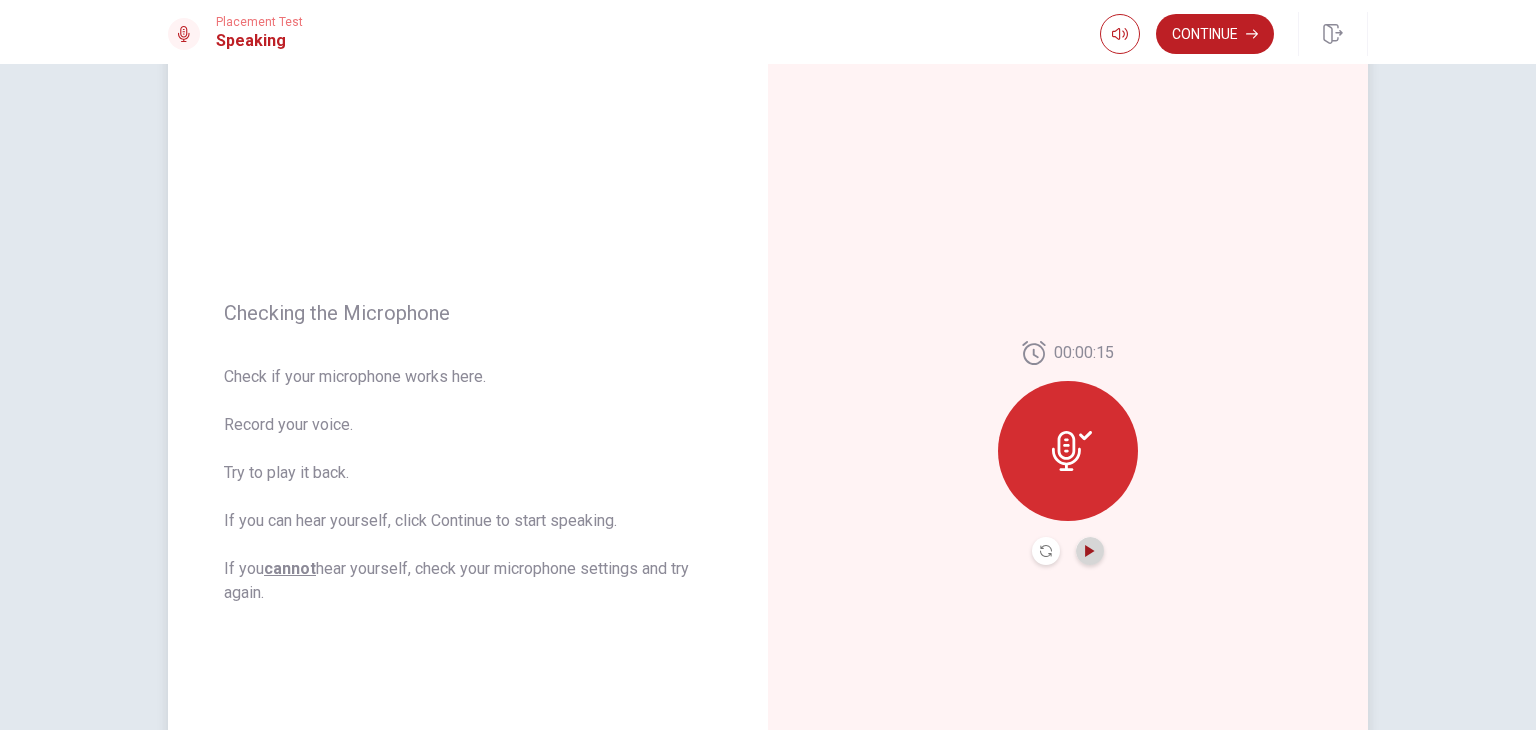 click 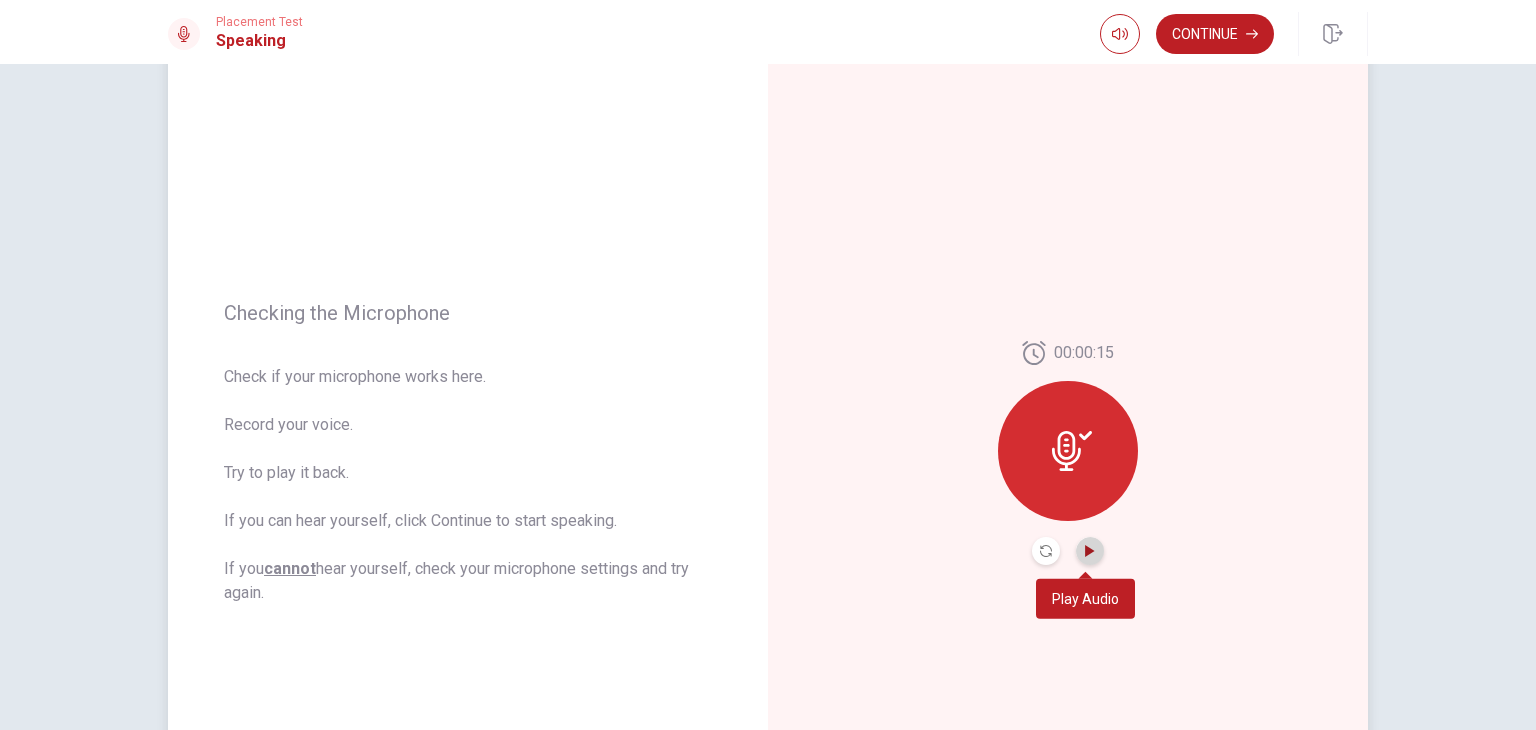 click 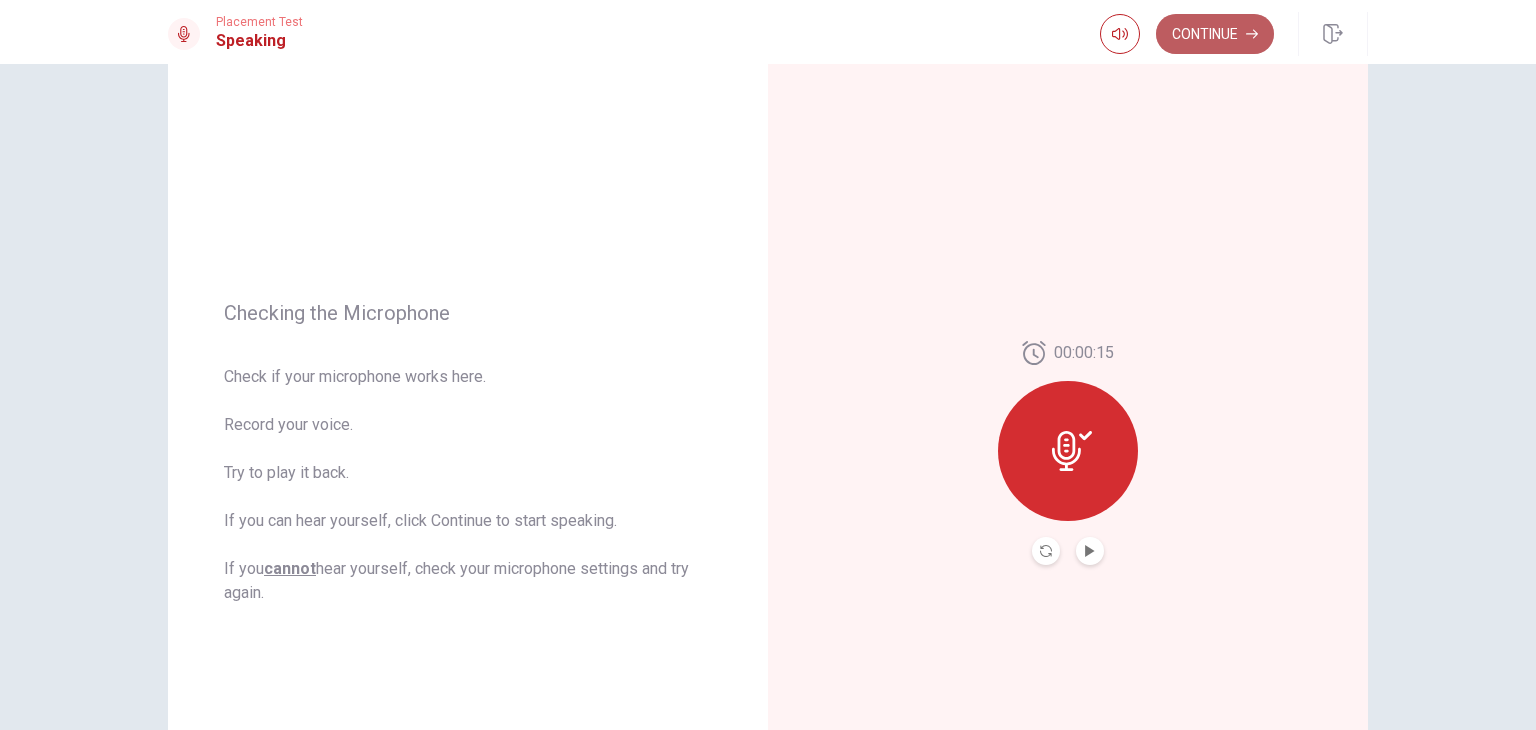 click on "Continue" at bounding box center (1215, 34) 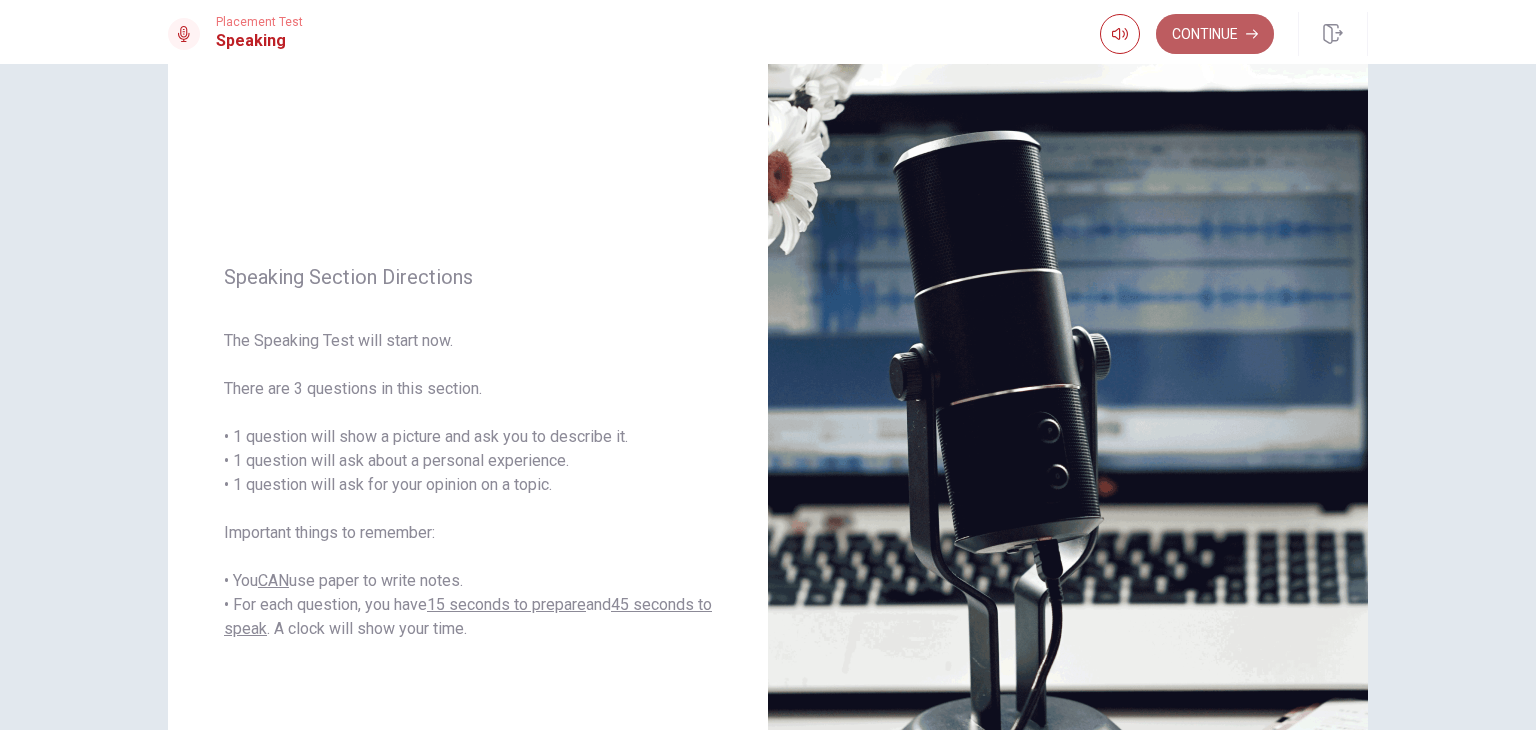 click on "Continue" at bounding box center [1215, 34] 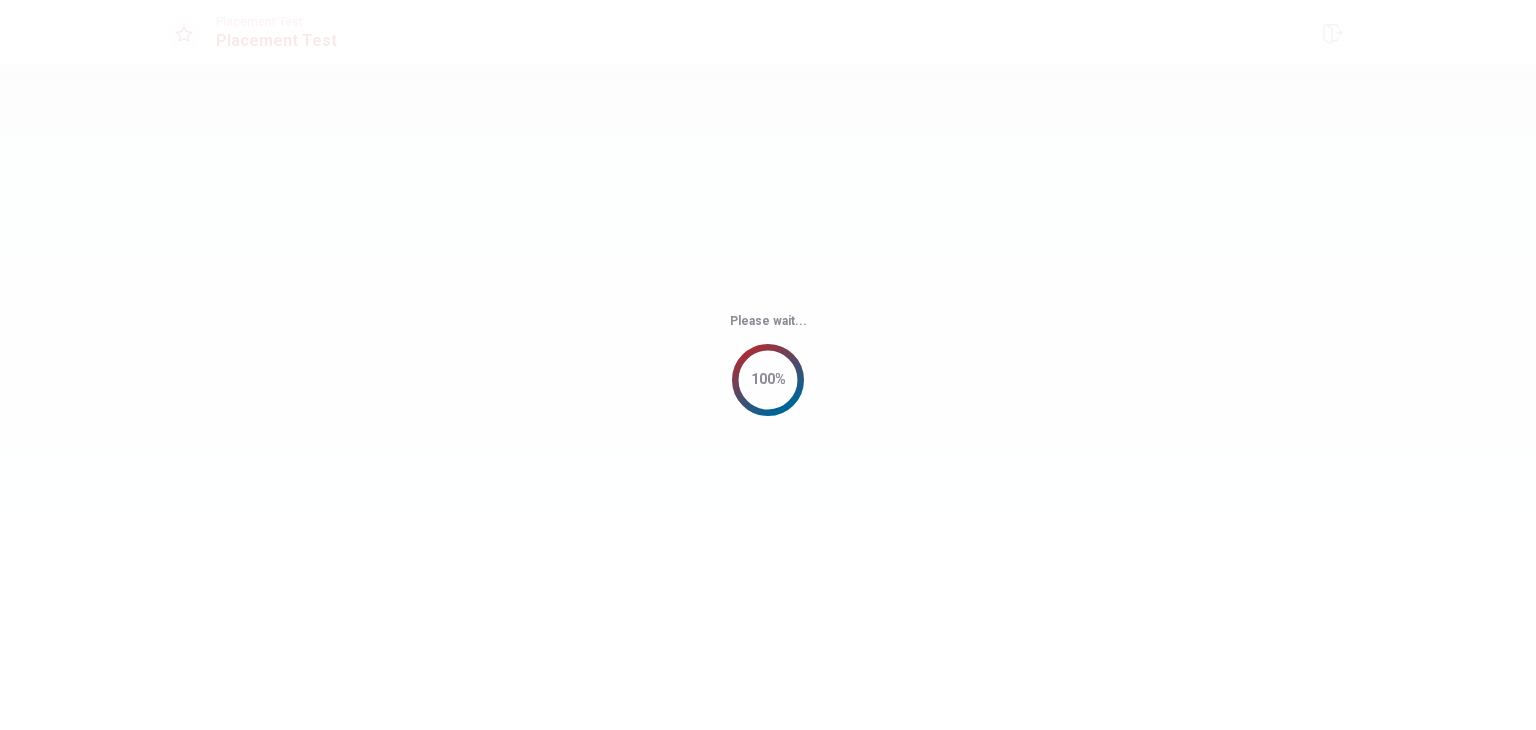scroll, scrollTop: 0, scrollLeft: 0, axis: both 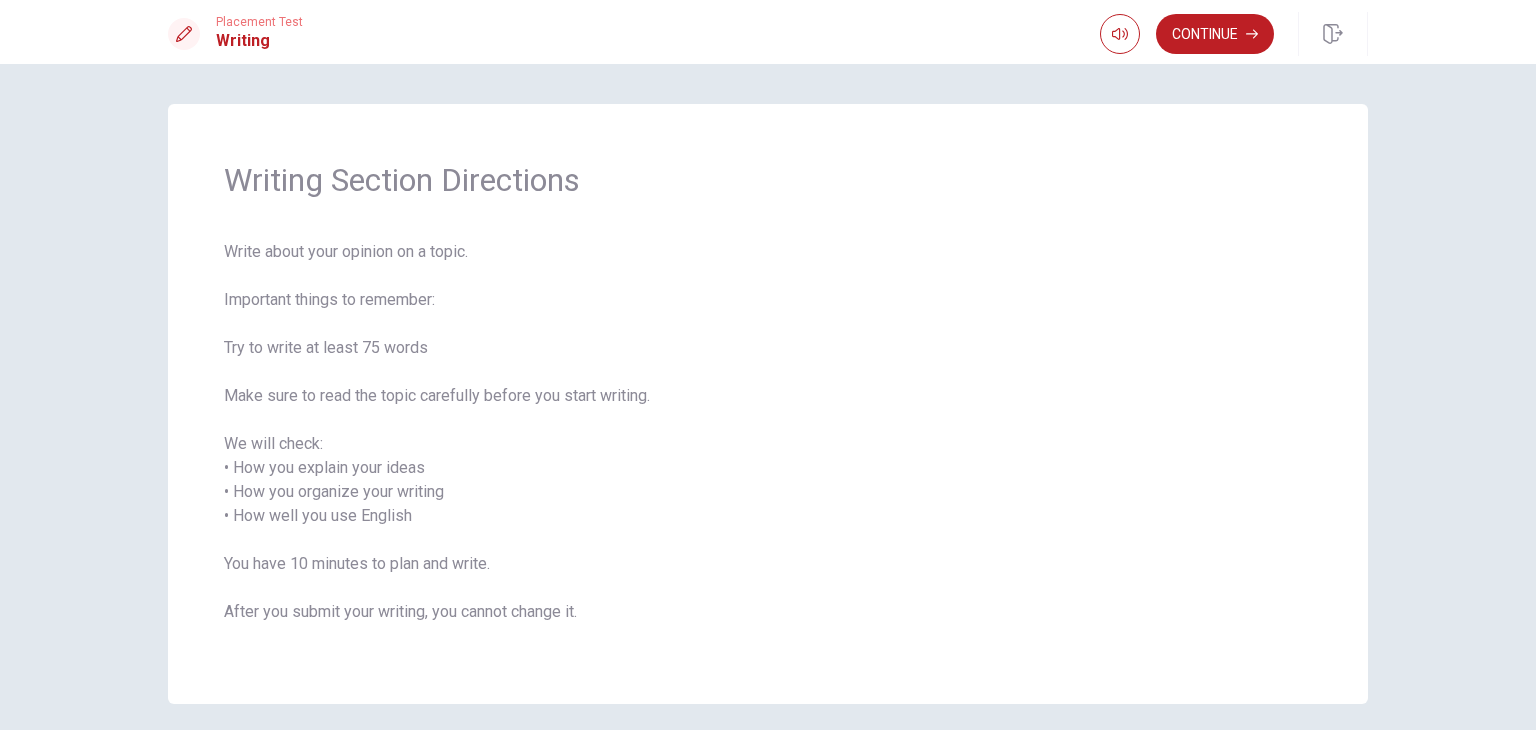 click on "Continue" at bounding box center (1215, 34) 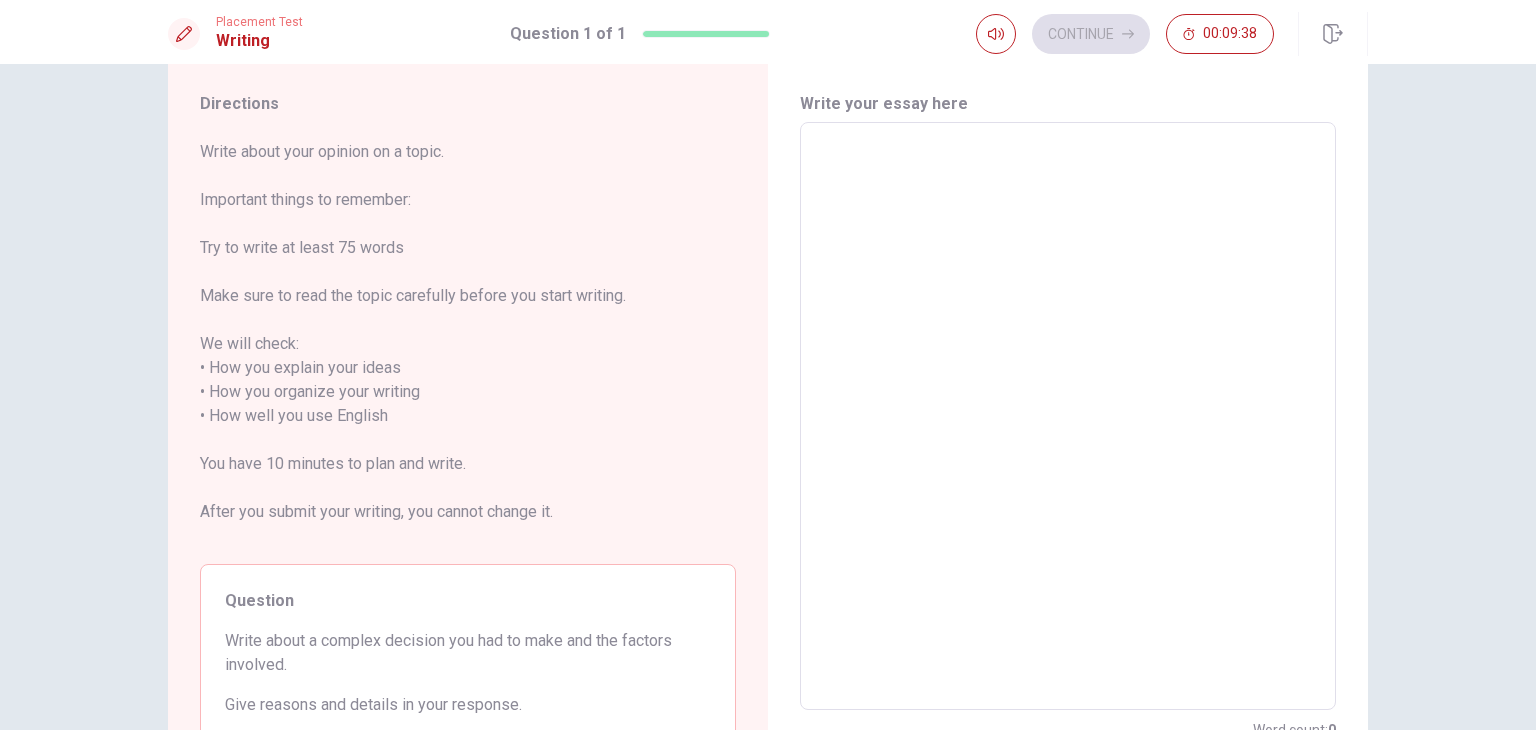scroll, scrollTop: 0, scrollLeft: 0, axis: both 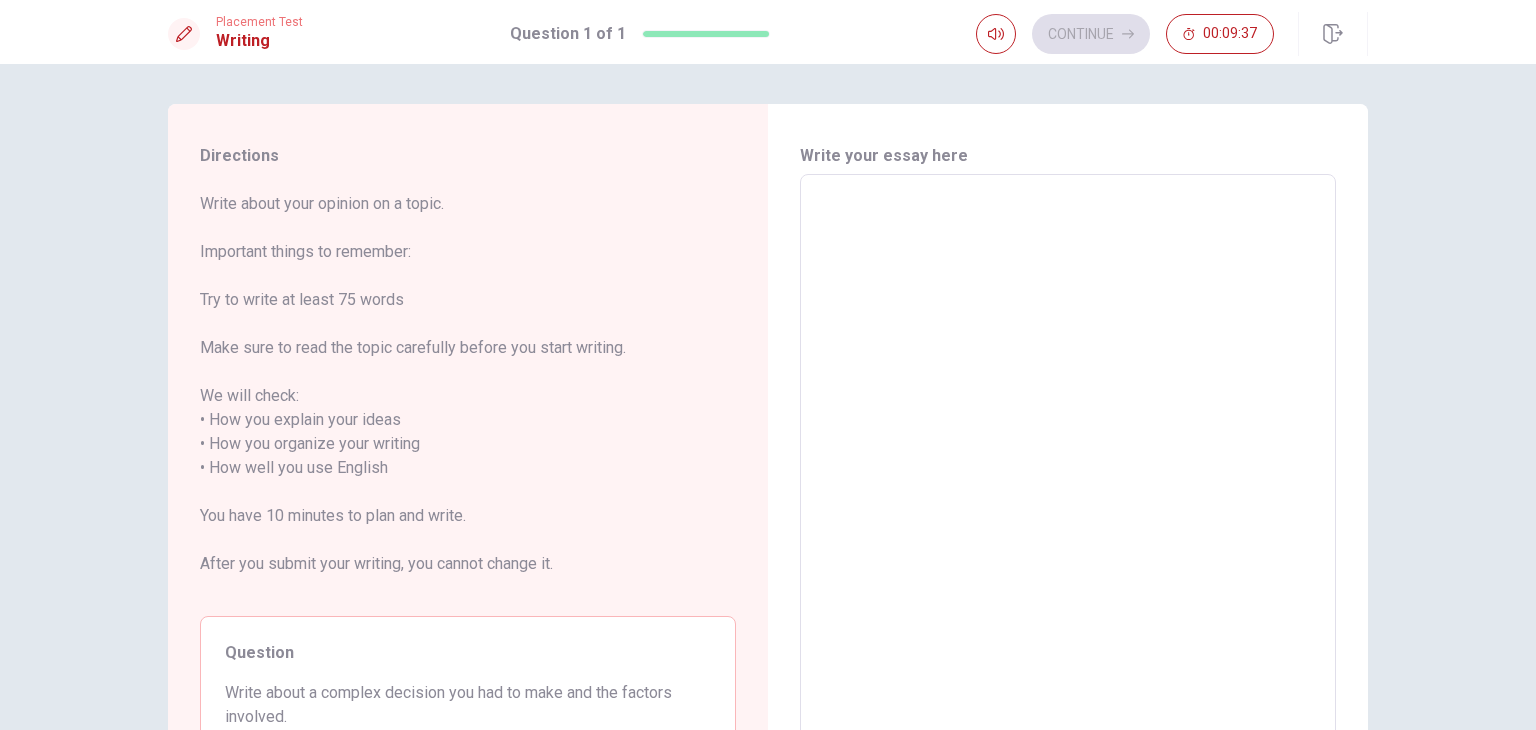 click at bounding box center (1068, 468) 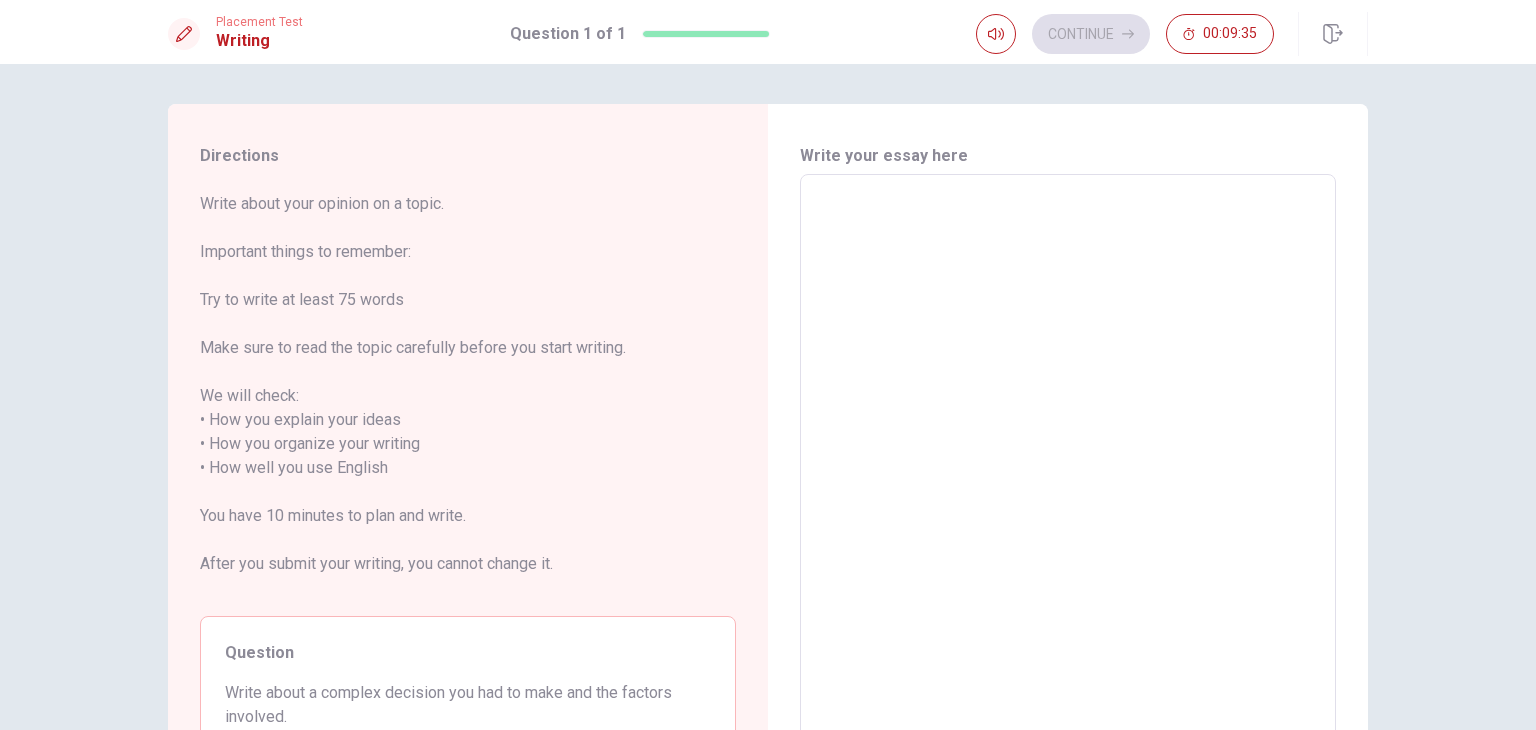 click at bounding box center [1068, 468] 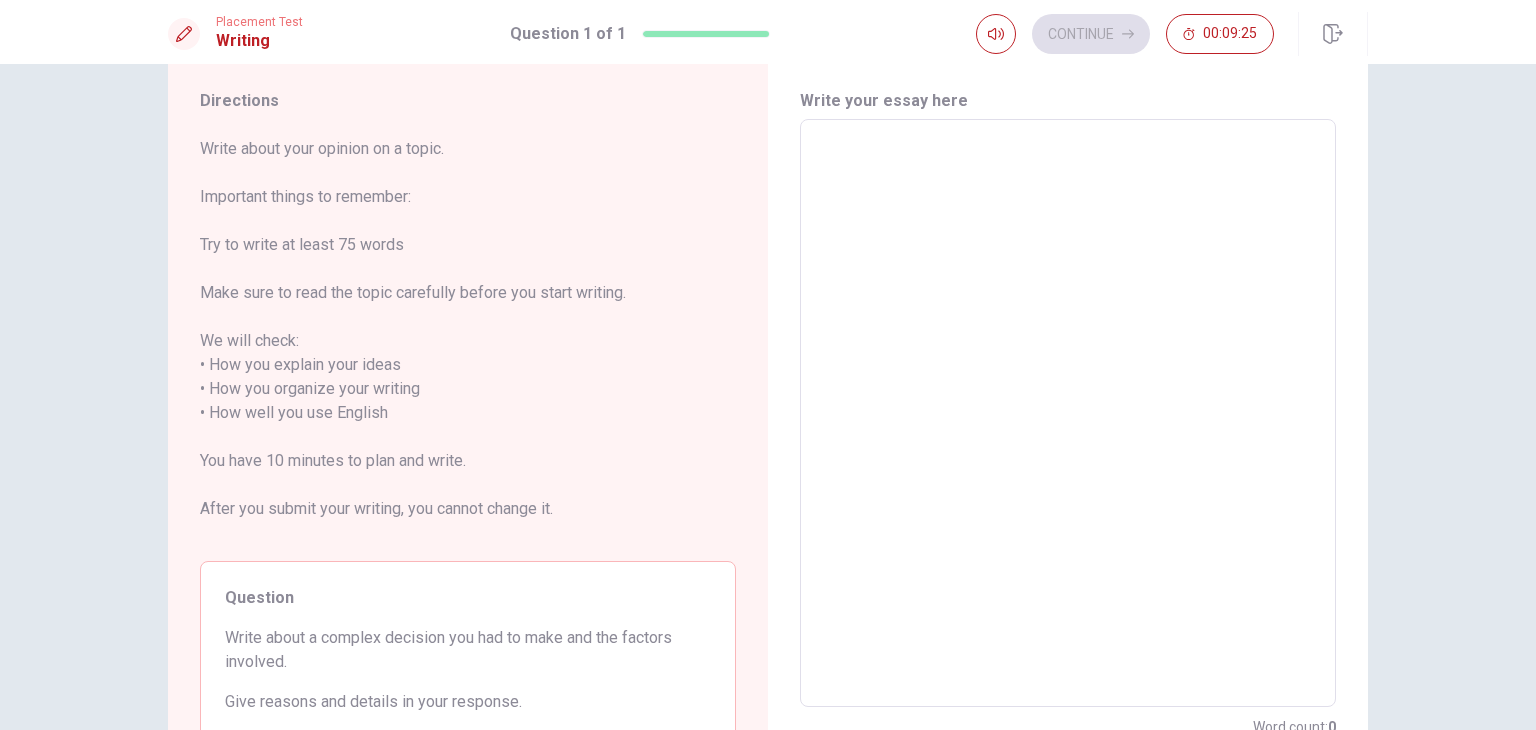 scroll, scrollTop: 0, scrollLeft: 0, axis: both 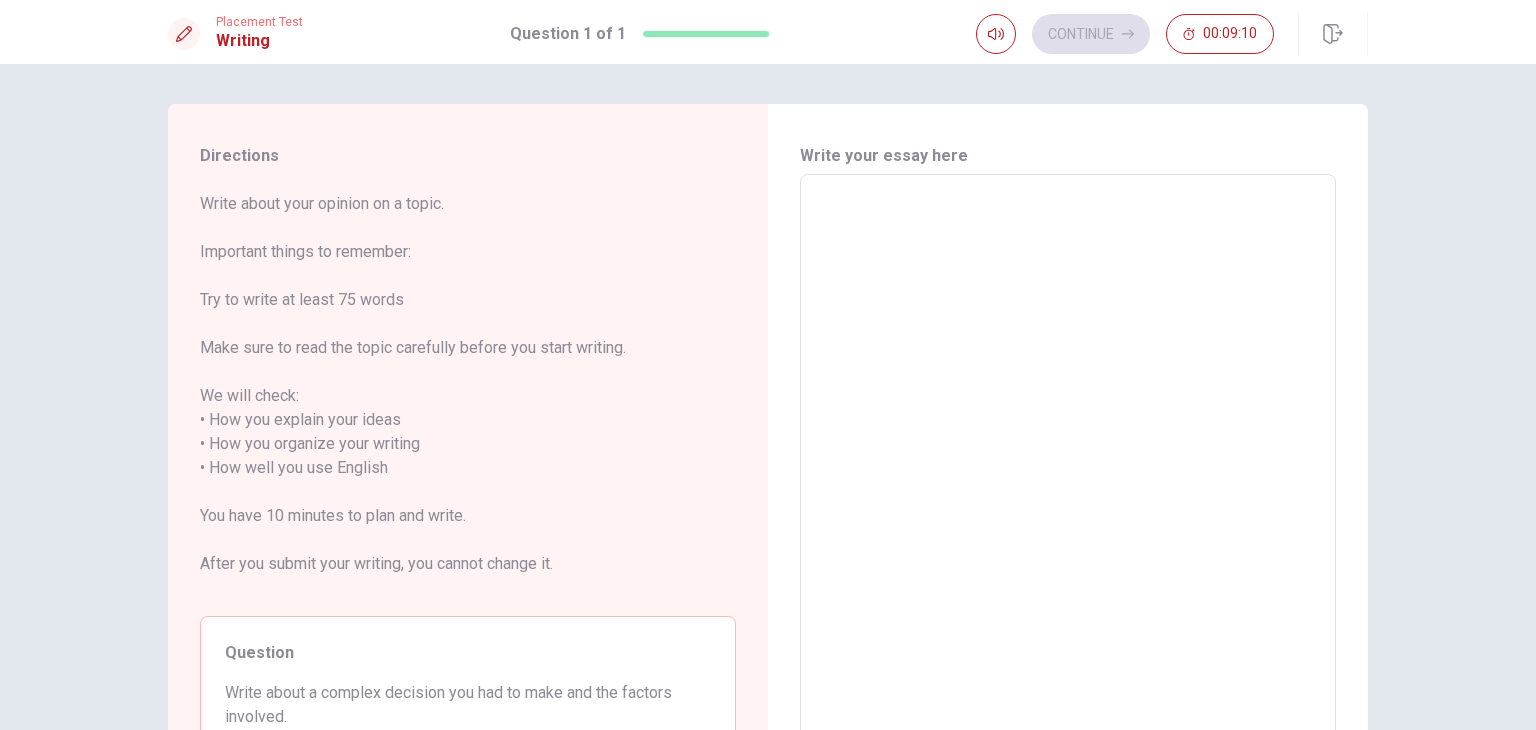 type on "a" 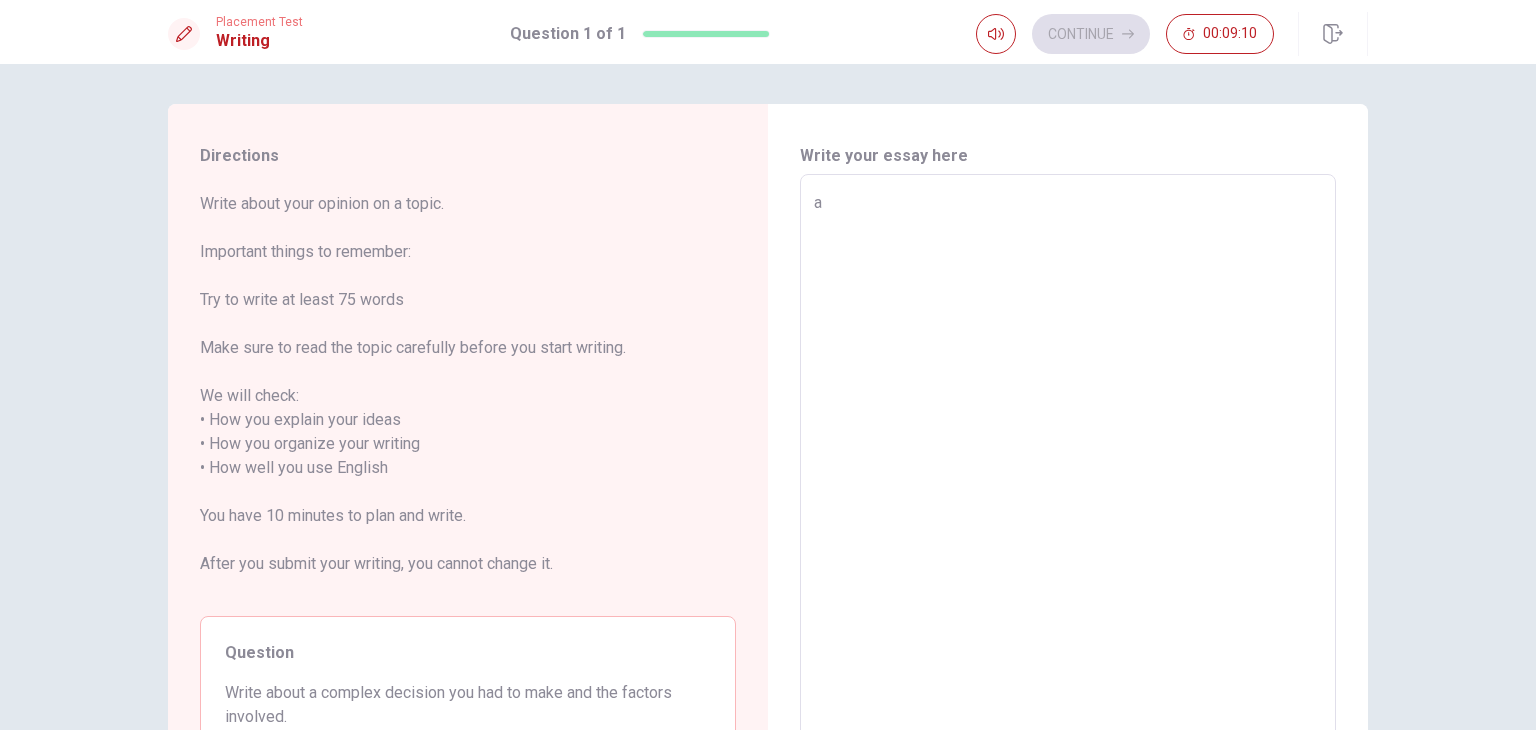 type on "x" 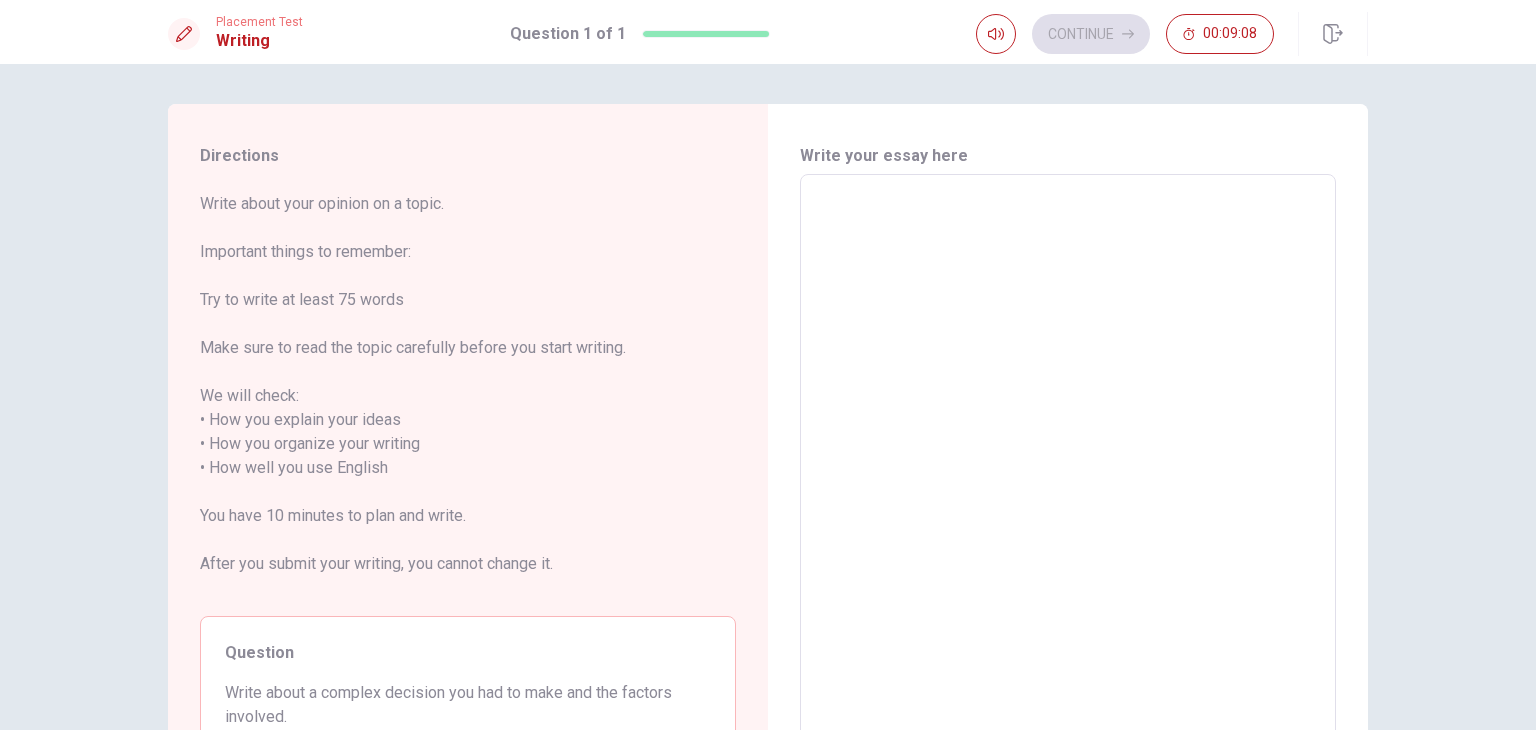 type on "a" 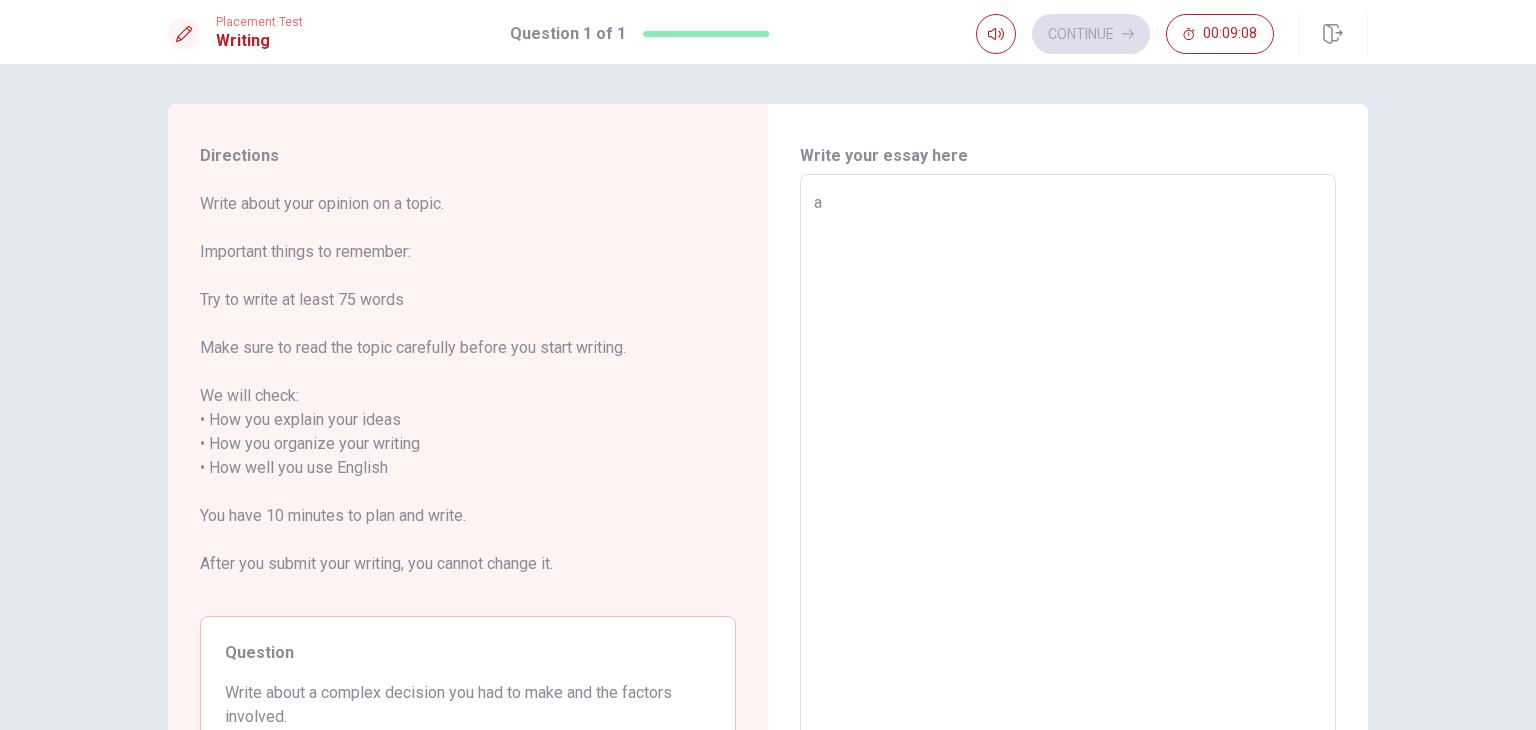 type on "x" 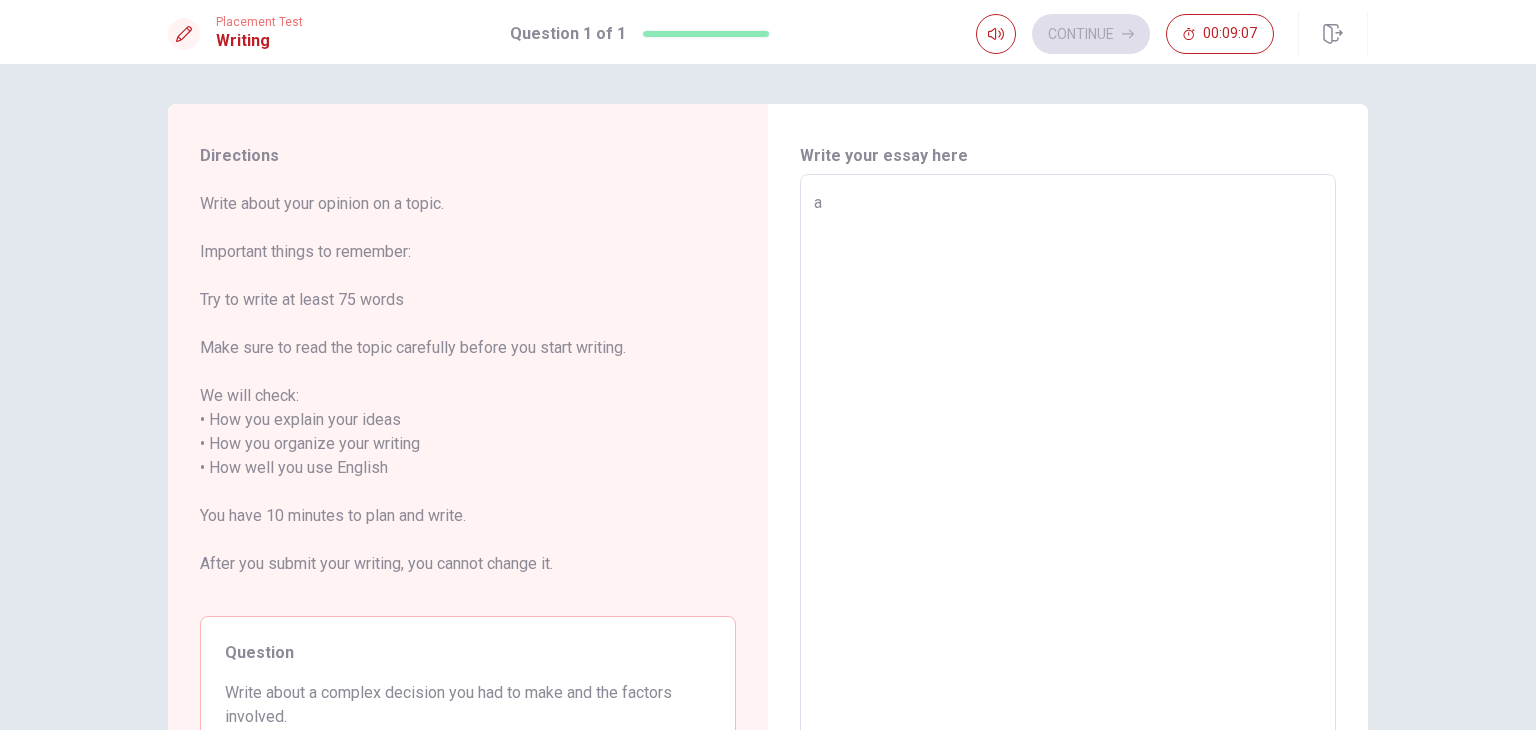 type on "an" 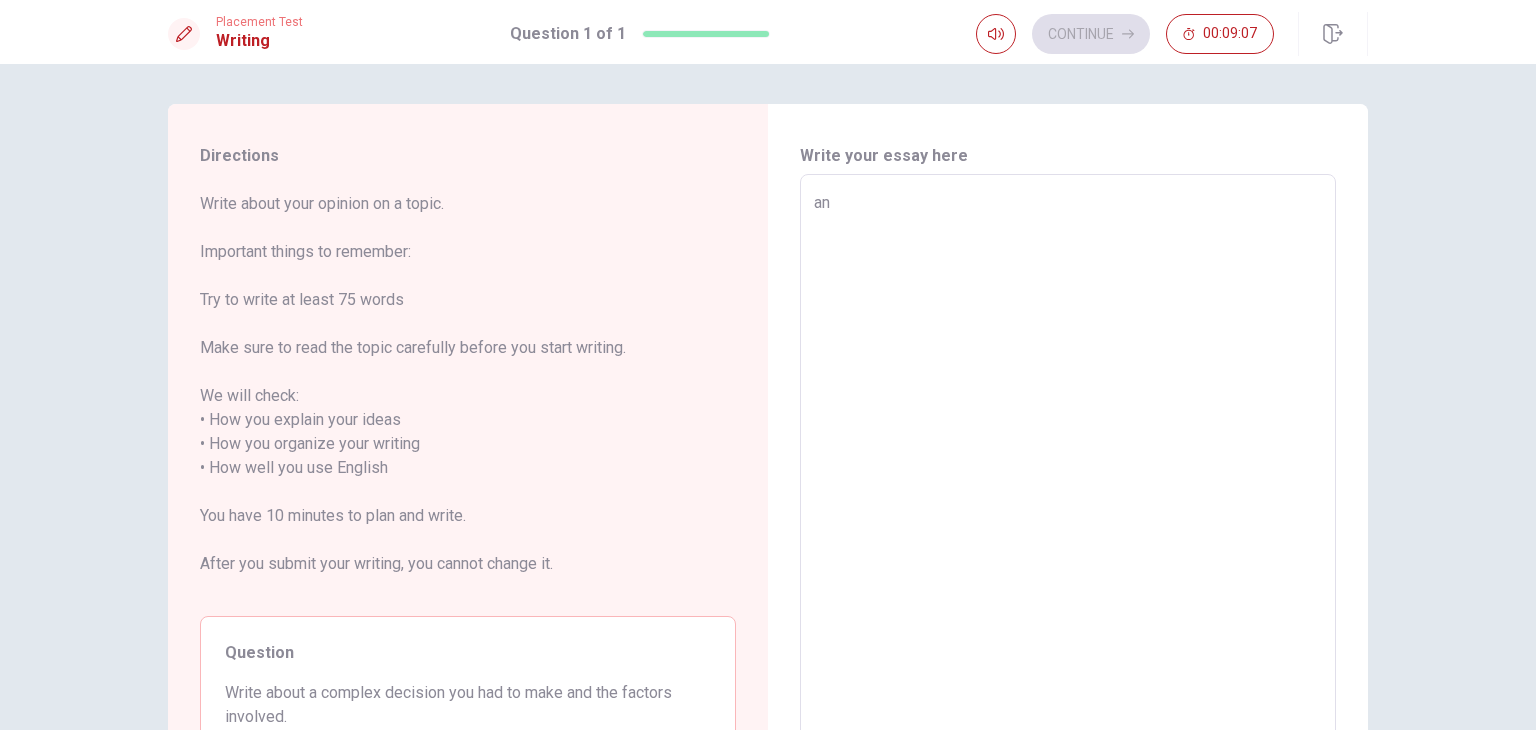 type on "x" 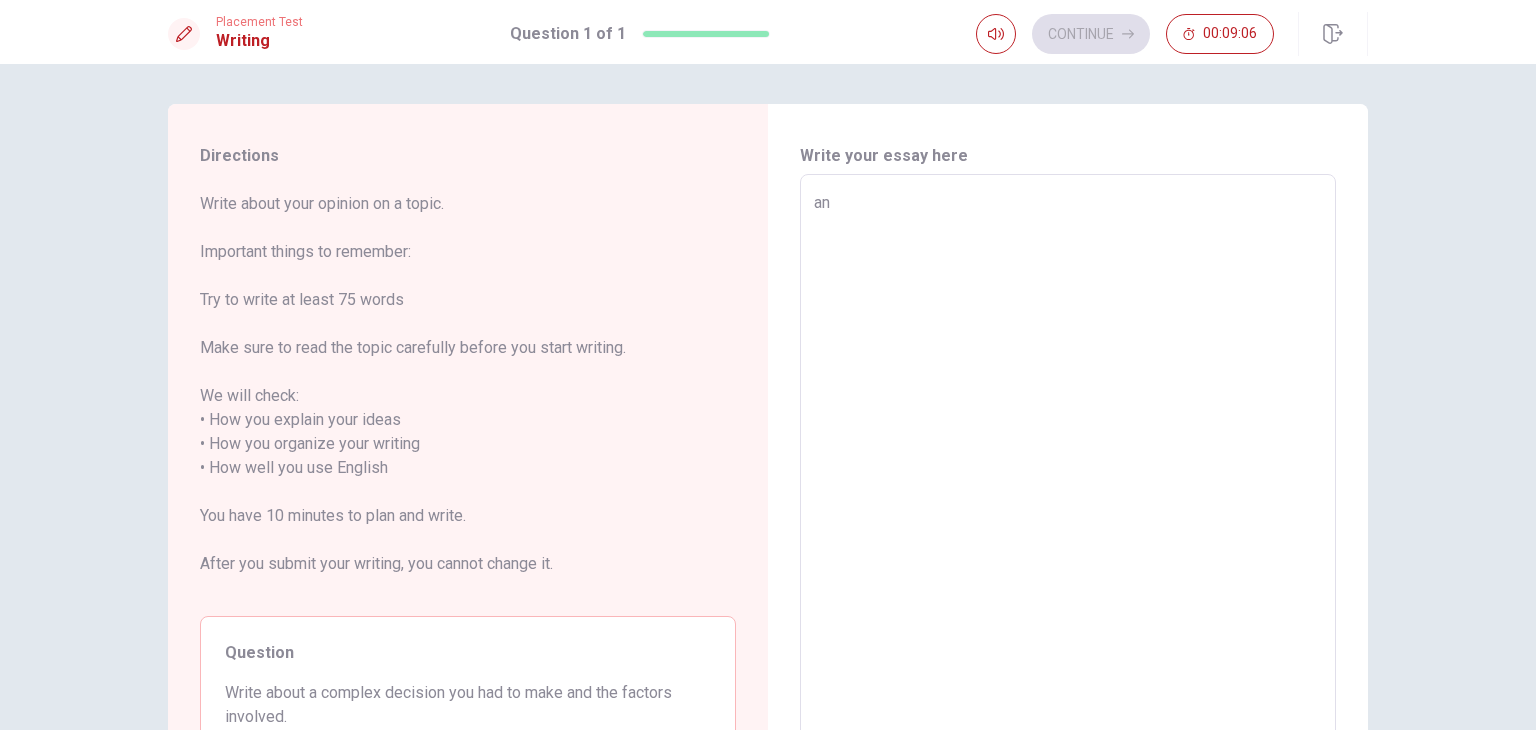 type on "an i" 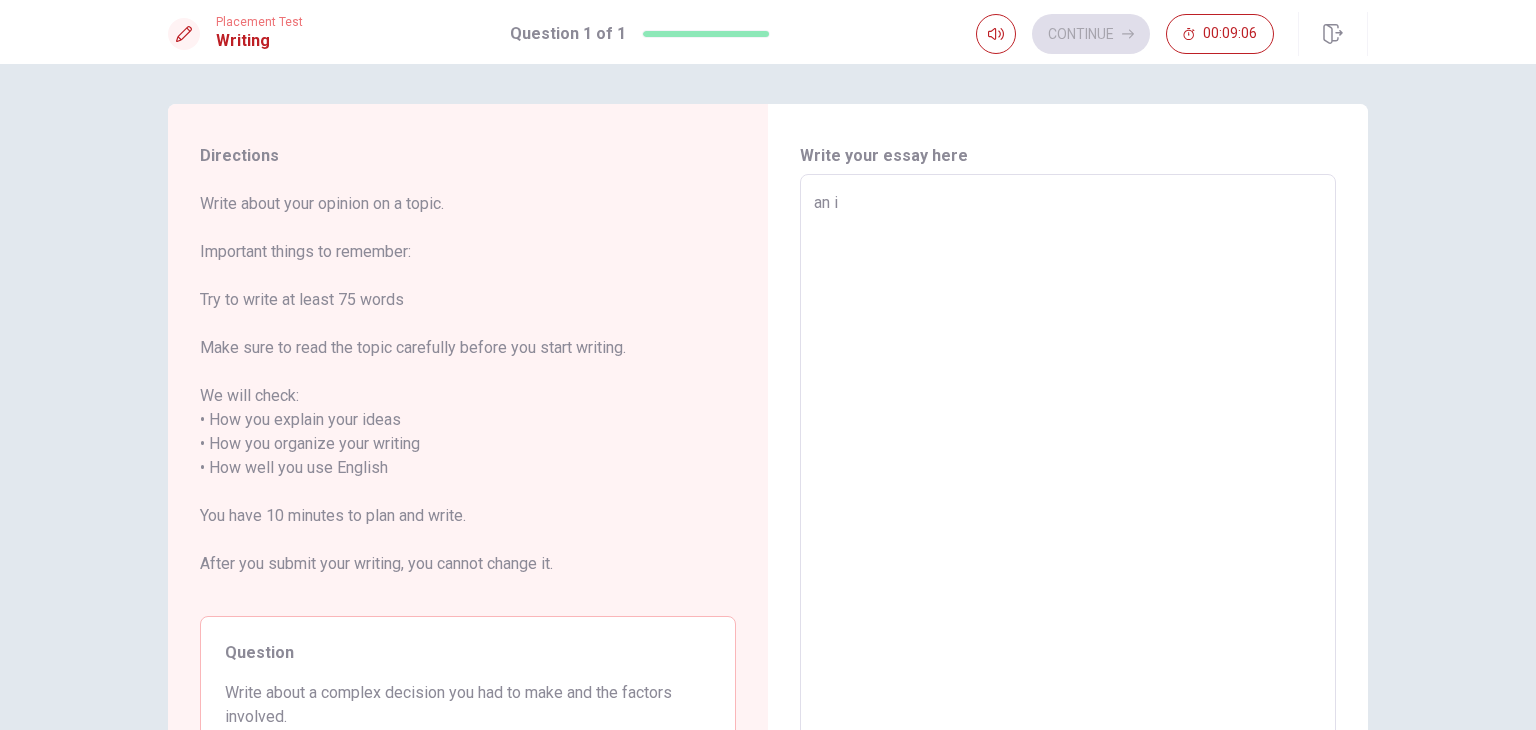 type on "x" 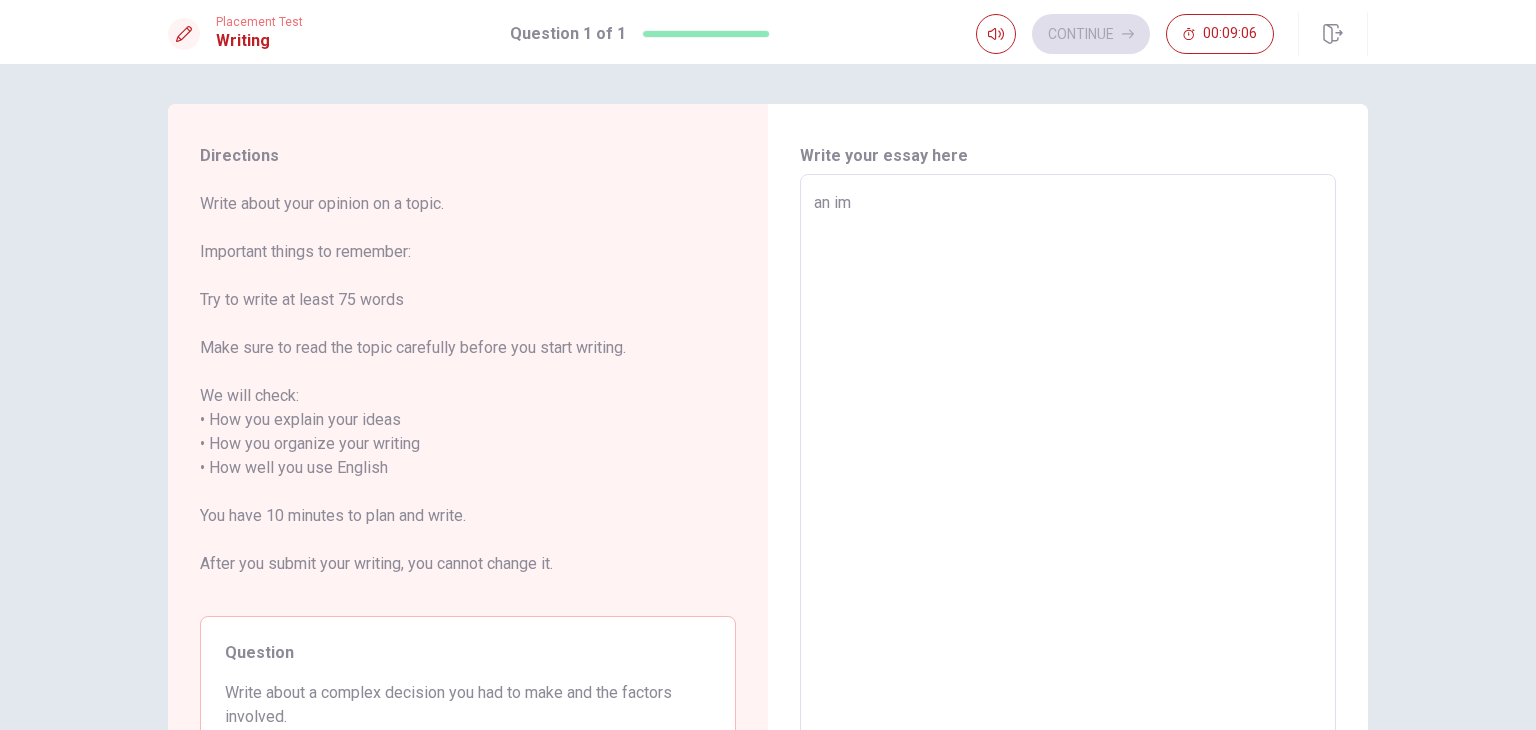 type on "x" 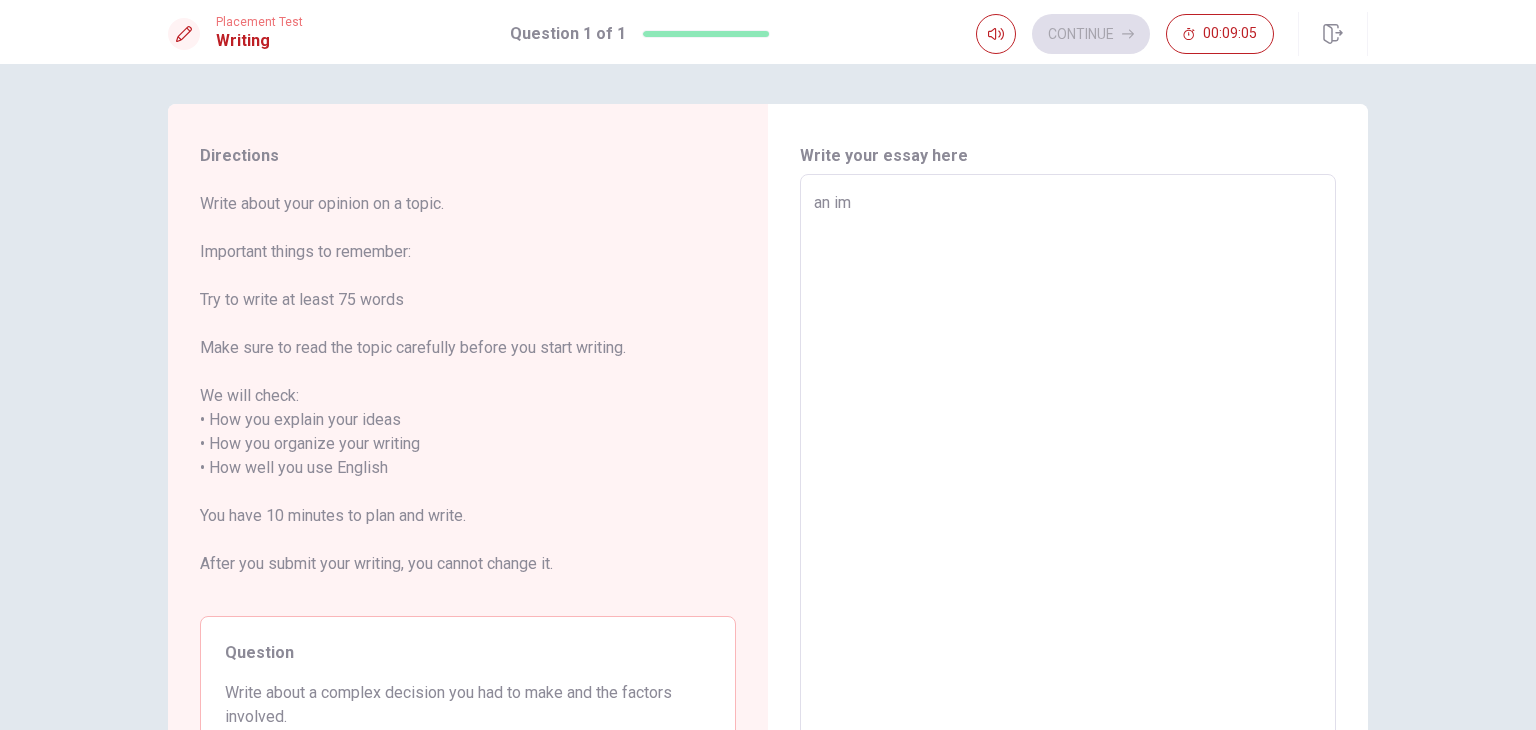 type on "an imp" 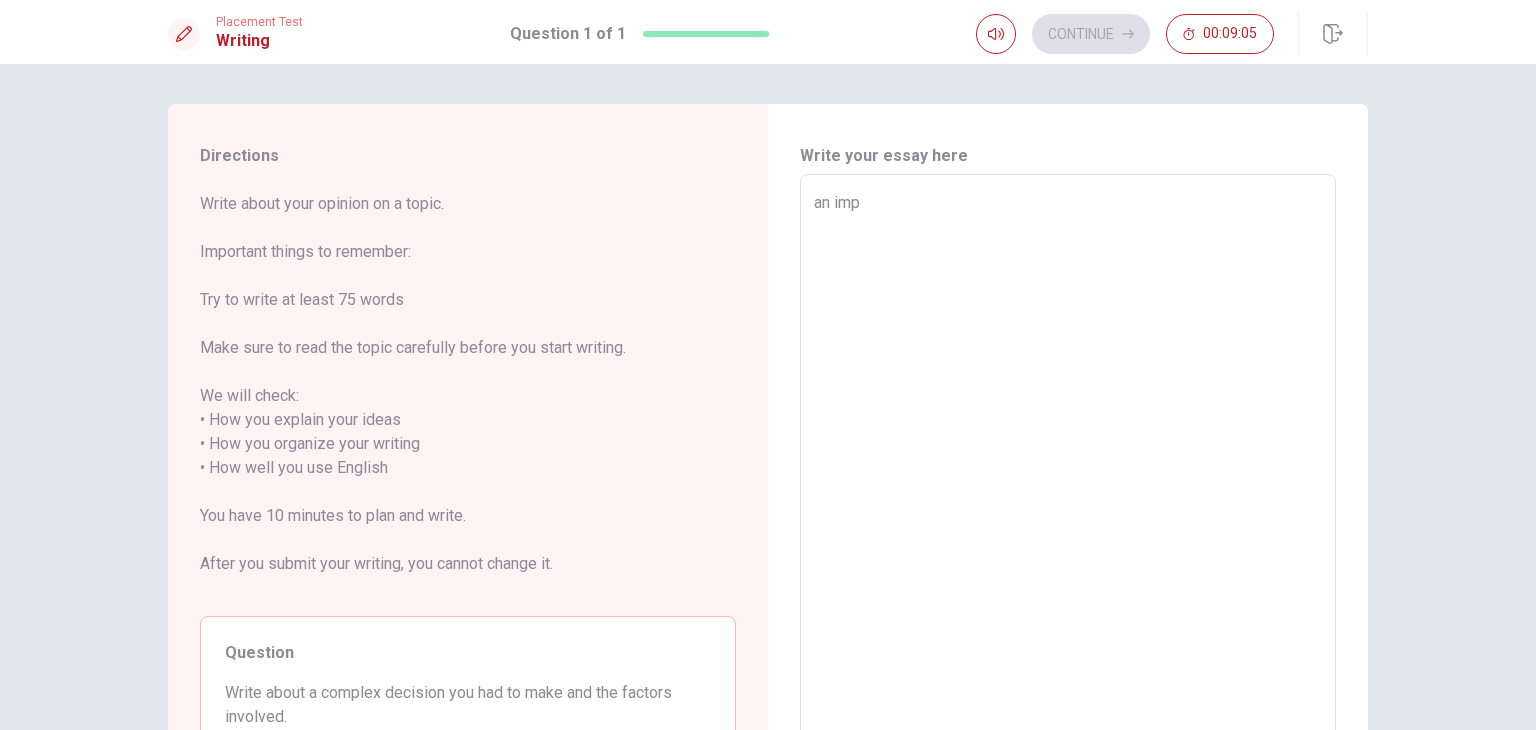 type on "x" 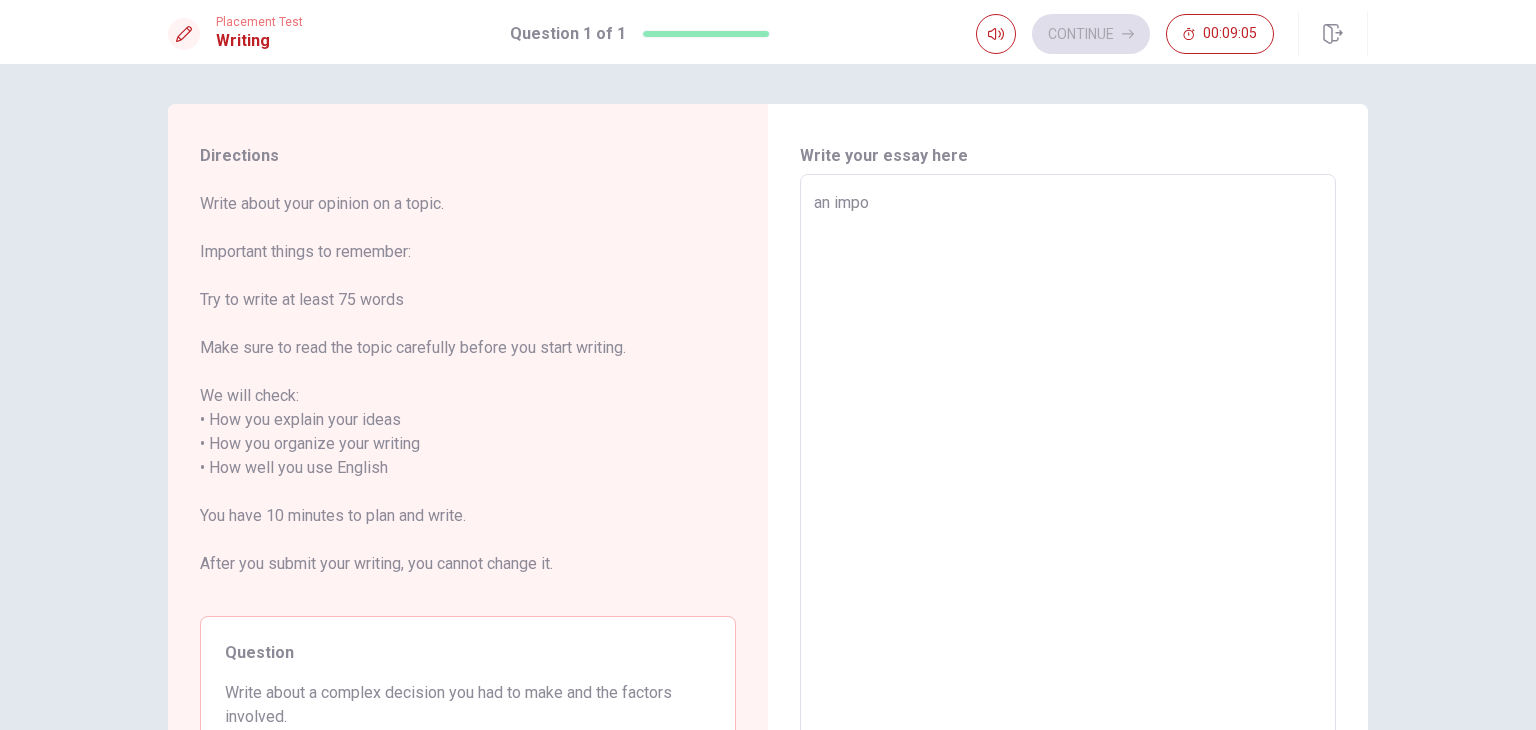 type on "x" 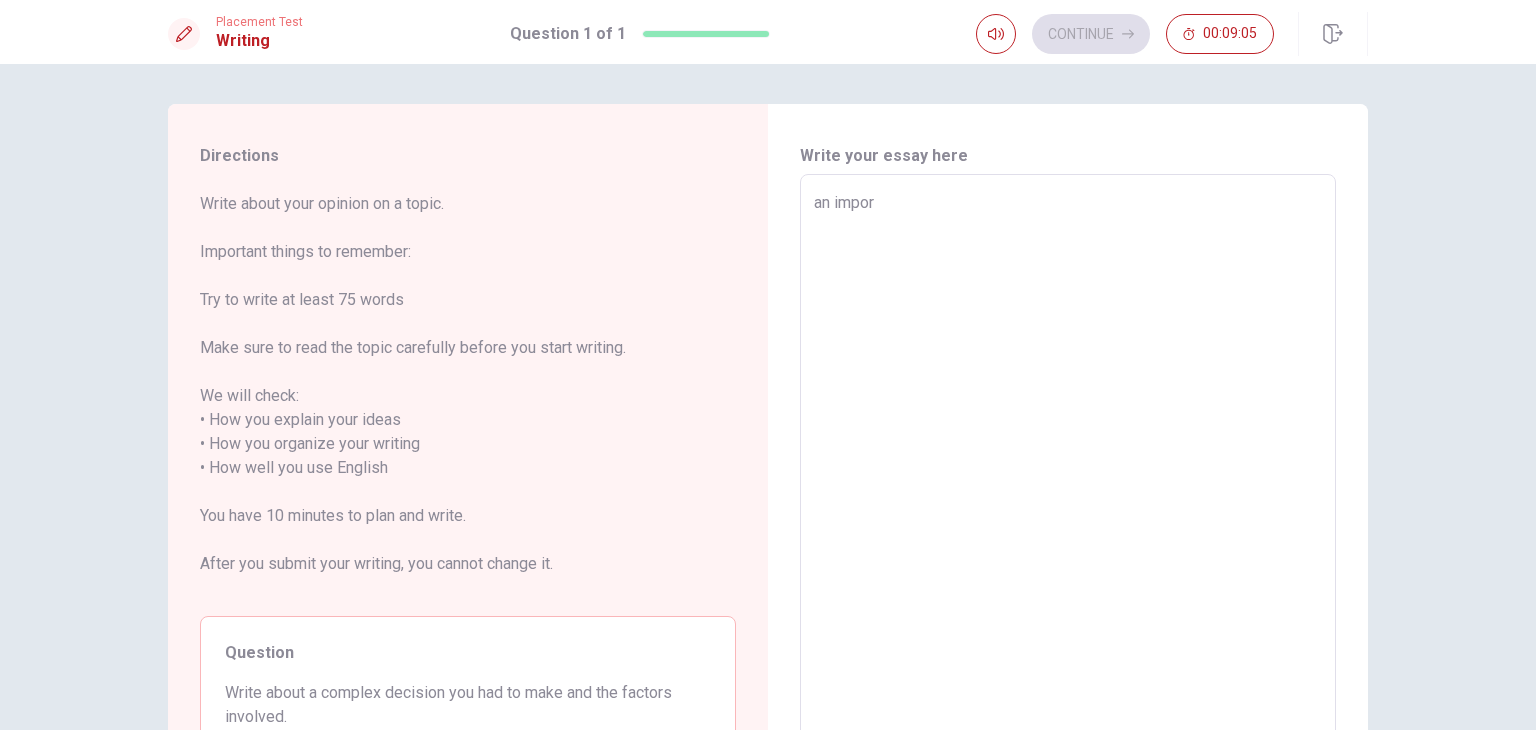 type on "x" 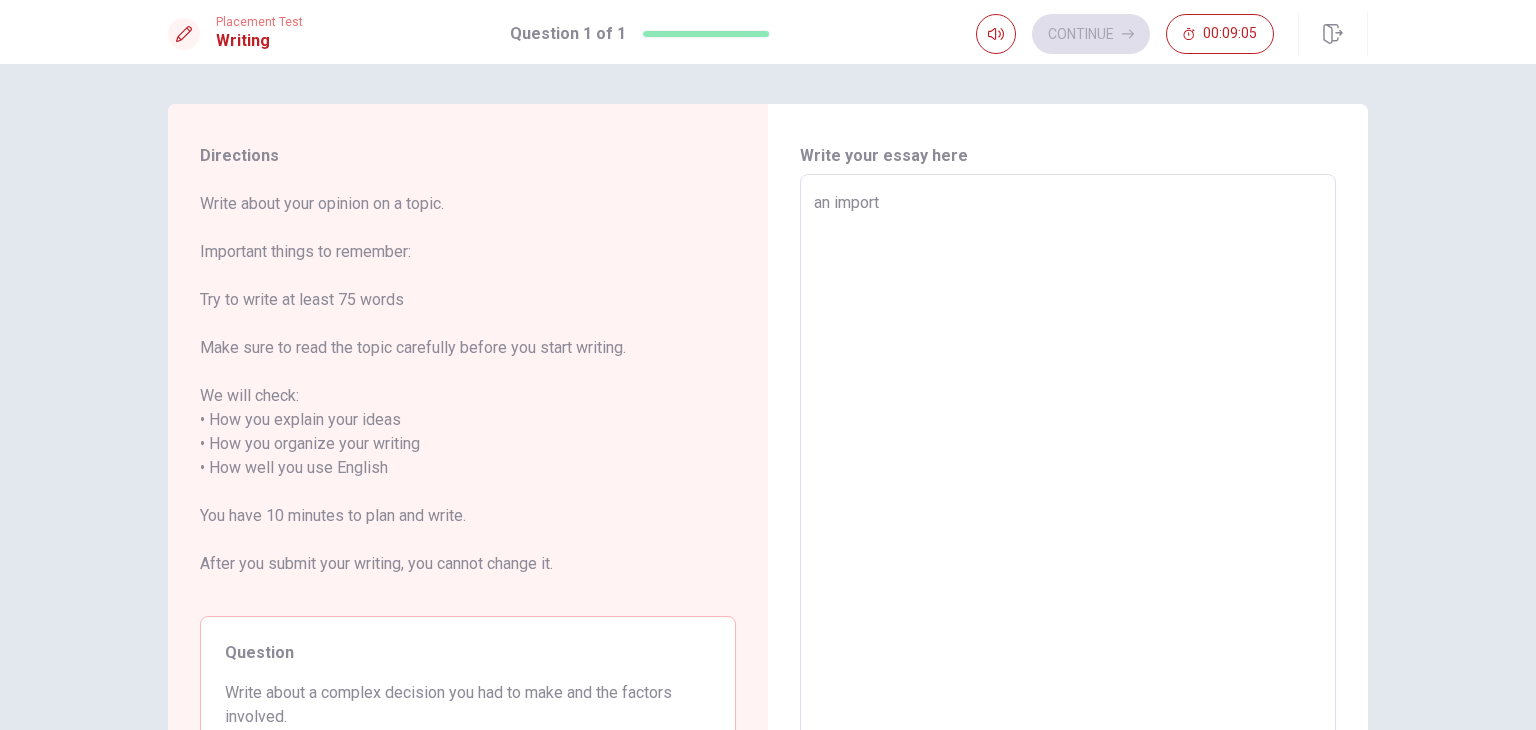 type on "x" 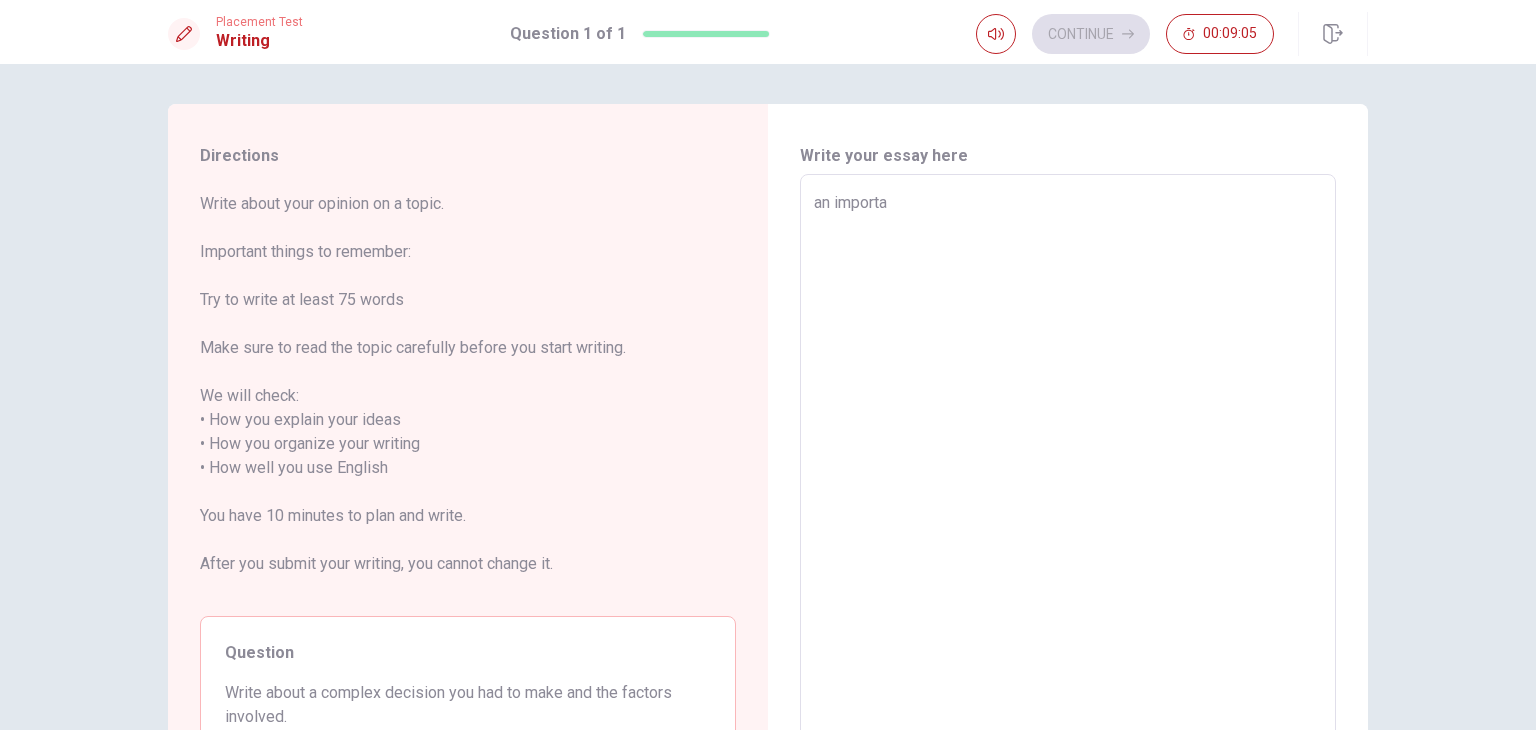 type on "x" 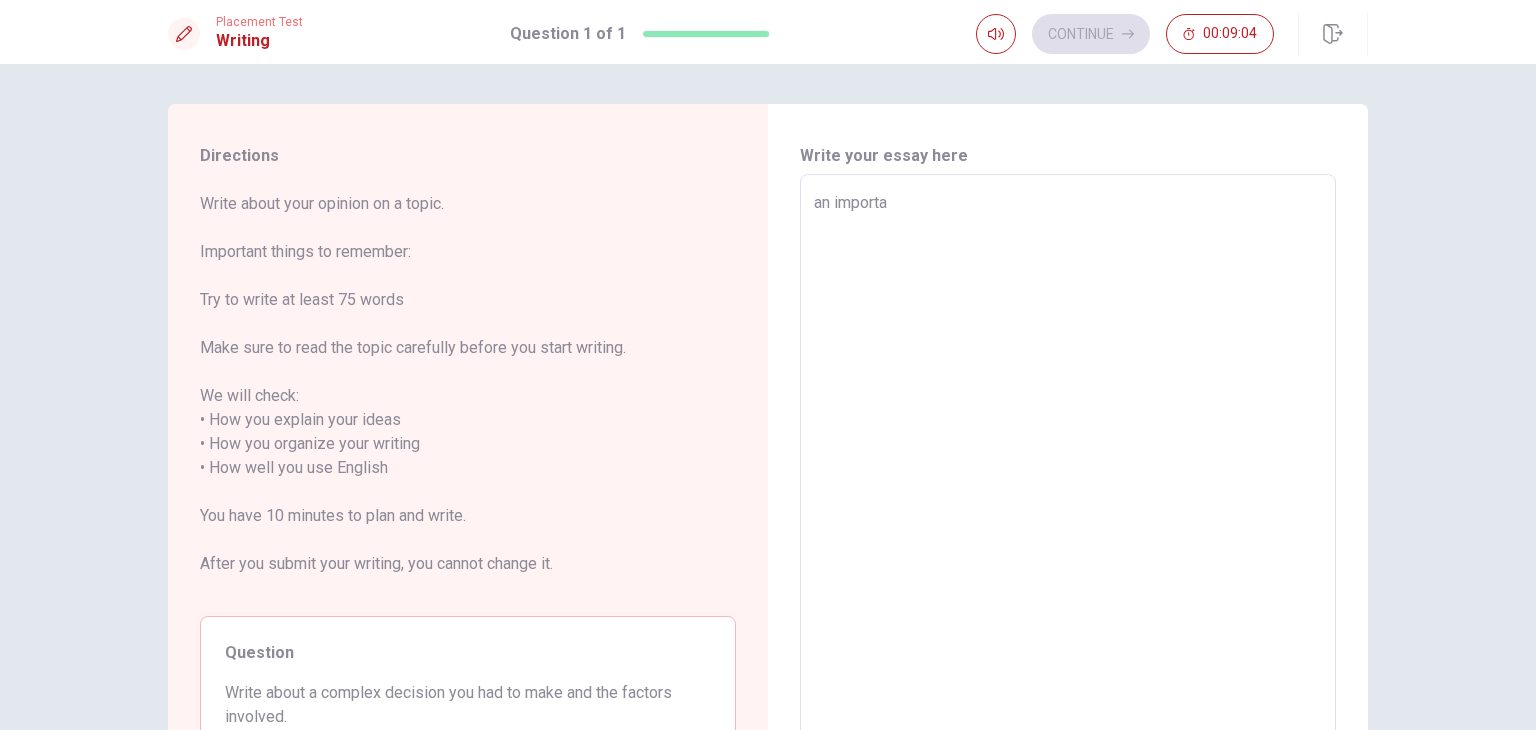 type on "an importan" 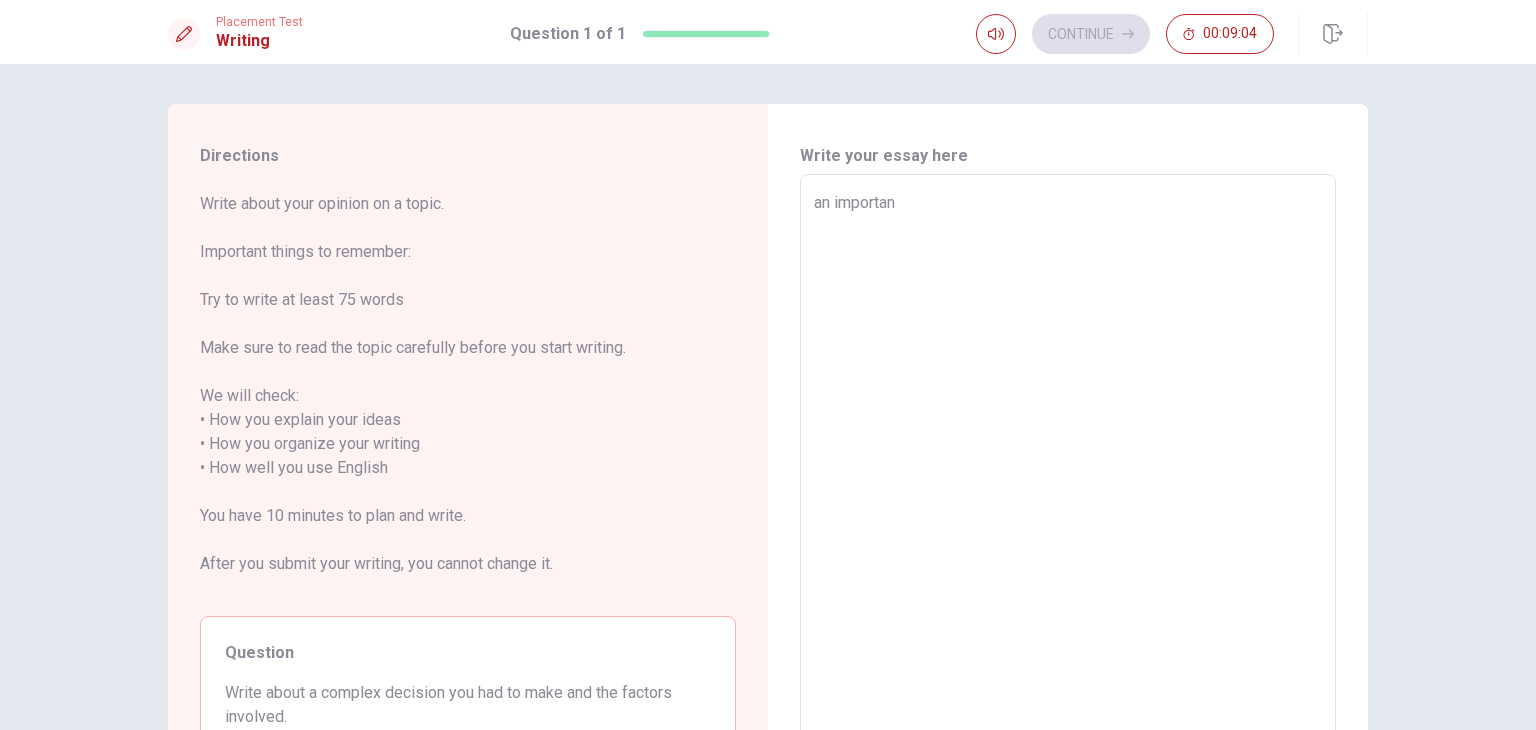 type on "x" 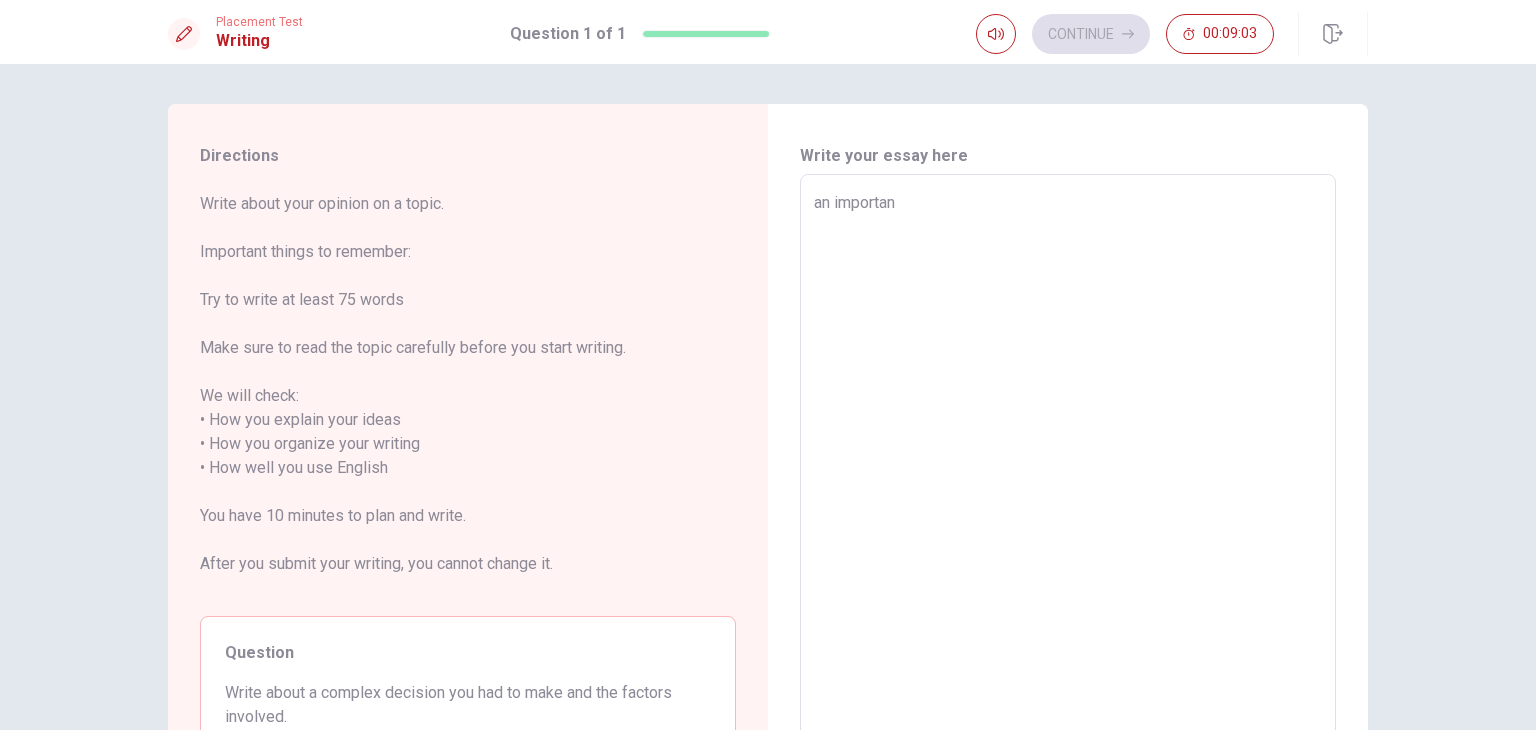 type on "an important" 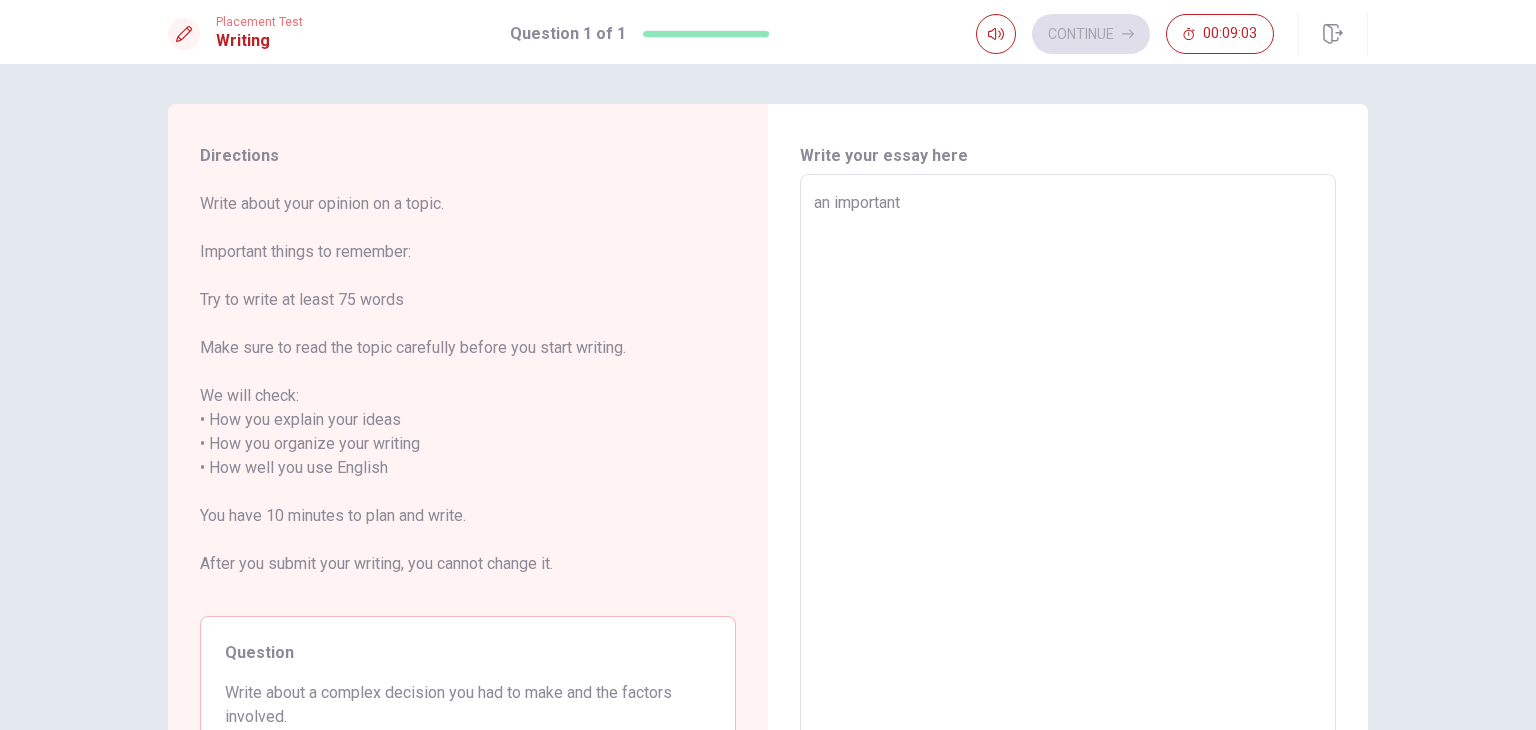 type on "x" 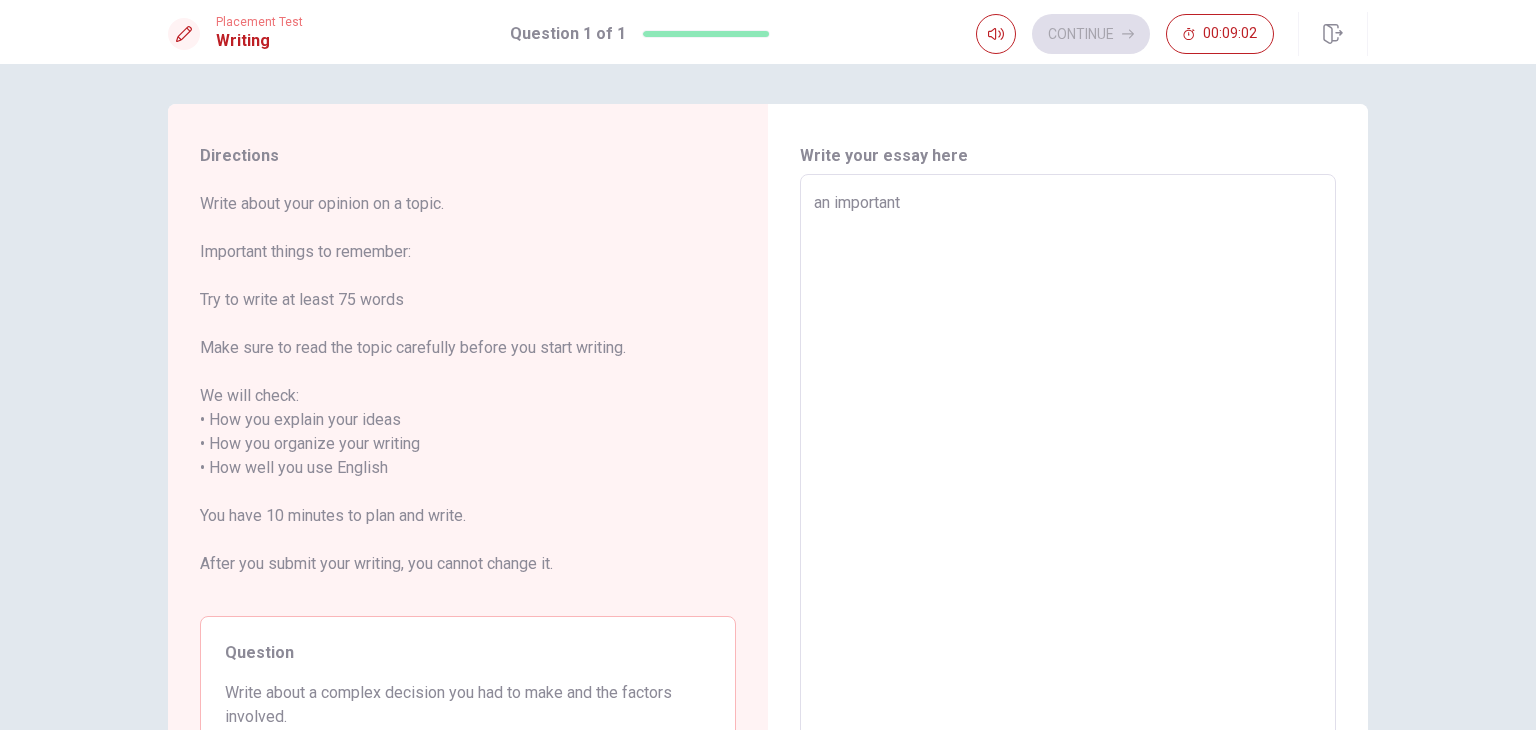 type on "an important o" 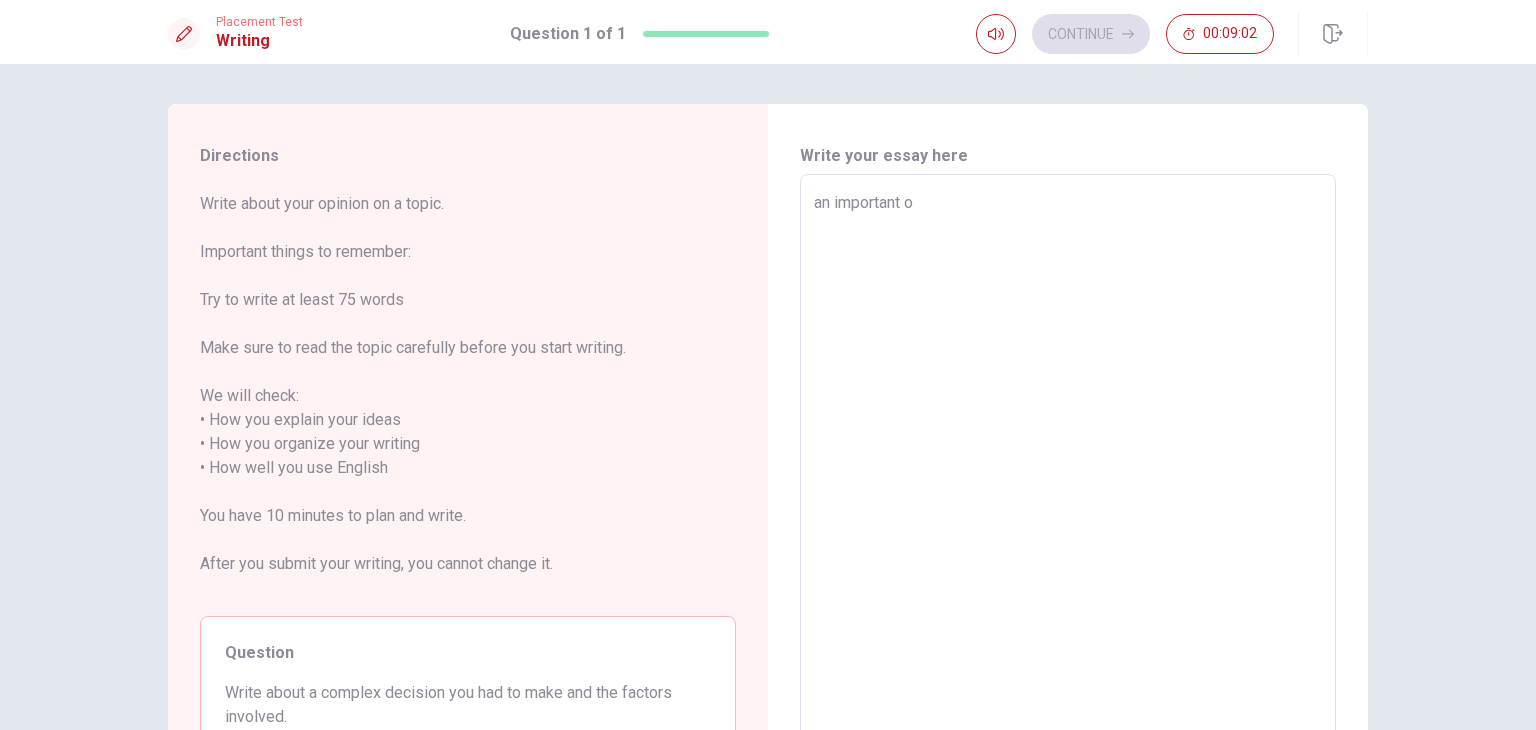 type on "x" 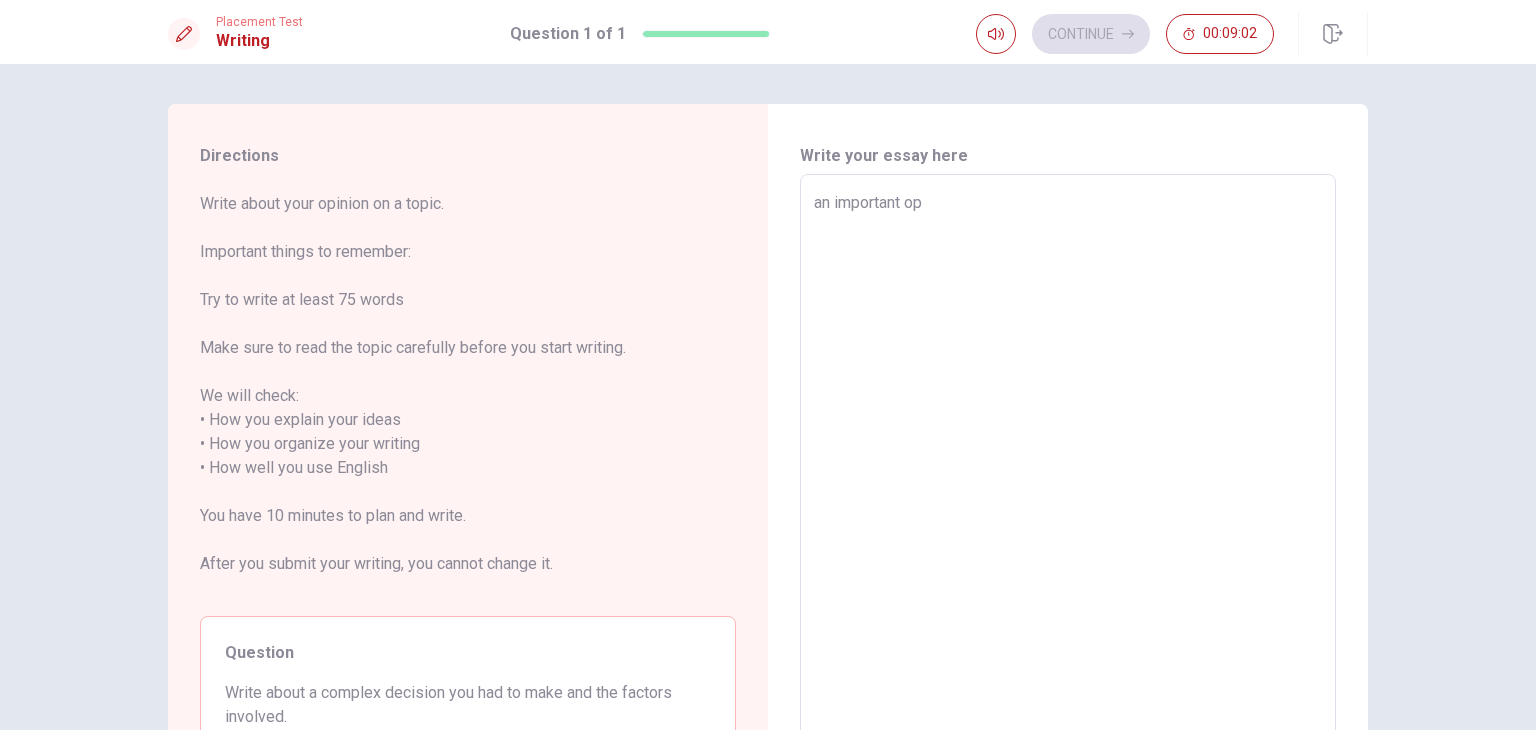 type on "x" 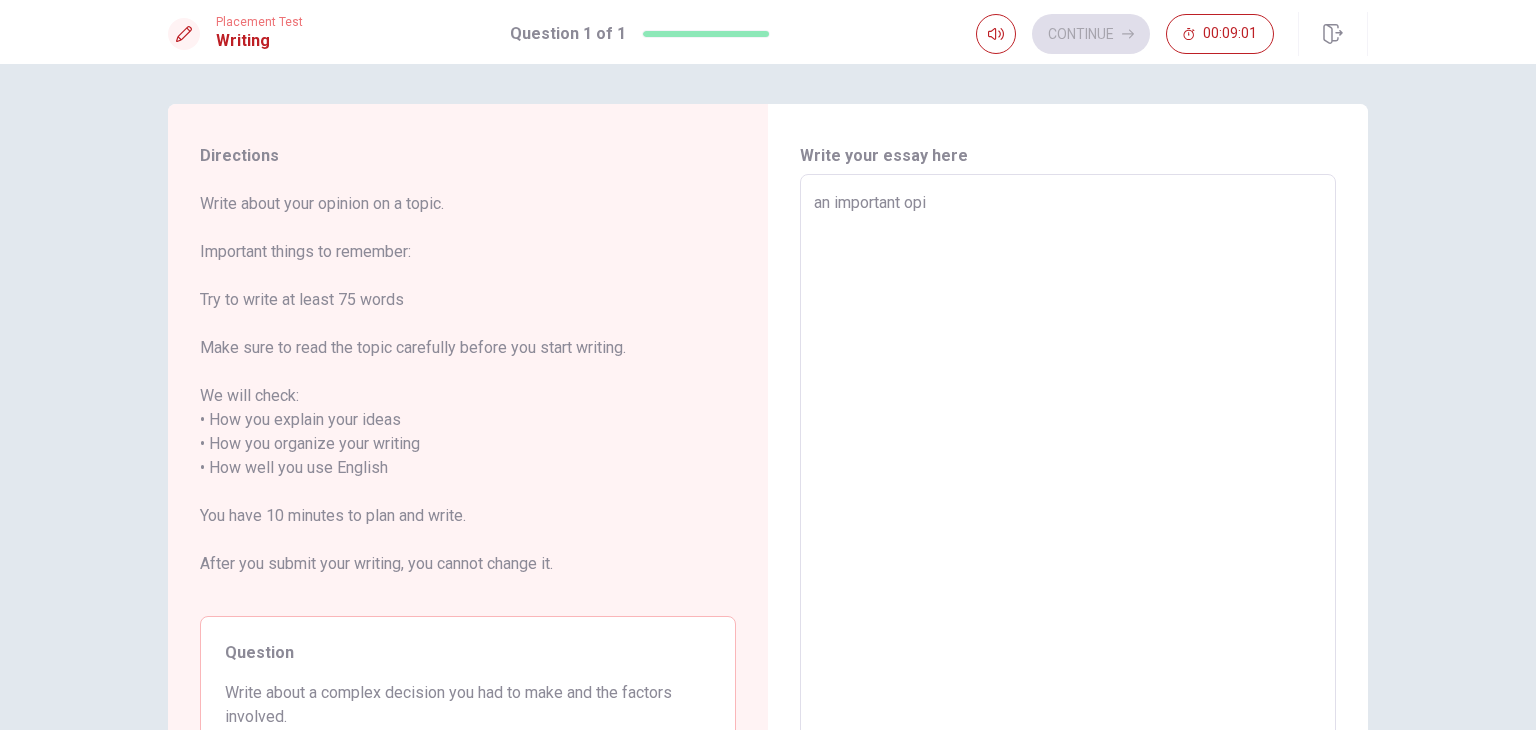 type on "x" 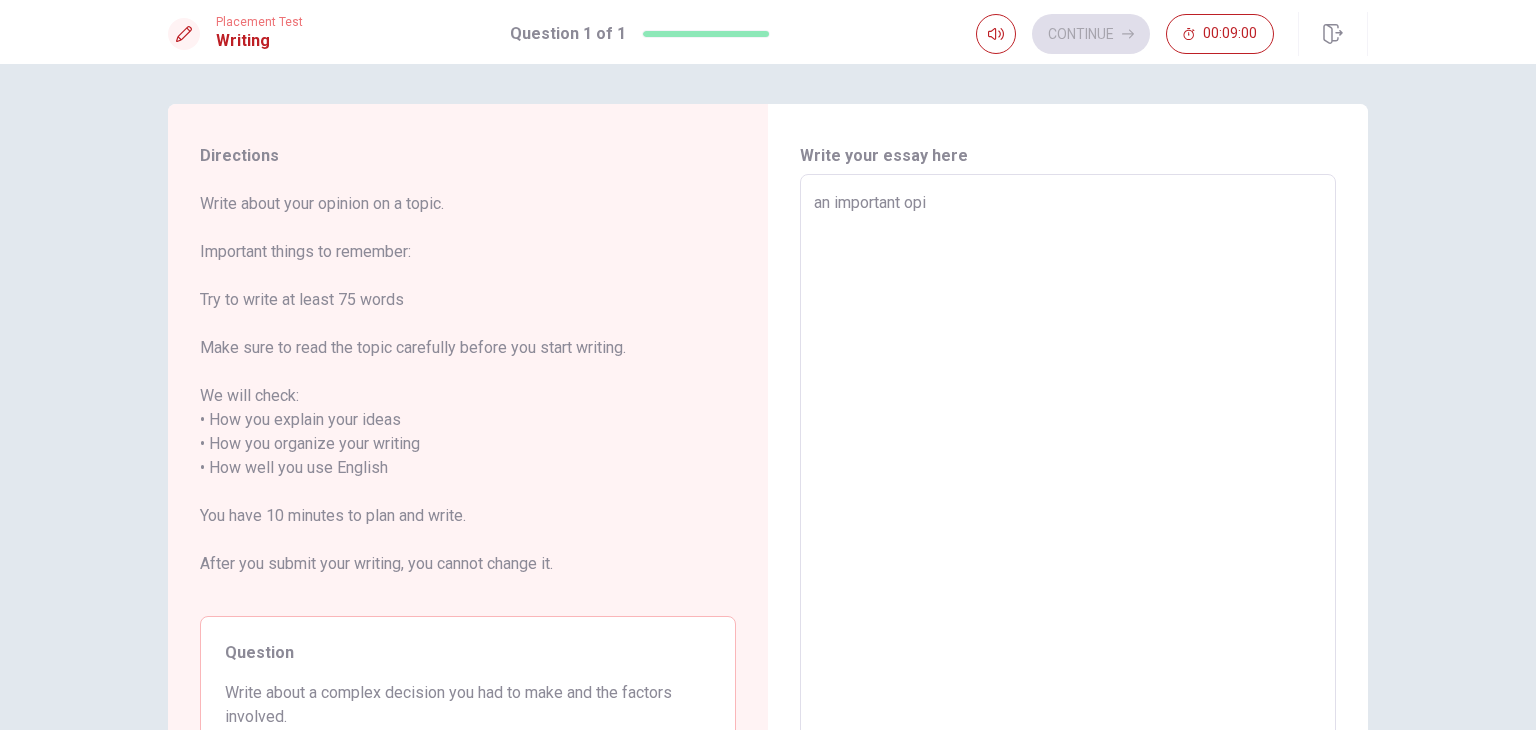 type on "an important op" 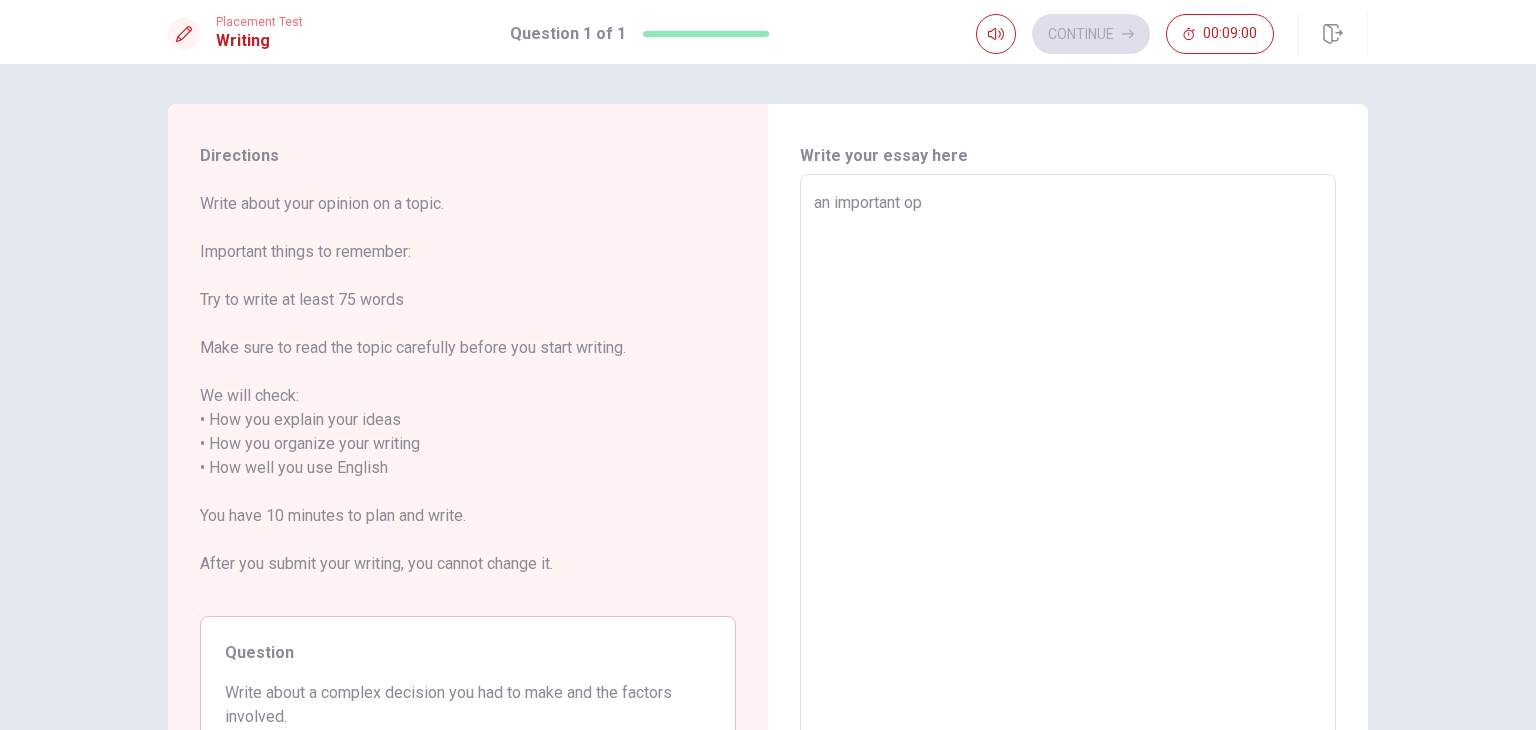 type on "x" 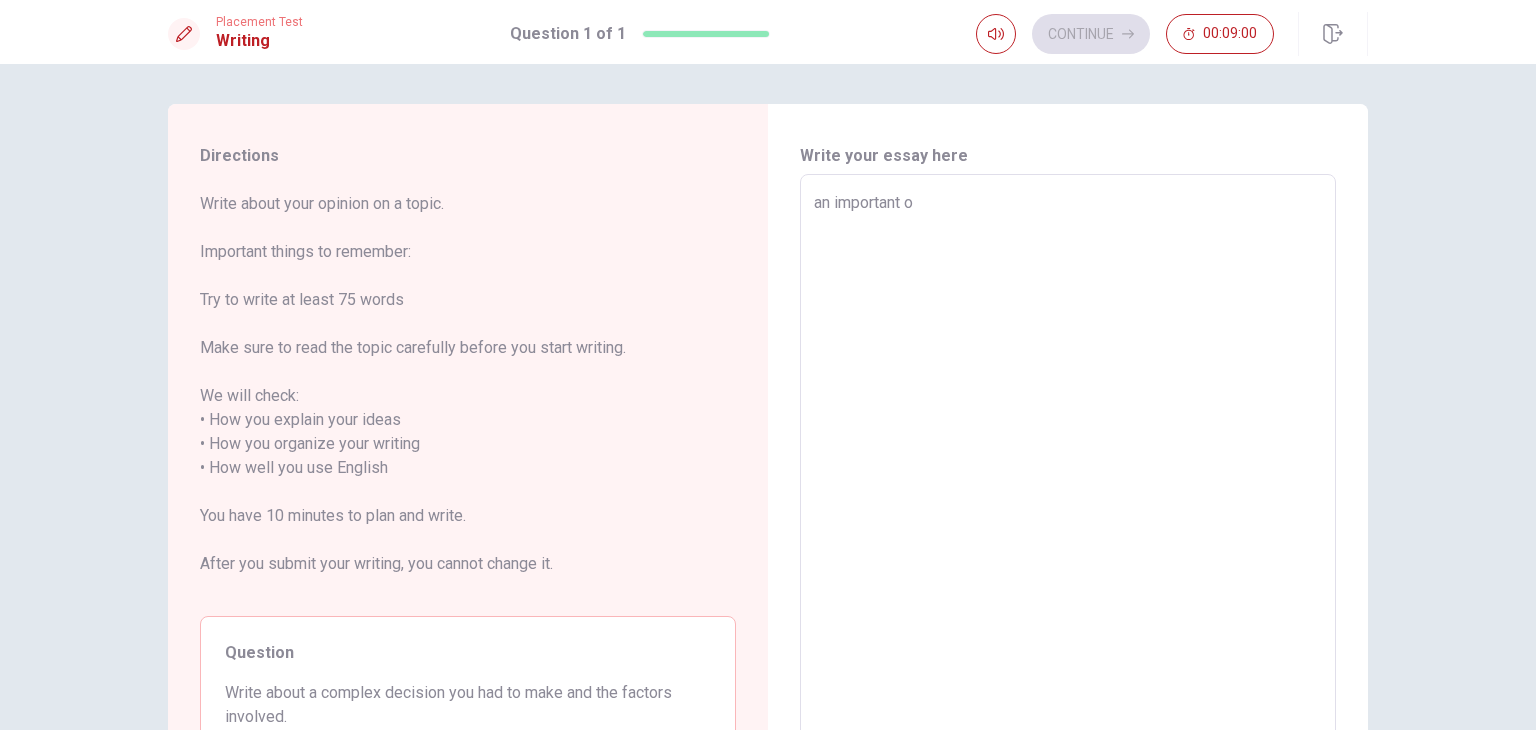 type on "x" 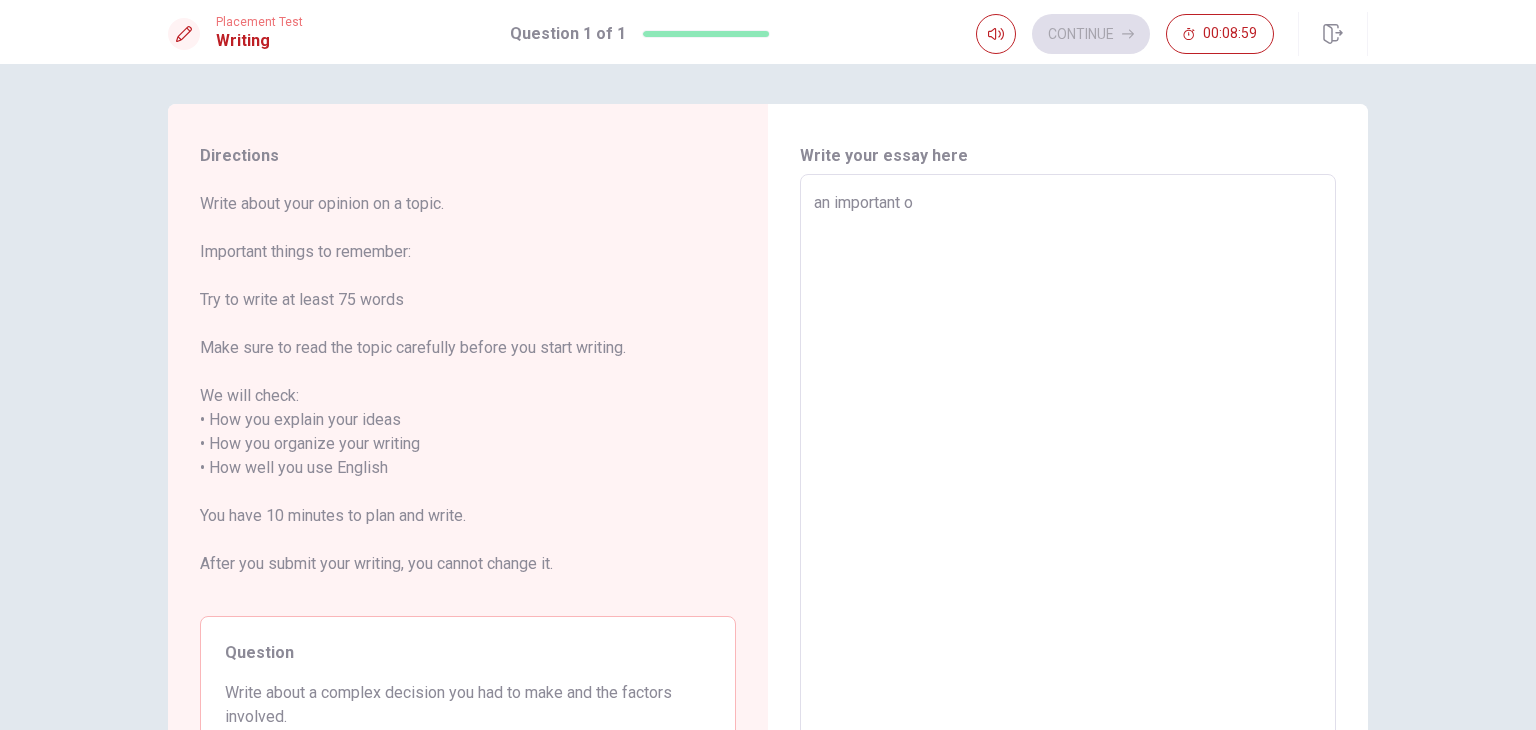 type on "an important" 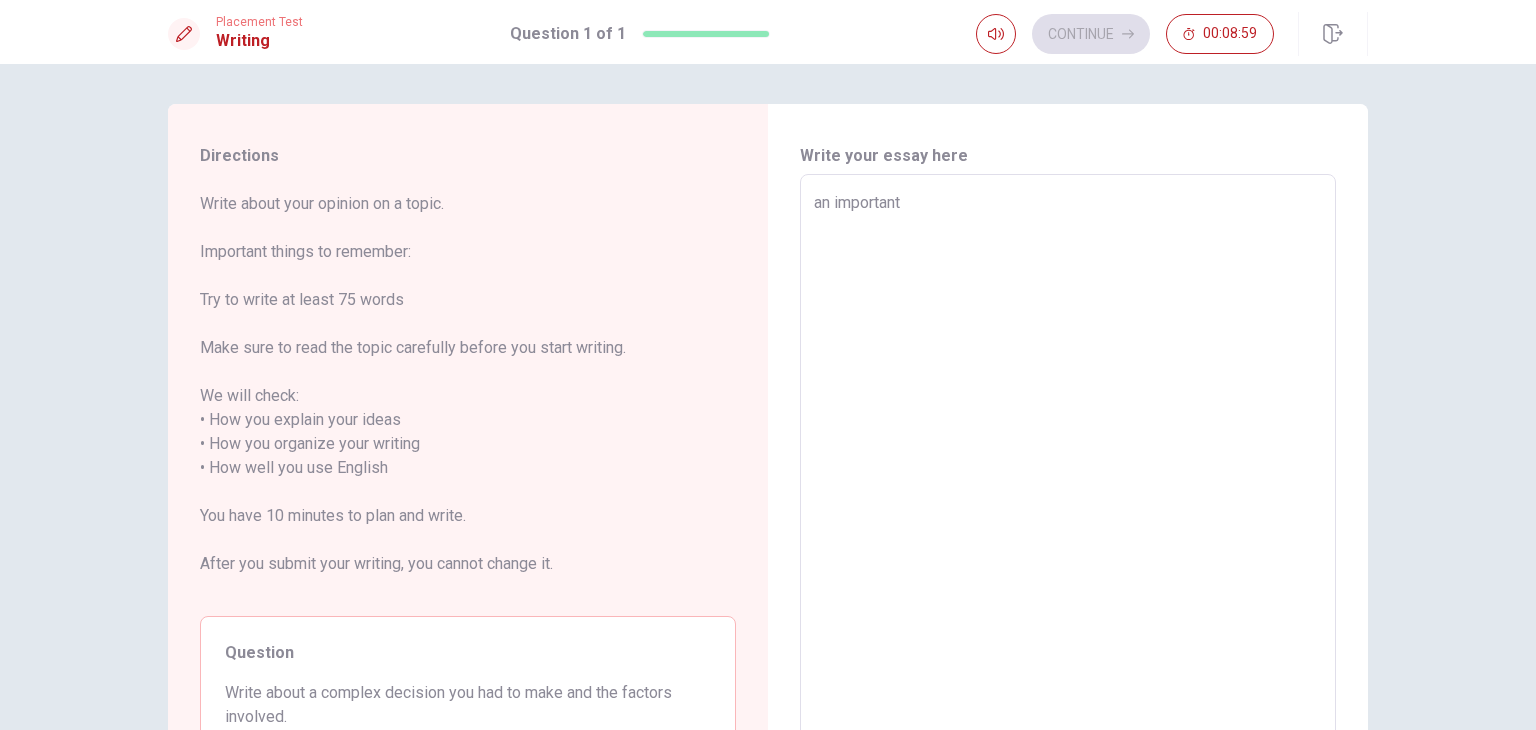 type on "x" 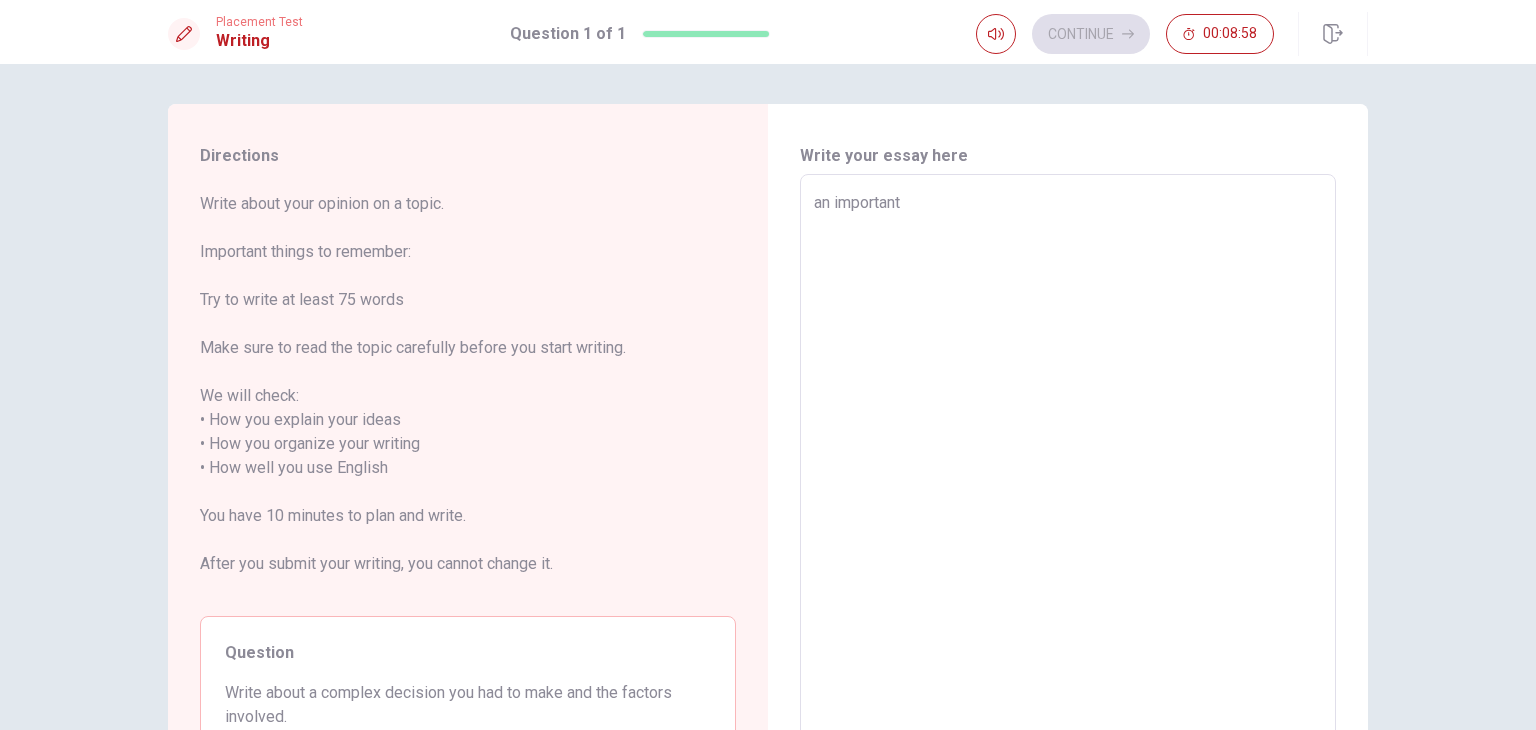 type on "an important d" 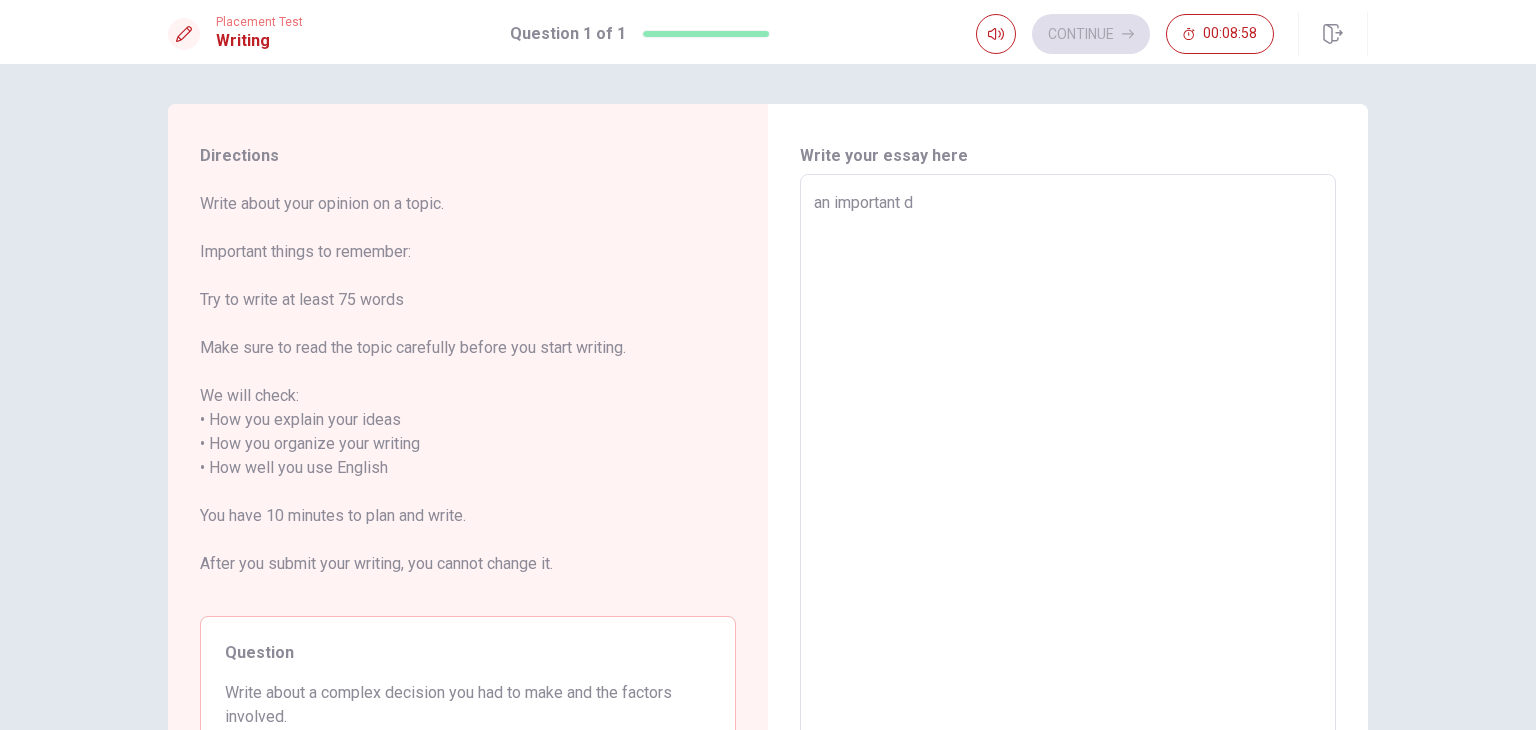 type on "x" 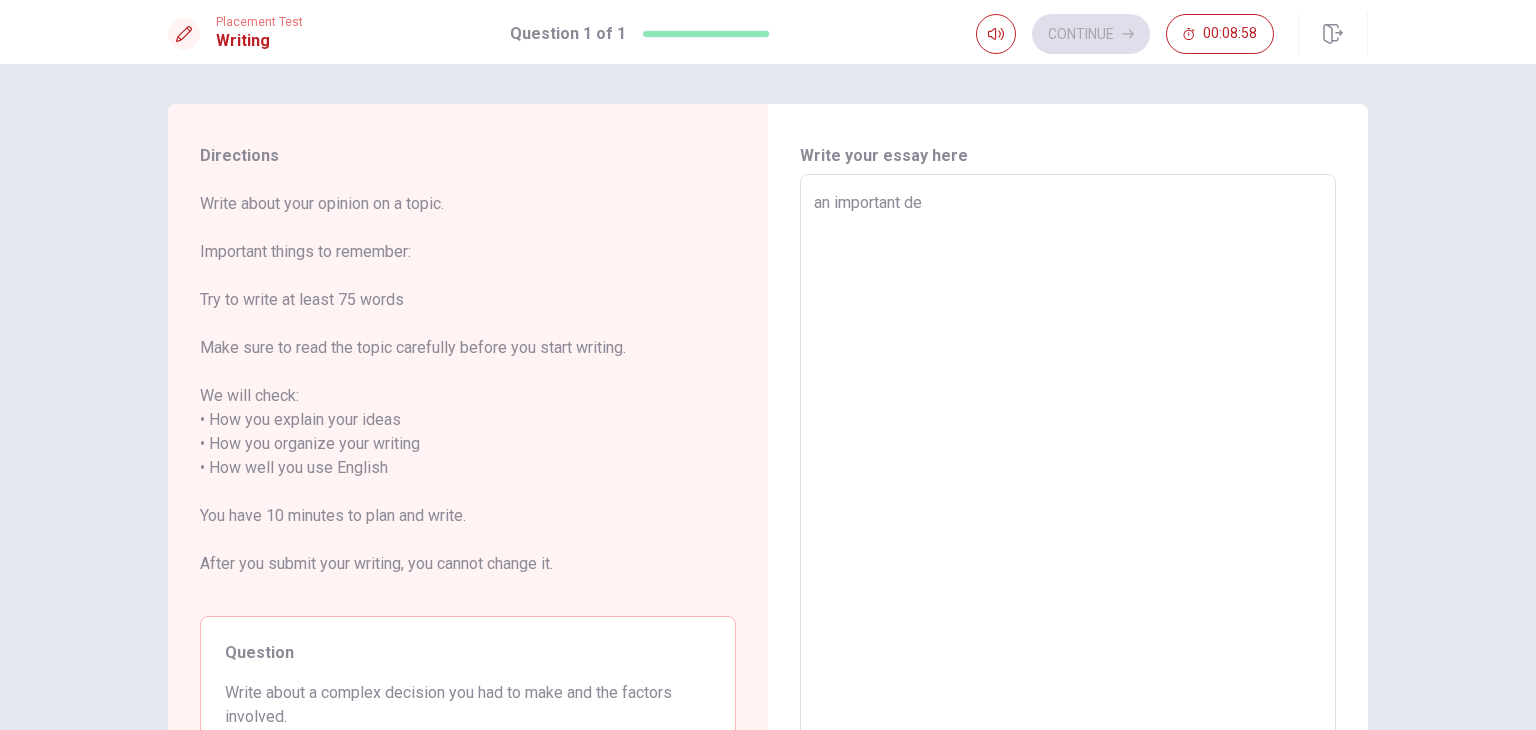 type on "x" 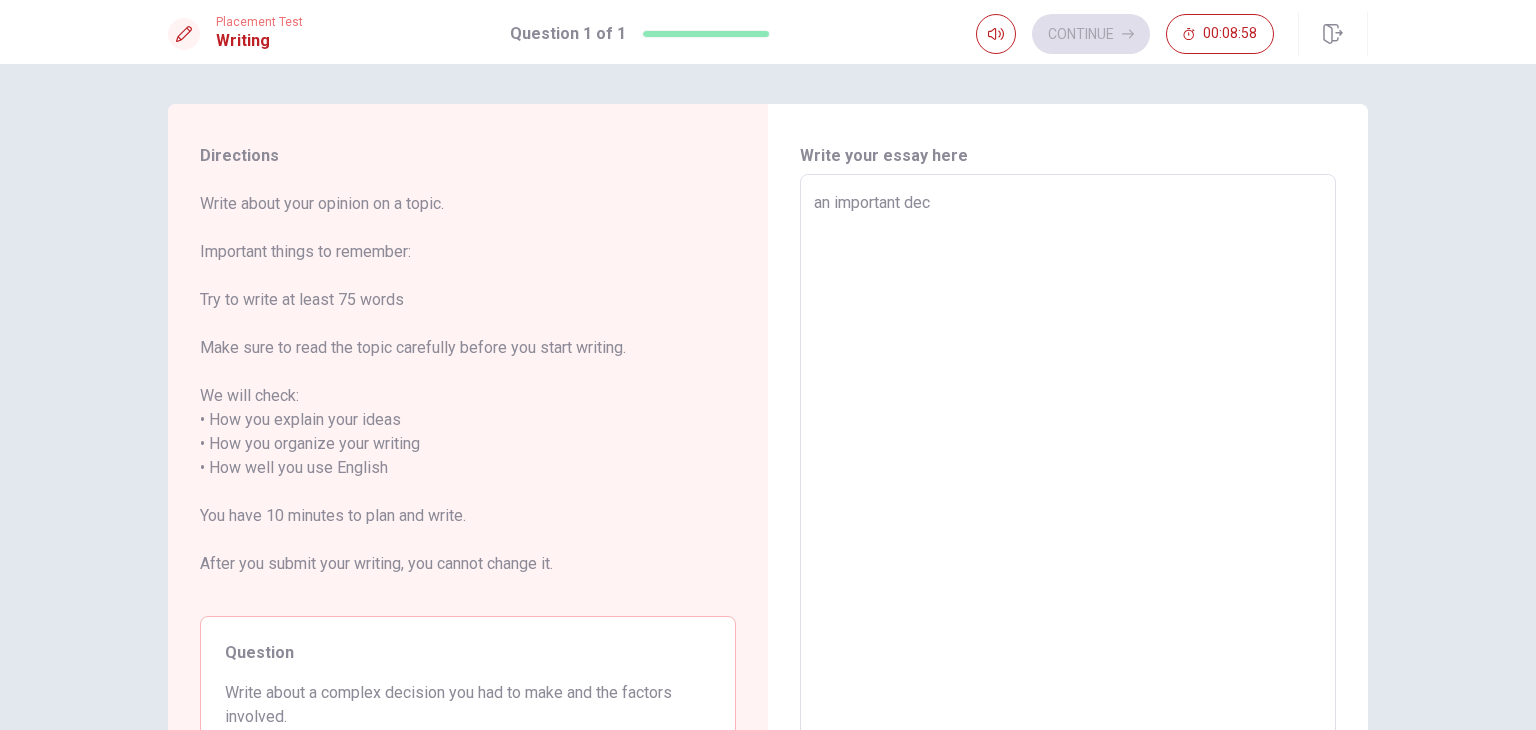 type on "x" 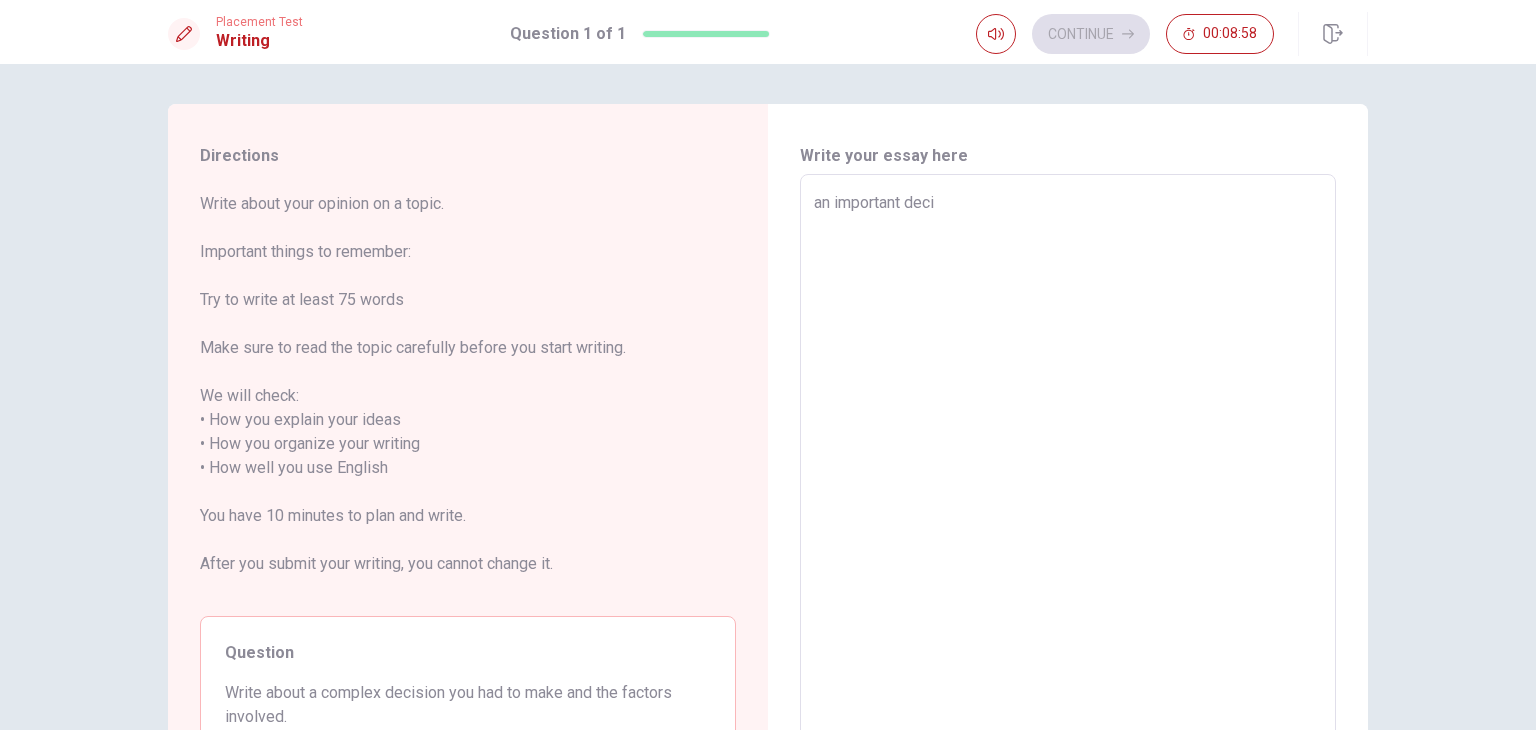 type on "x" 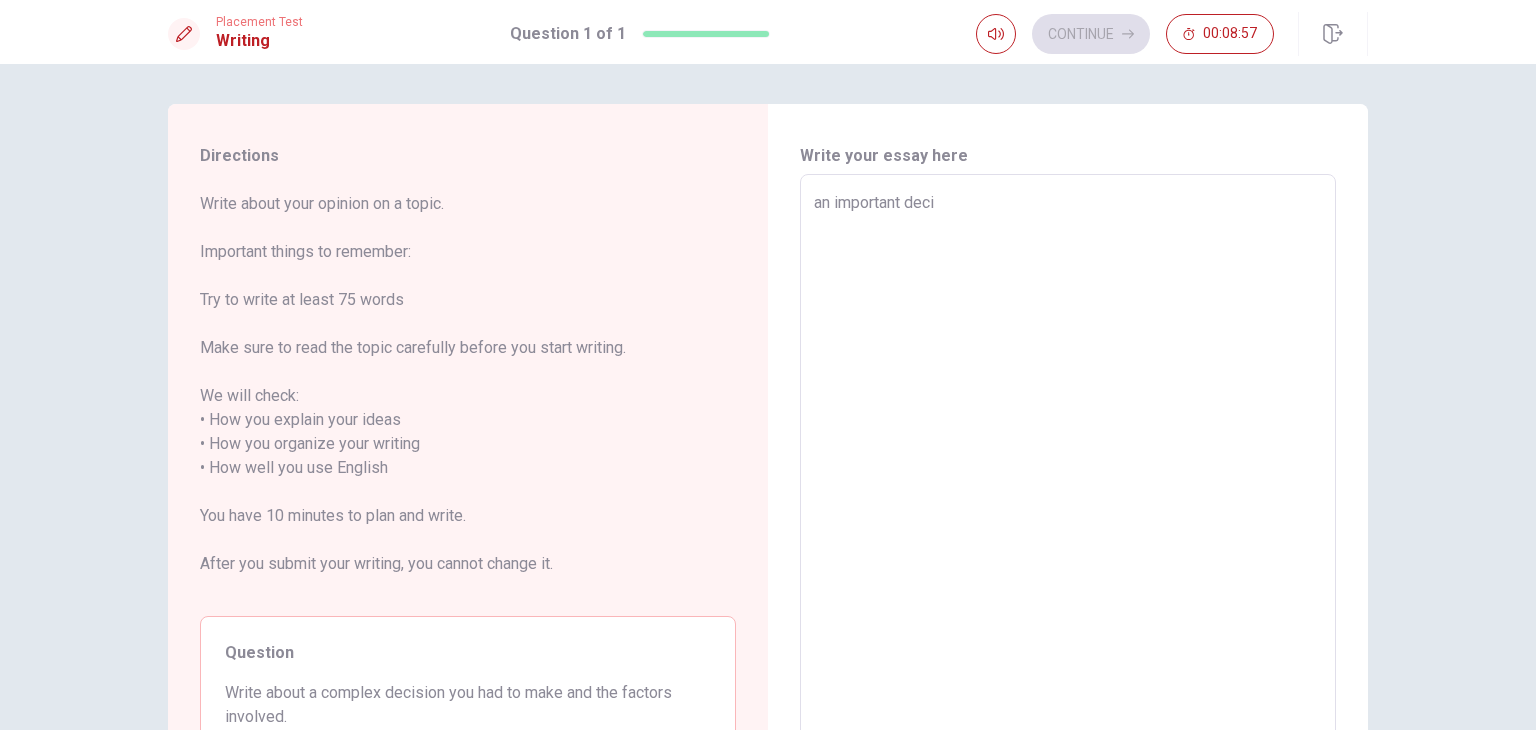 type on "an important decis" 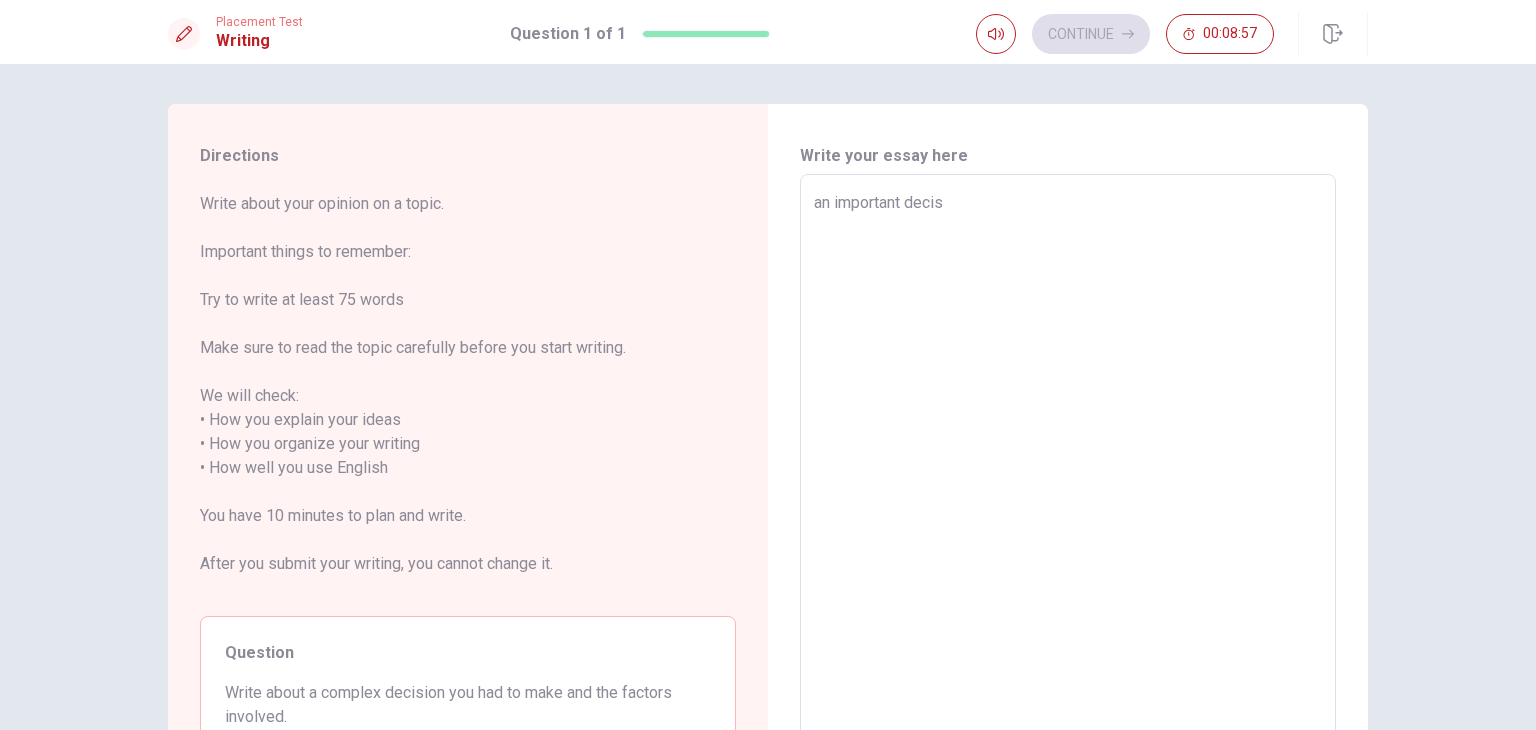 type on "x" 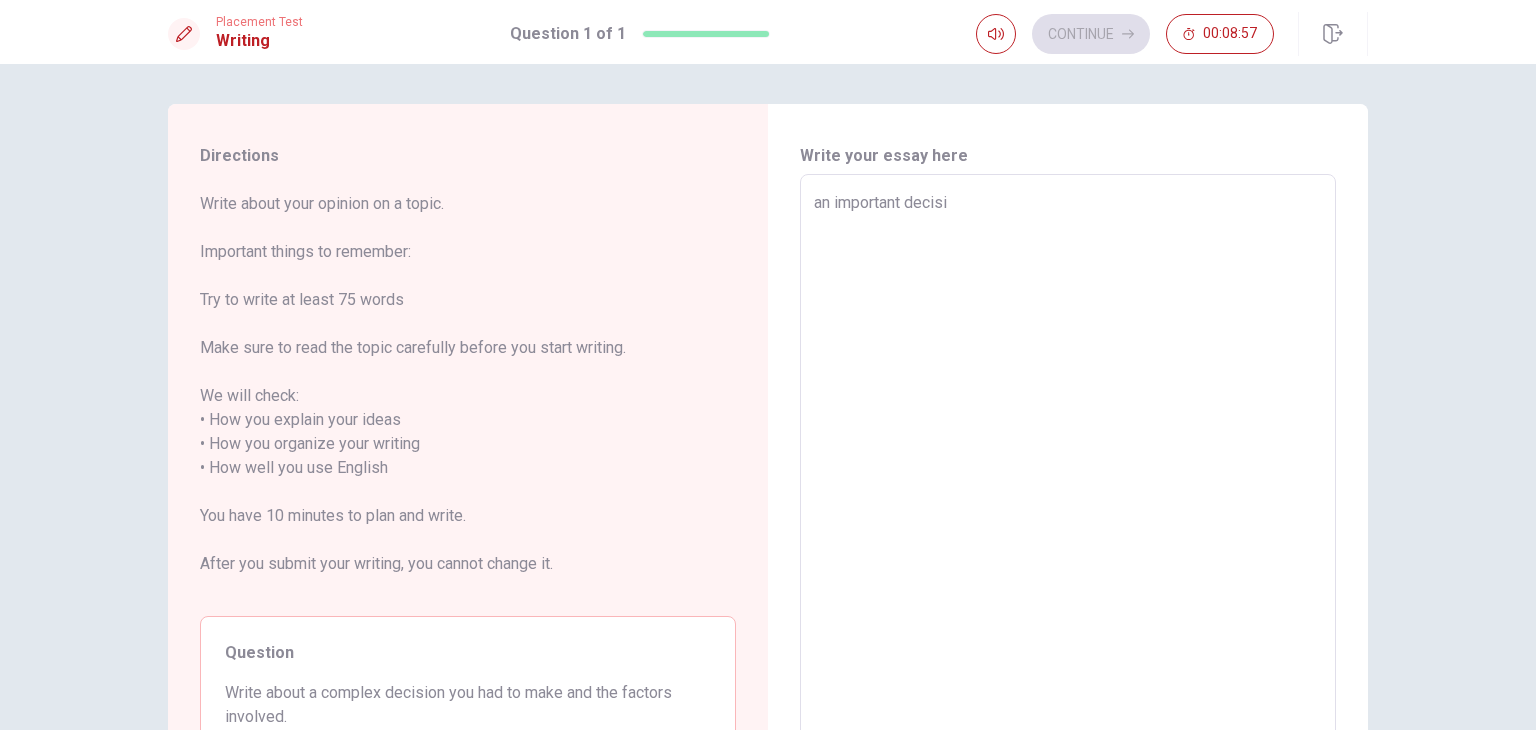 type on "an important decisio" 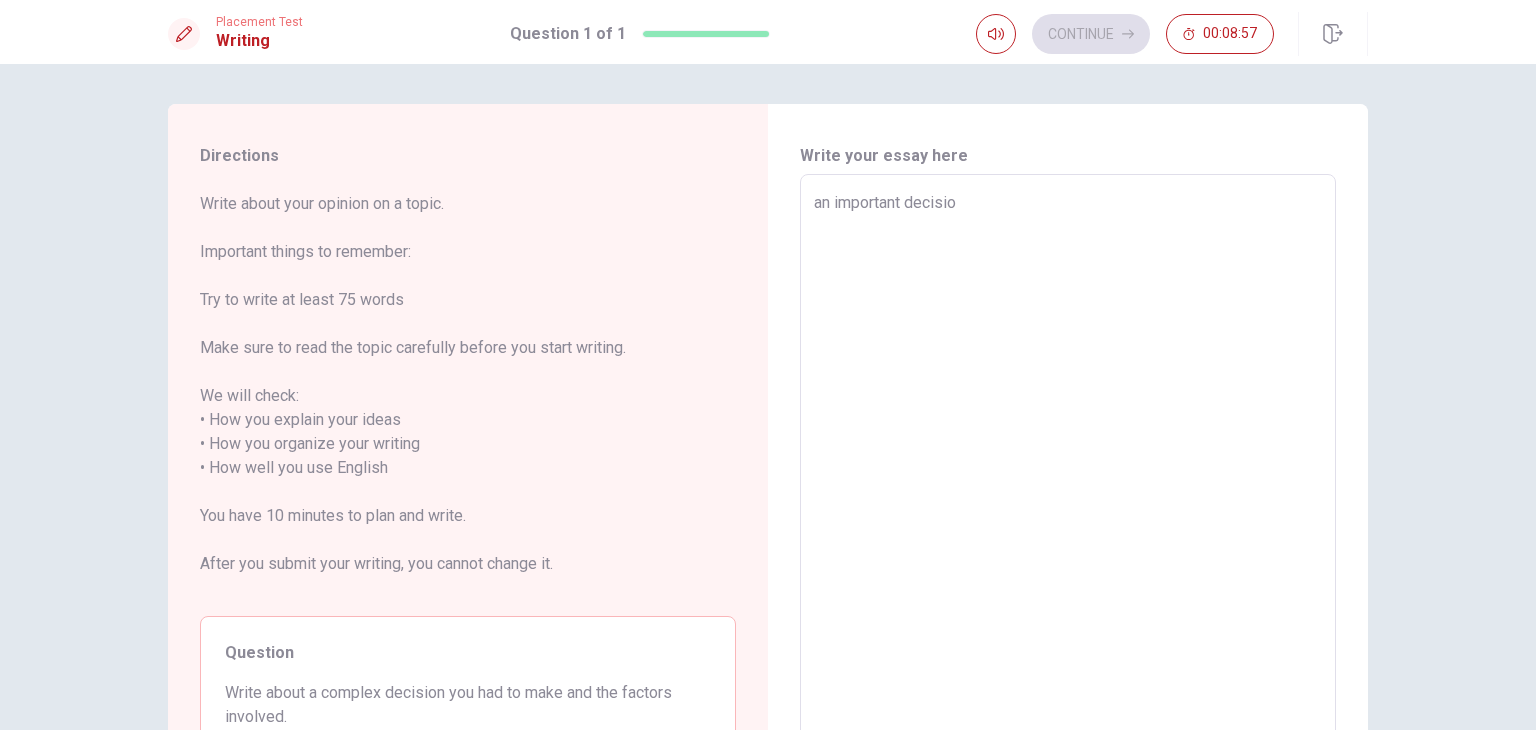 type on "x" 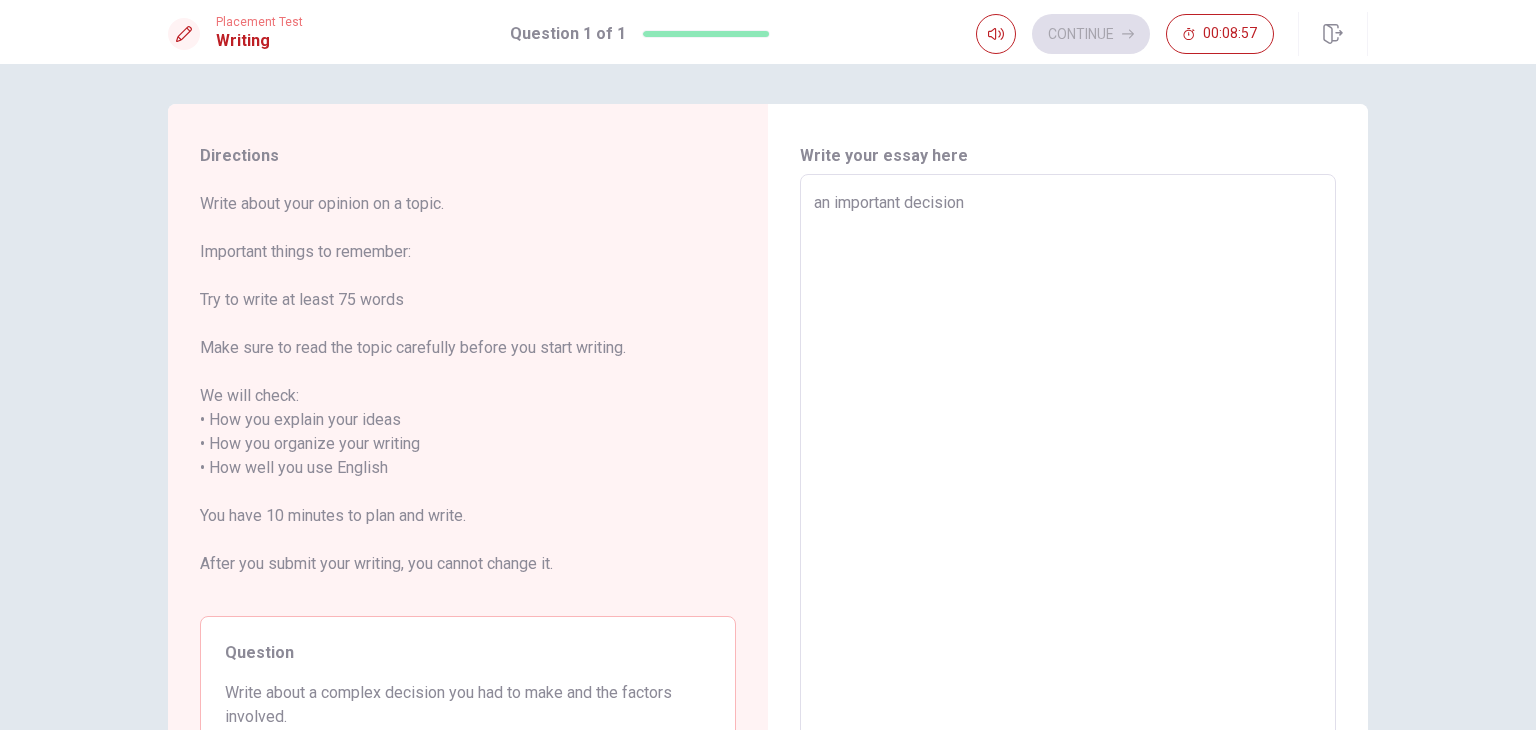 type on "x" 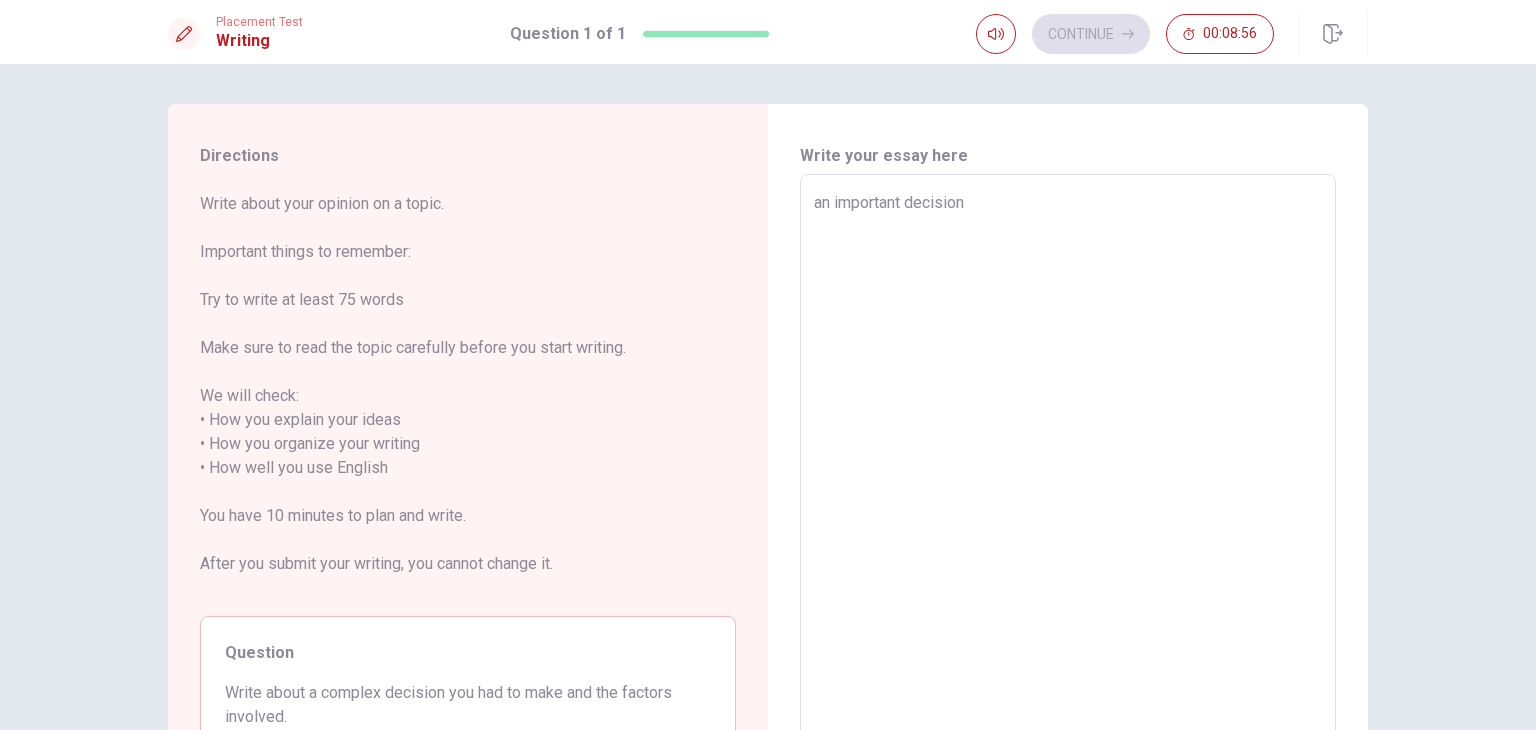 type on "an important decision i" 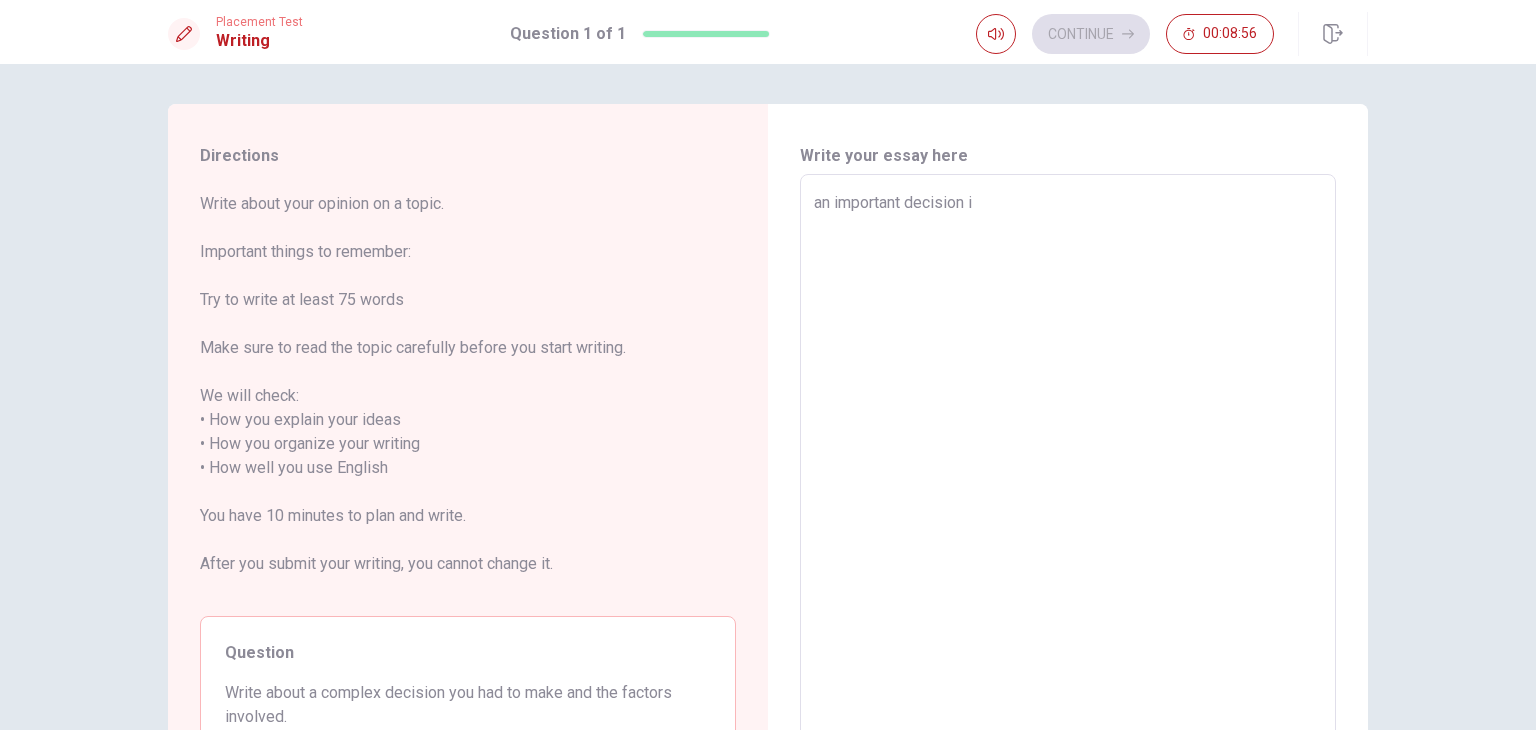 type on "x" 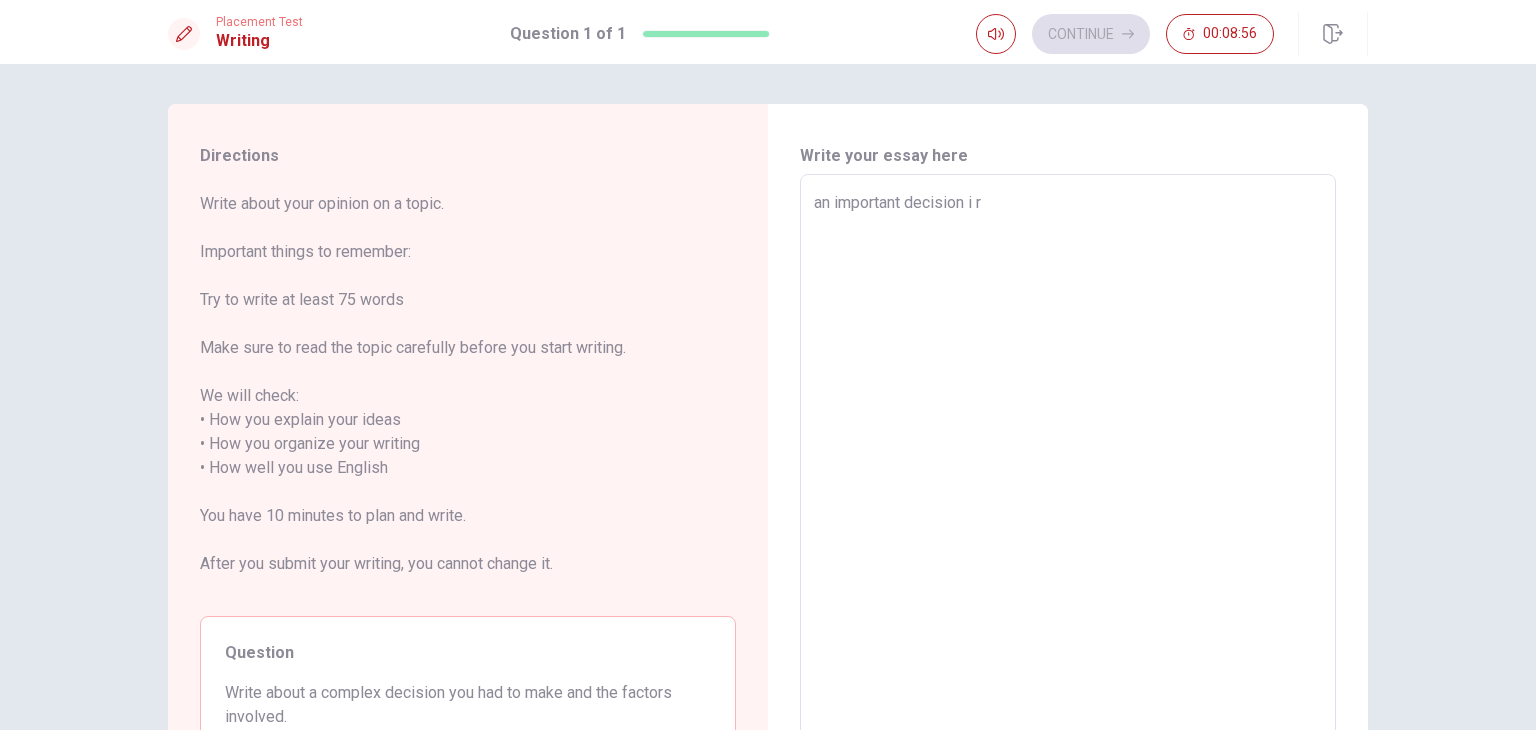type on "x" 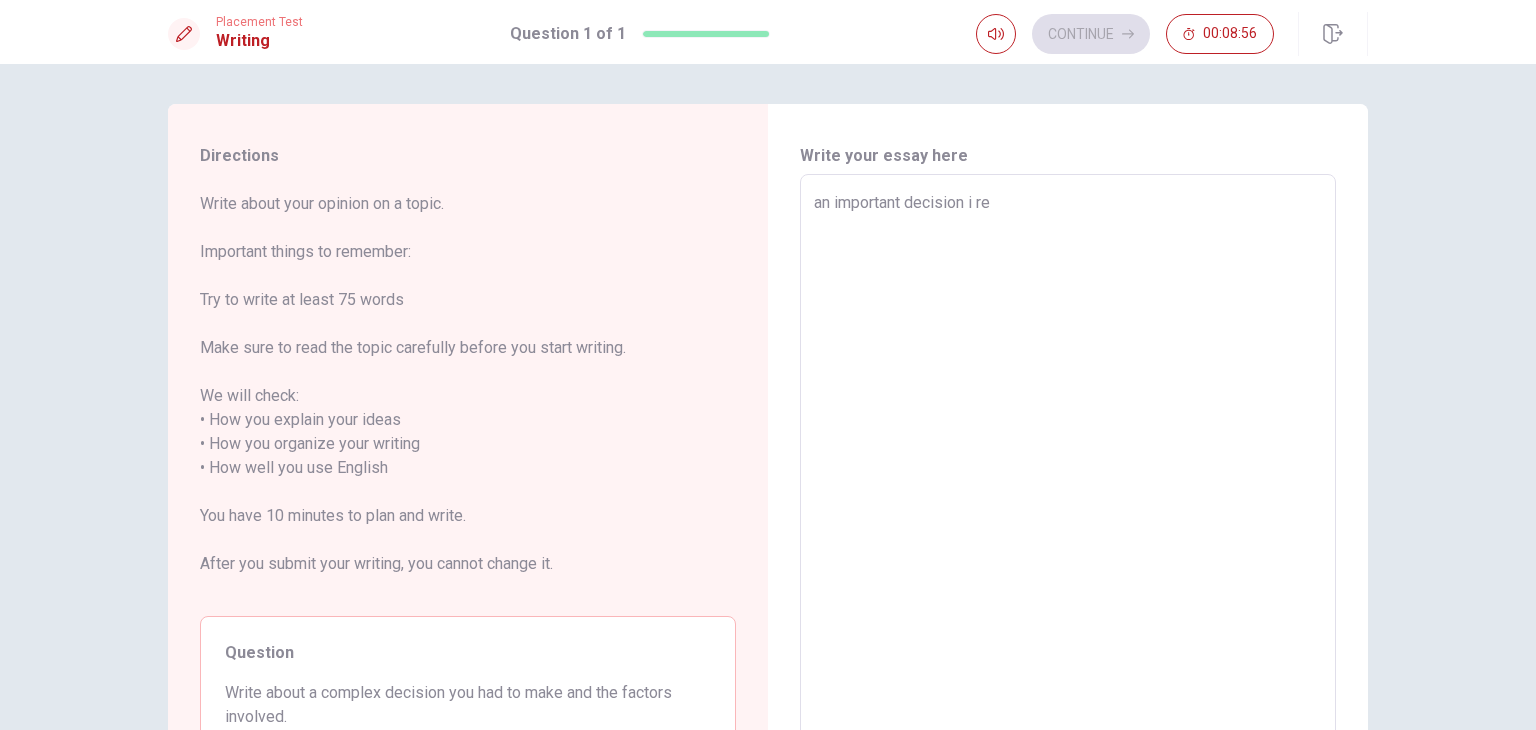 type on "x" 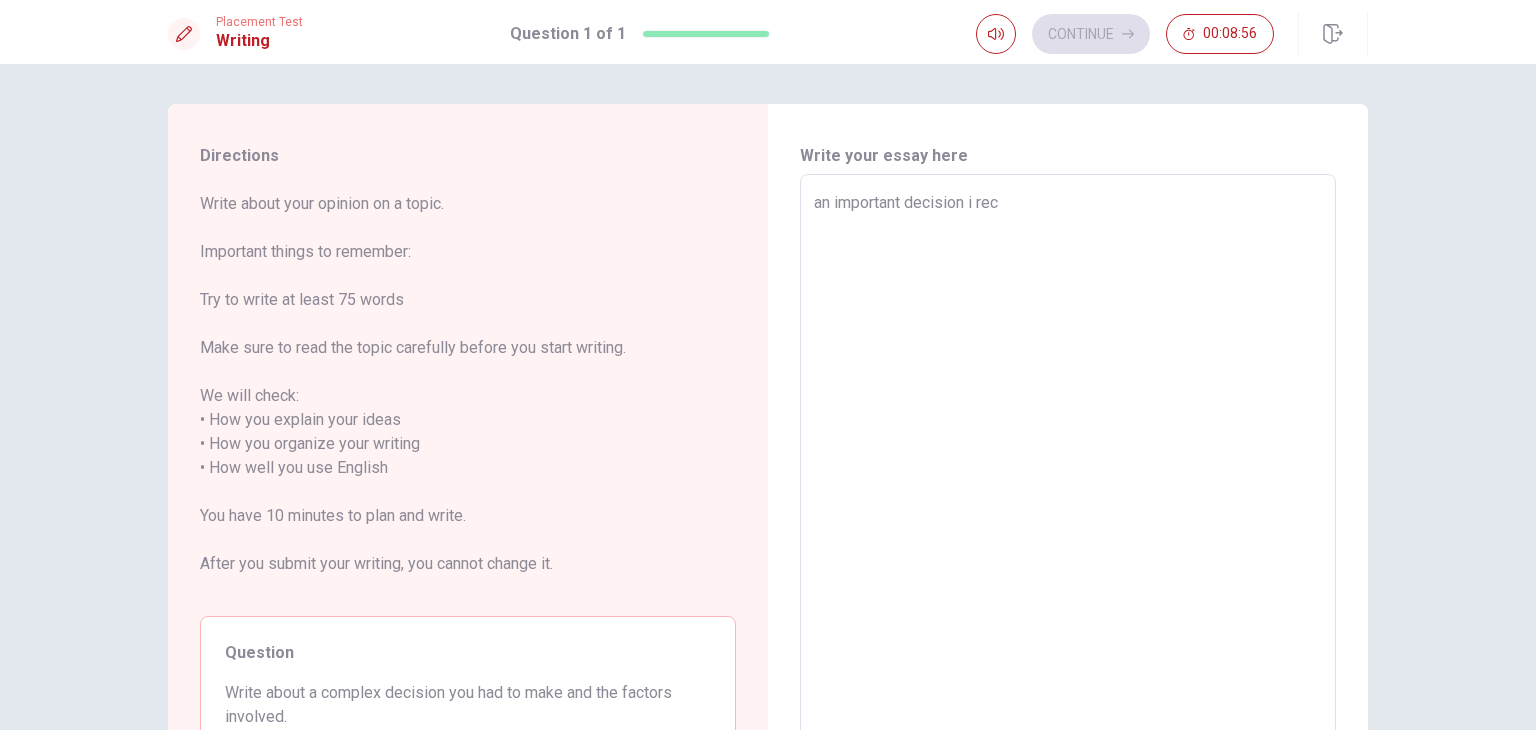 type on "x" 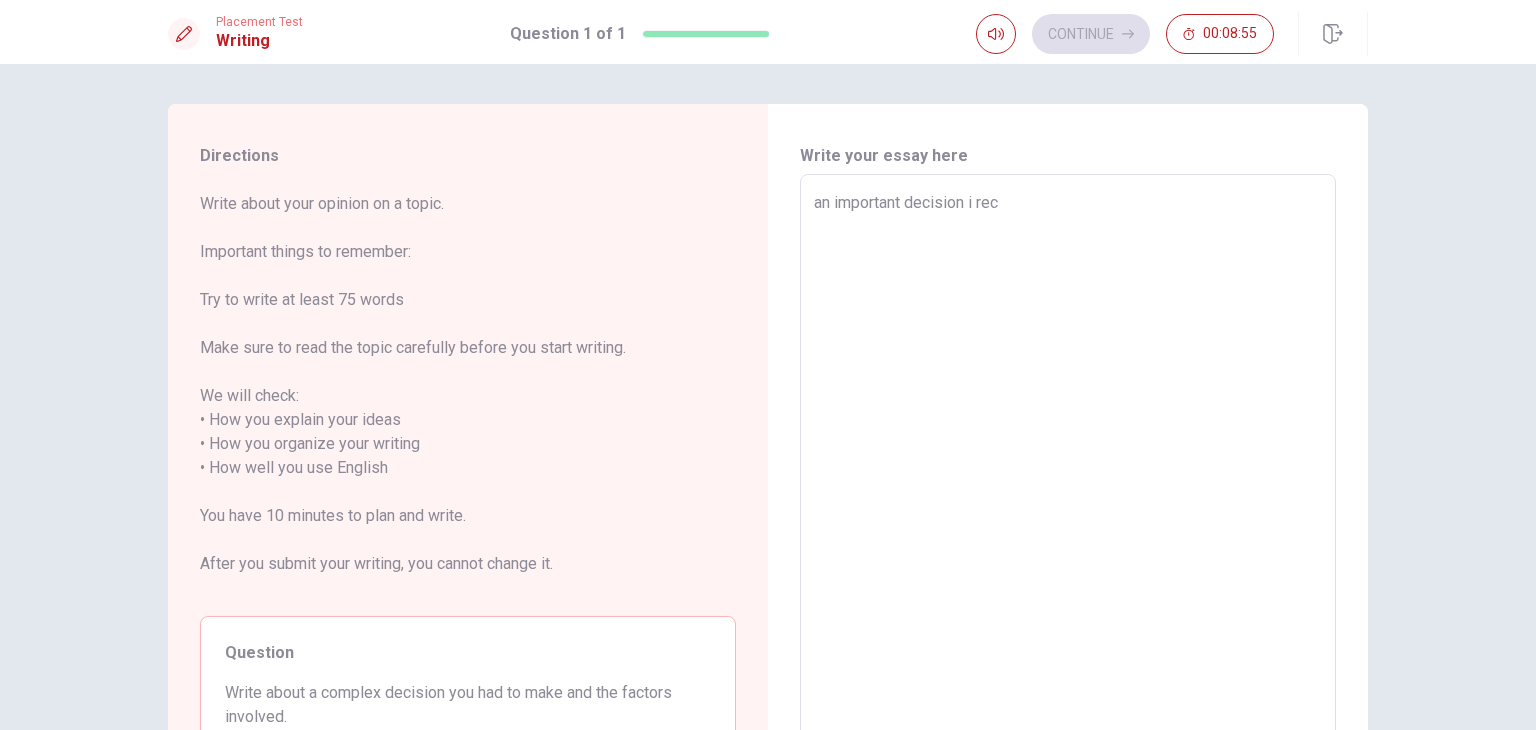 type on "an important decision i rece" 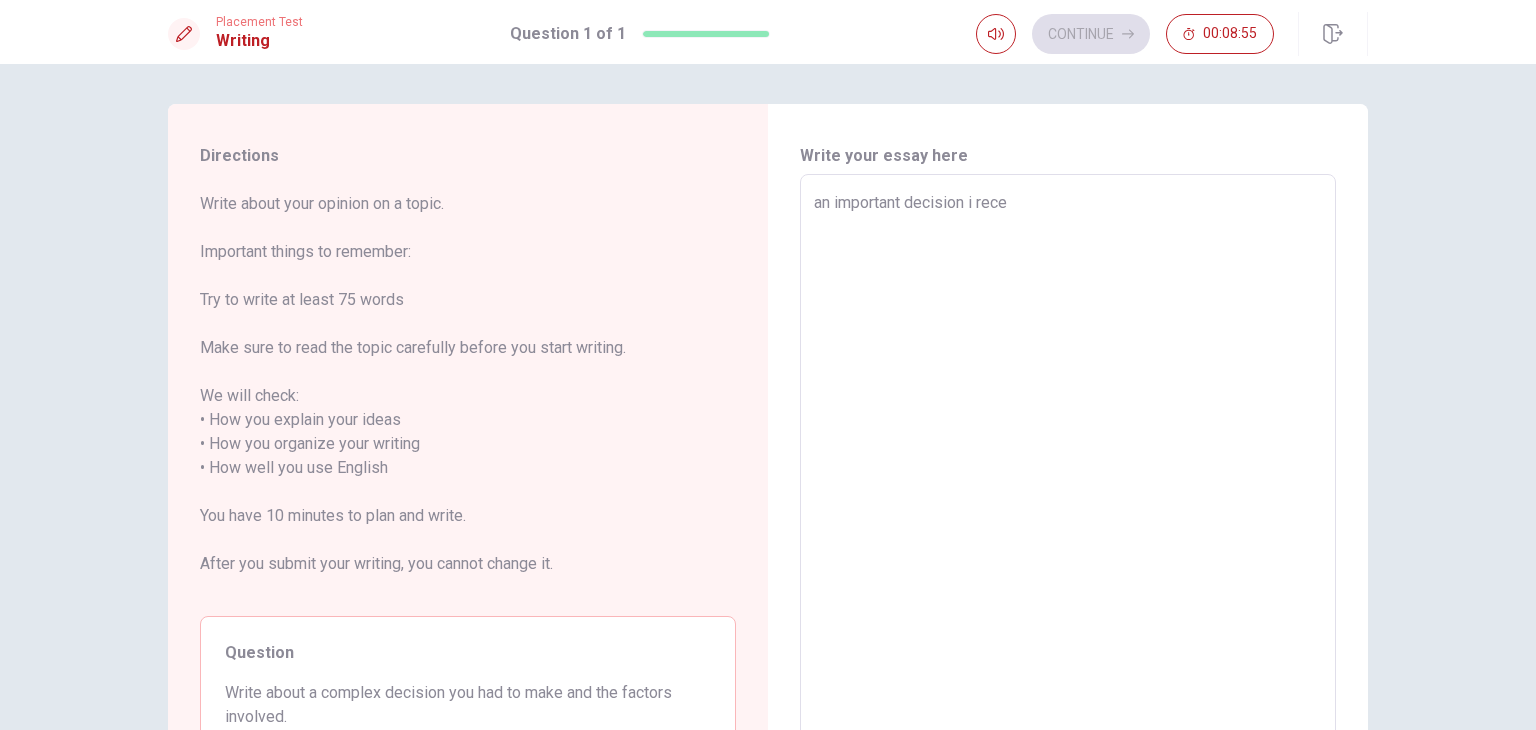 type on "x" 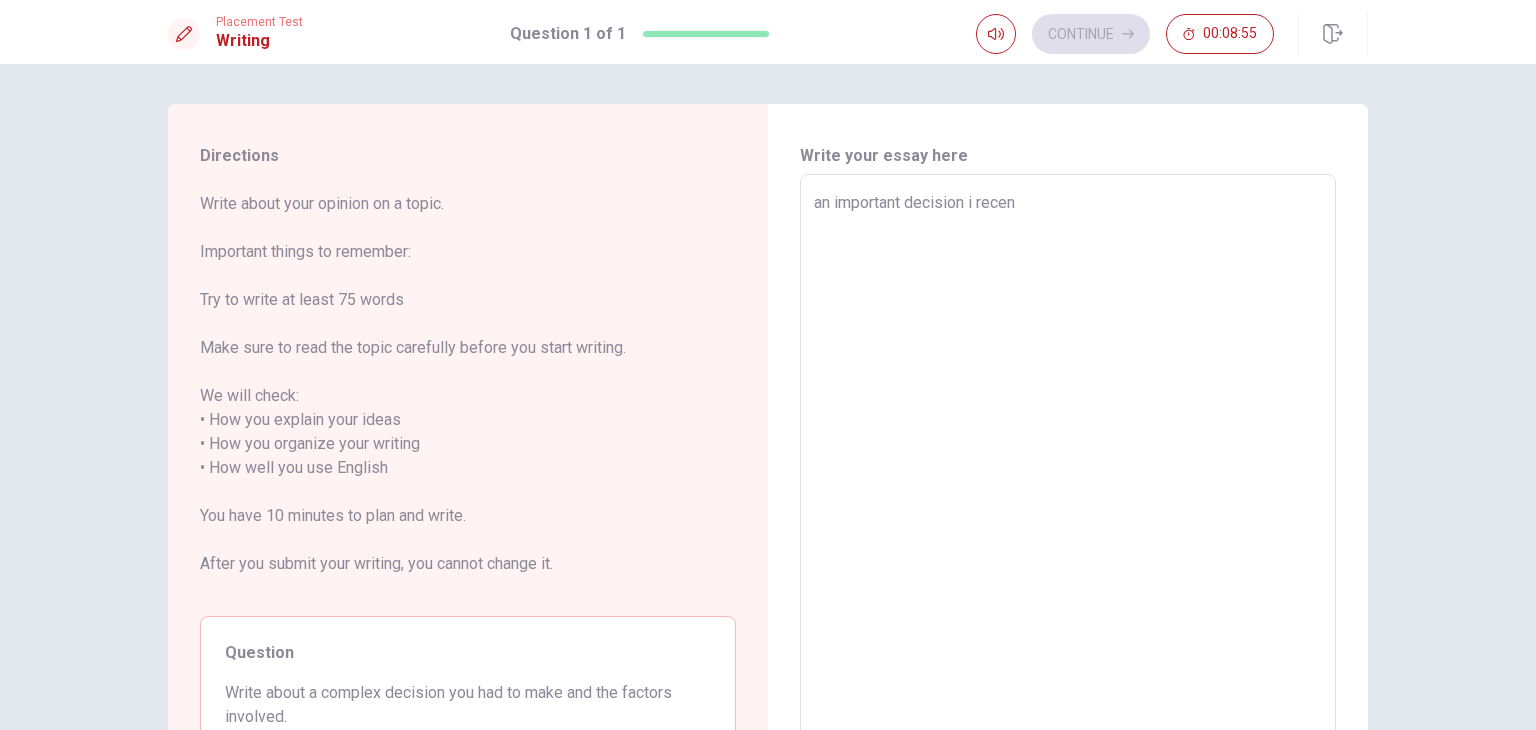 type on "x" 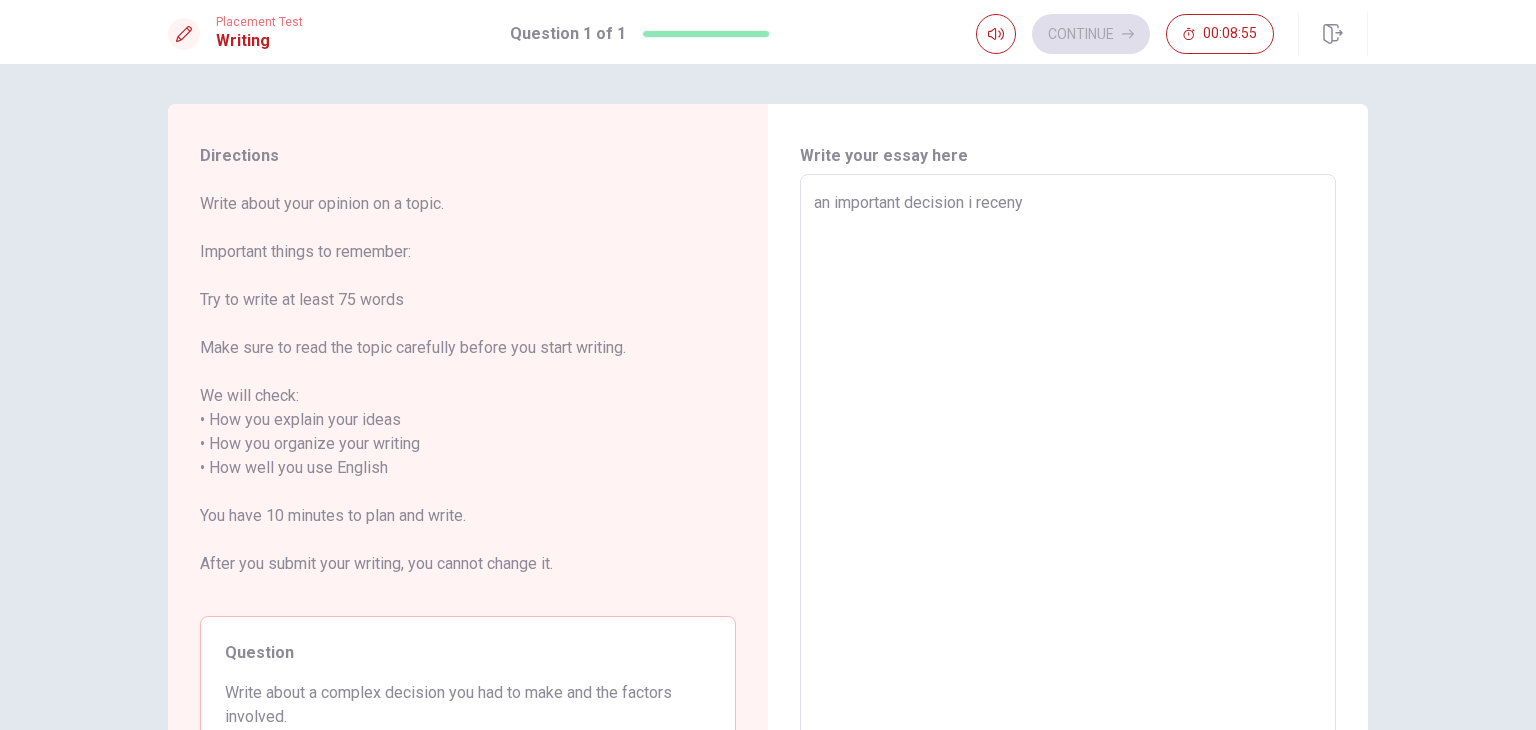 type on "x" 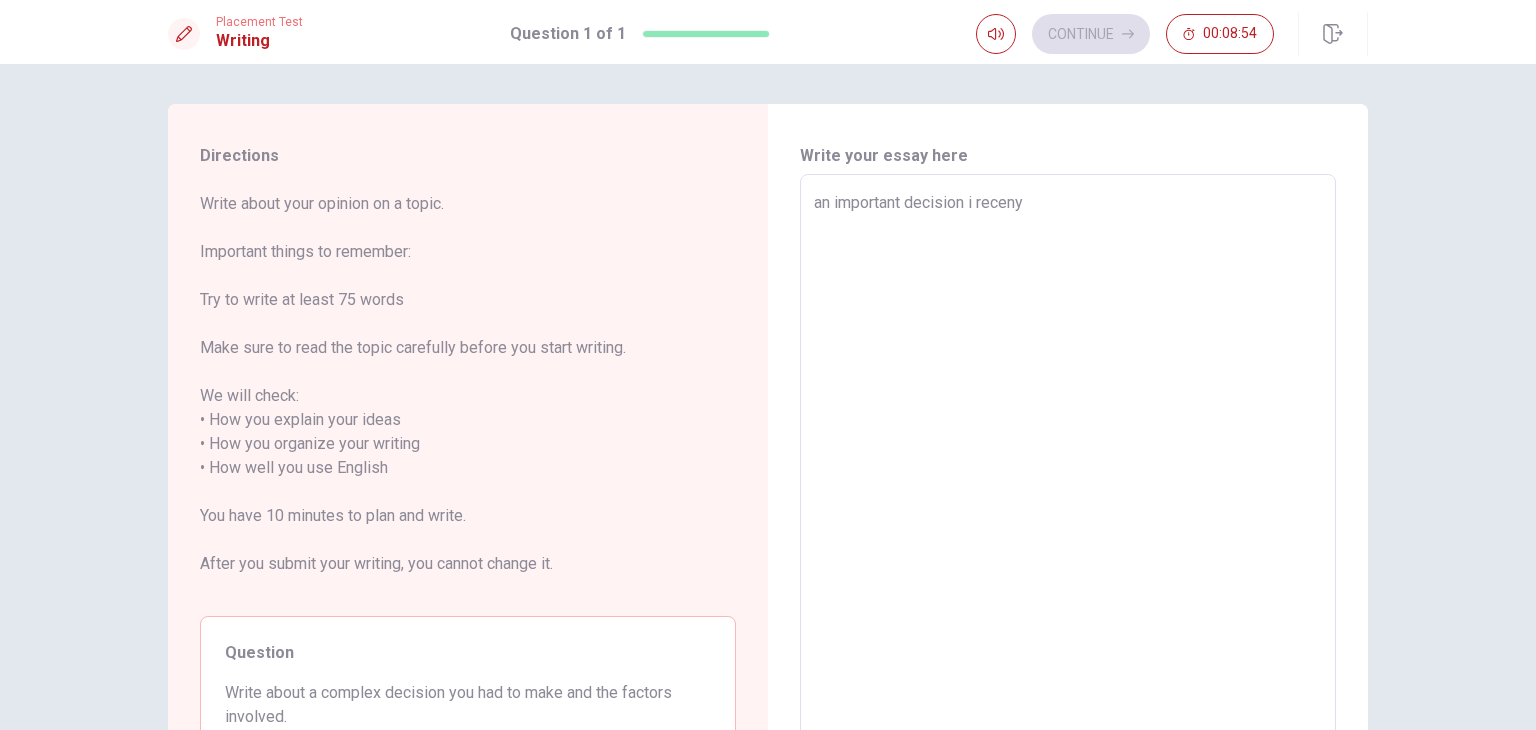 type on "an important decision i recen" 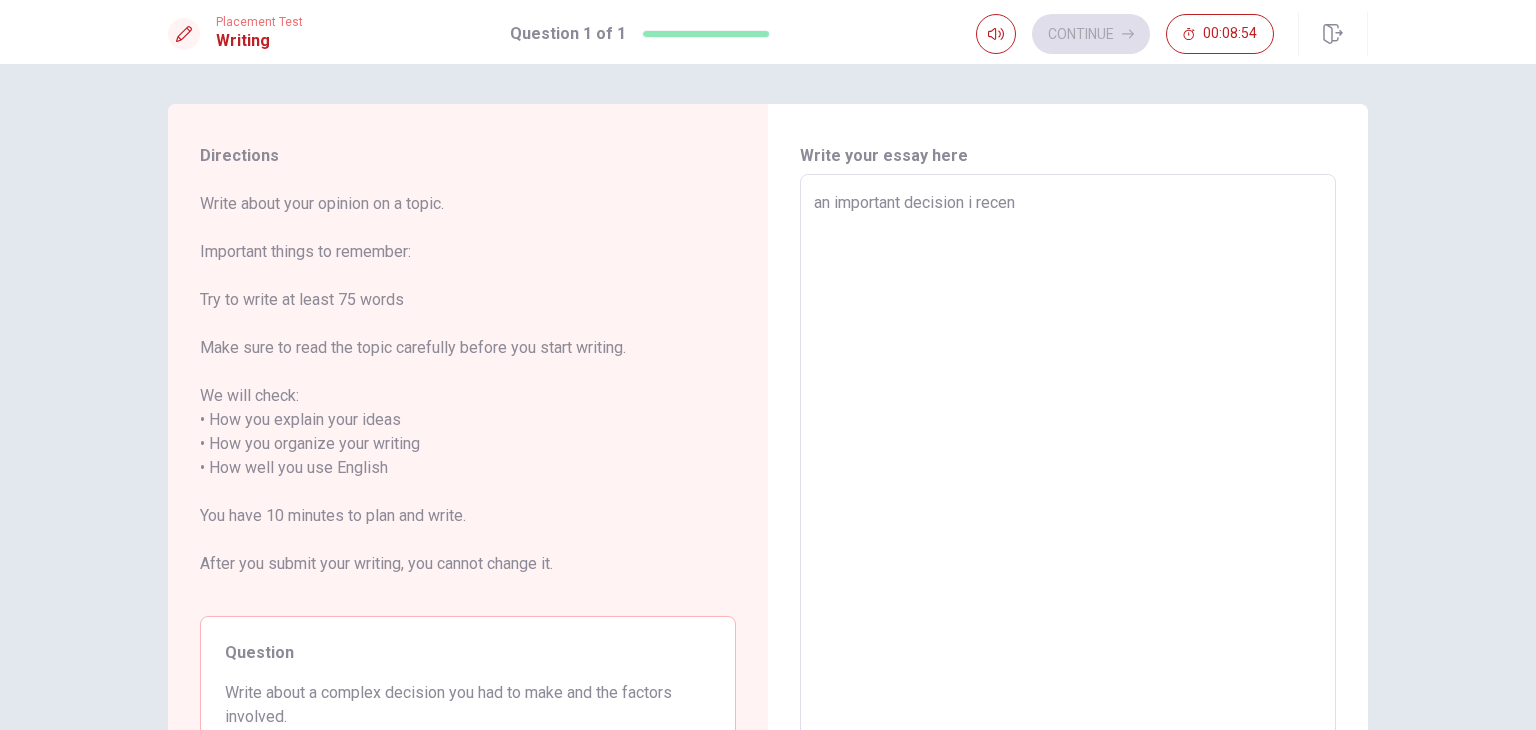 type on "x" 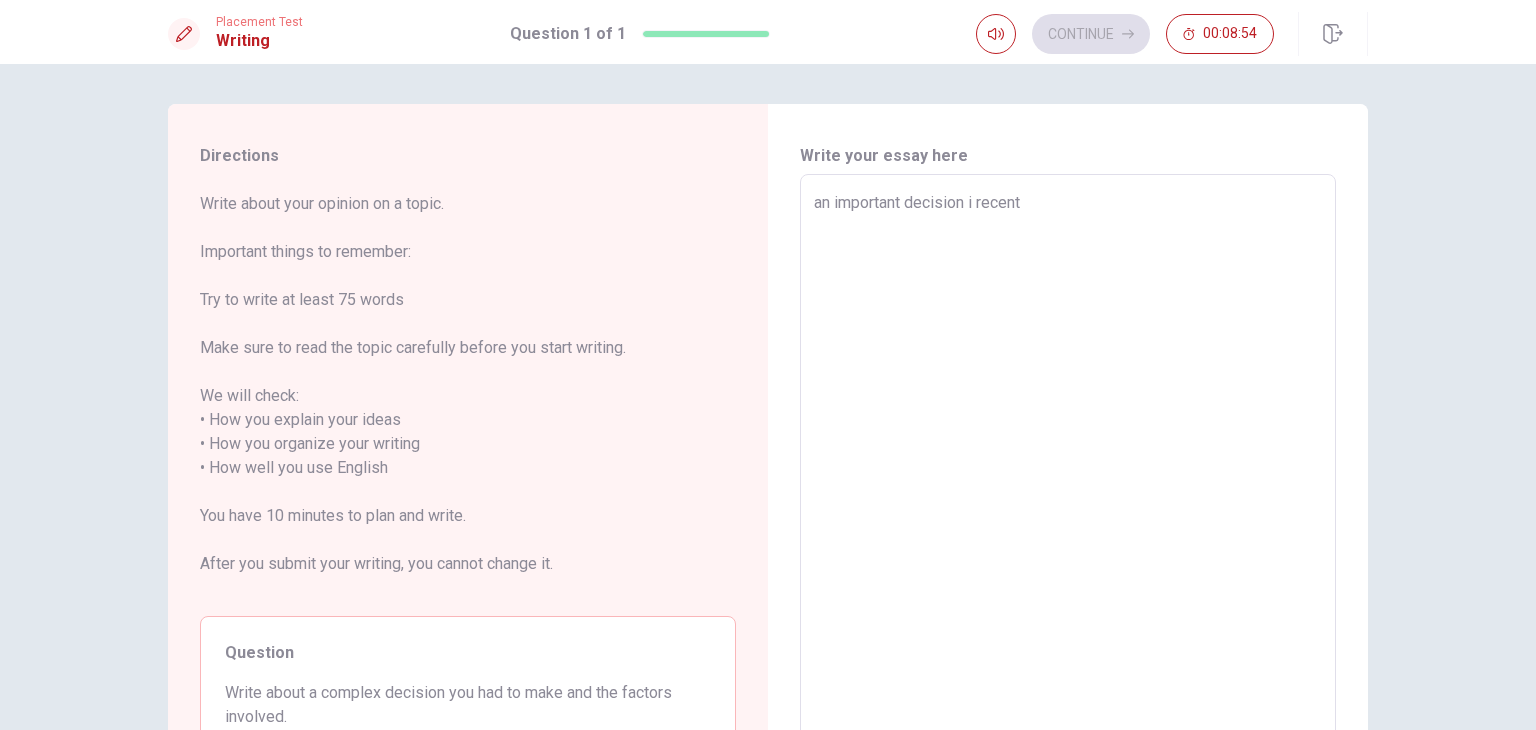 type on "x" 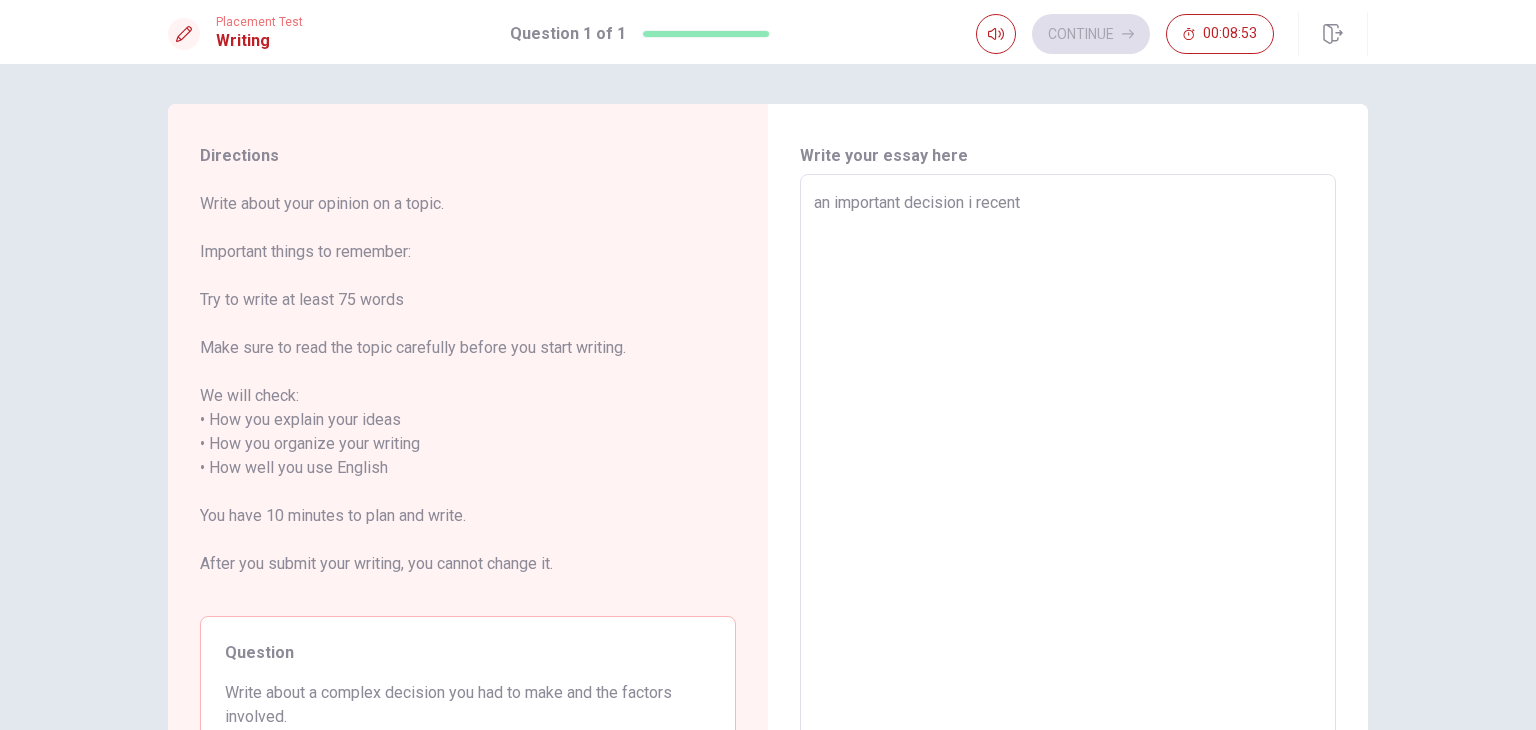 type on "an important decision i recentl" 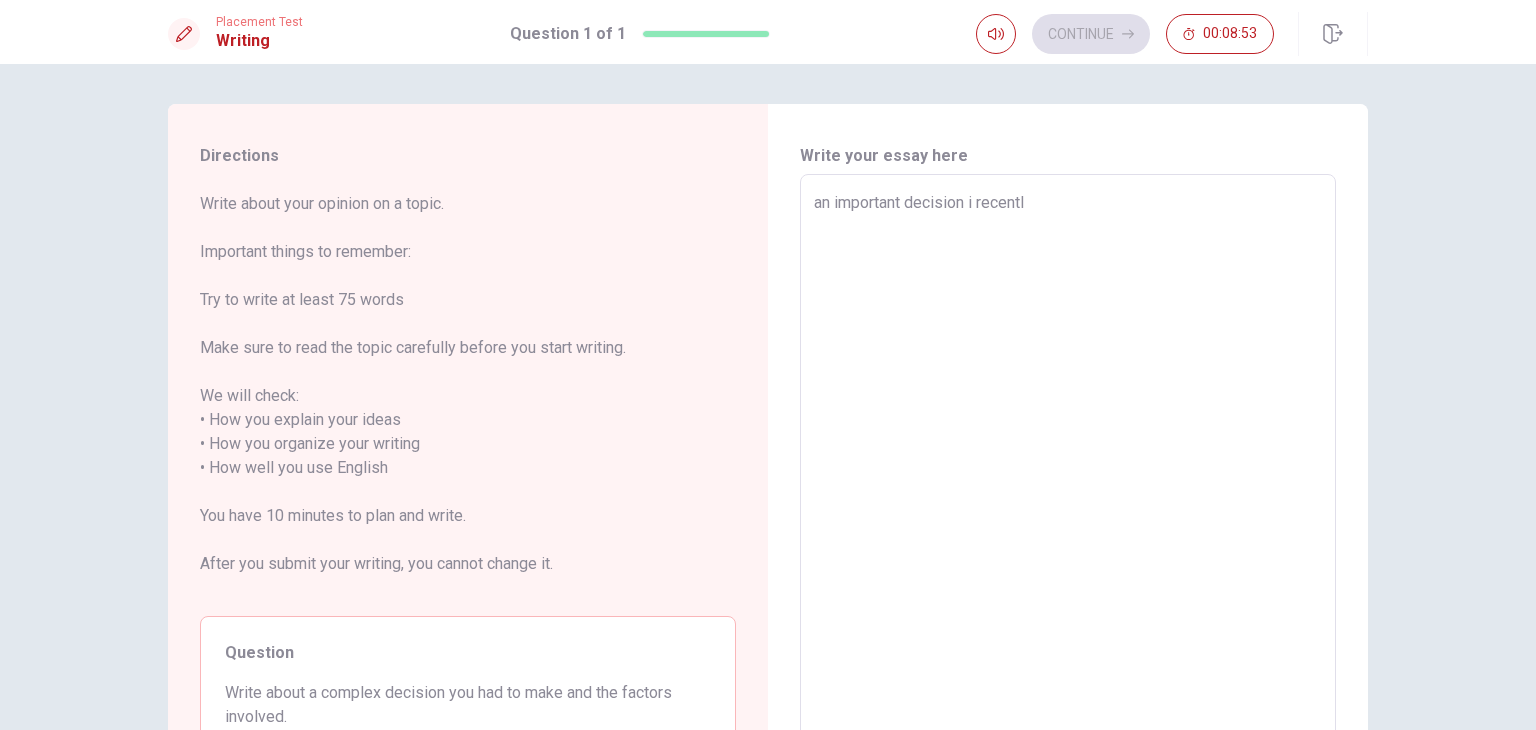 type on "x" 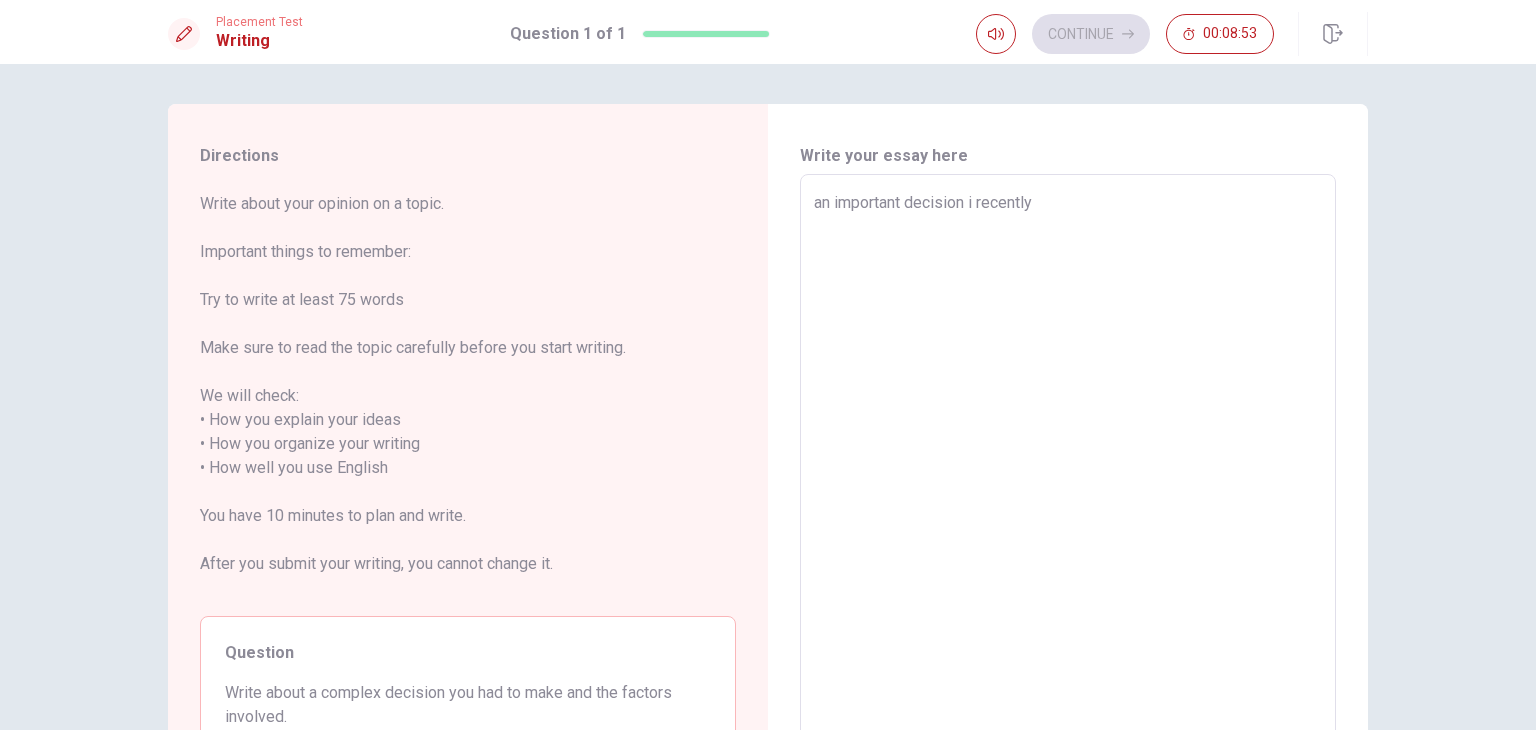 type on "x" 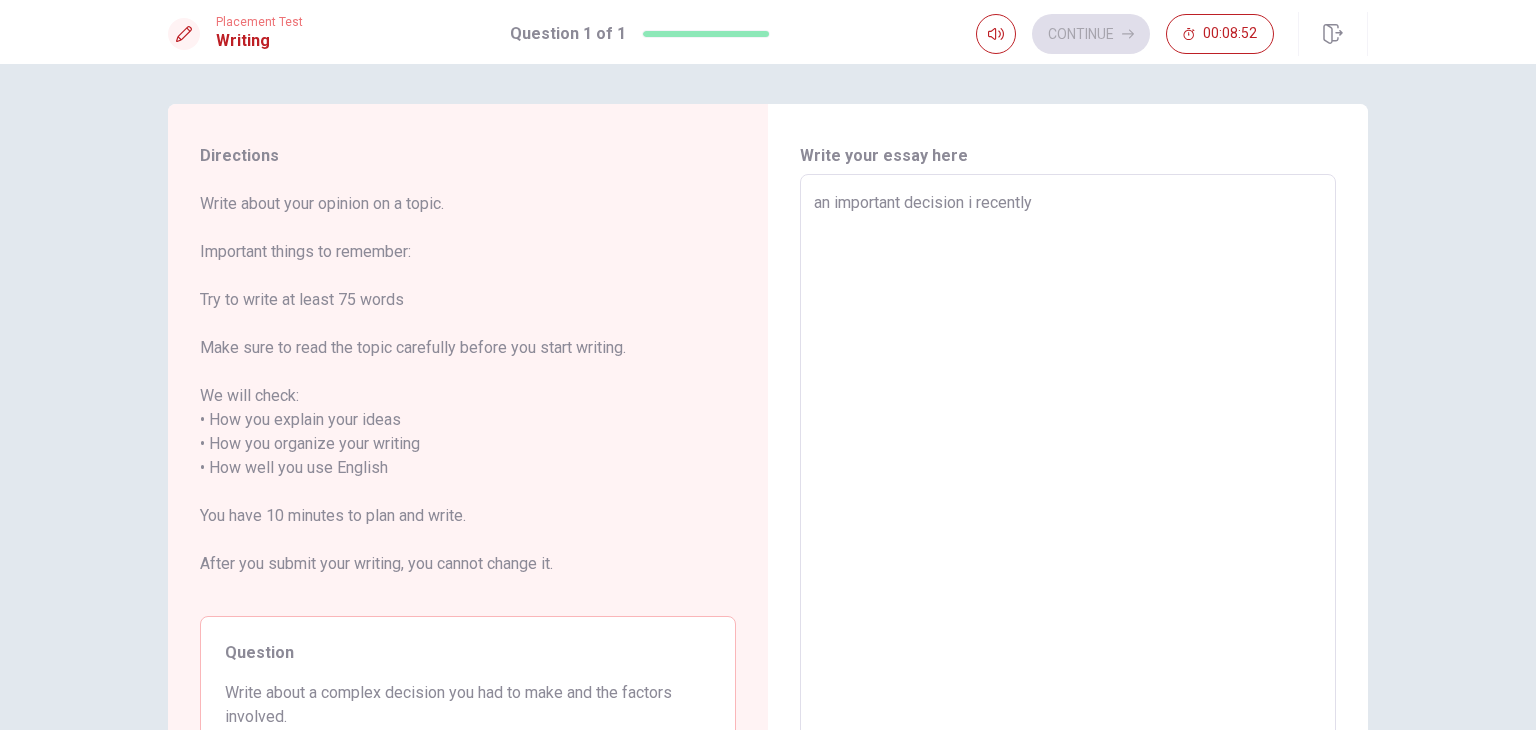 type on "an important decision i recently h" 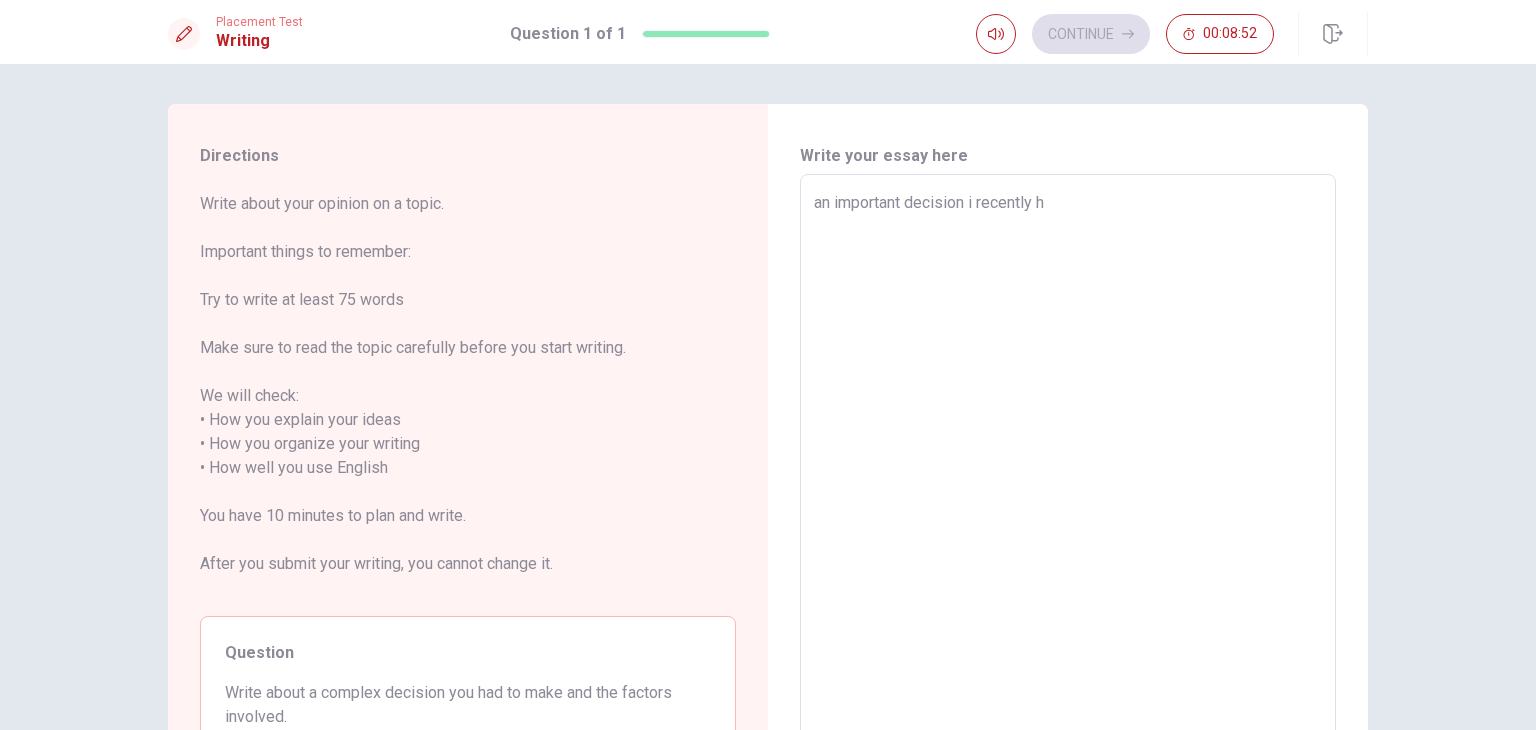 type on "x" 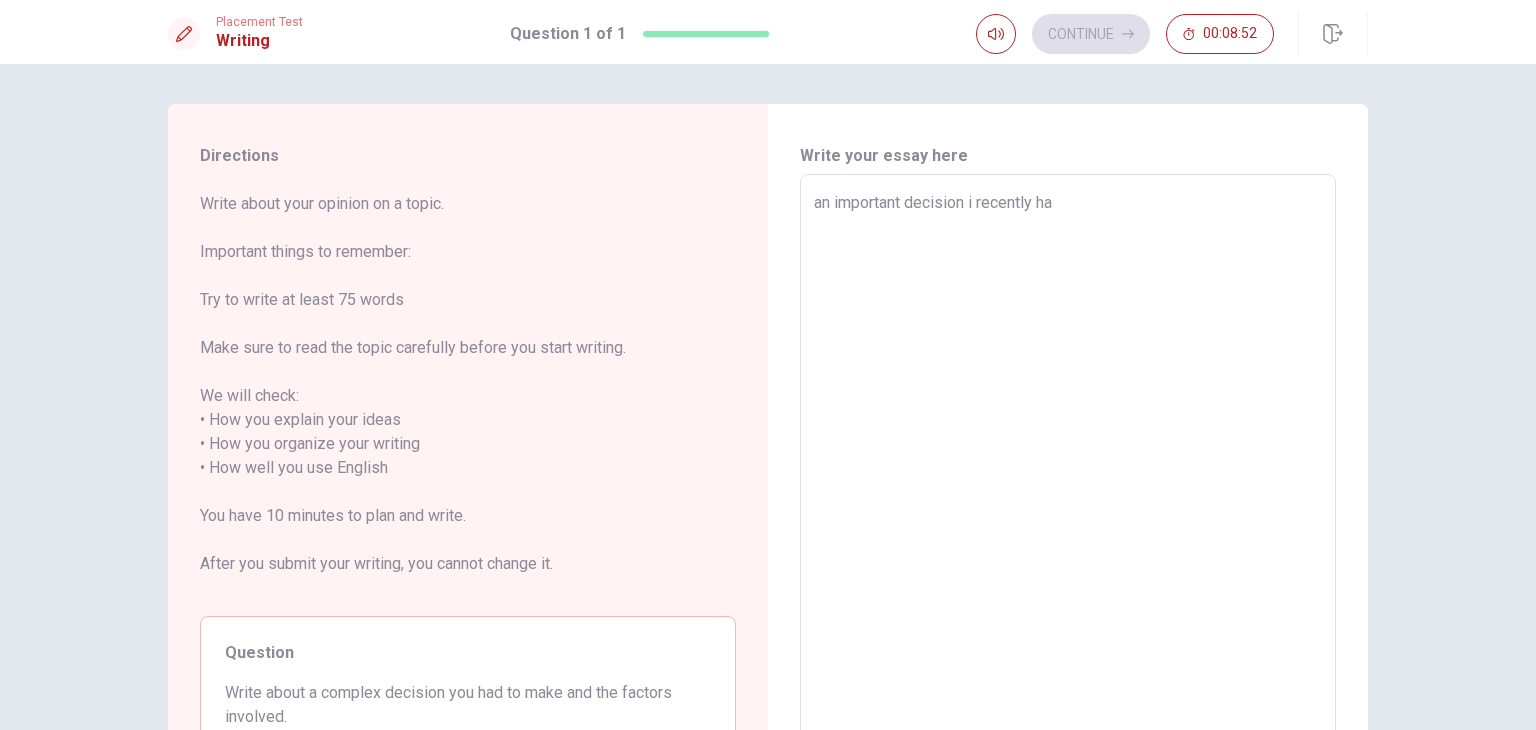 type on "x" 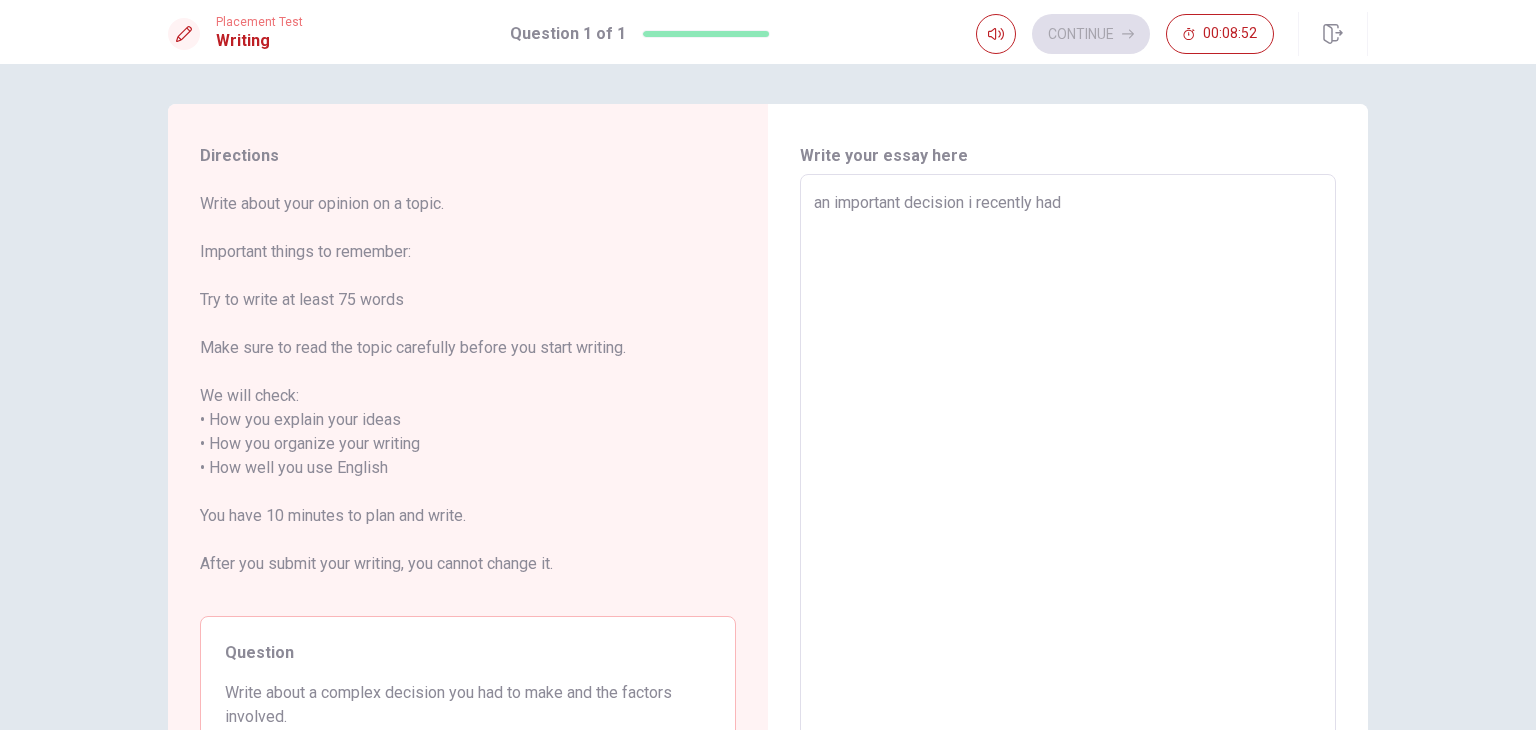 type on "x" 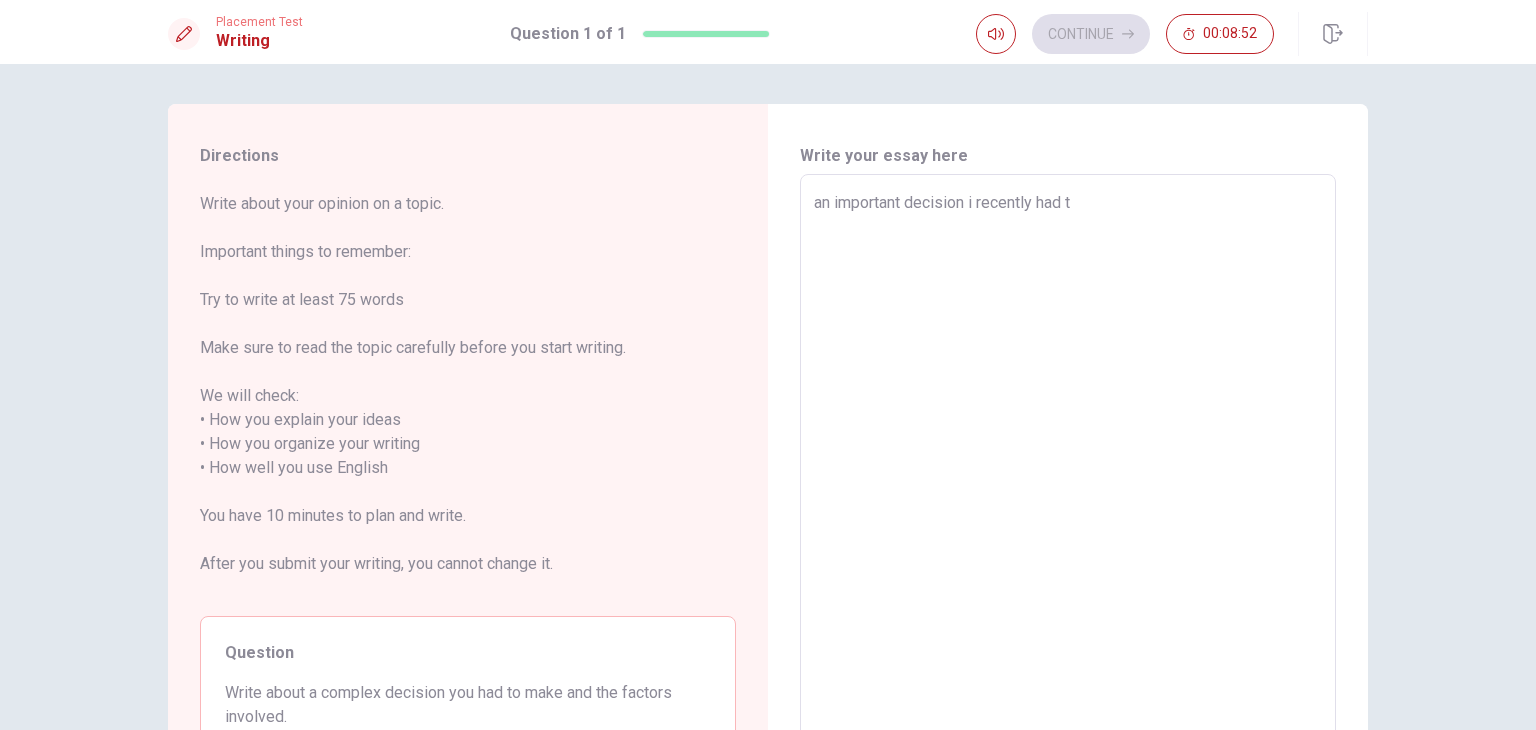 type on "x" 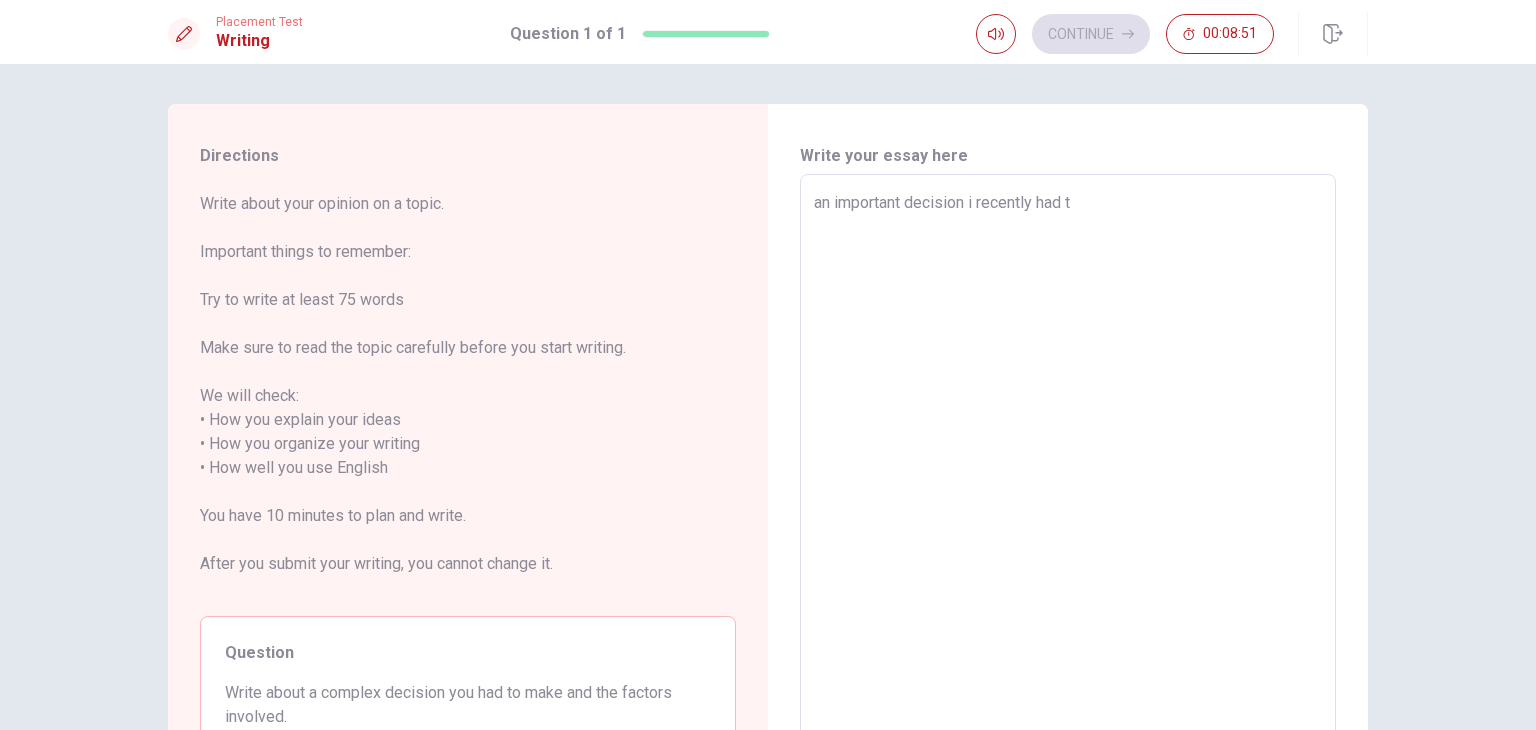 type on "an important decision i recently had to" 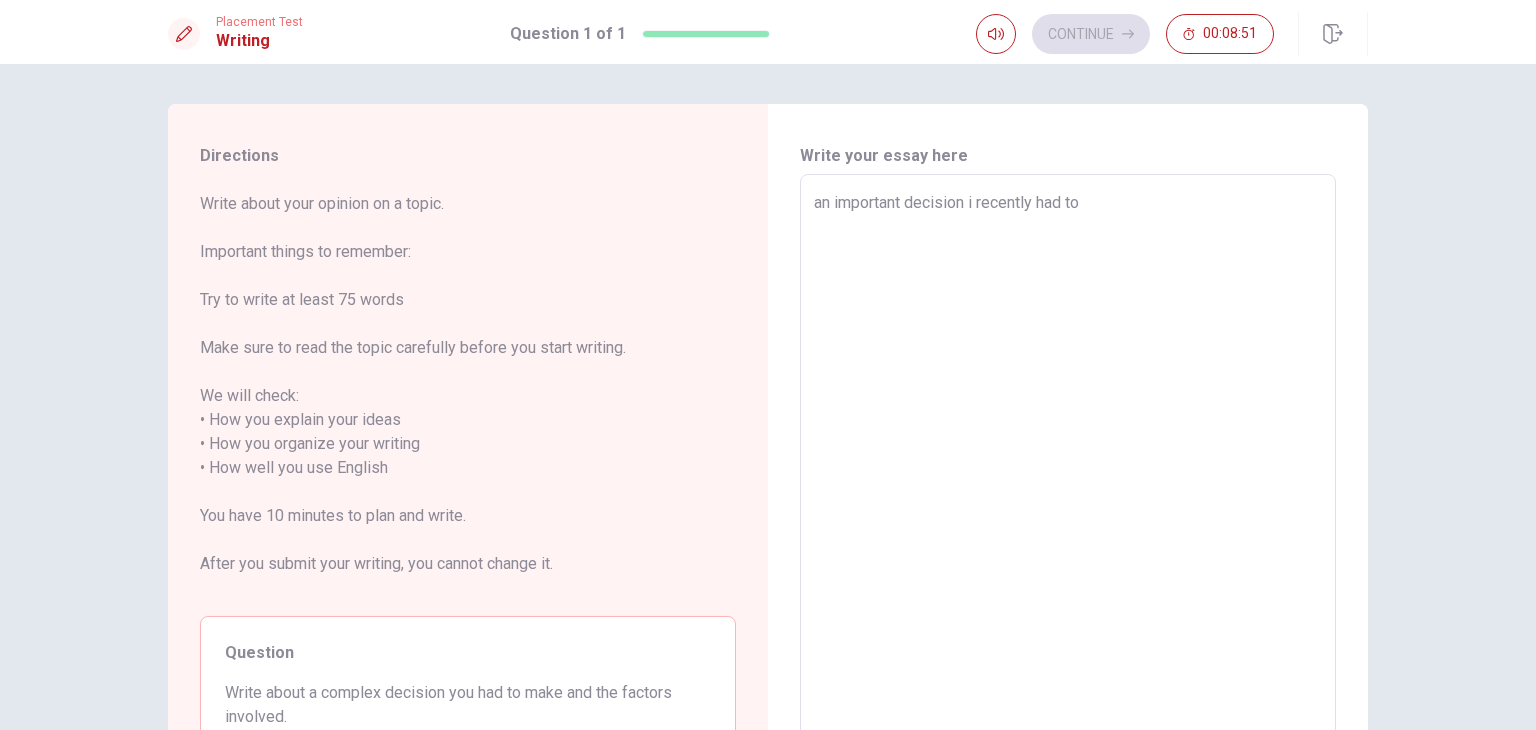 type on "x" 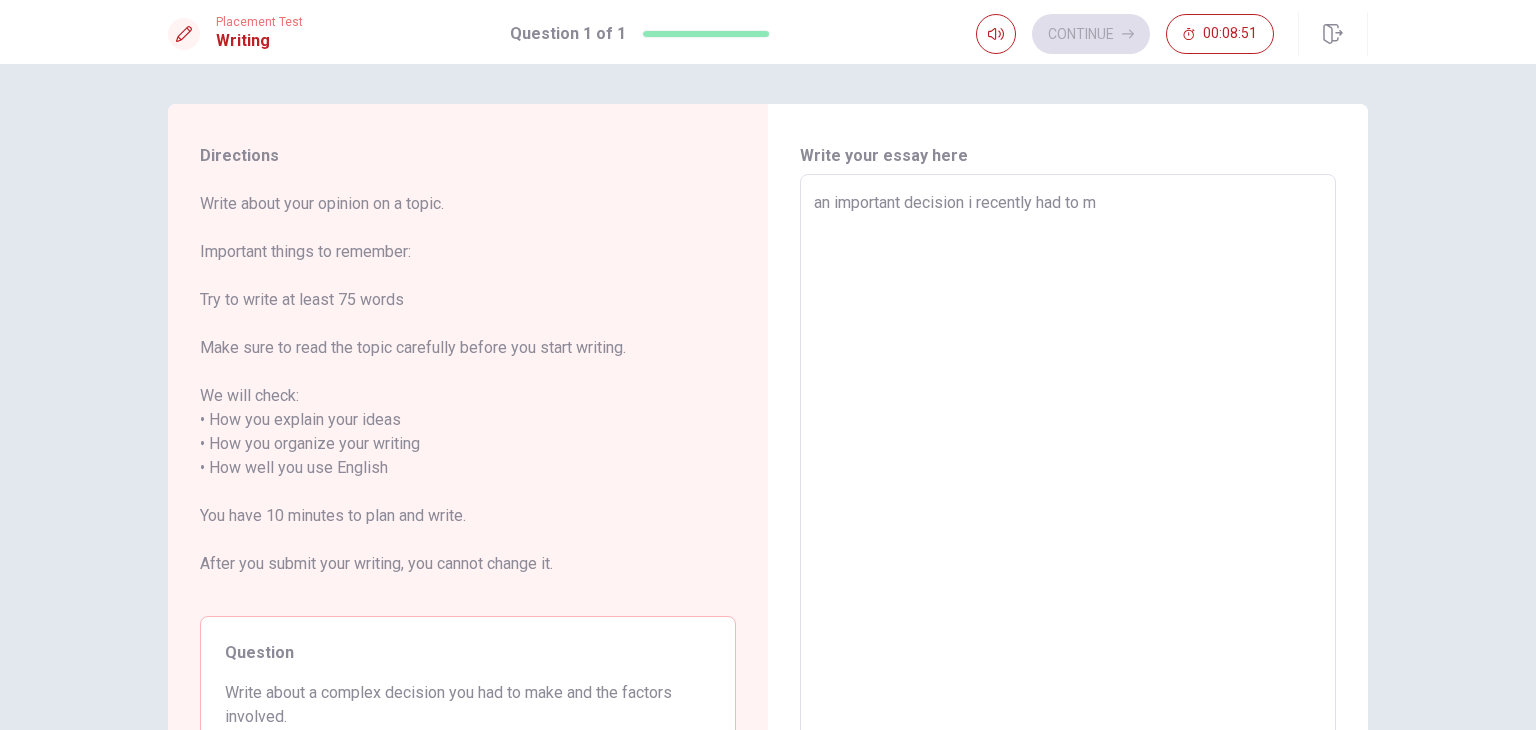 type on "x" 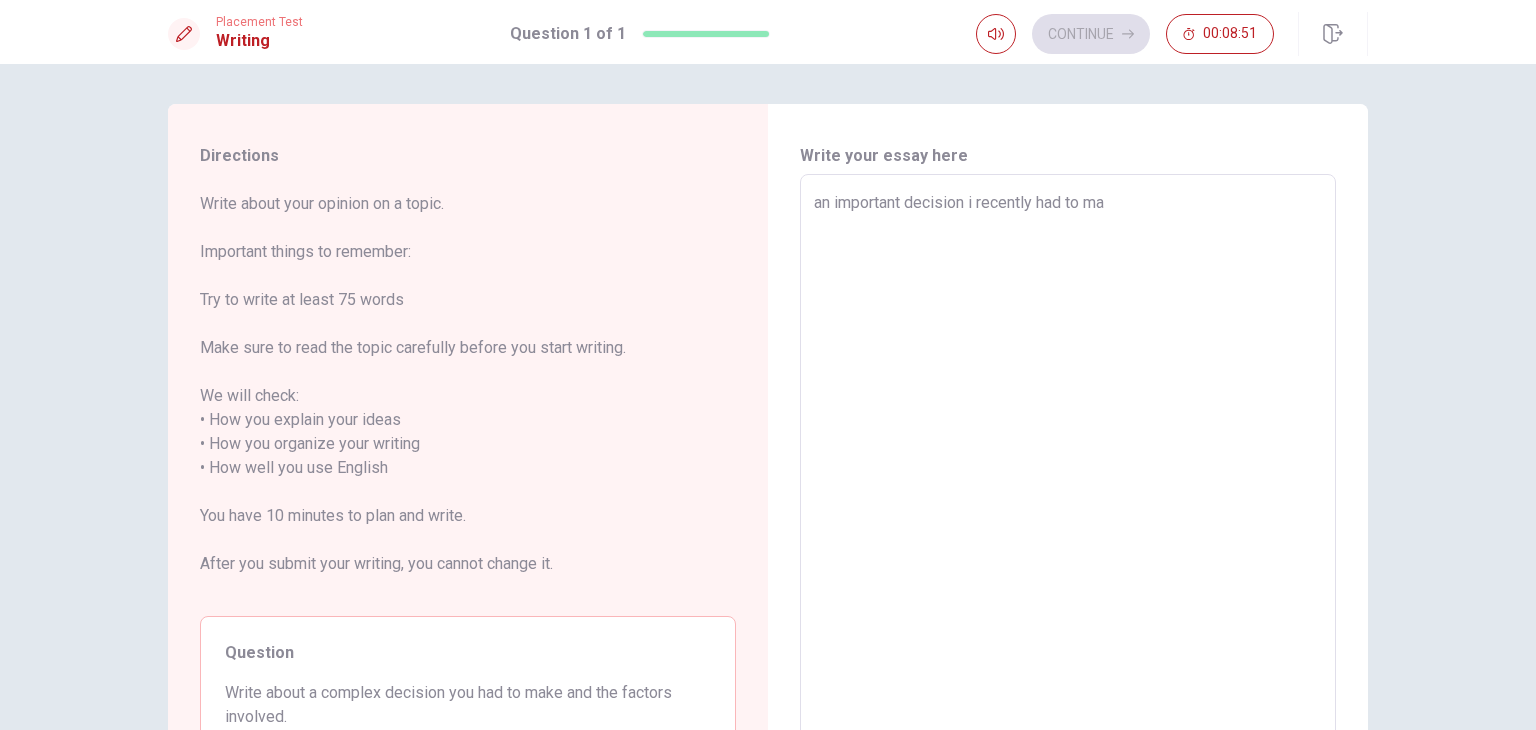 type on "x" 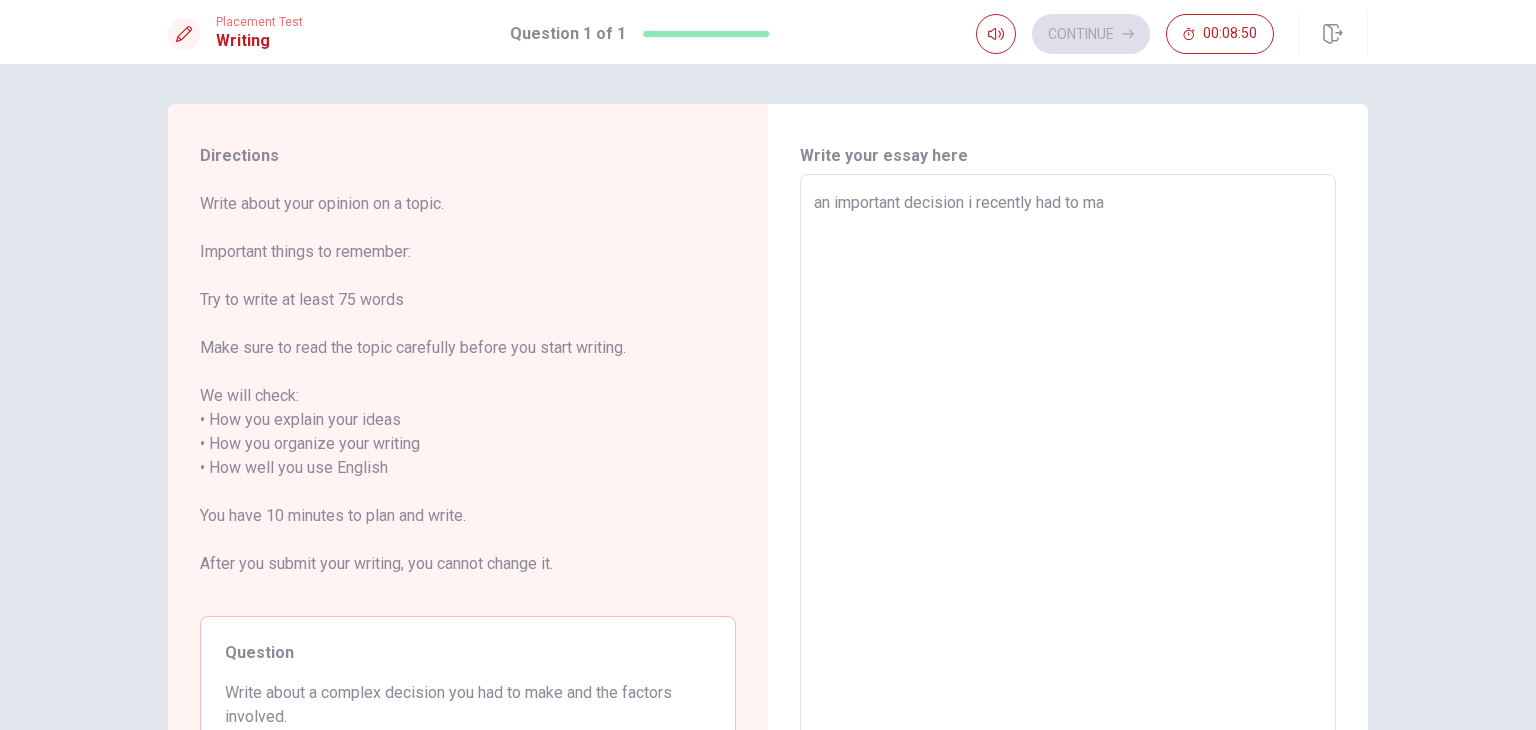 type on "an important decision i recently had to mak" 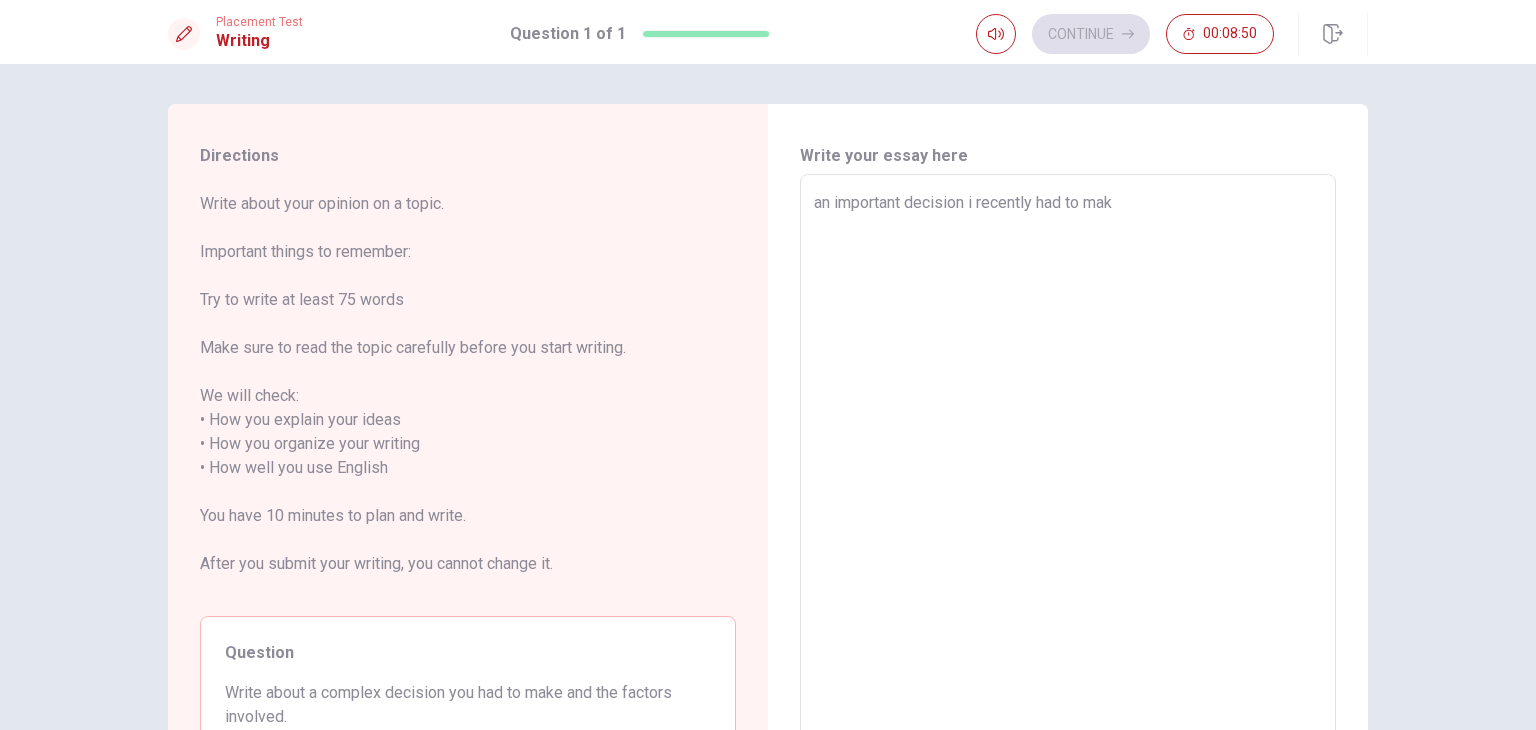 type on "x" 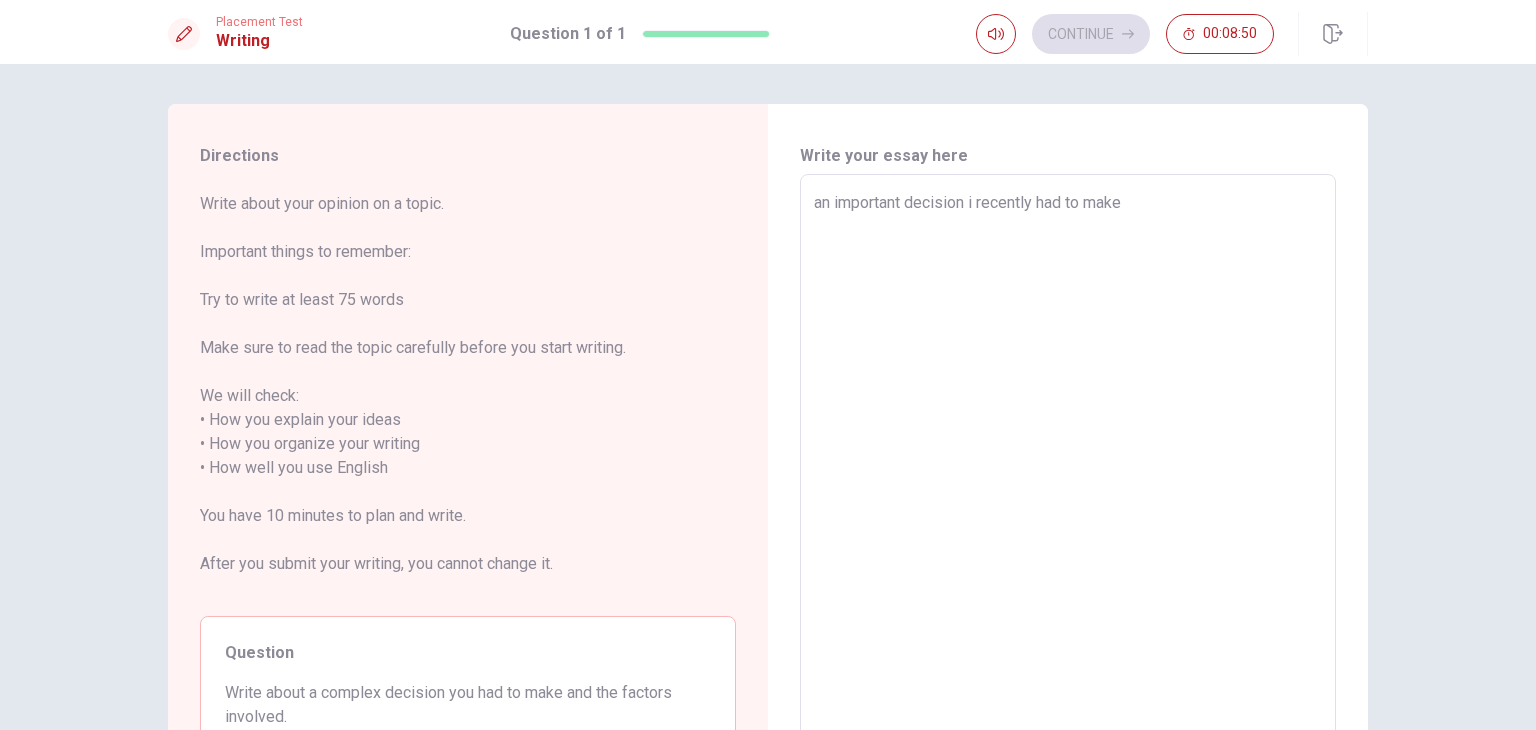 type on "x" 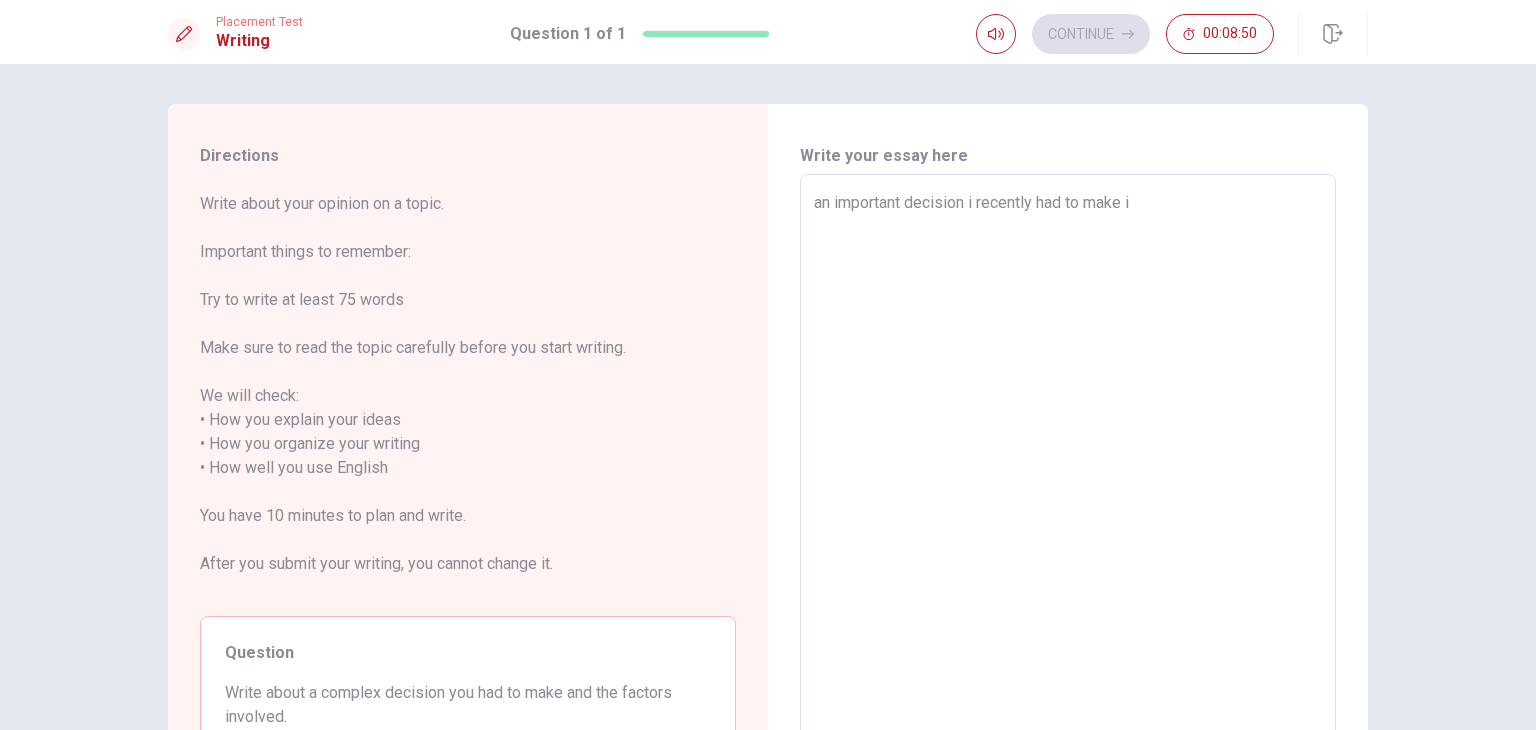 type on "x" 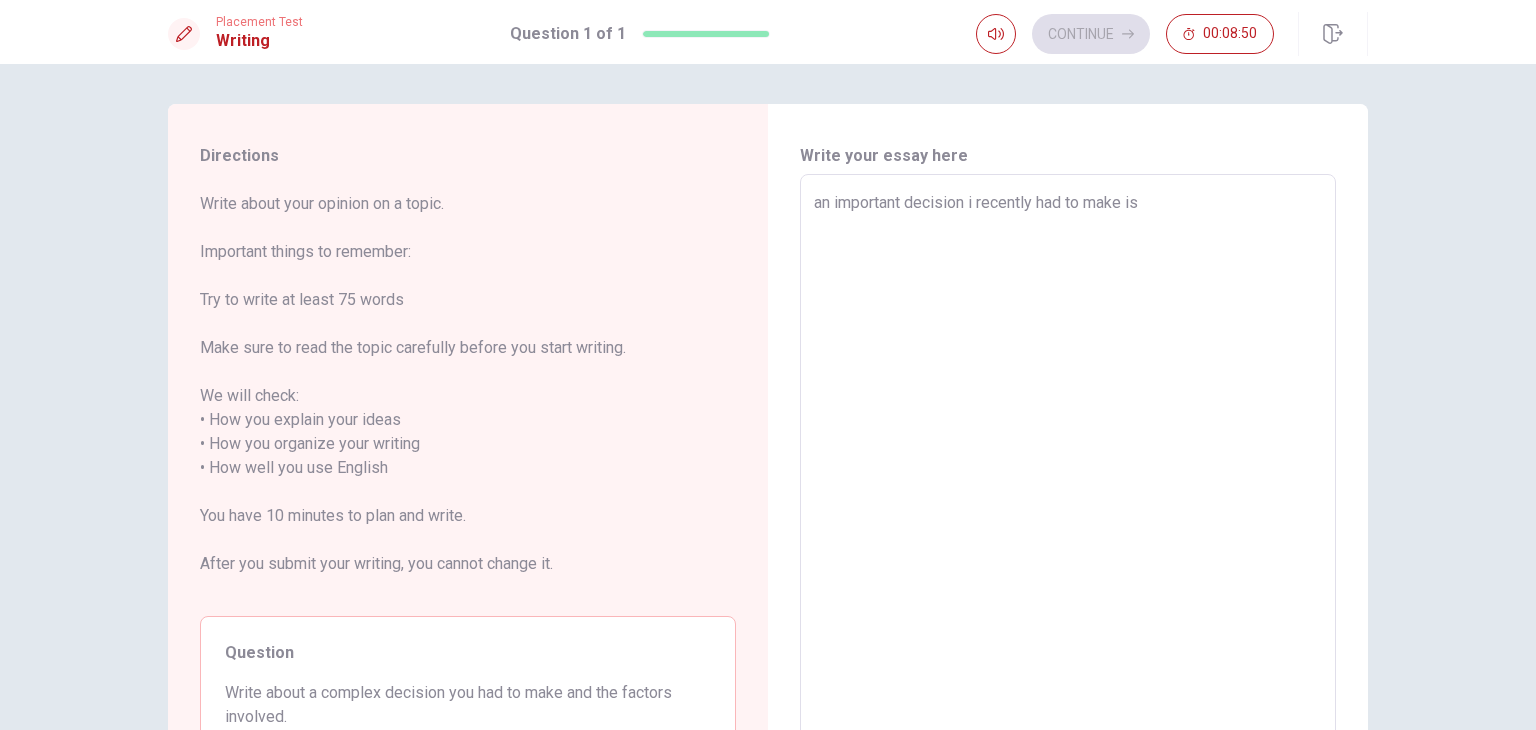 type on "x" 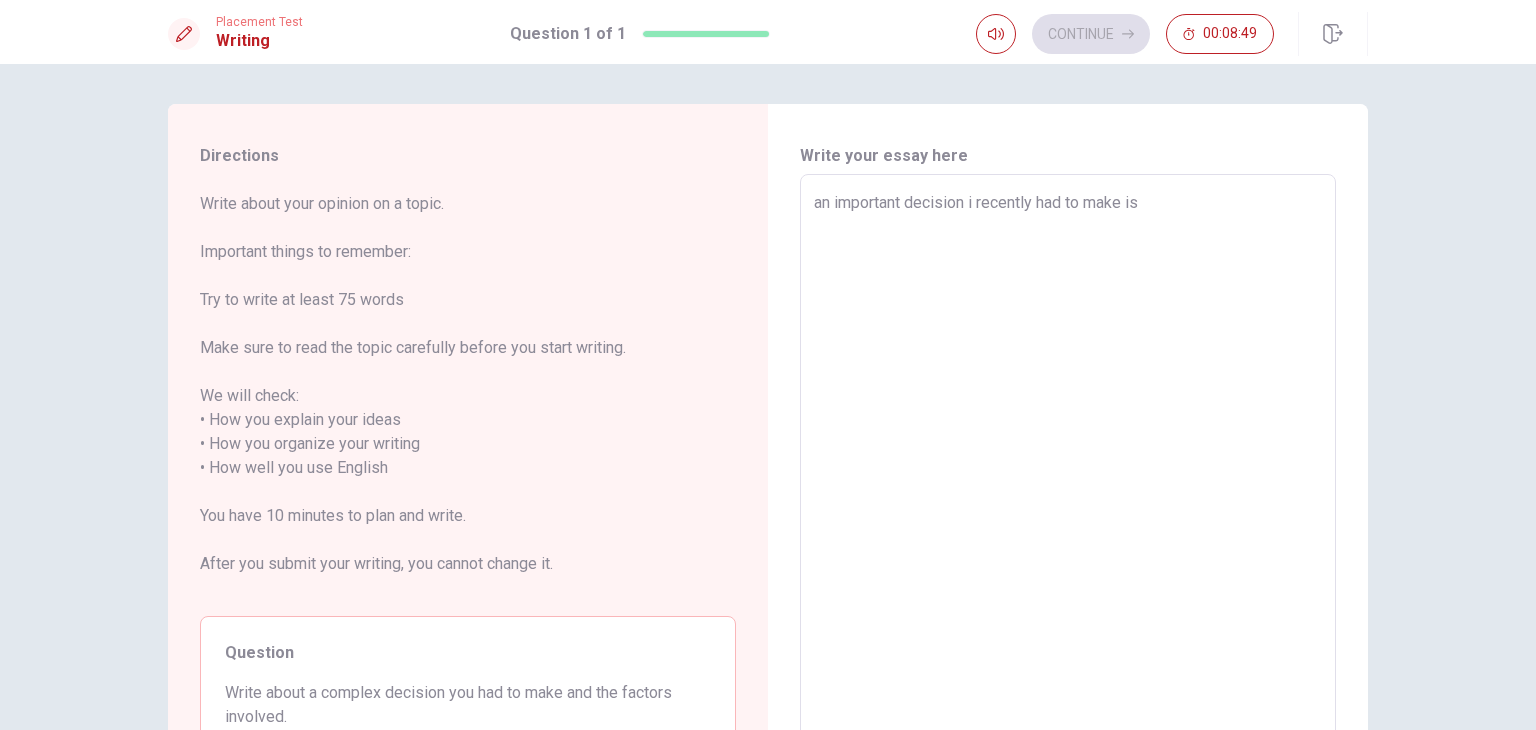 type on "x" 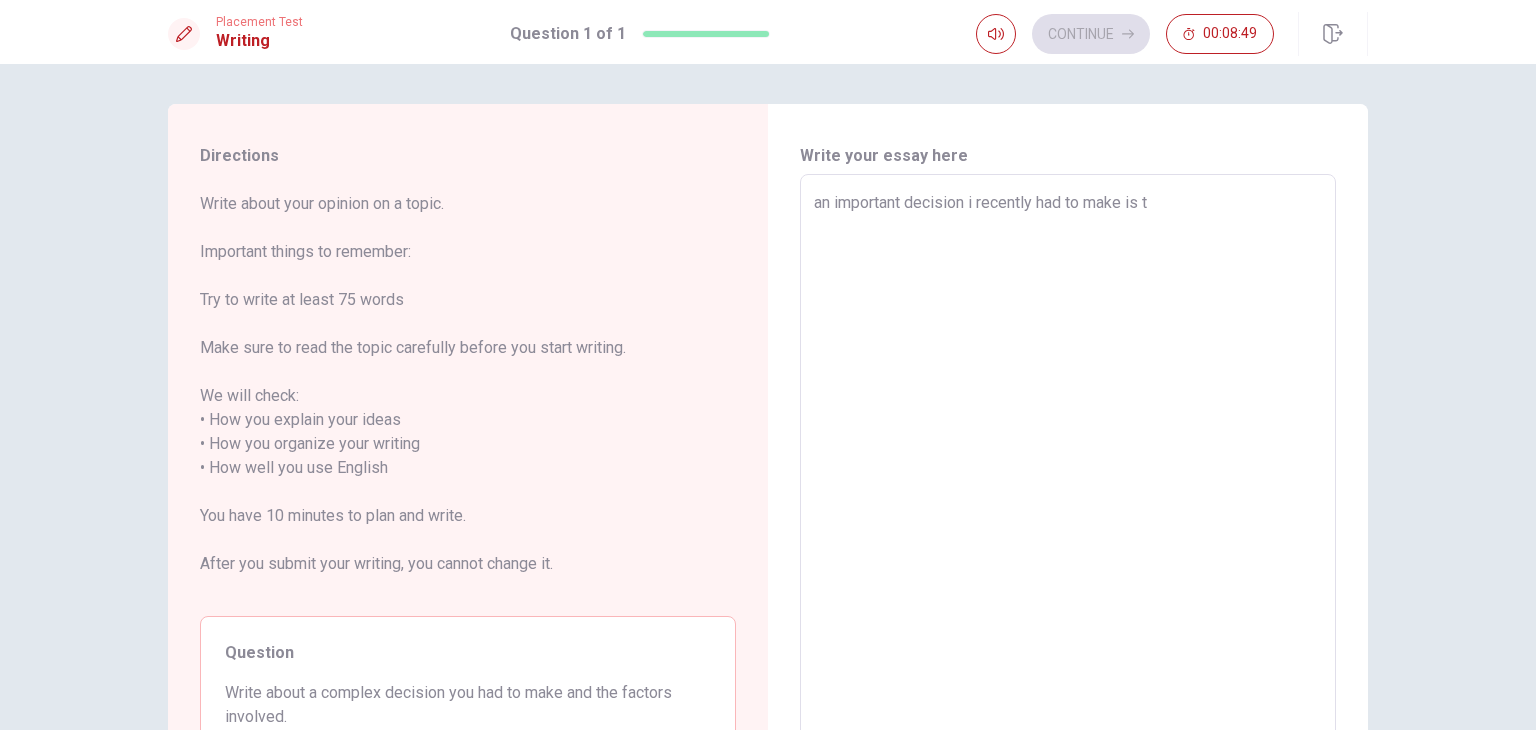type on "x" 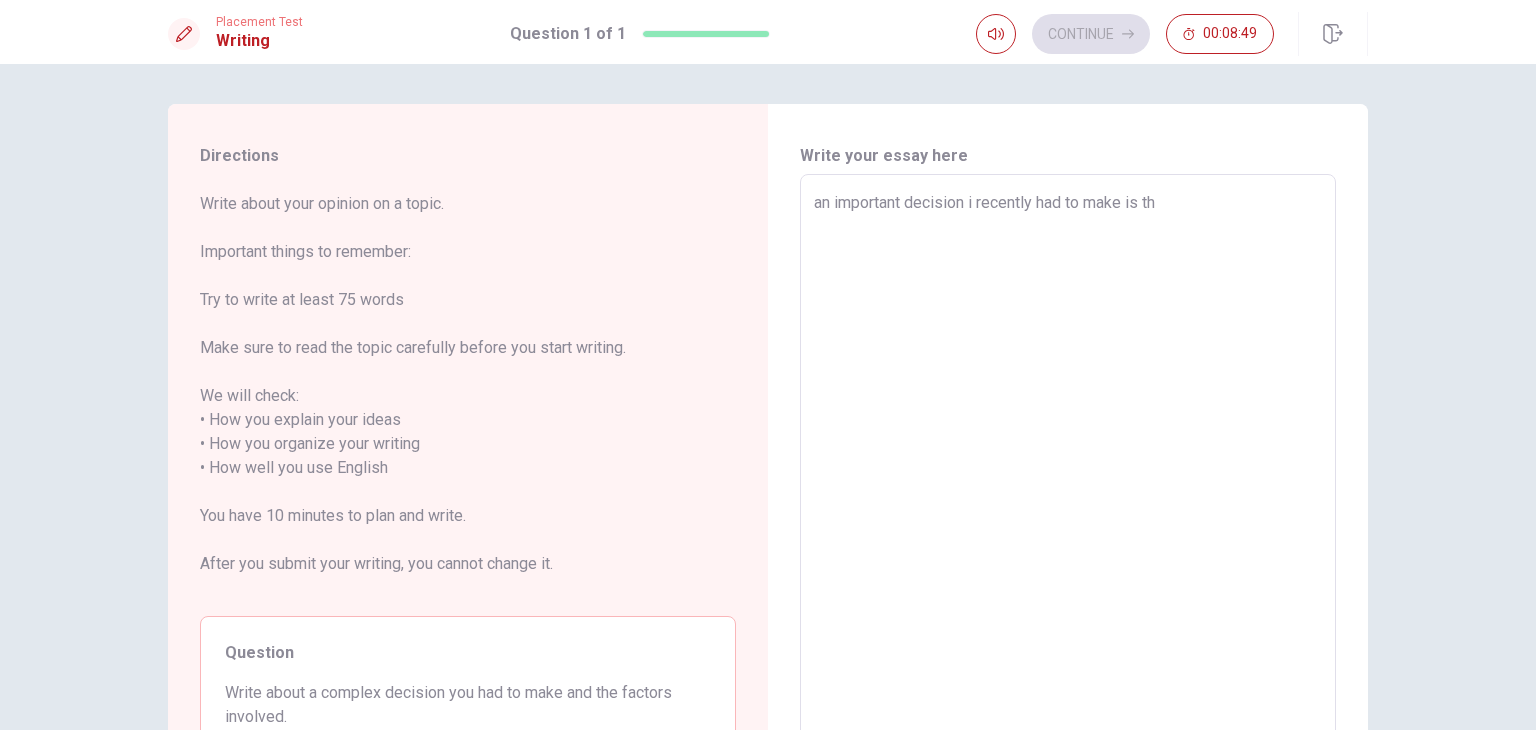 type on "x" 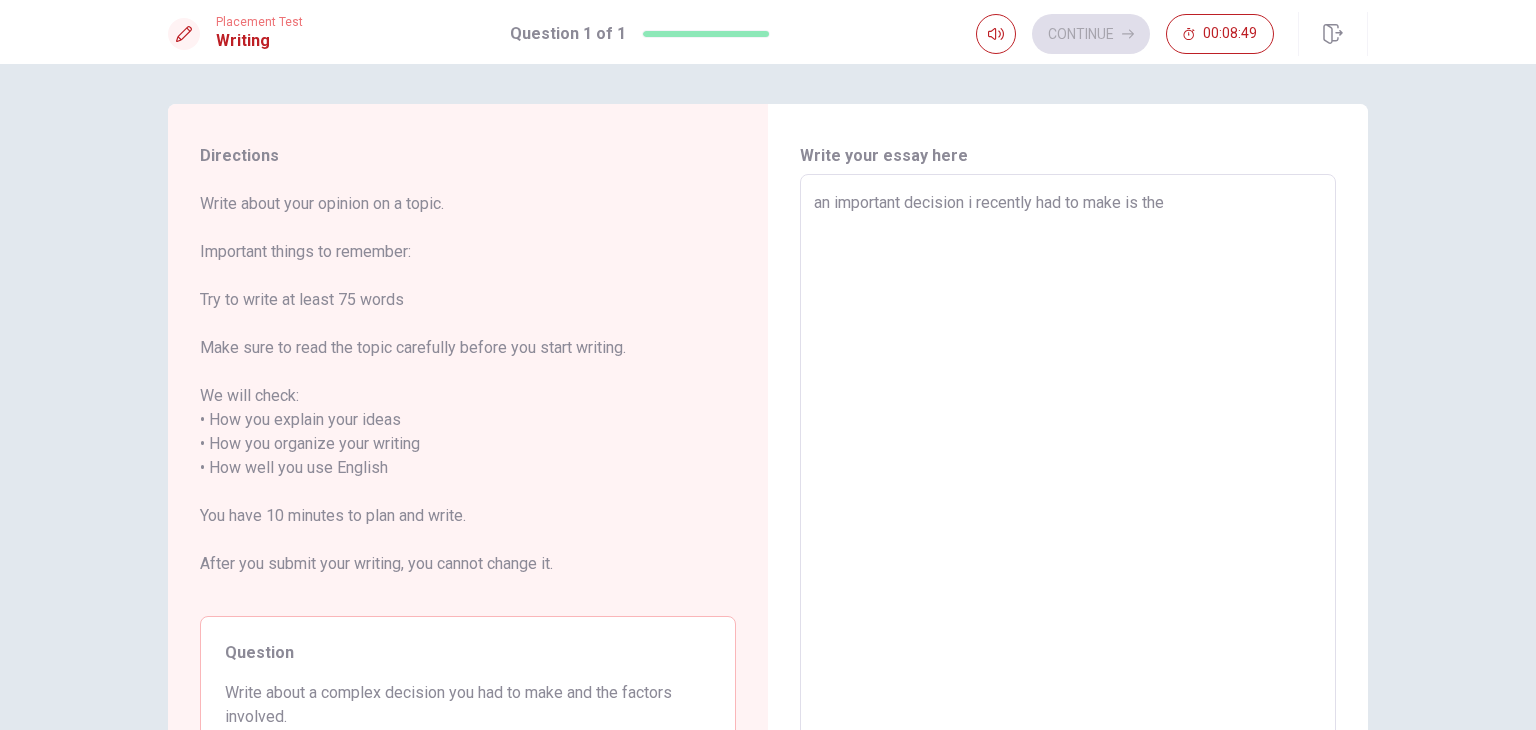 type on "x" 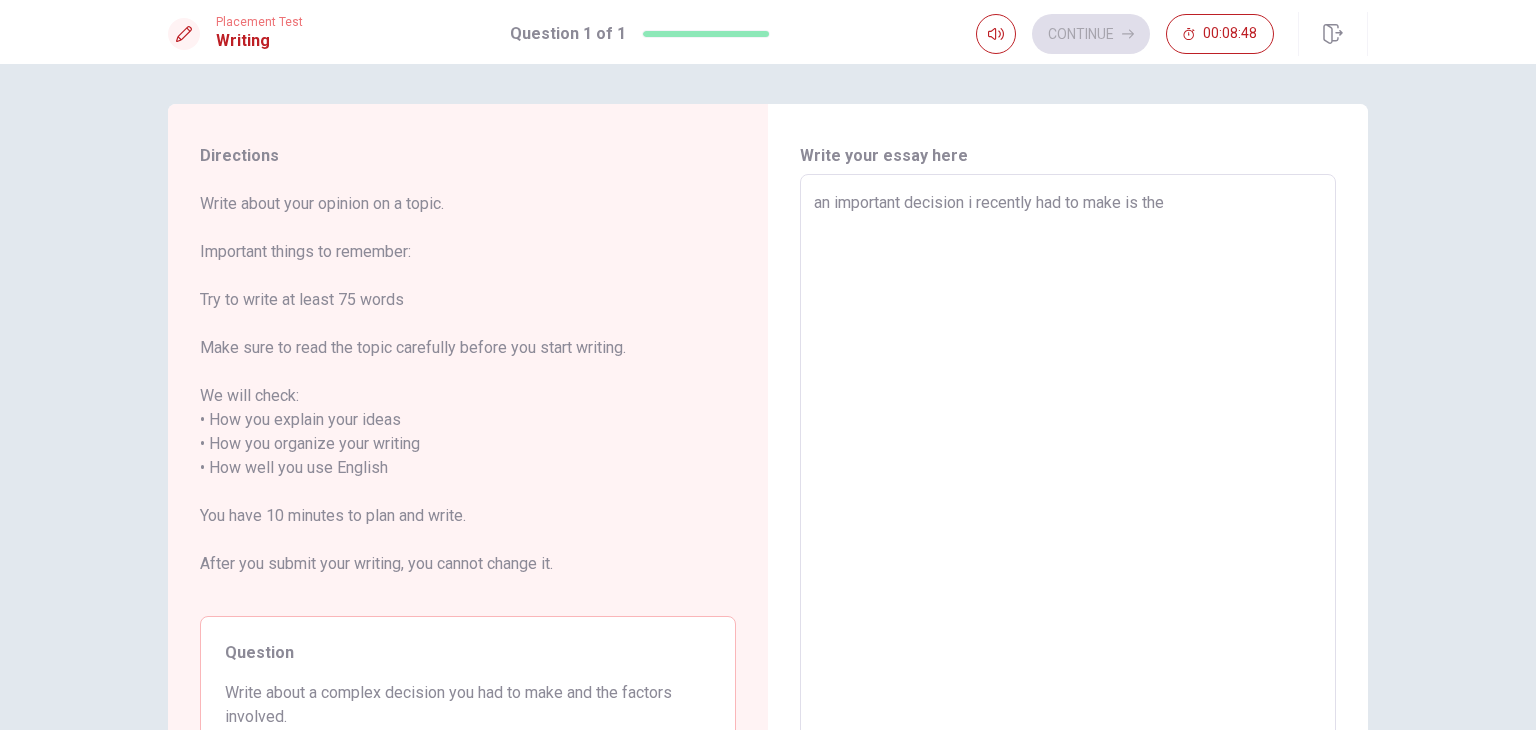 type on "x" 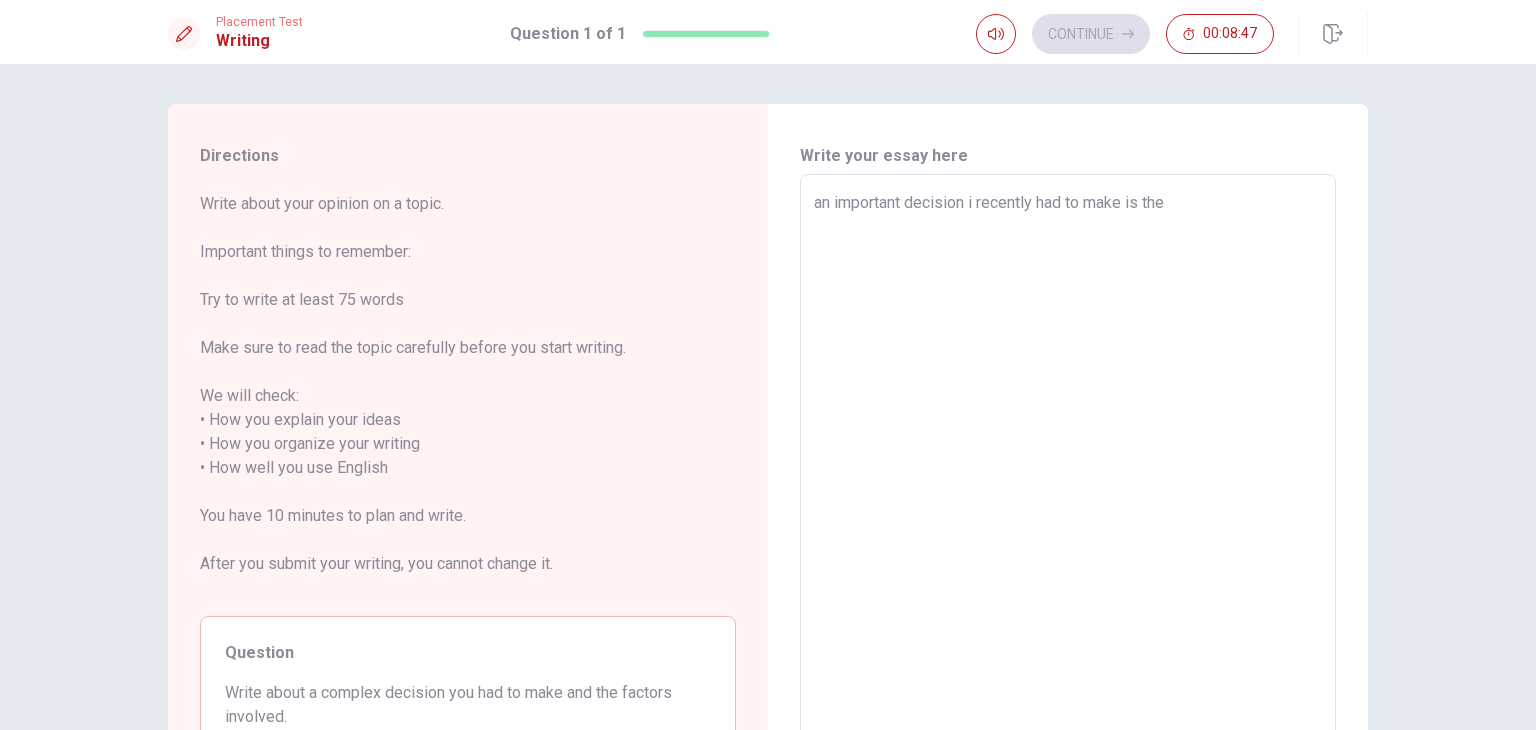type on "an important decision i recently had to make is the u" 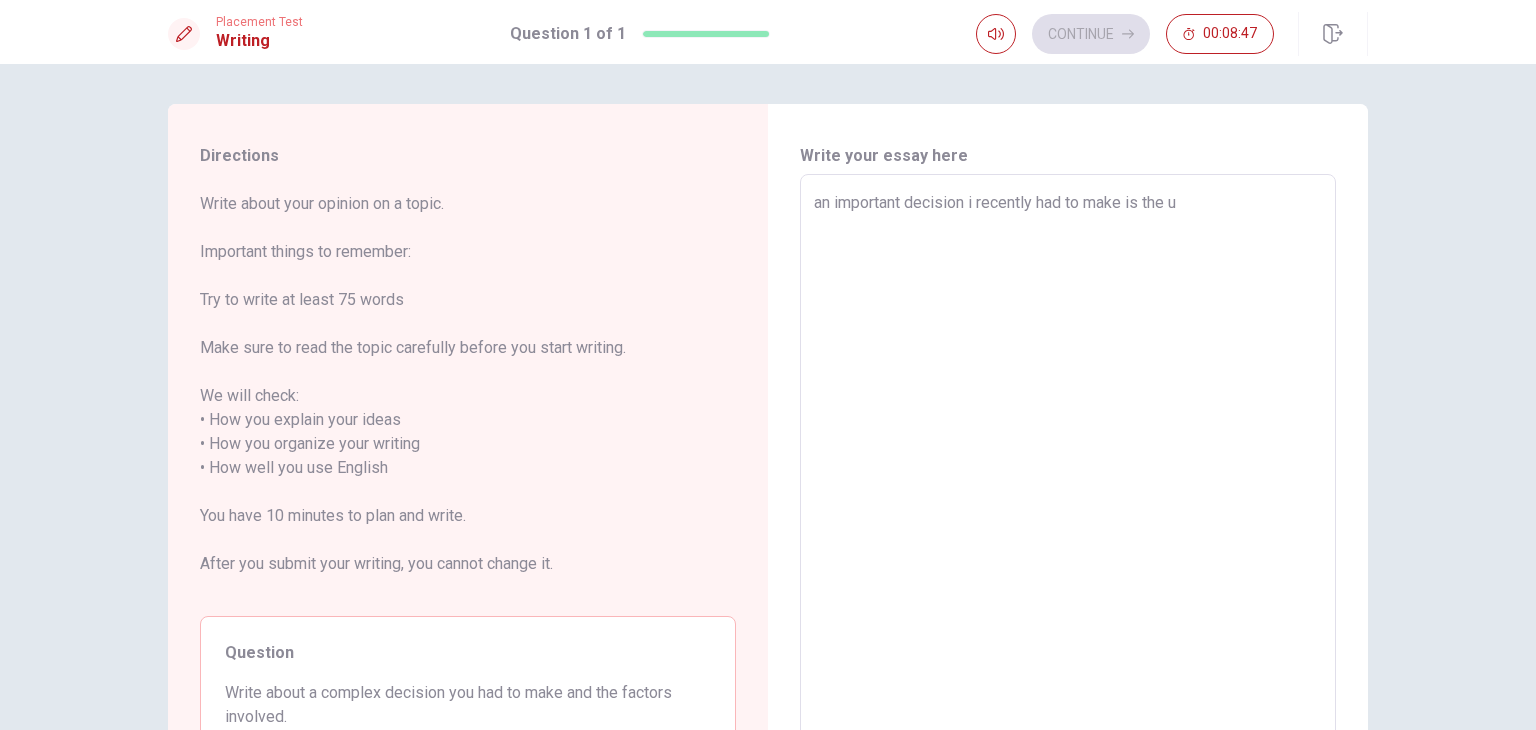 type on "x" 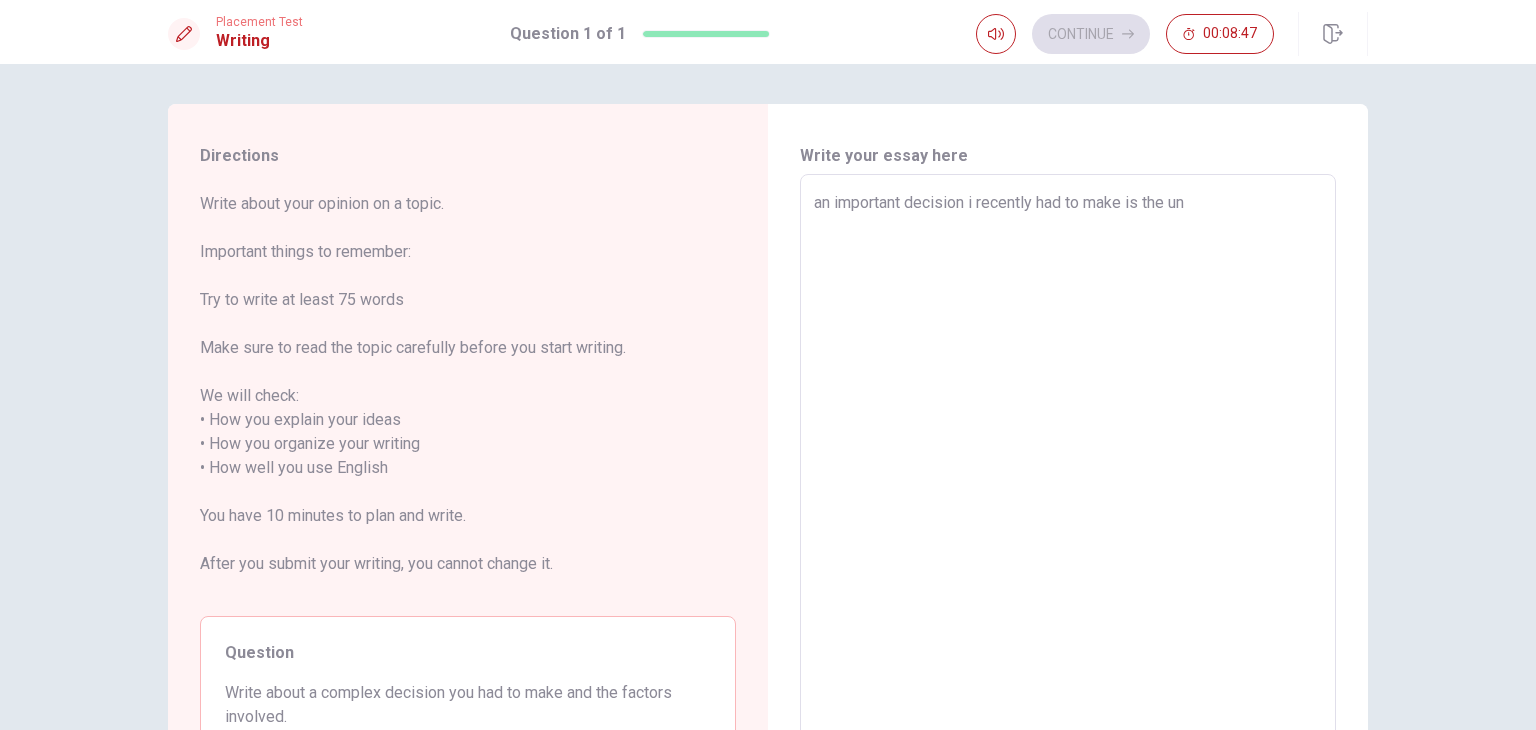 type on "x" 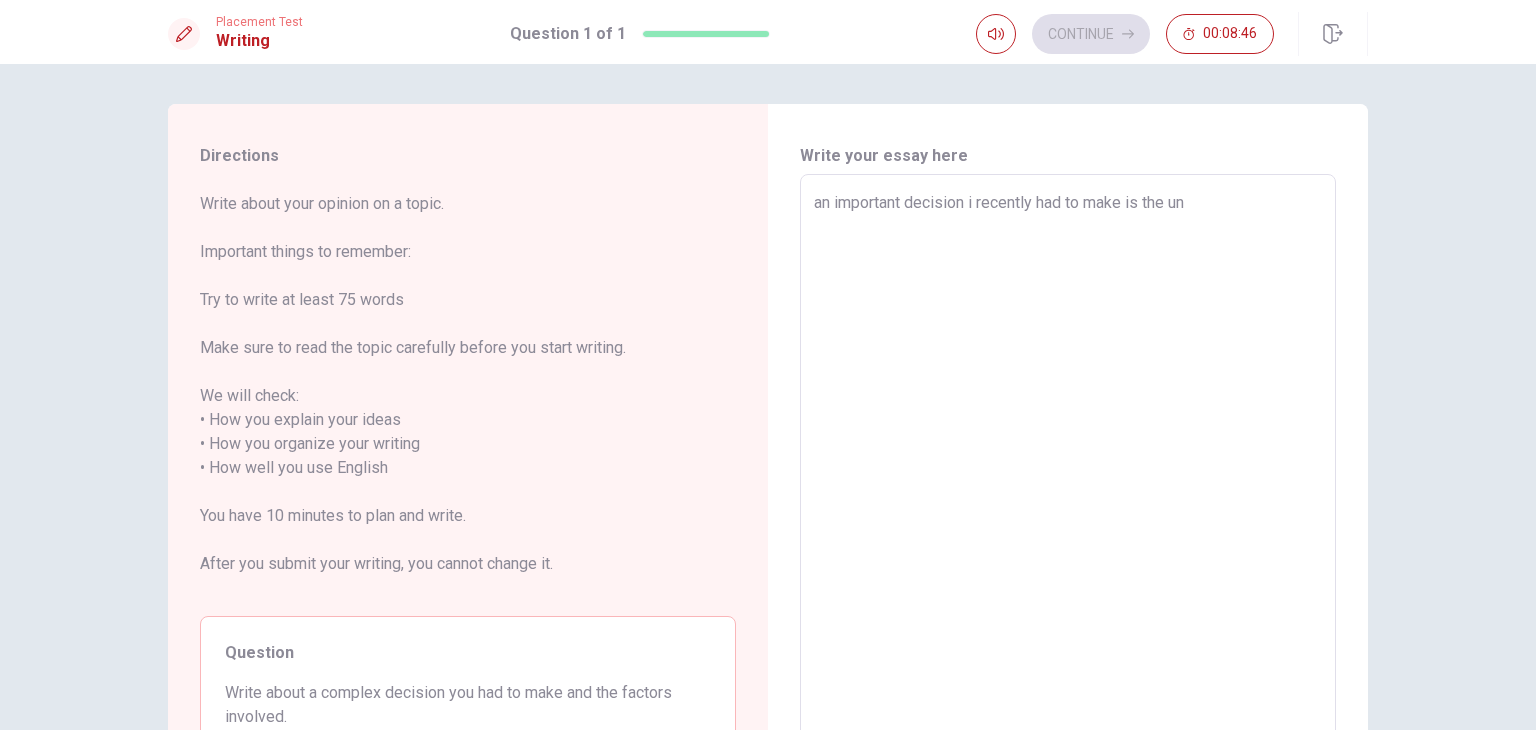 type on "an important decision i recently had to make is the uni" 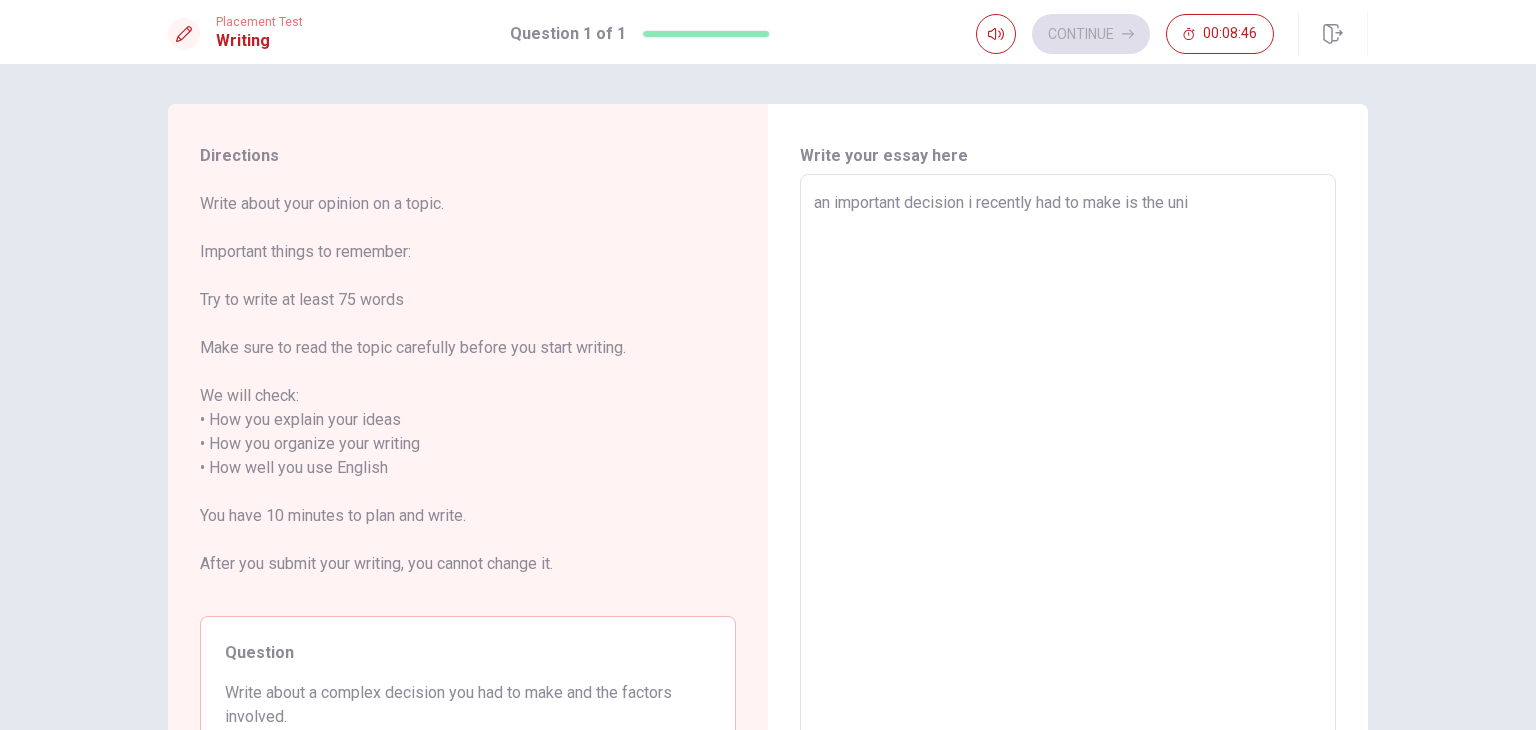type on "x" 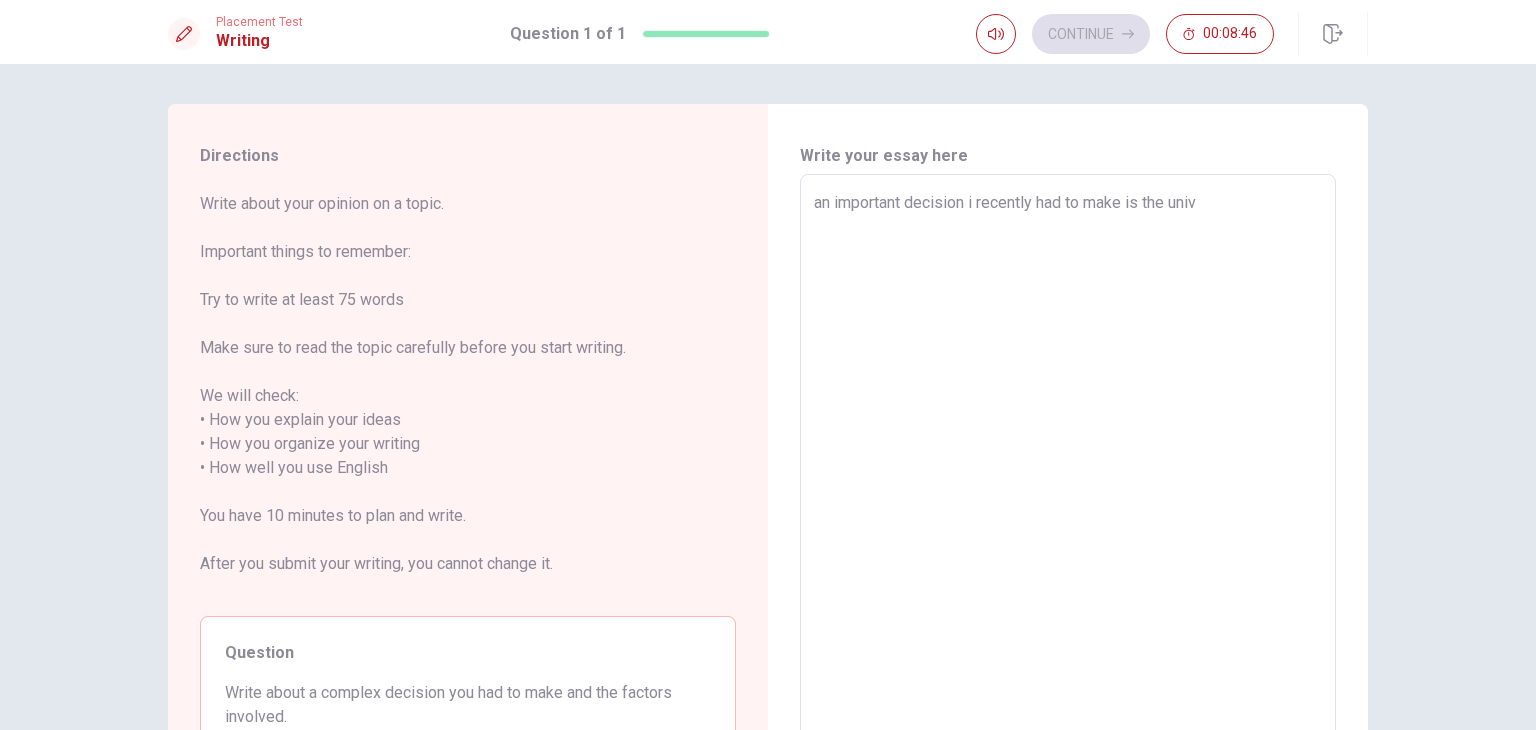 type on "x" 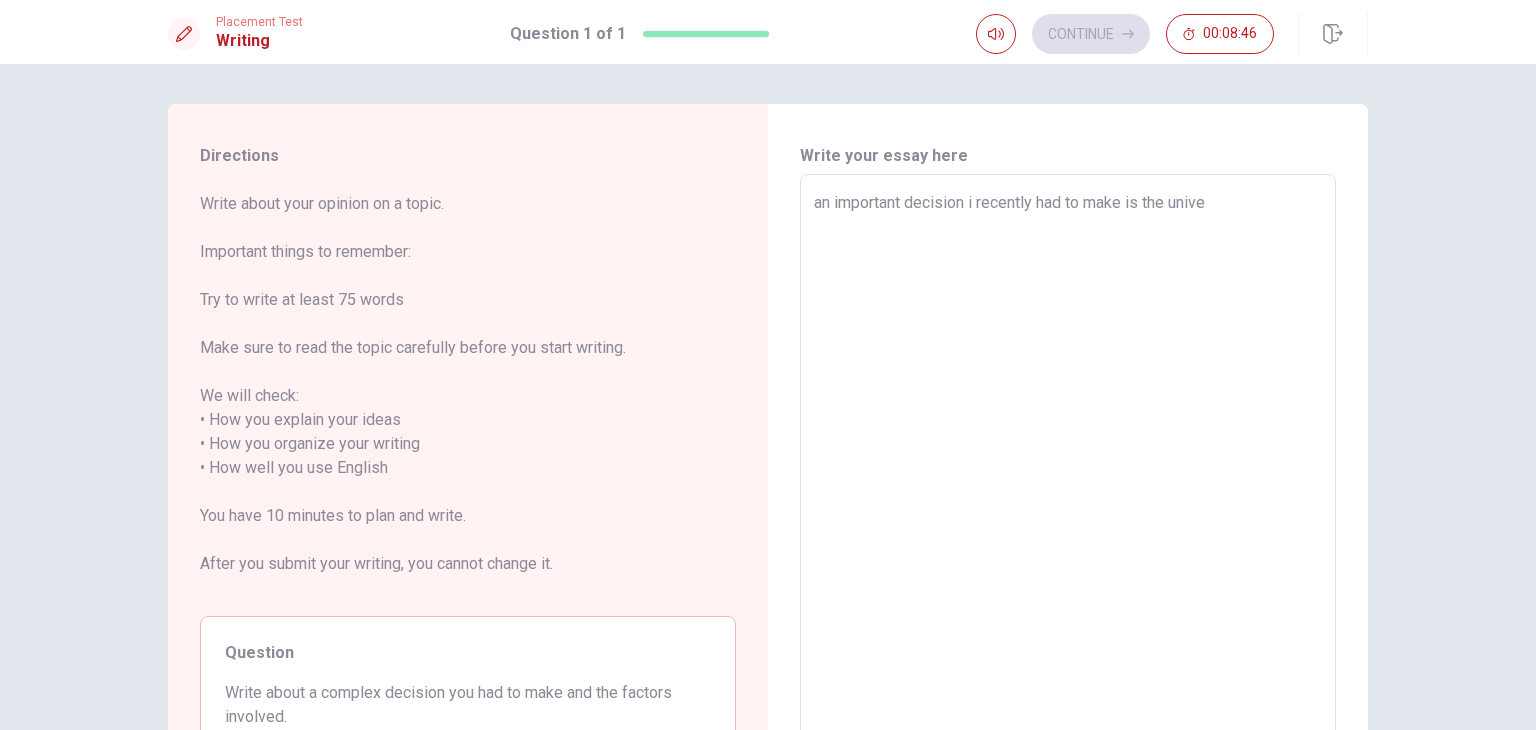 type on "x" 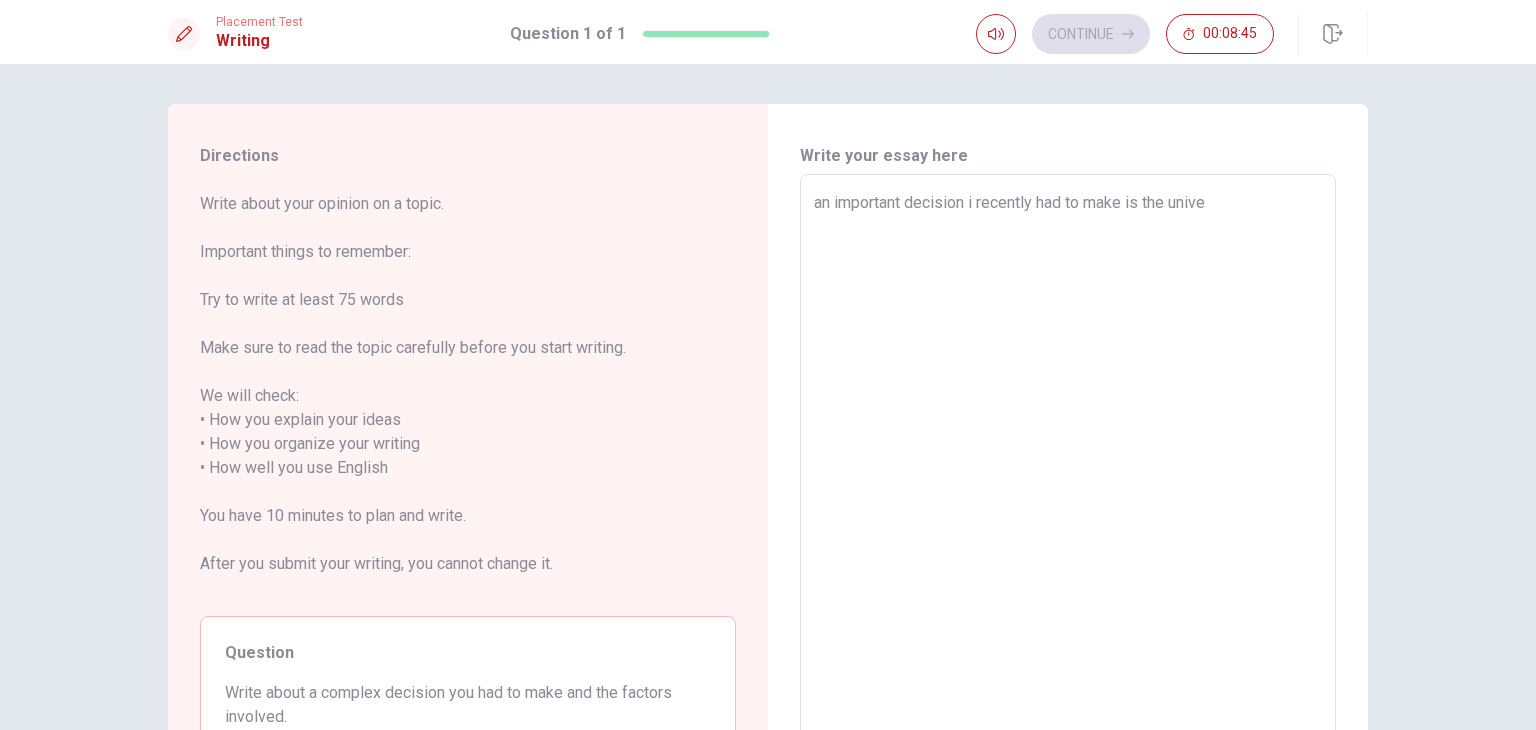 type on "an important decision i recently had to make is the univer" 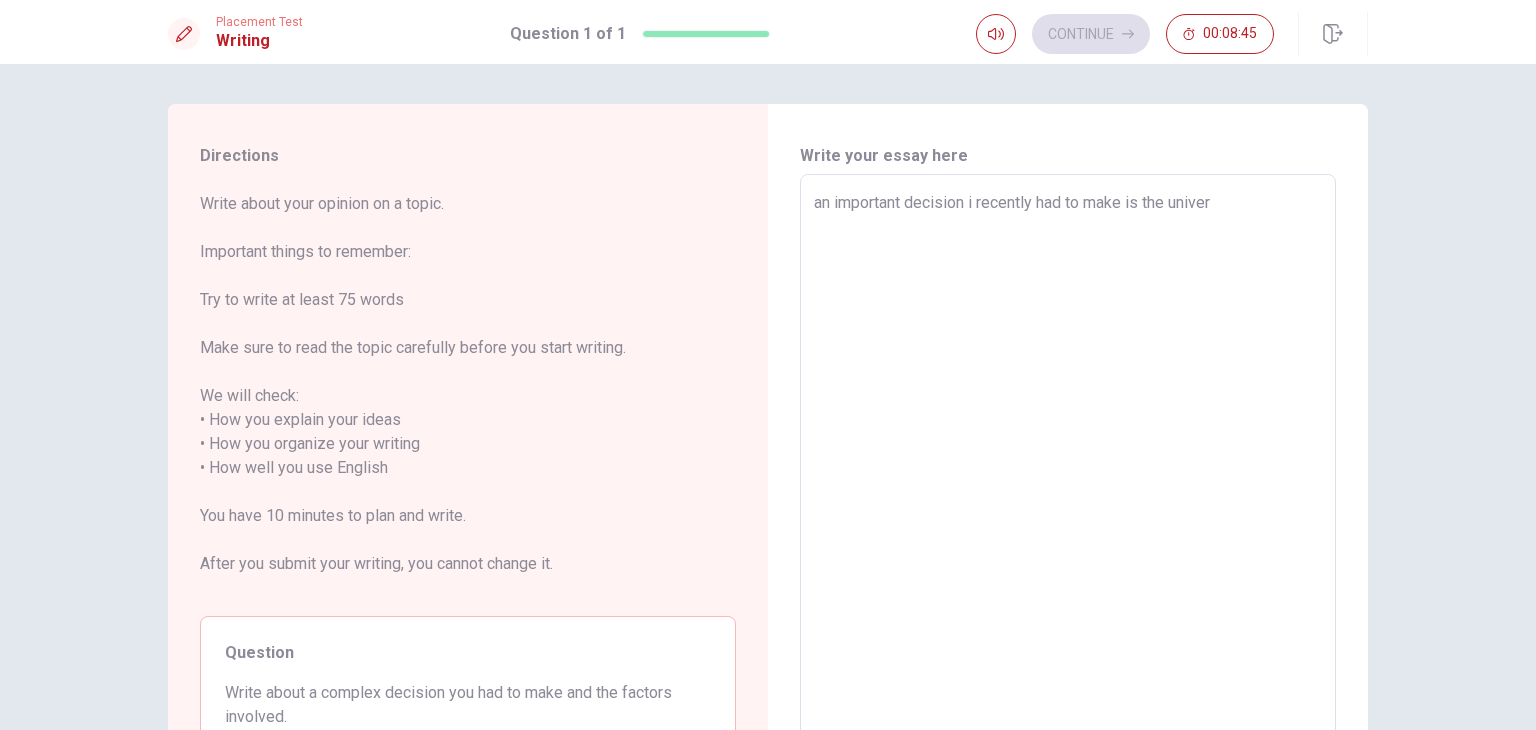 type on "x" 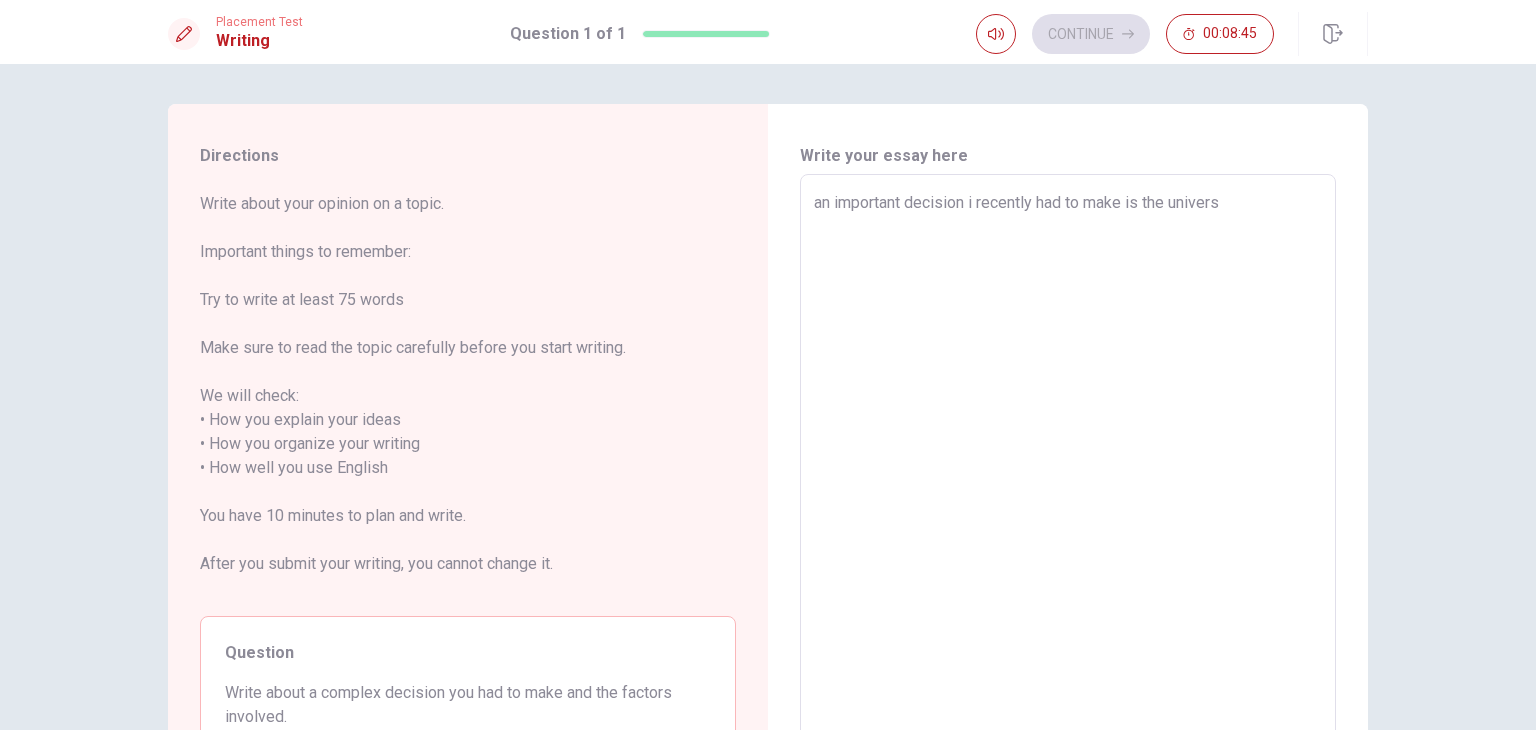 type on "x" 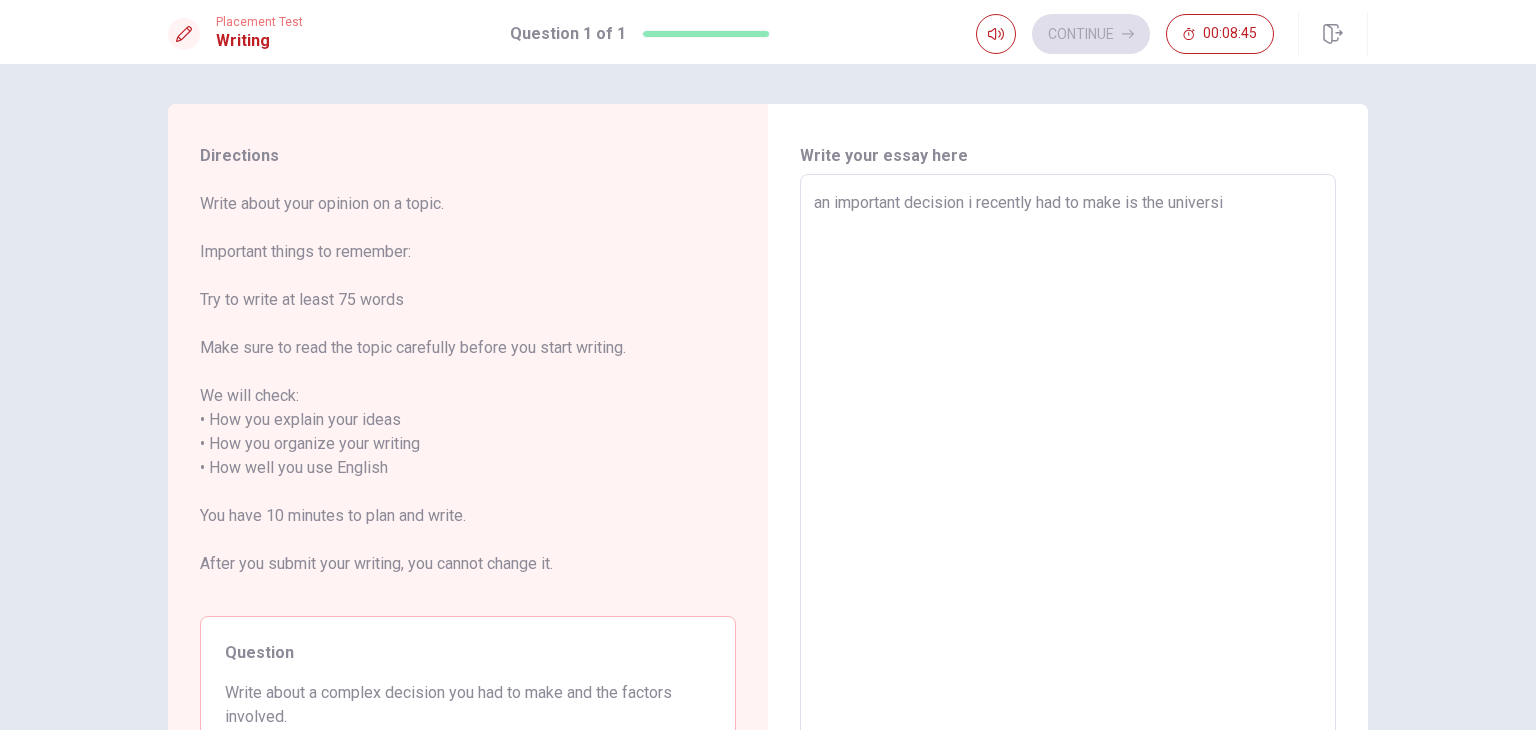 type on "x" 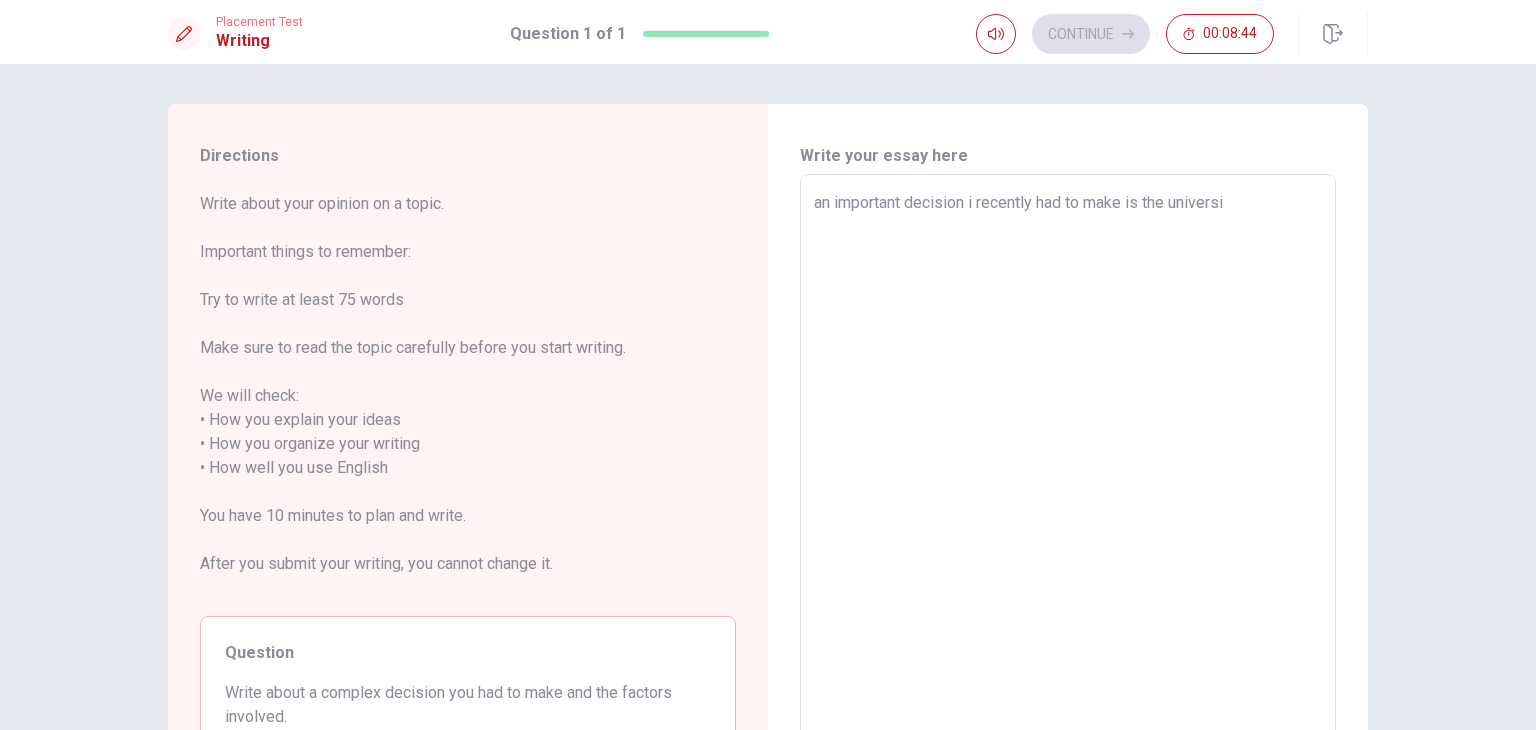 type on "an important decision i recently had to make is the universit" 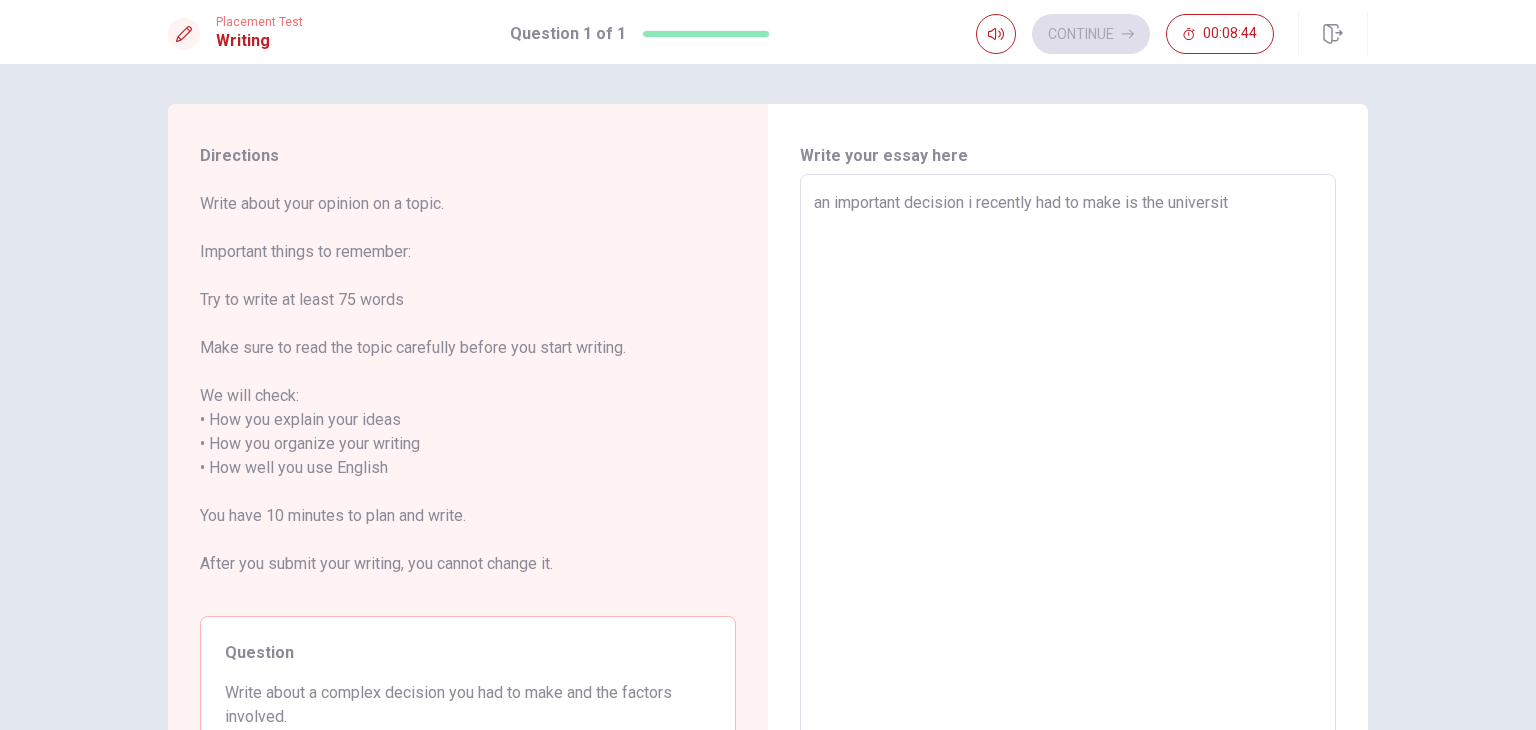 type on "x" 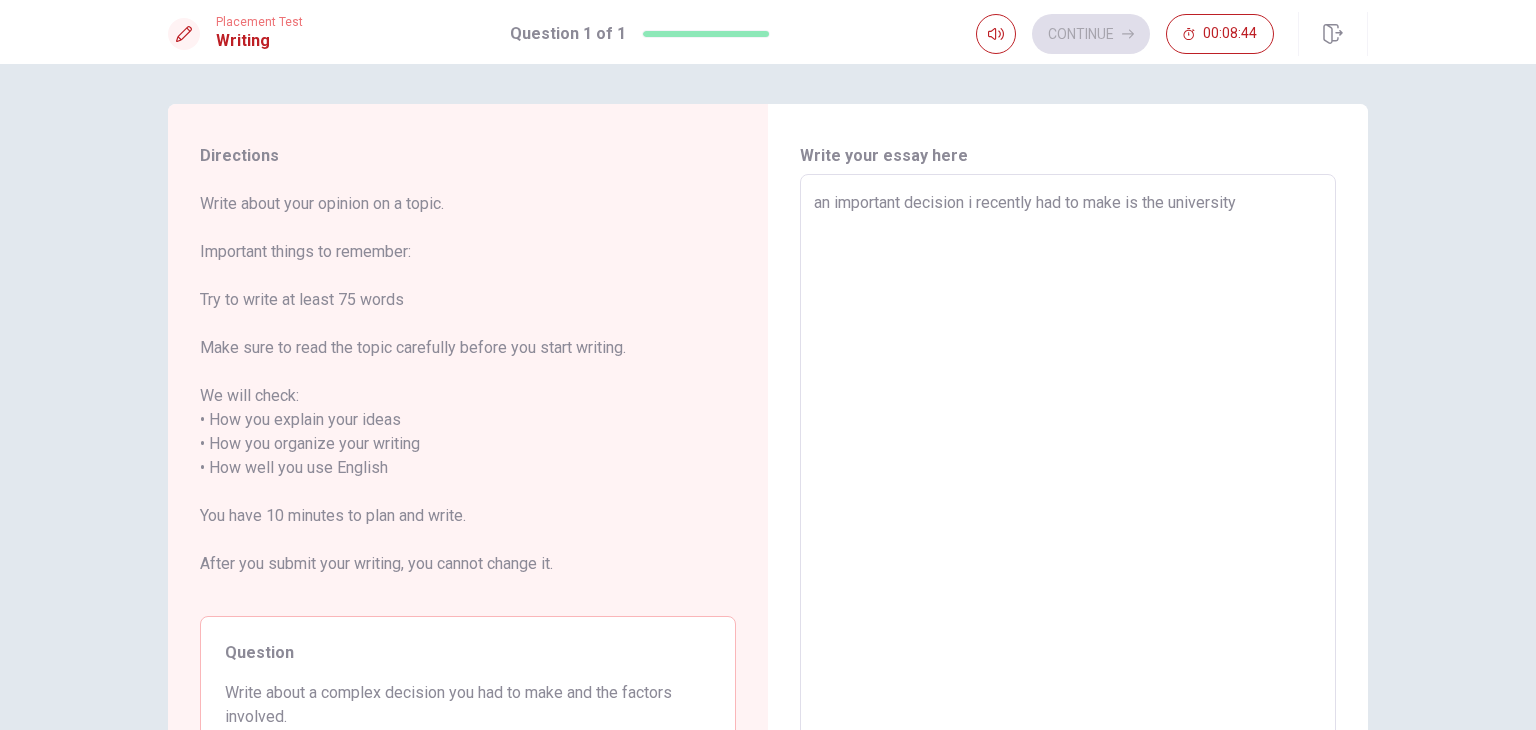 type on "x" 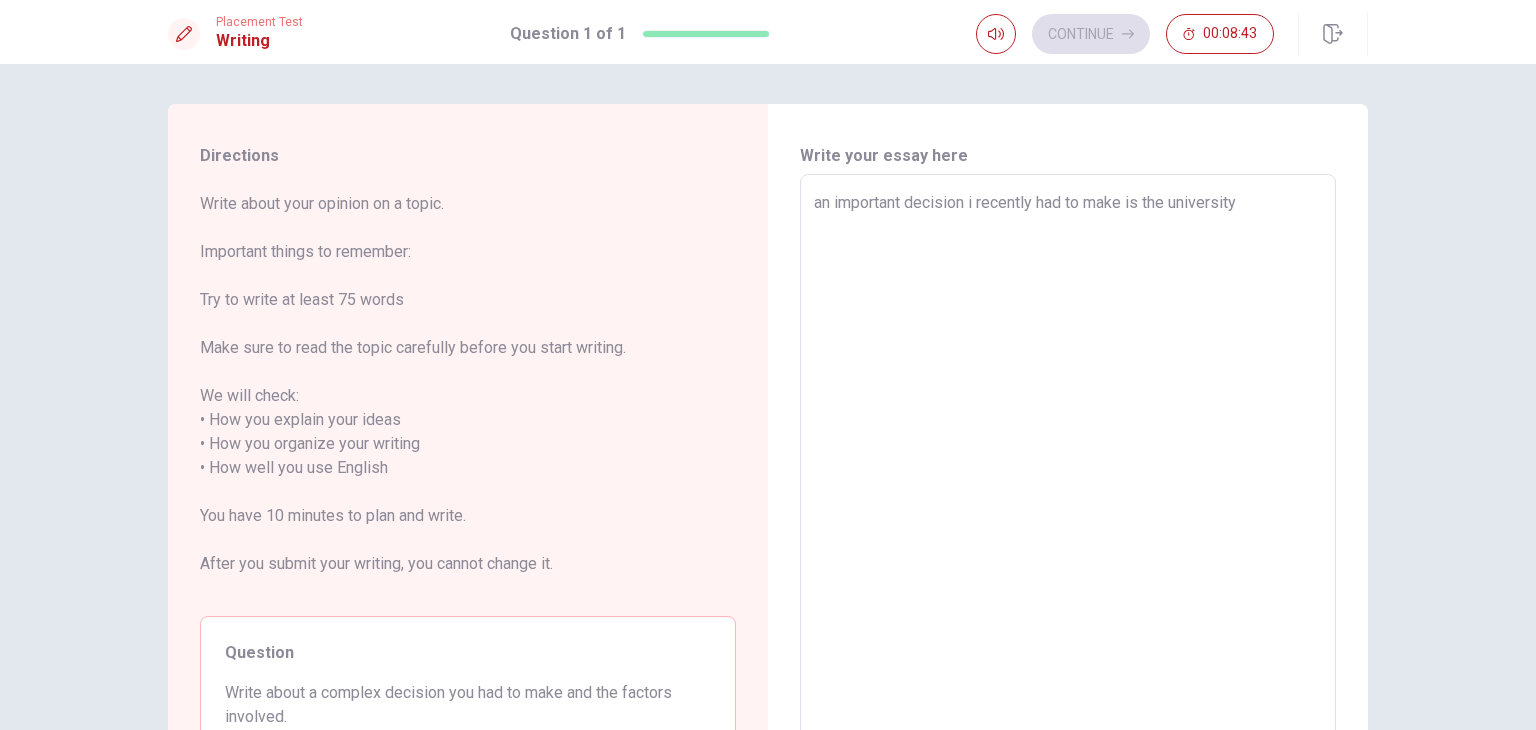 type on "an important decision i recently had to make is the university" 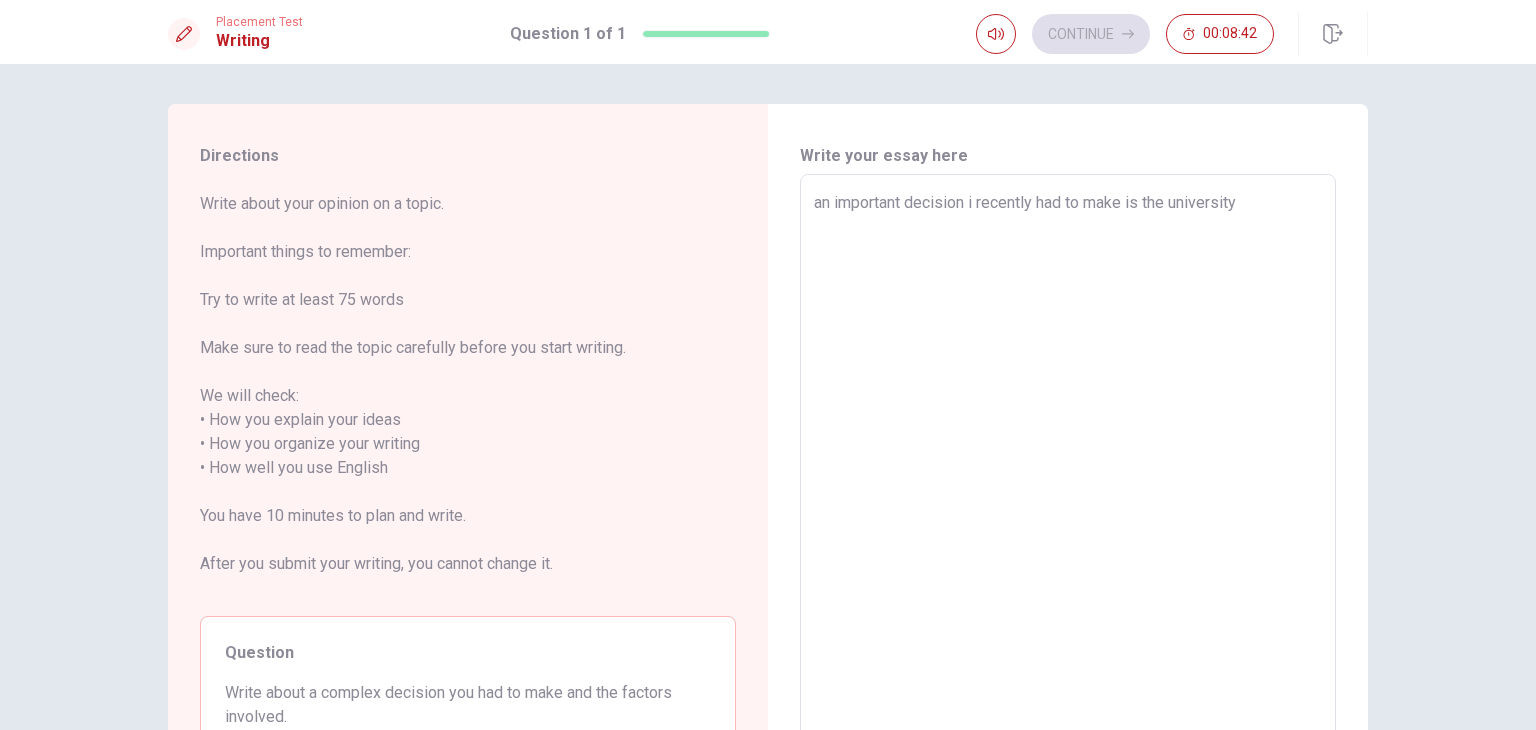 type on "an important decision i recently had to make is the university d" 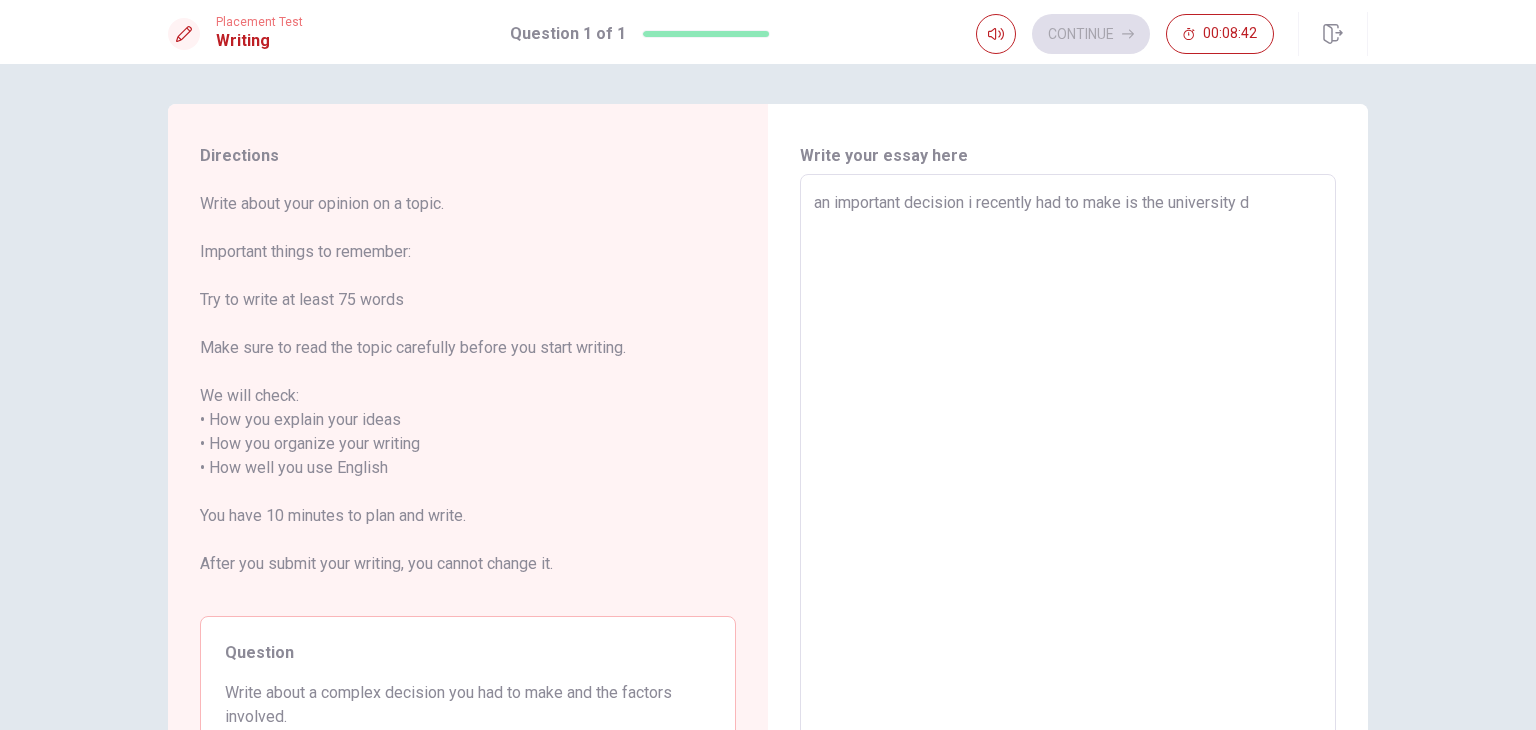 type on "x" 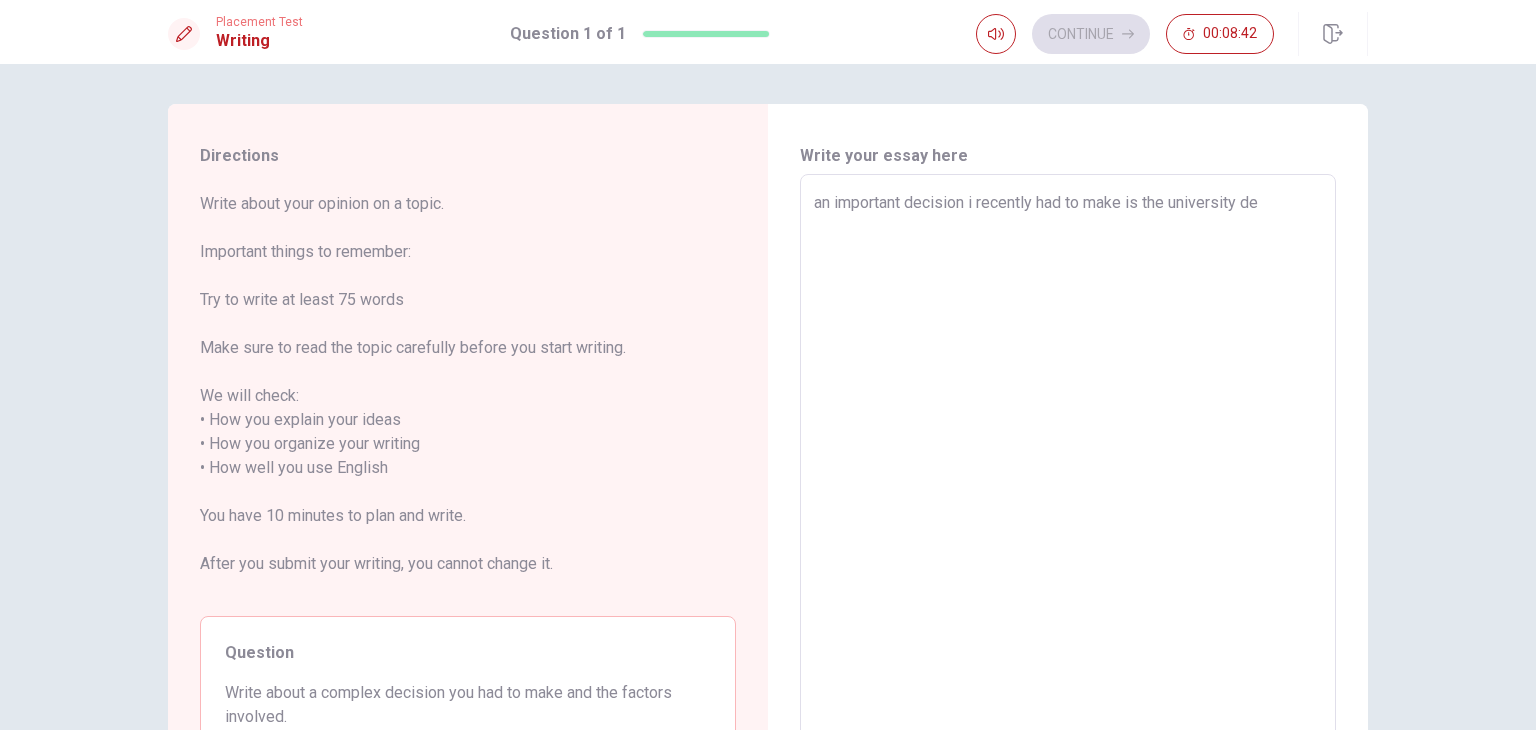 type on "x" 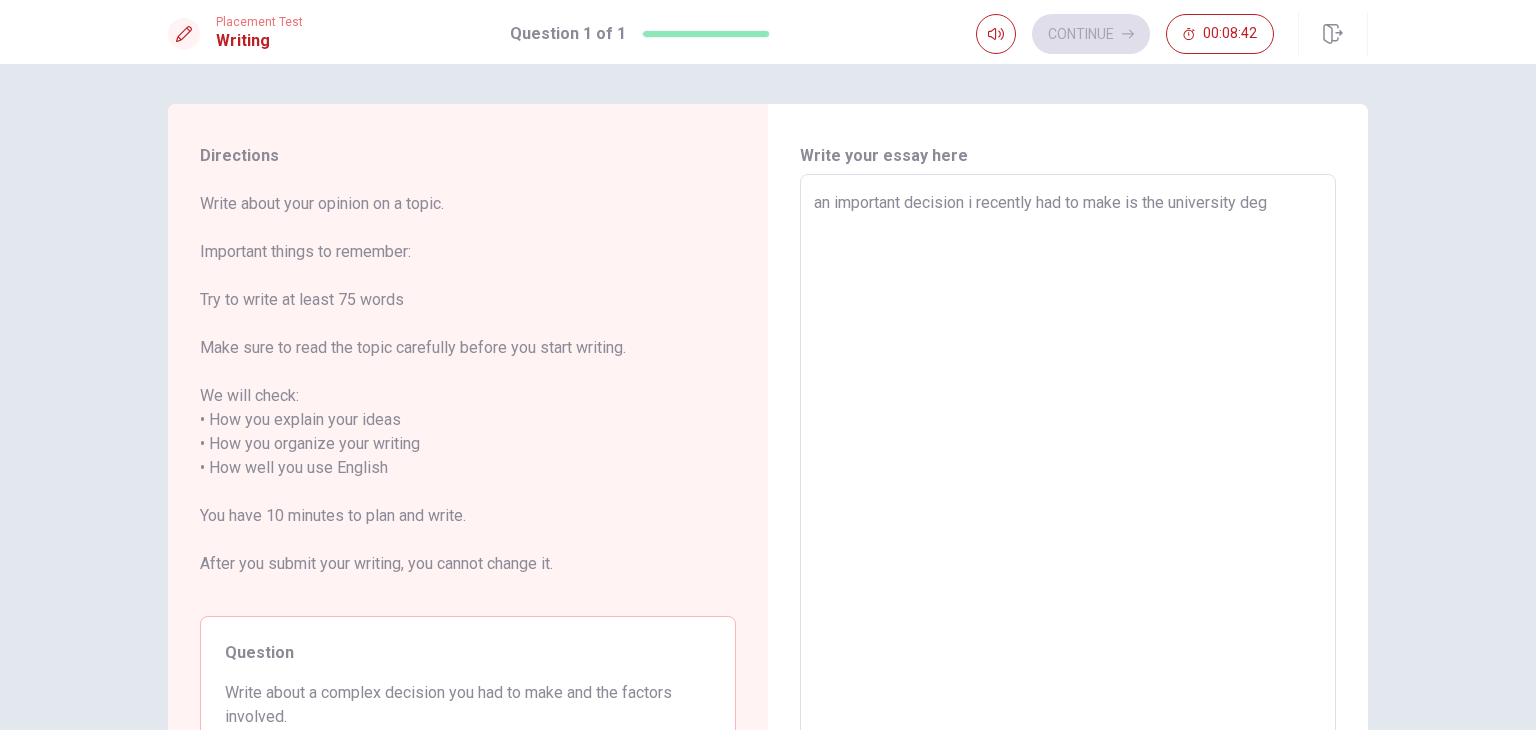 type on "x" 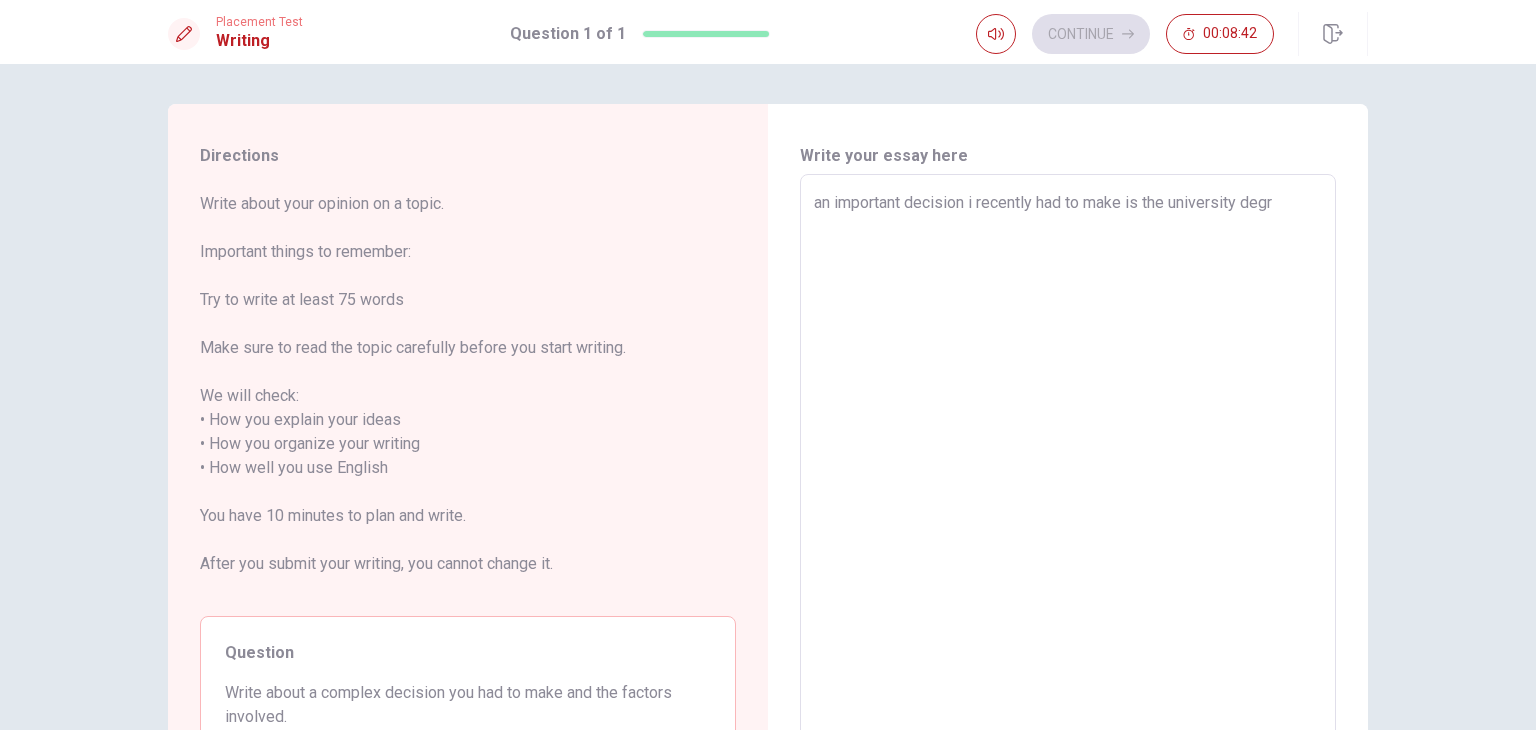 type on "x" 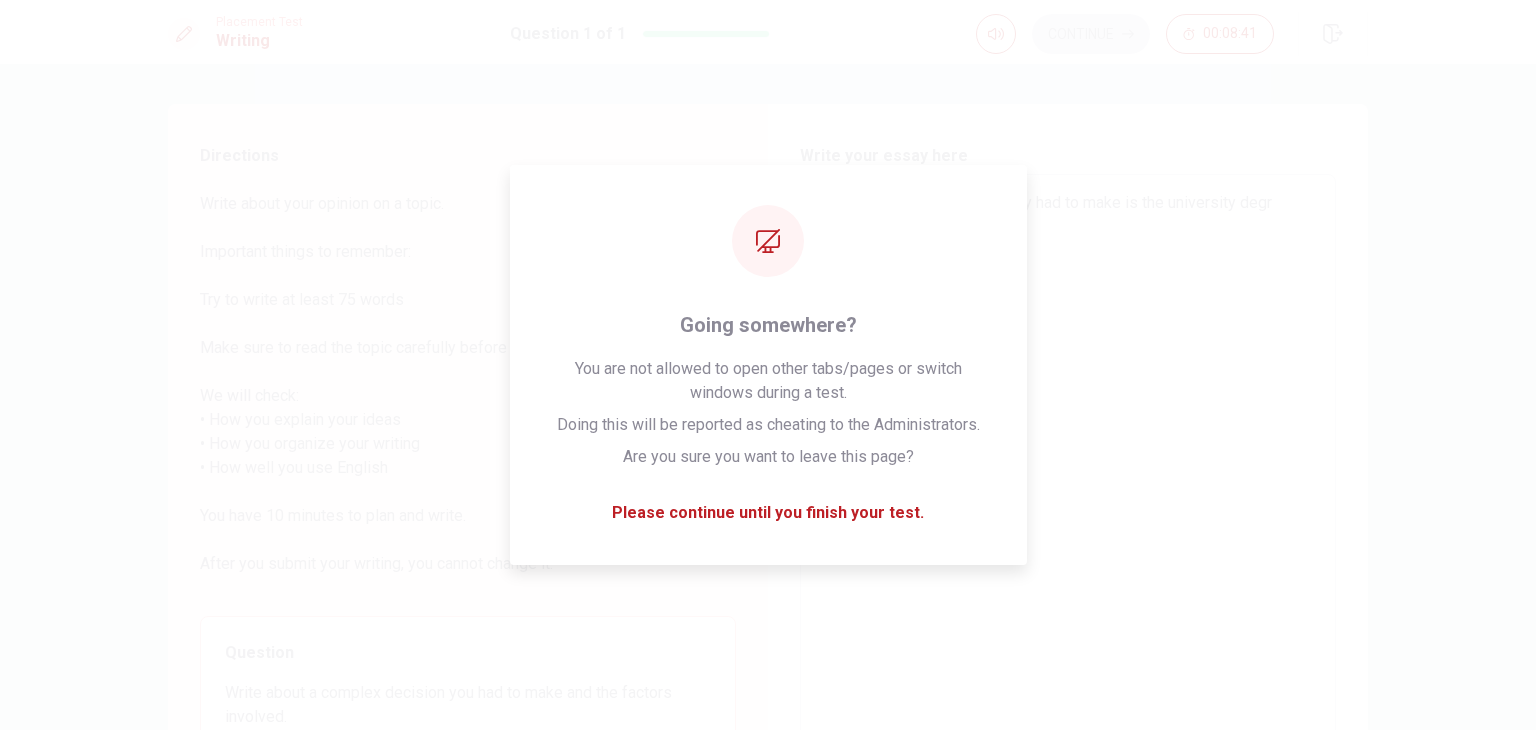 type on "an important decision i recently had to make is the university degre" 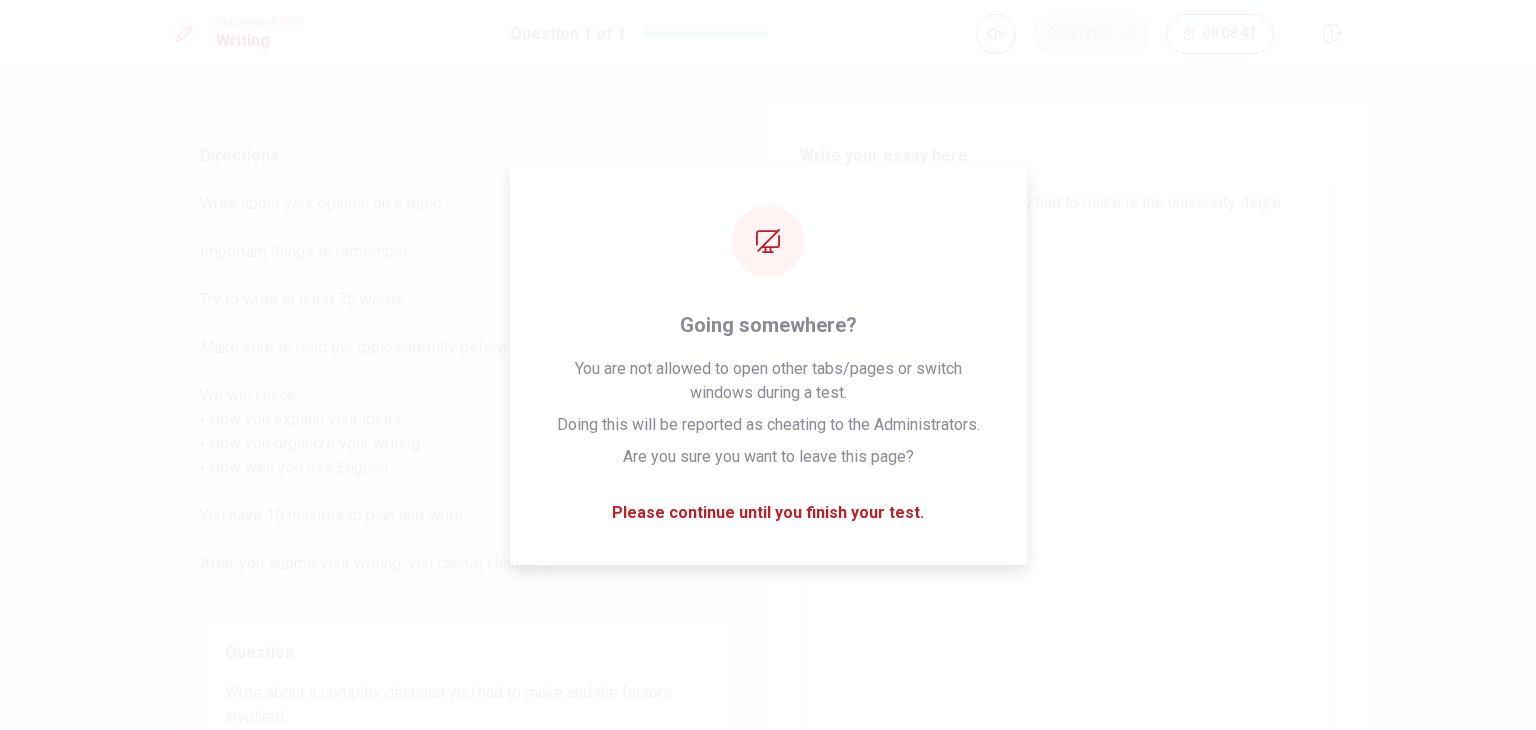 type on "x" 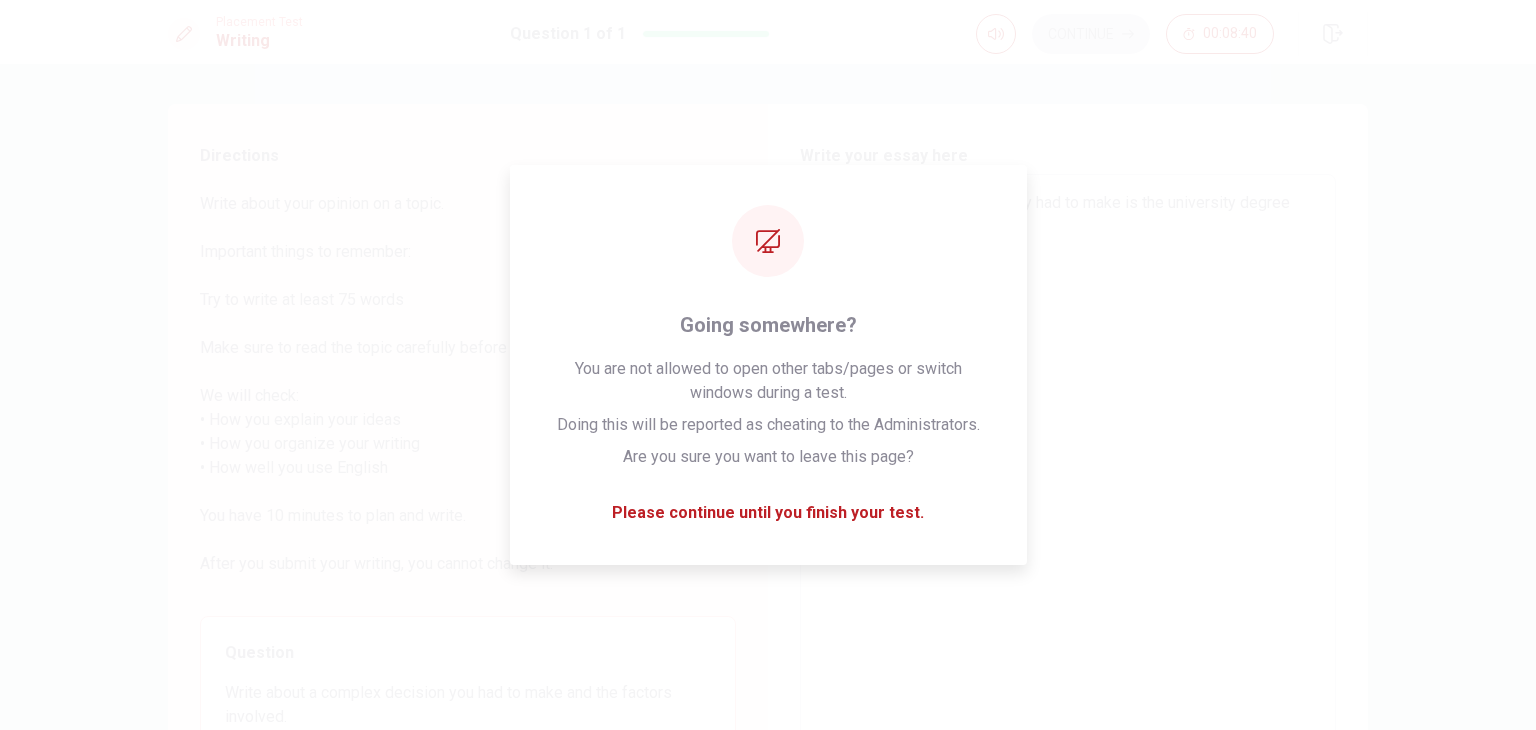 type on "x" 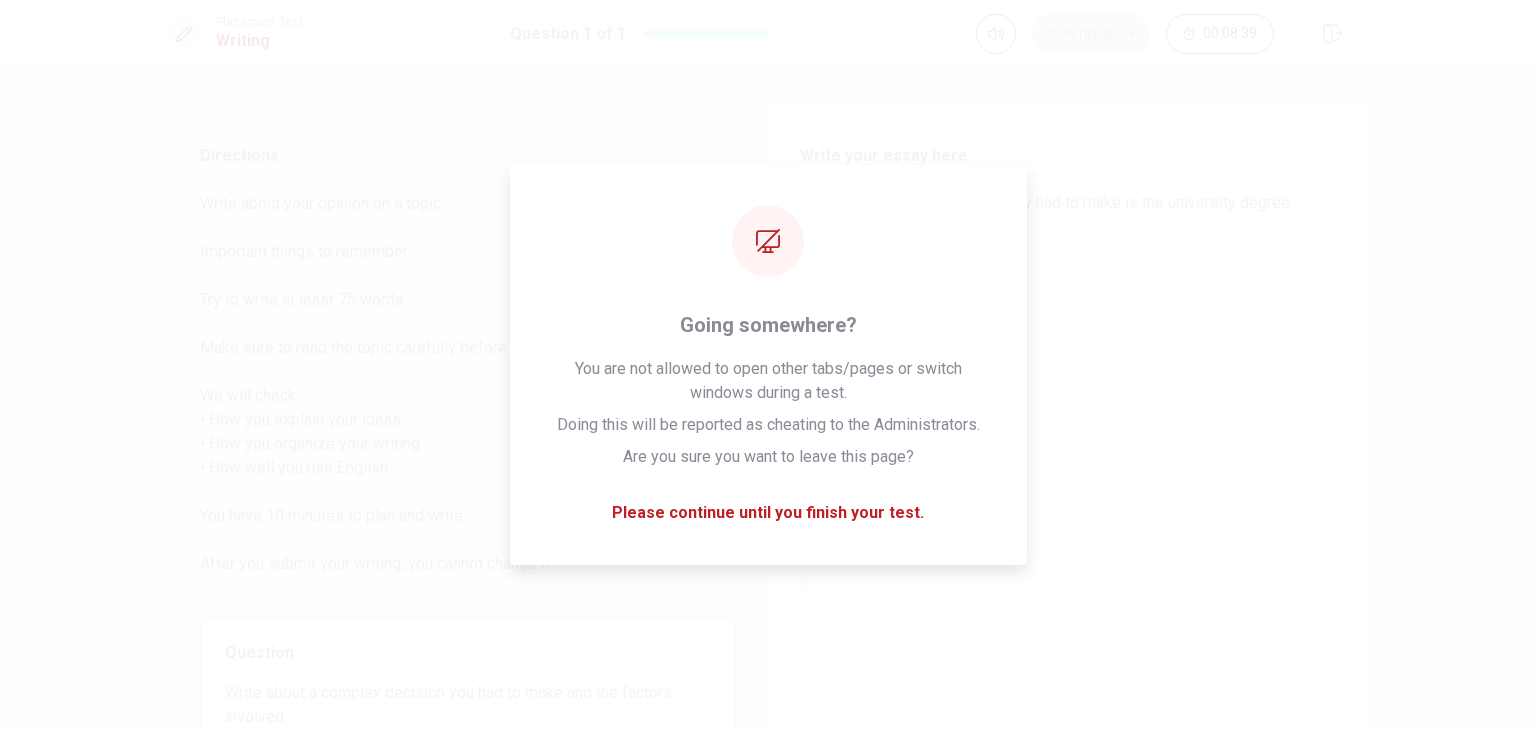 type on "an important decision i recently had to make is the university degree" 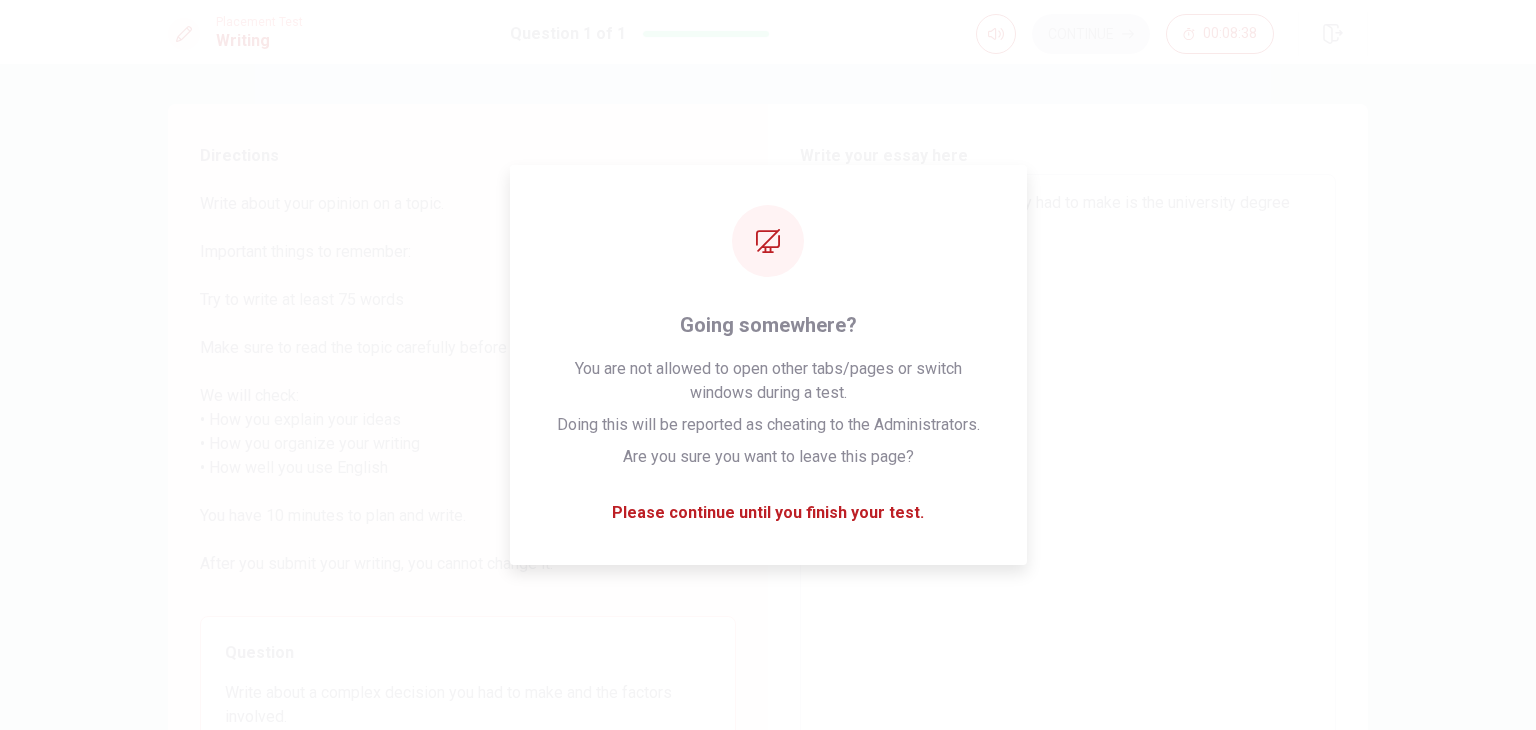 type on "an important decision i recently had to make is the university degree i" 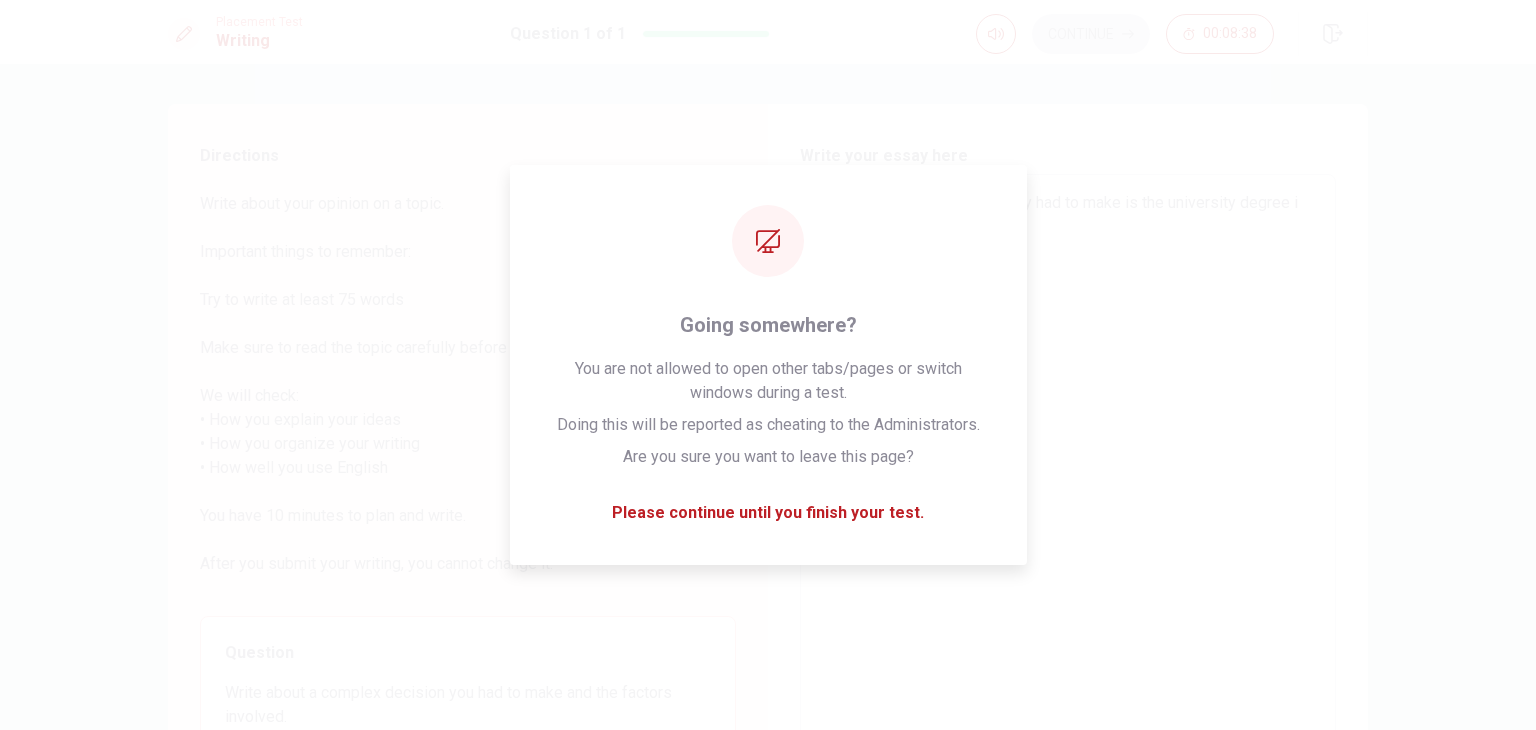 type on "x" 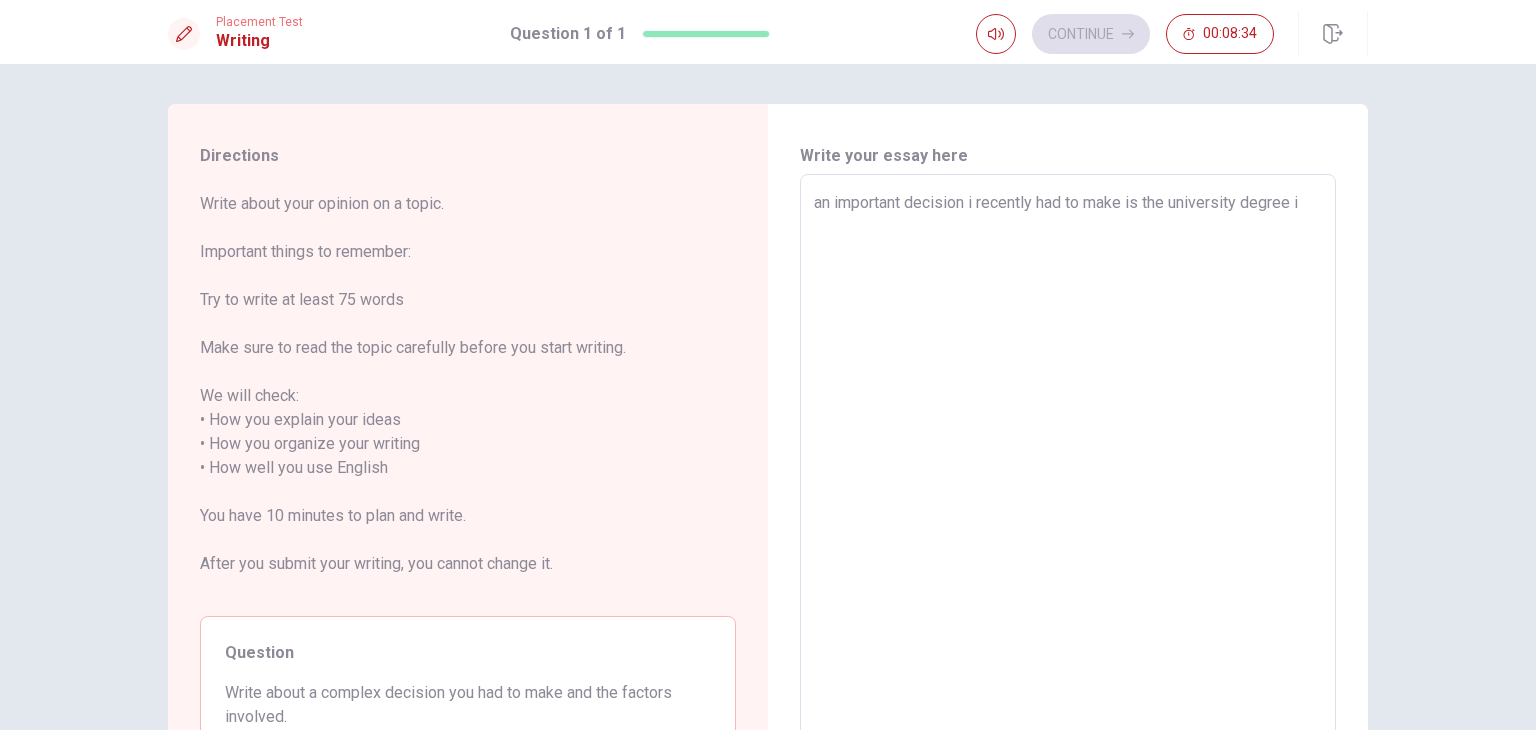 type on "x" 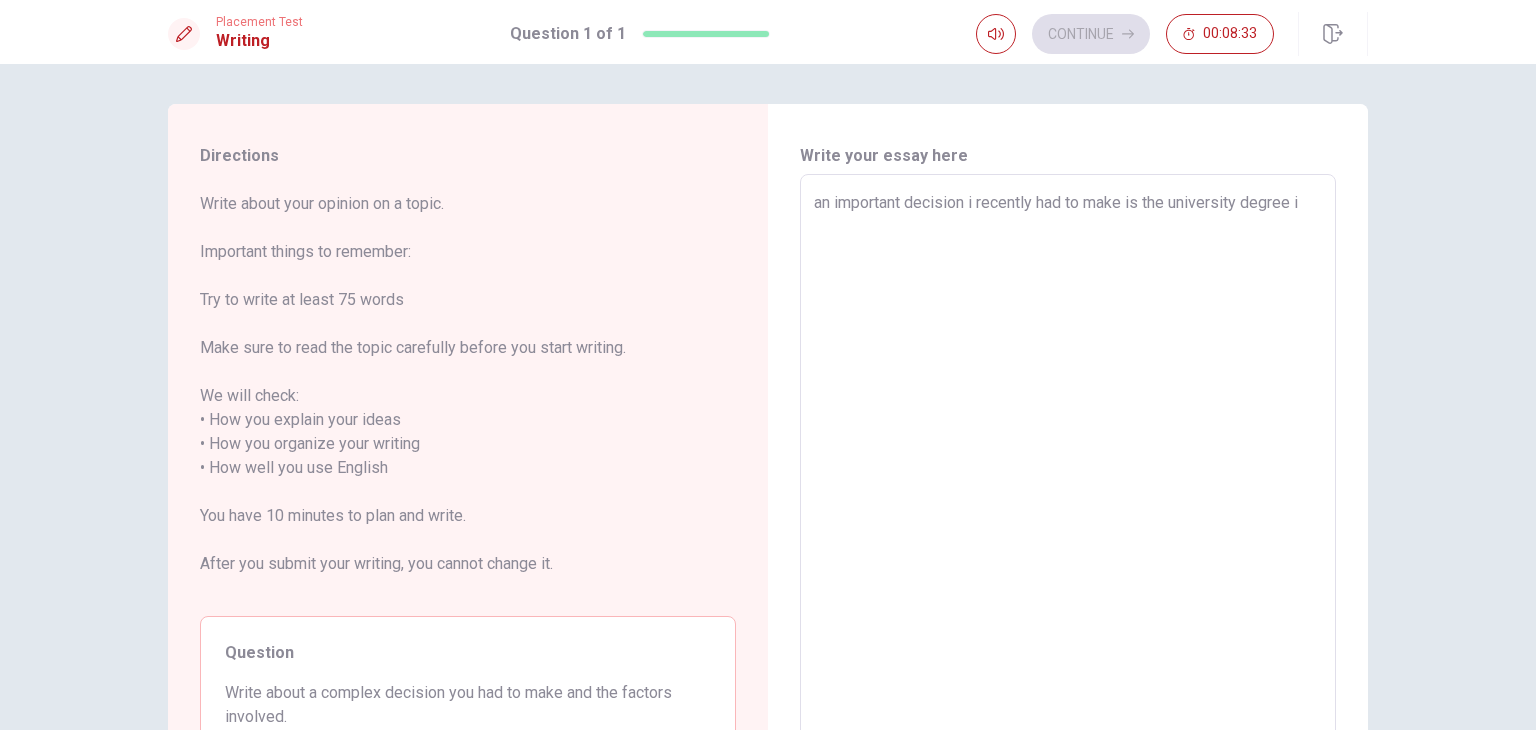 type on "an important decision i recently had to make is the university degree i w" 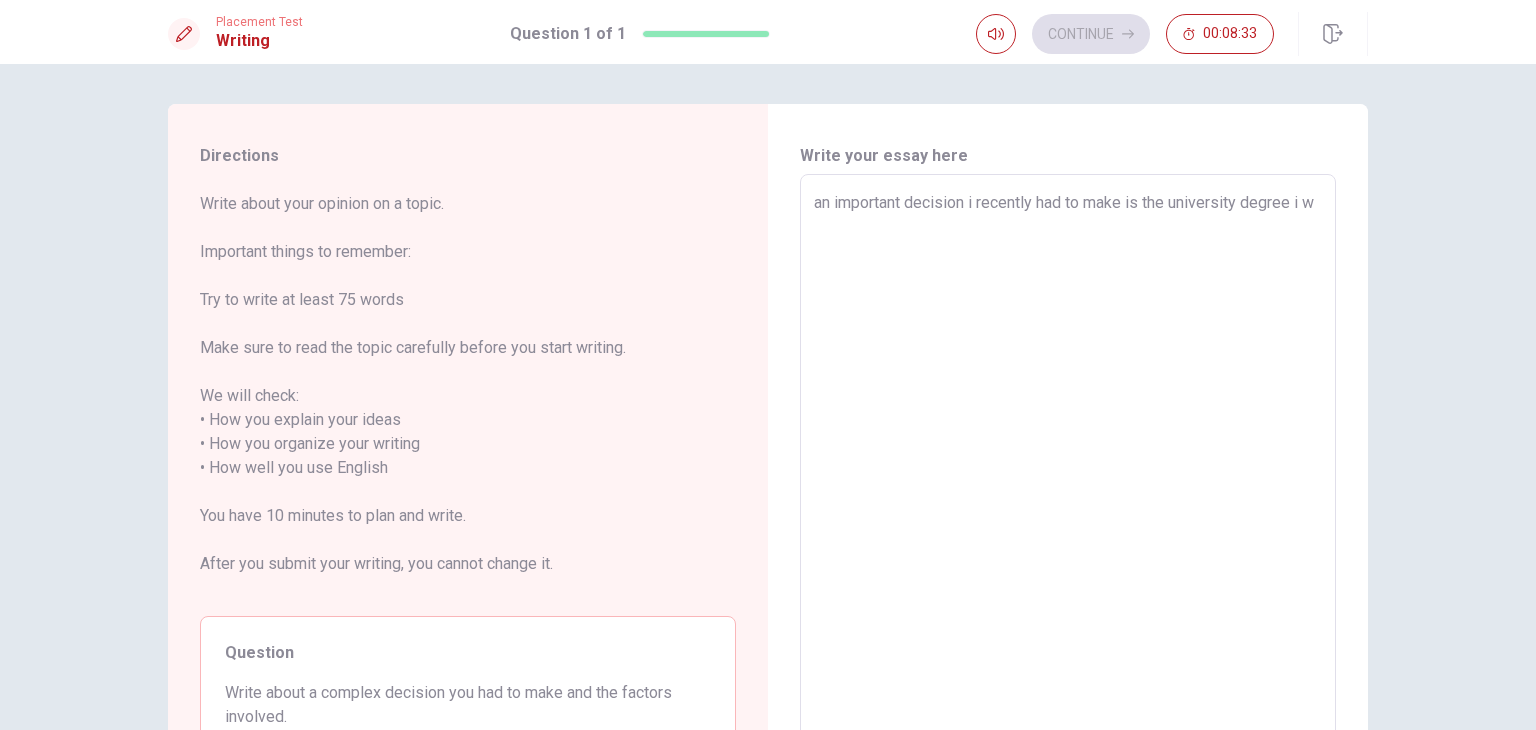 type on "x" 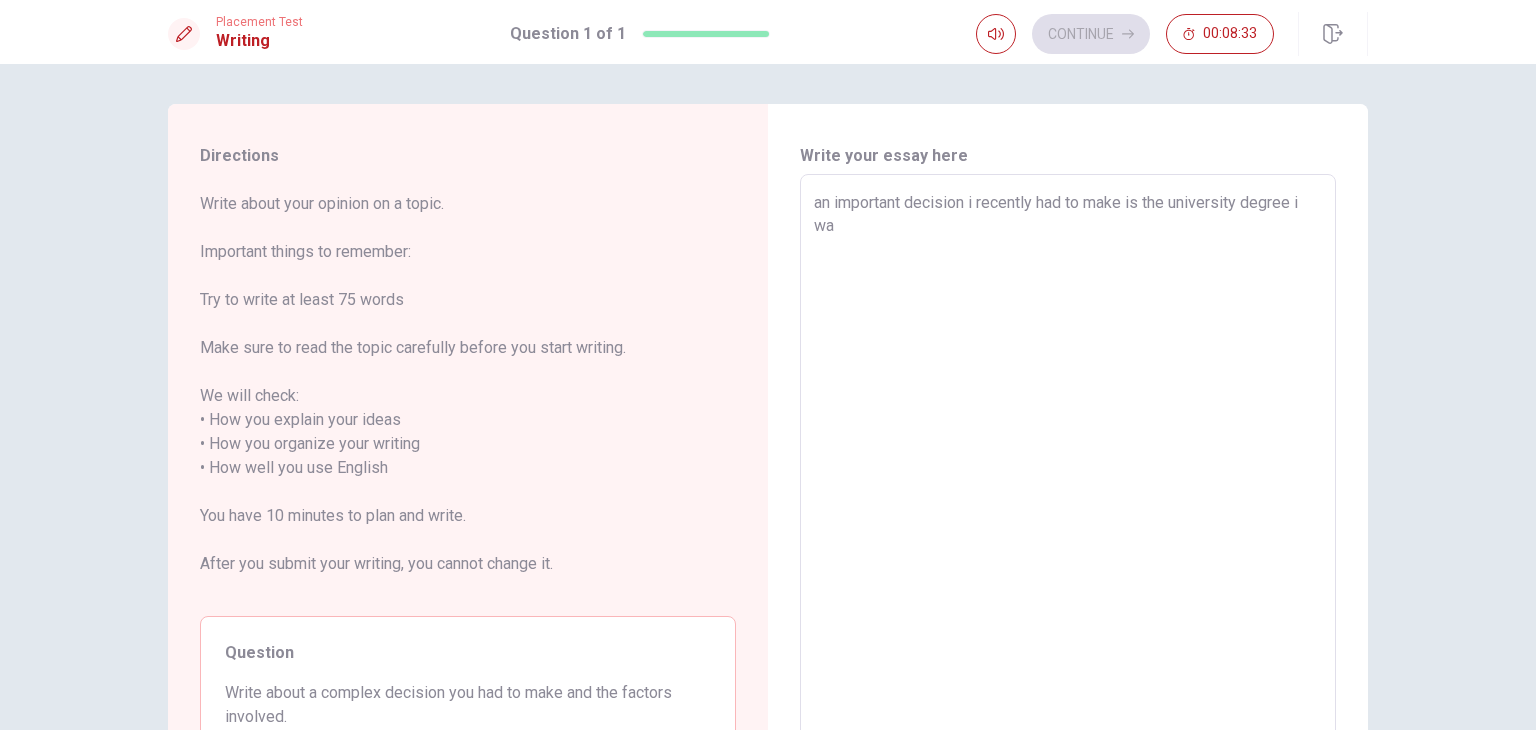 type on "x" 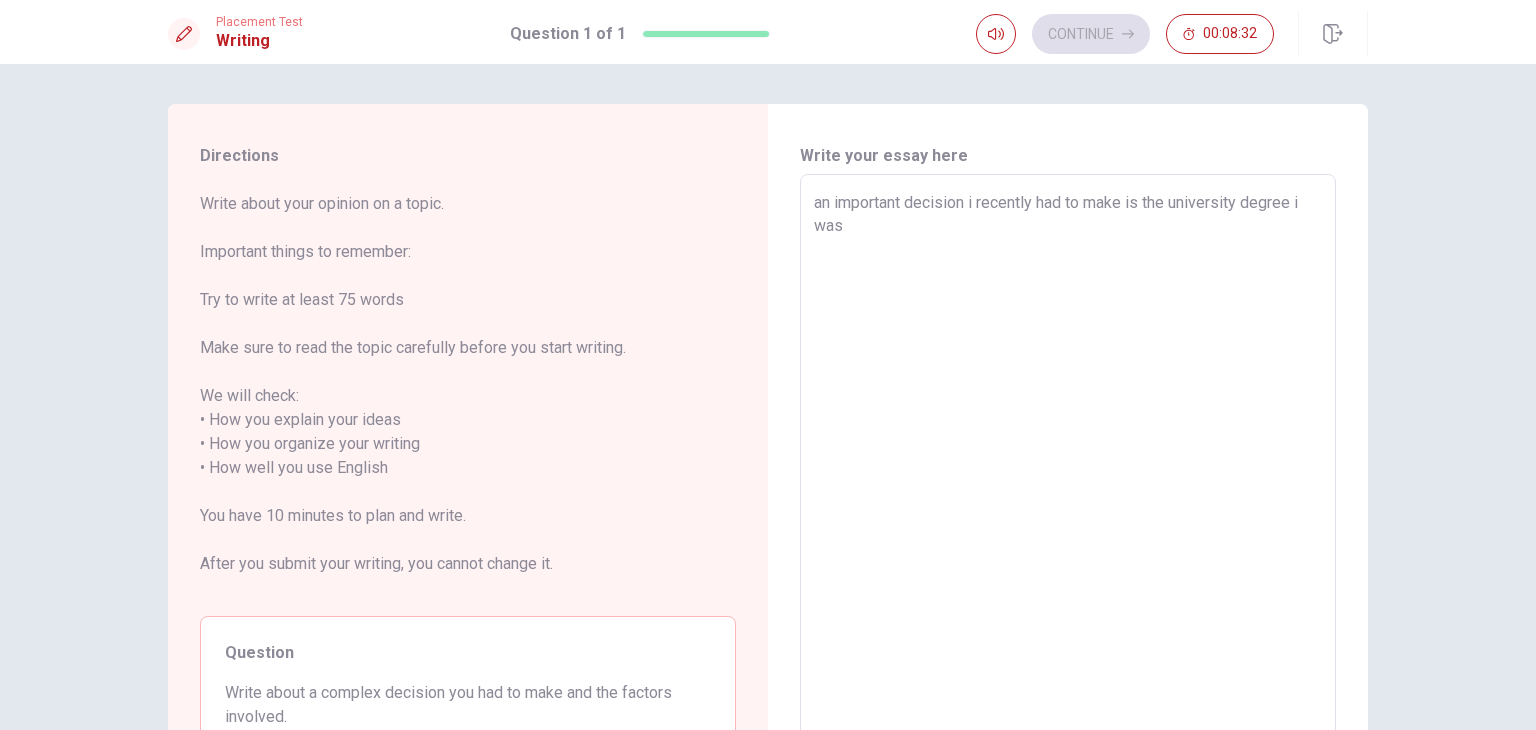 type on "x" 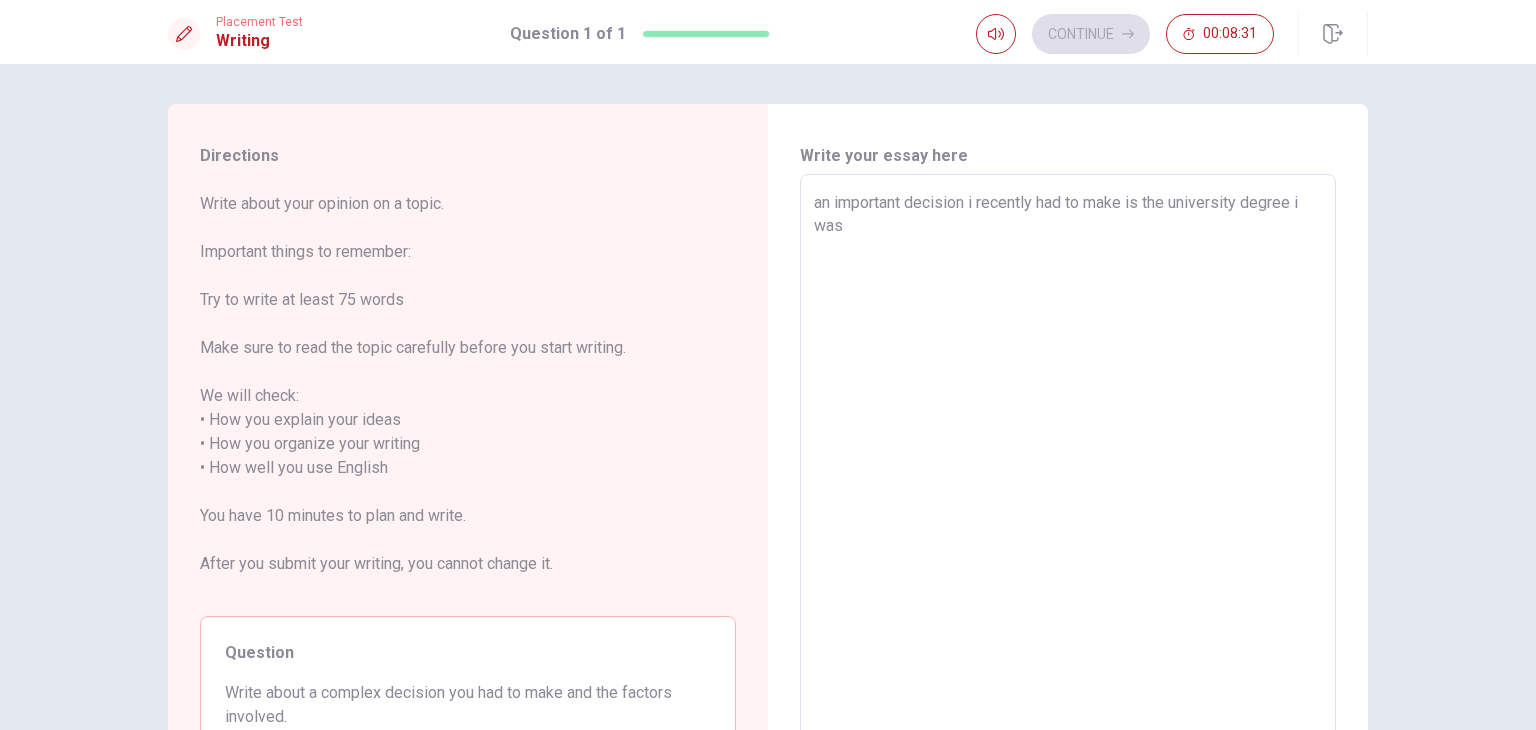 click on "an important decision i recently had to make is the university degree i was" at bounding box center (1068, 468) 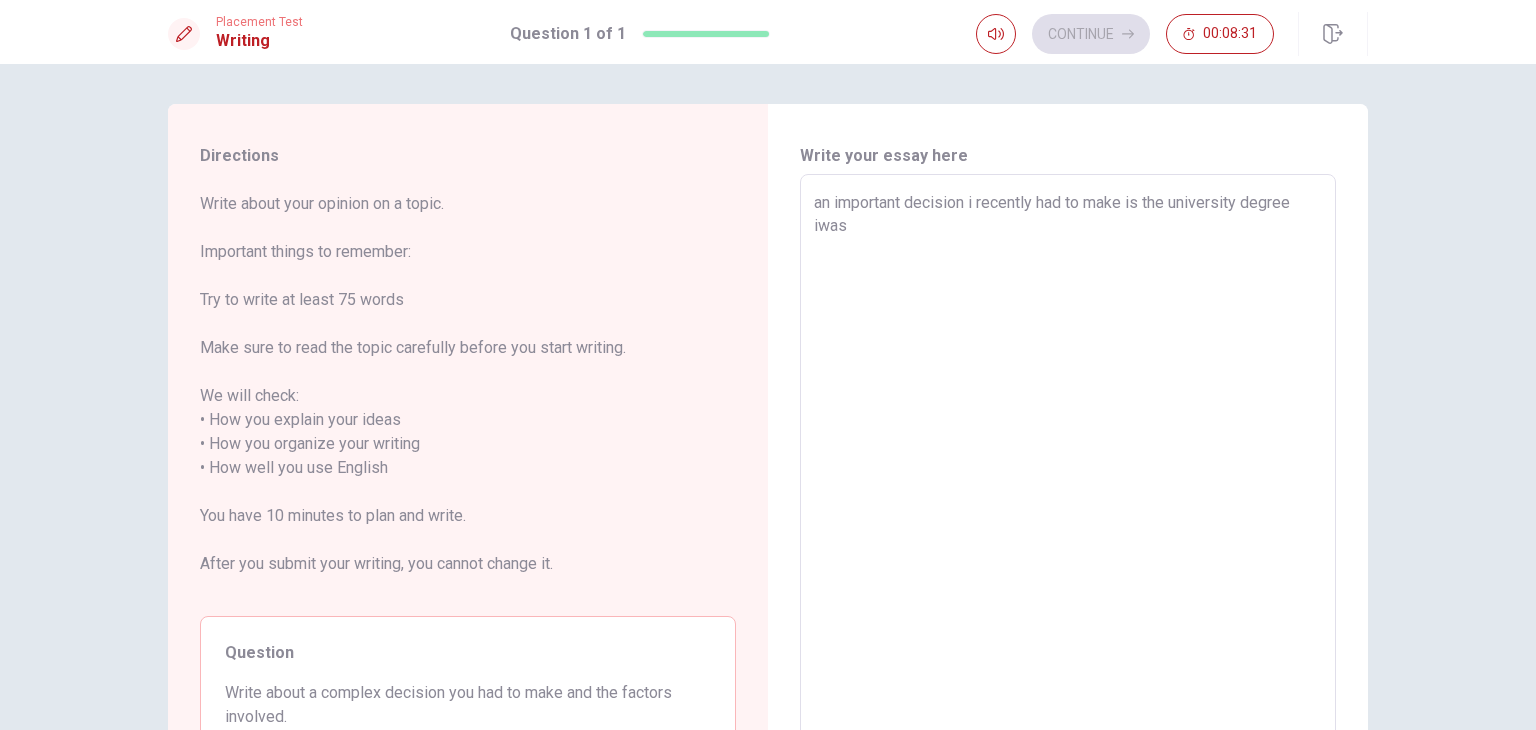 type on "x" 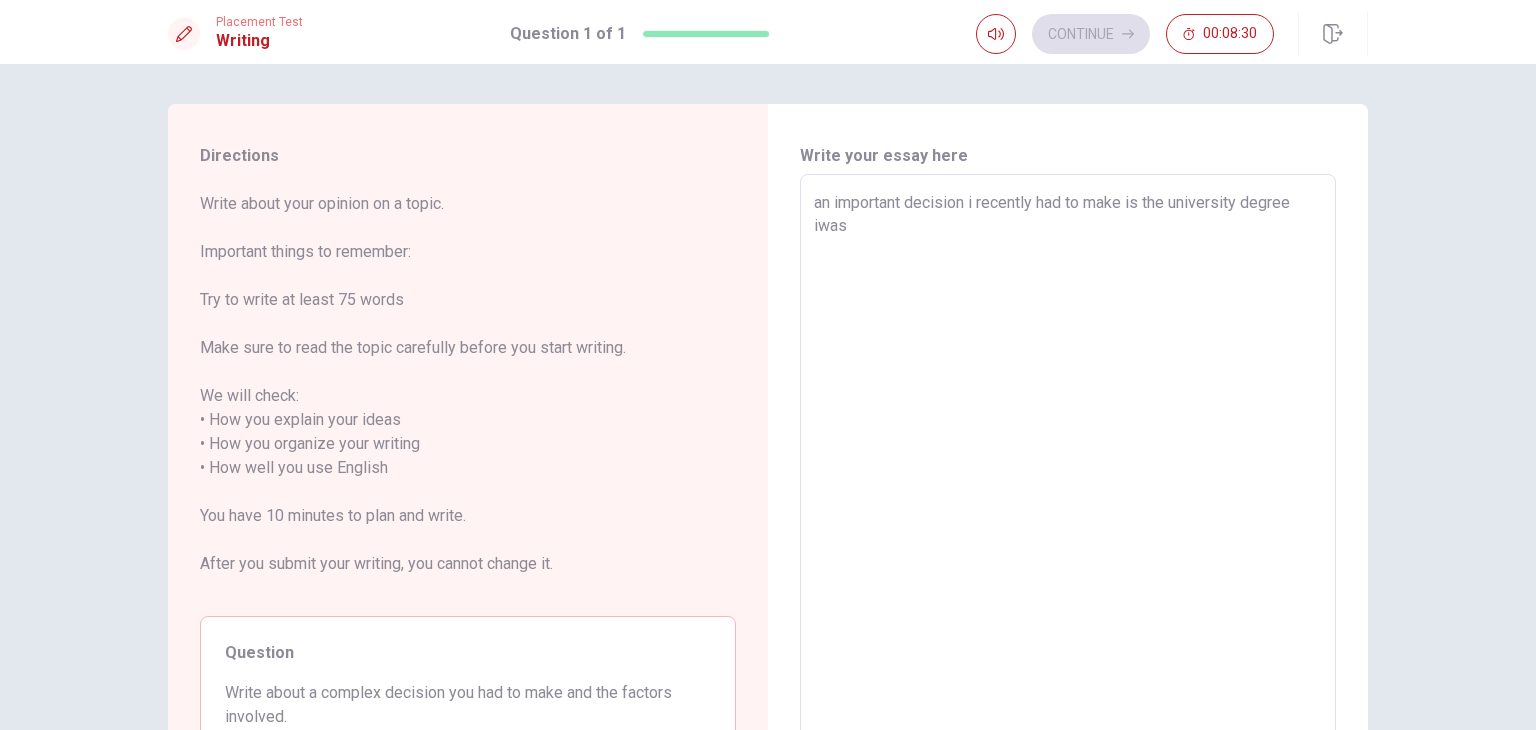 type on "an important decision i recently had to make is the university degree was" 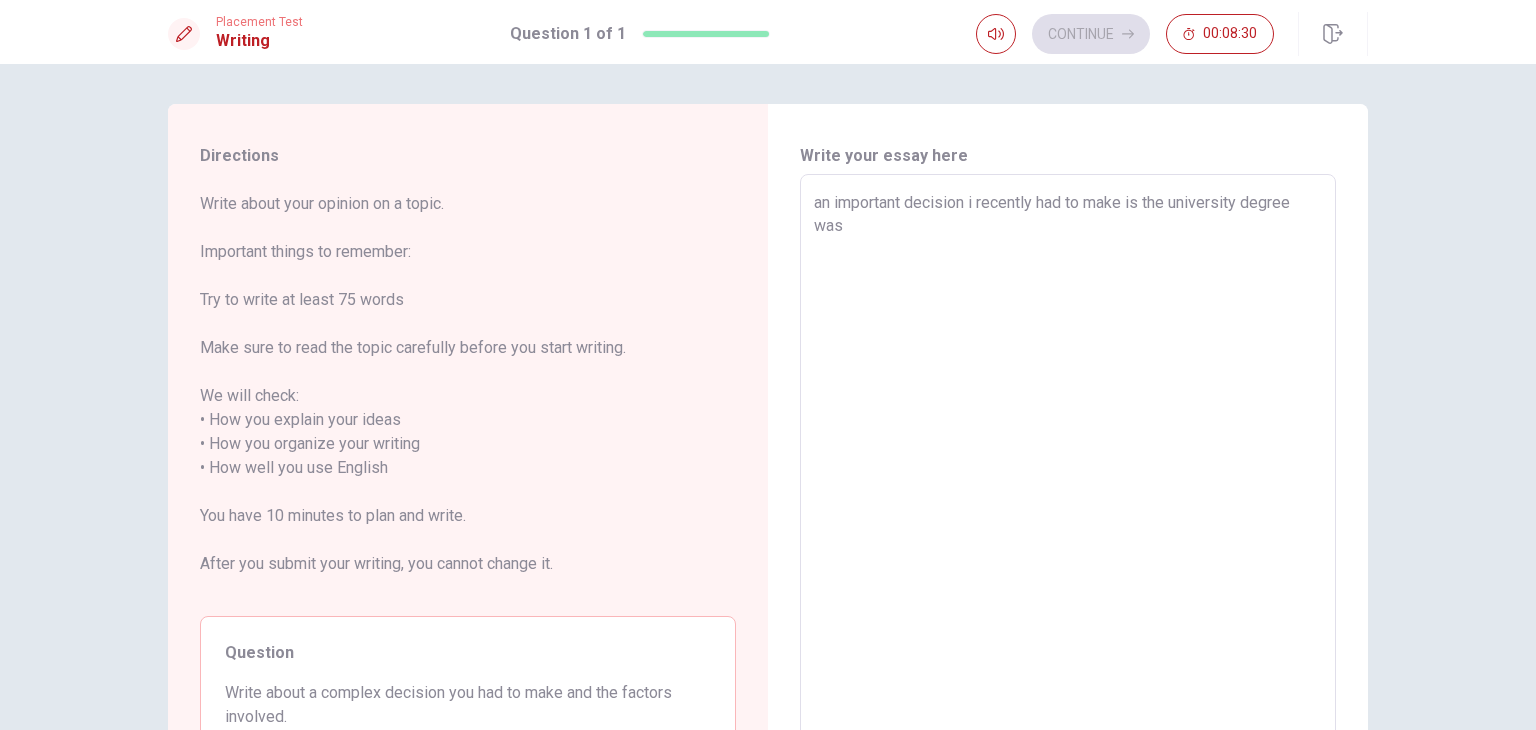 type on "x" 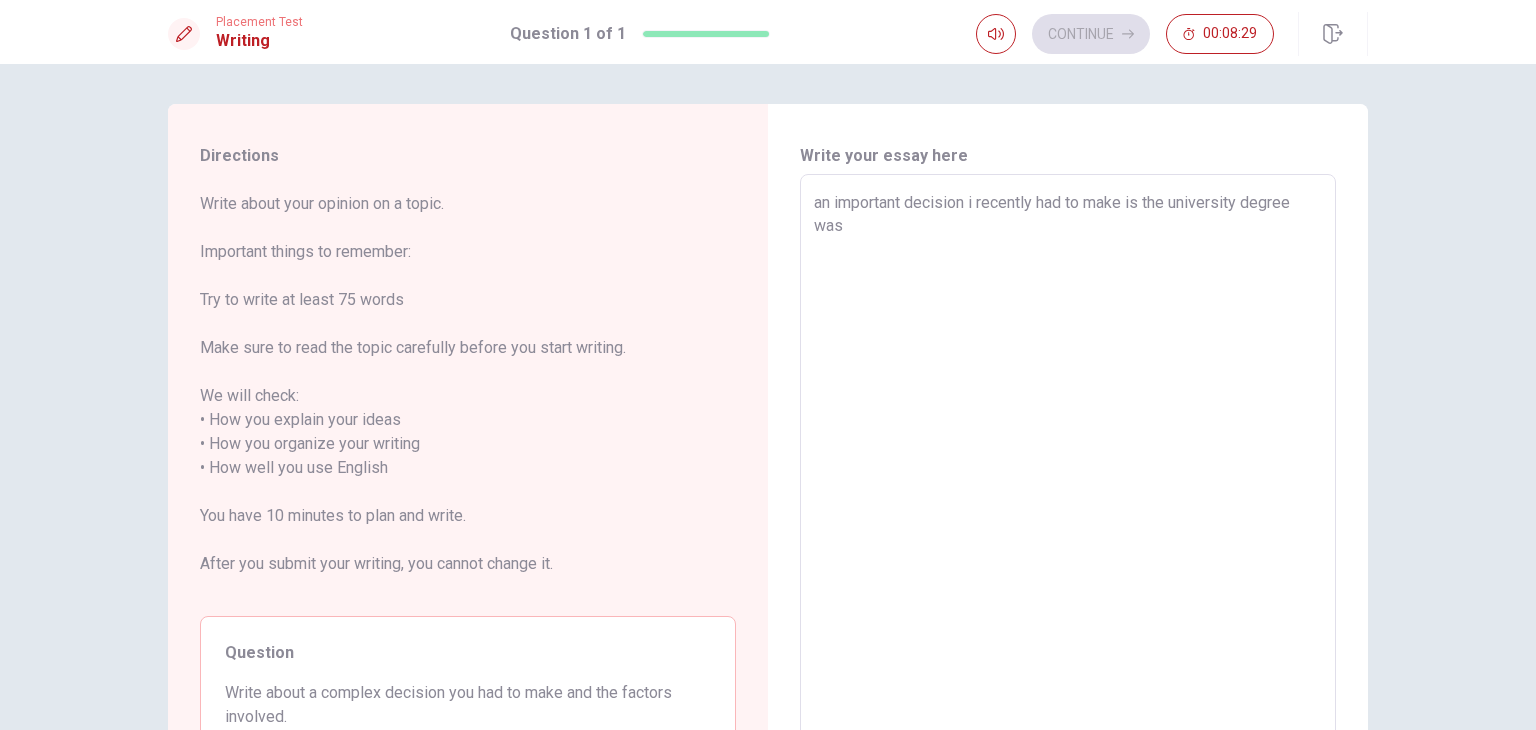 type on "an important decision i recently had to make is the university degree Iwas" 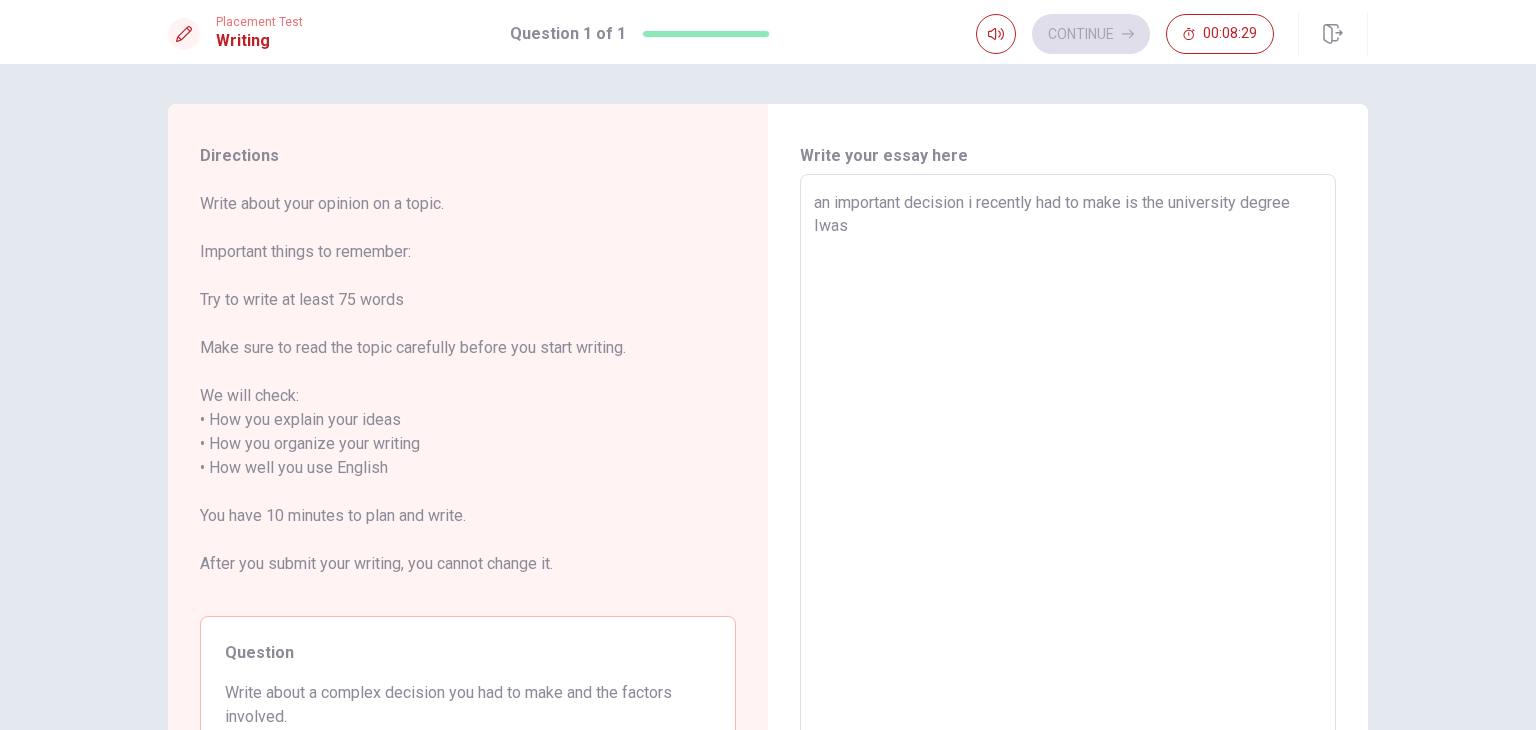 type on "x" 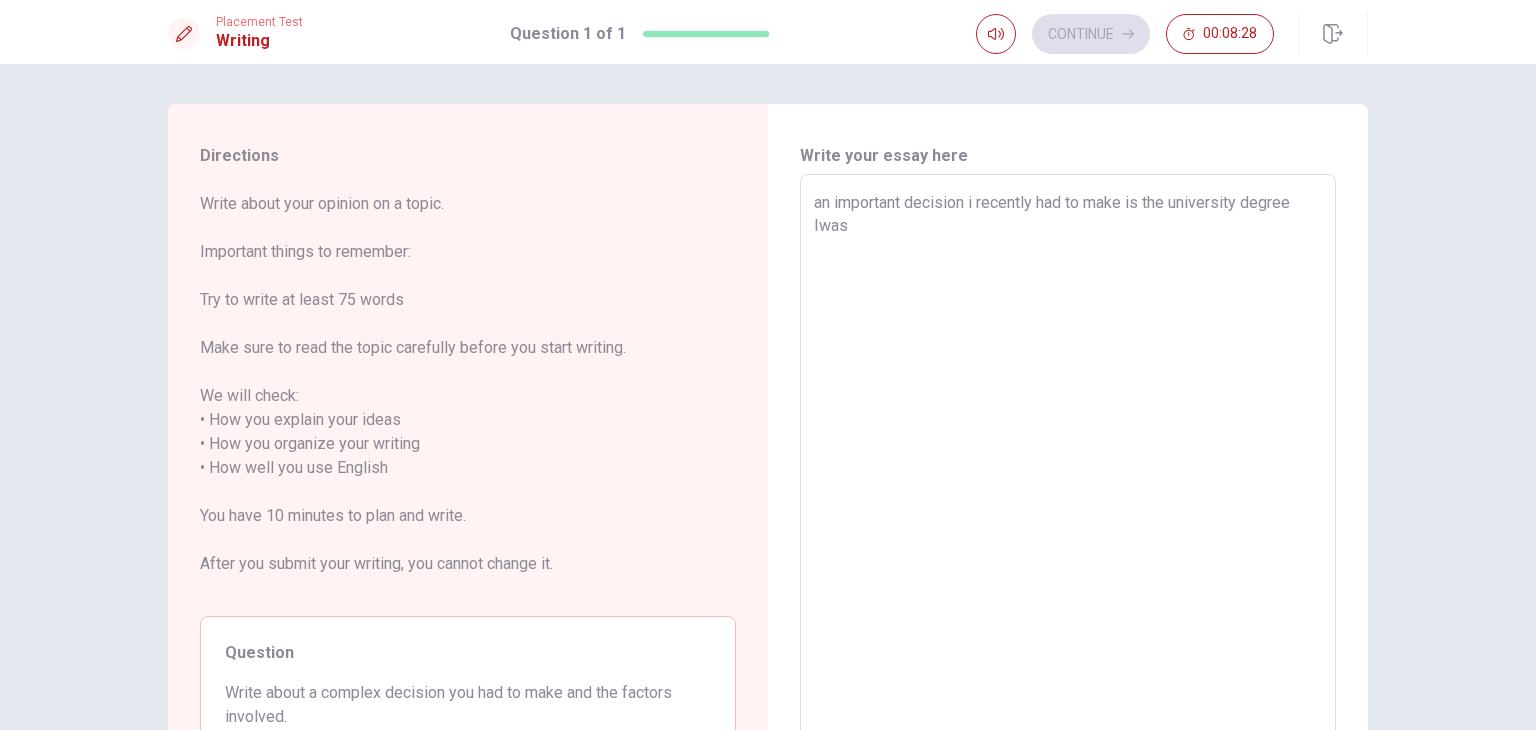 type on "an important decision i recently had to make is the university degree I was" 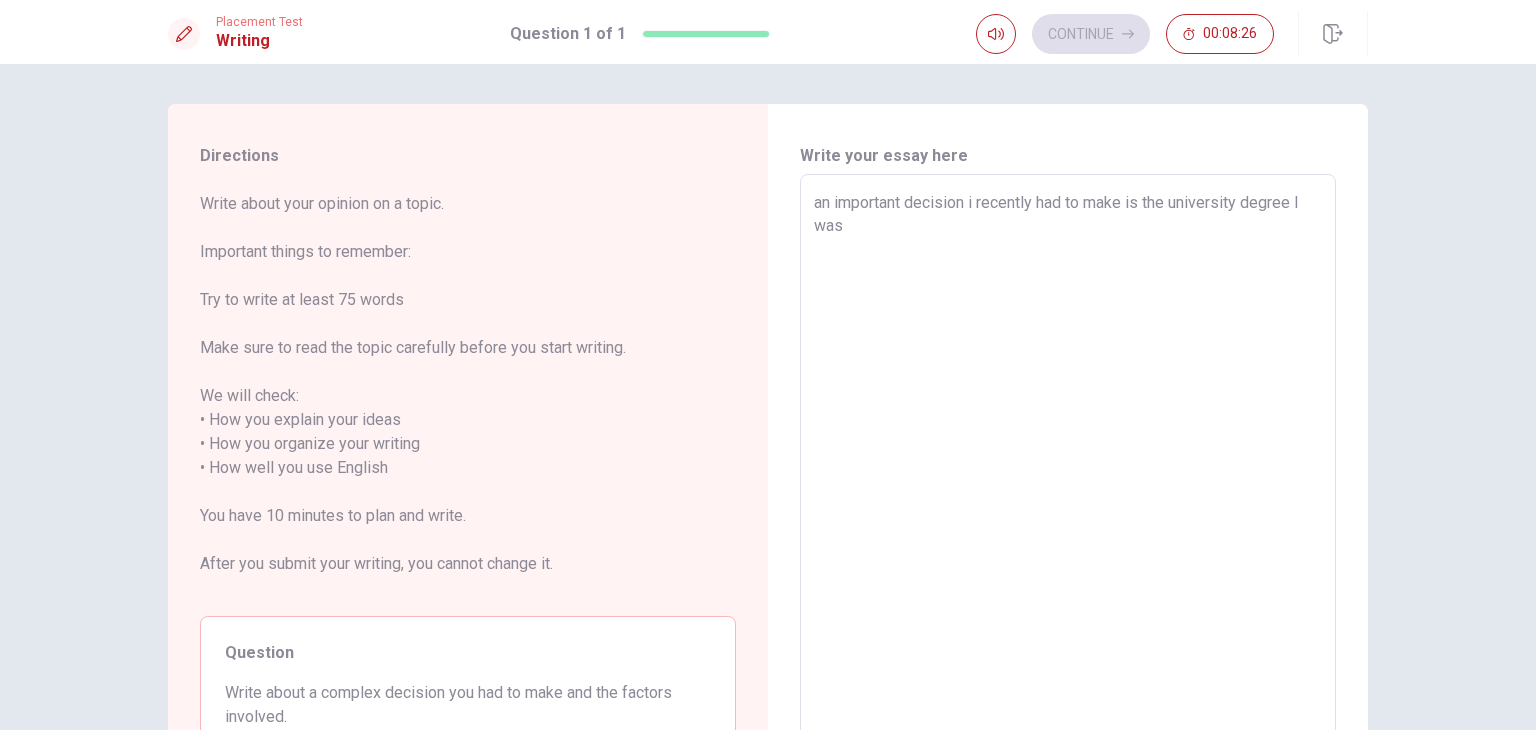 click on "an important decision i recently had to make is the university degree I was" at bounding box center (1068, 468) 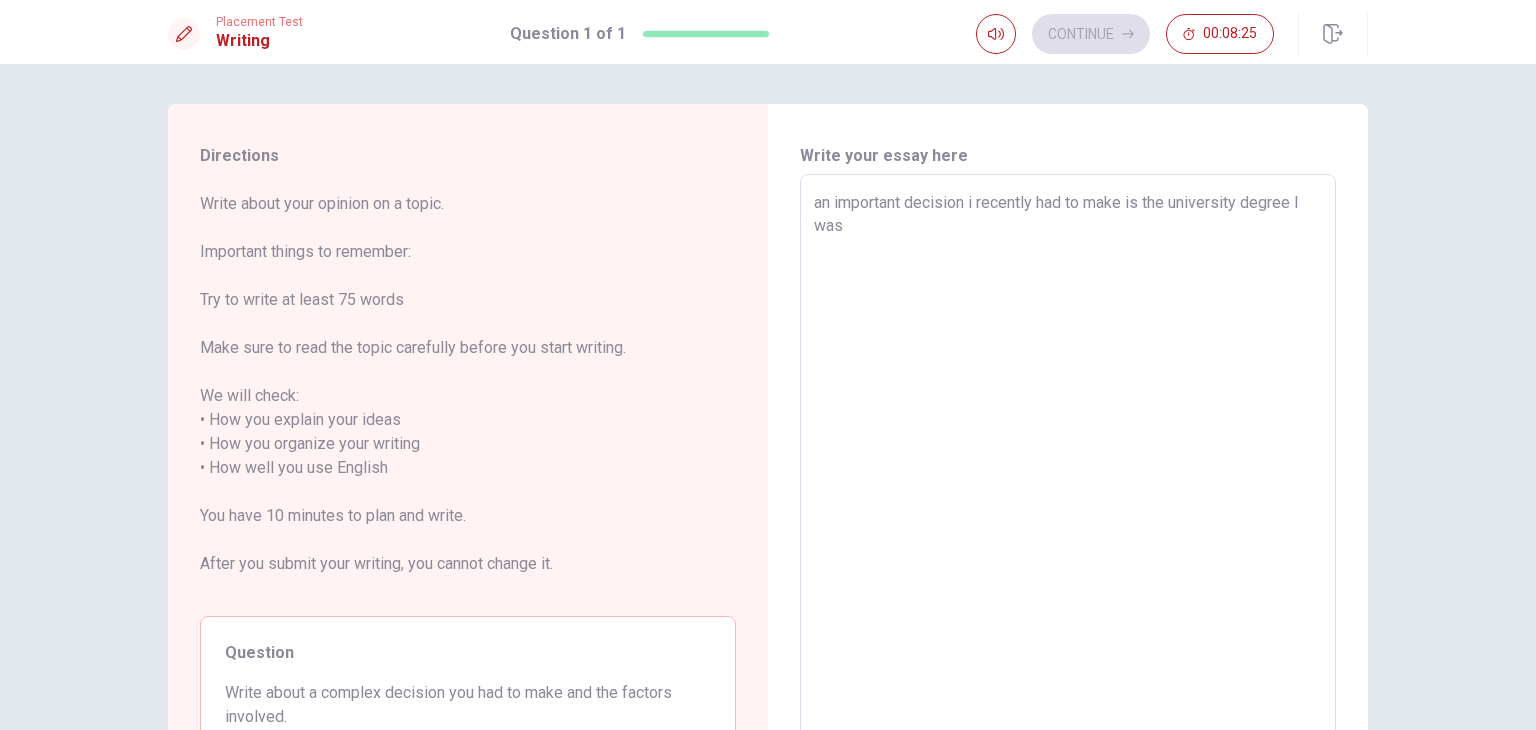 type on "n important decision i recently had to make is the university degree I was" 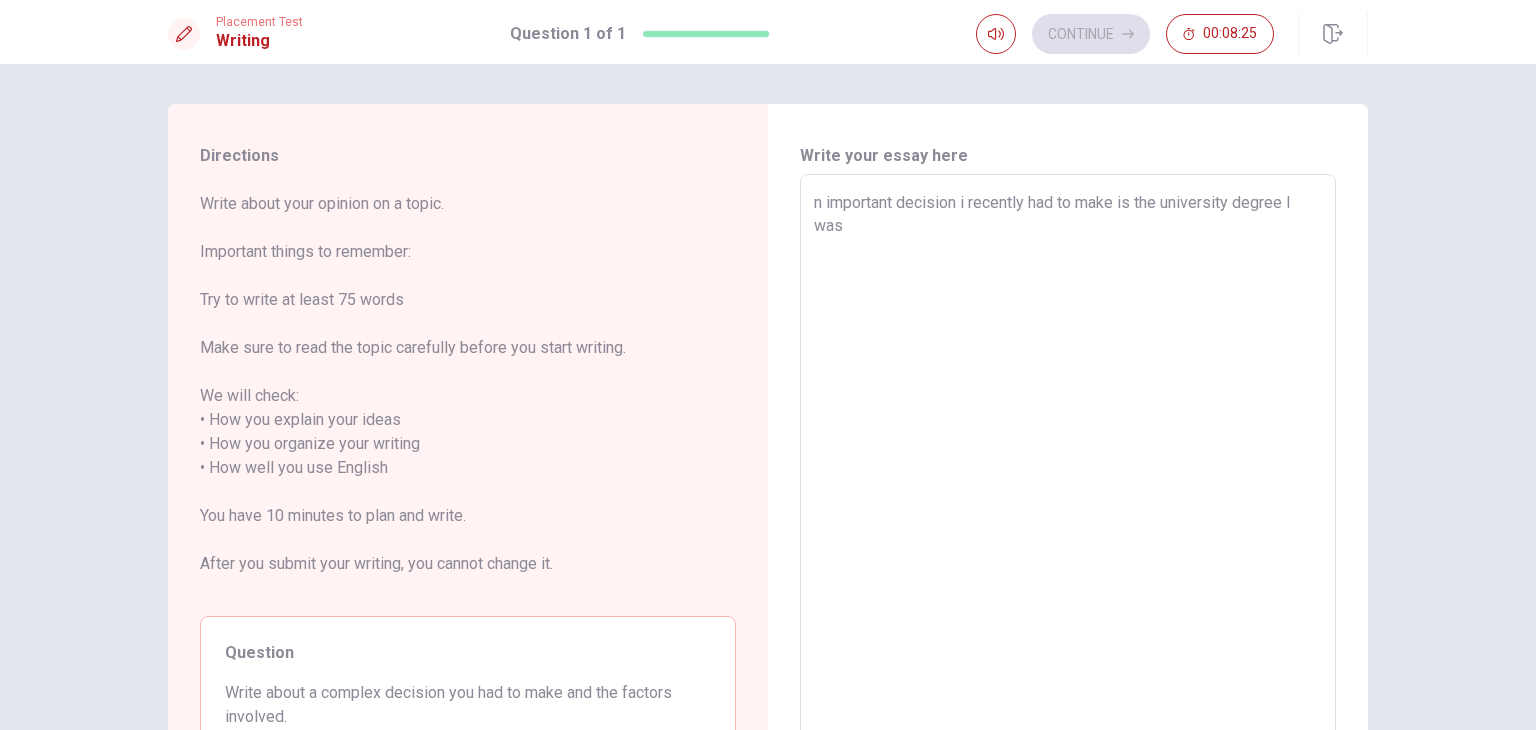 type on "x" 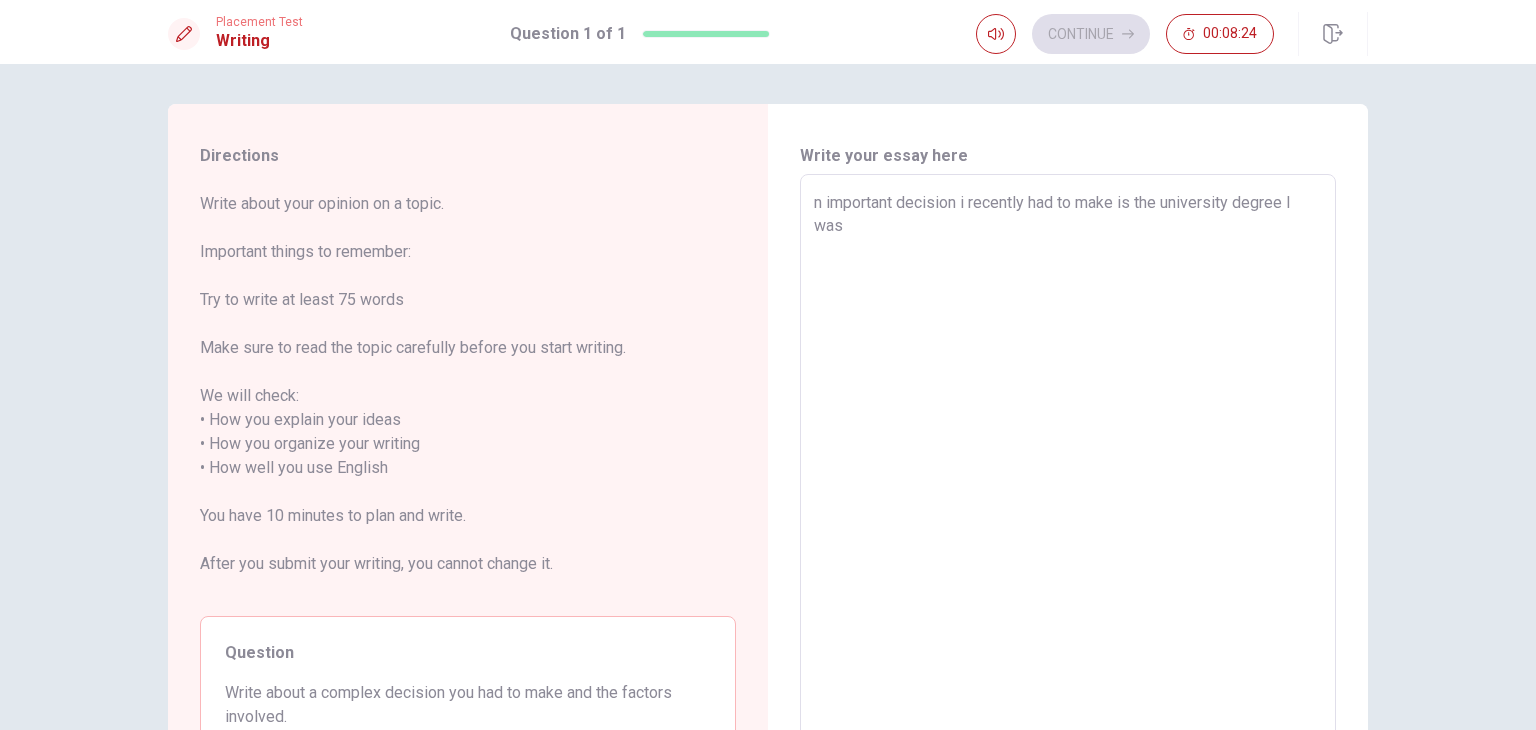 type on "An important decision i recently had to make is the university degree I was" 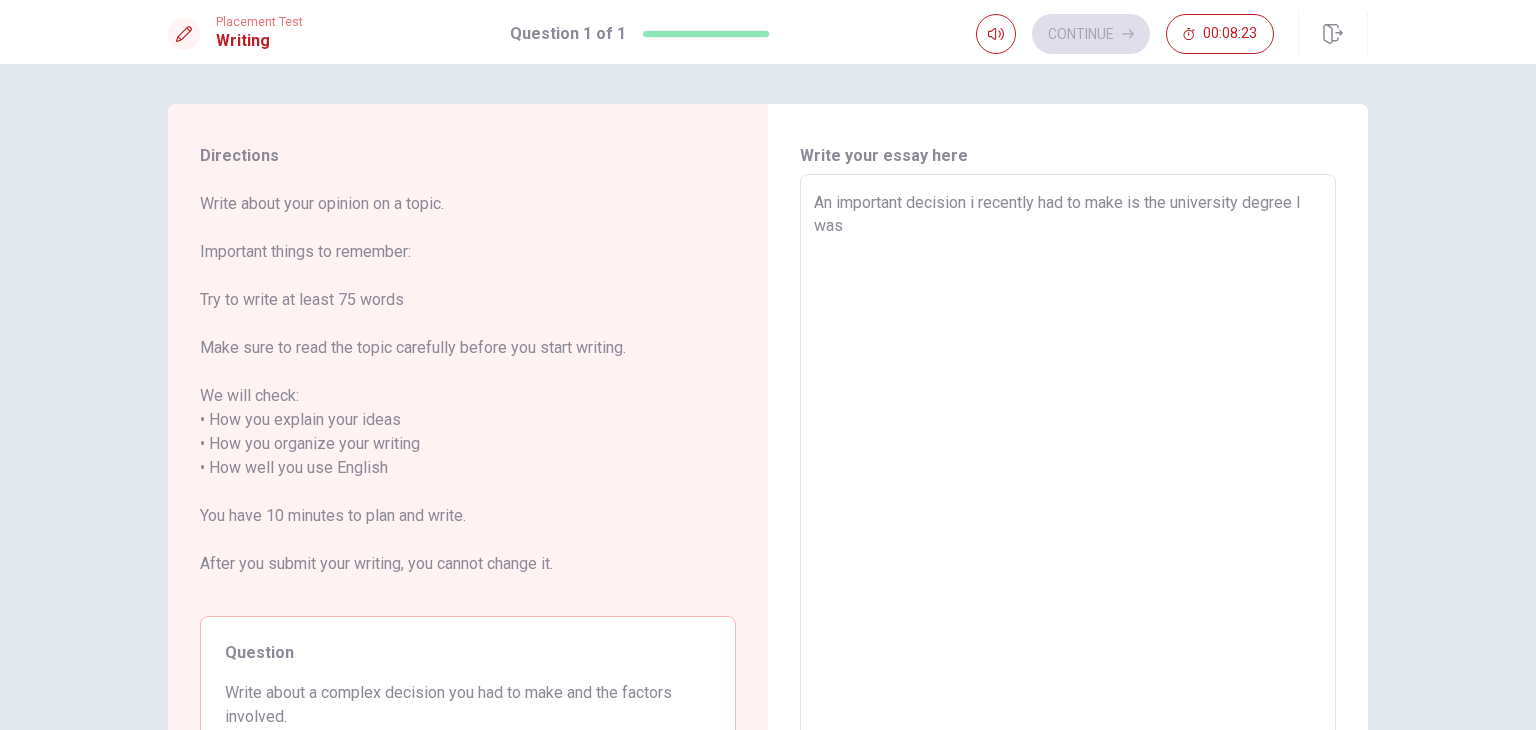 click on "An important decision i recently had to make is the university degree I was" at bounding box center [1068, 468] 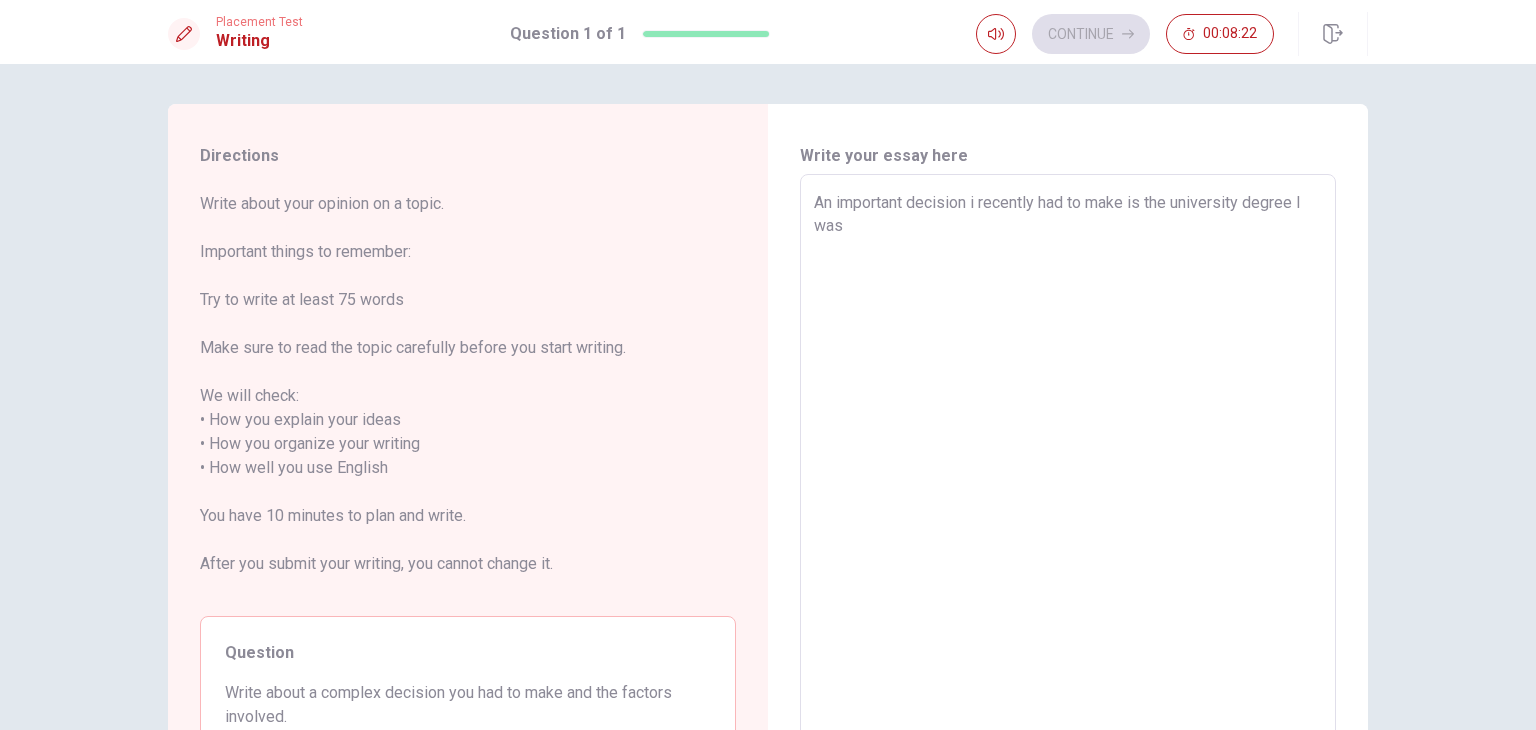 type on "x" 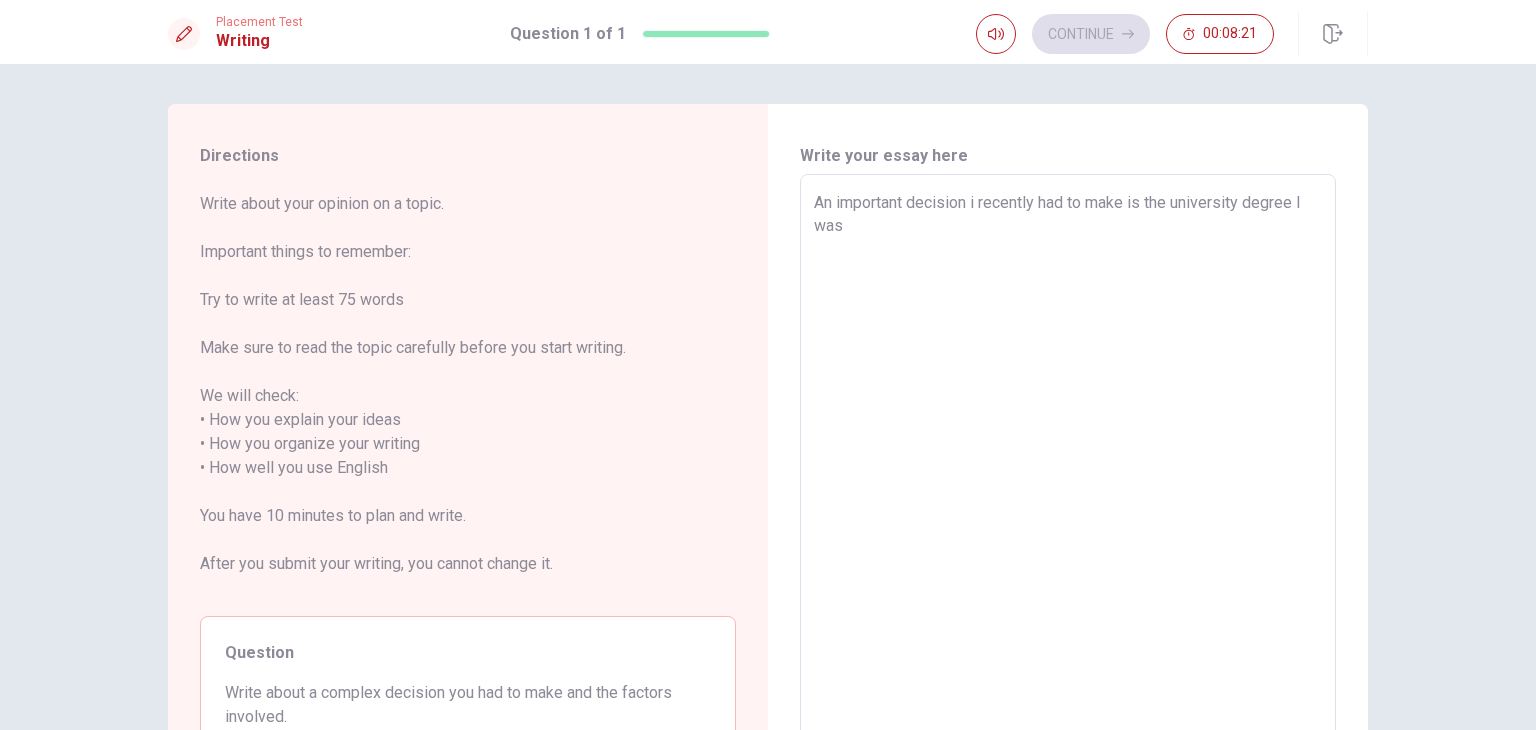 type on "An important decision i recently had to make is the university degree I was" 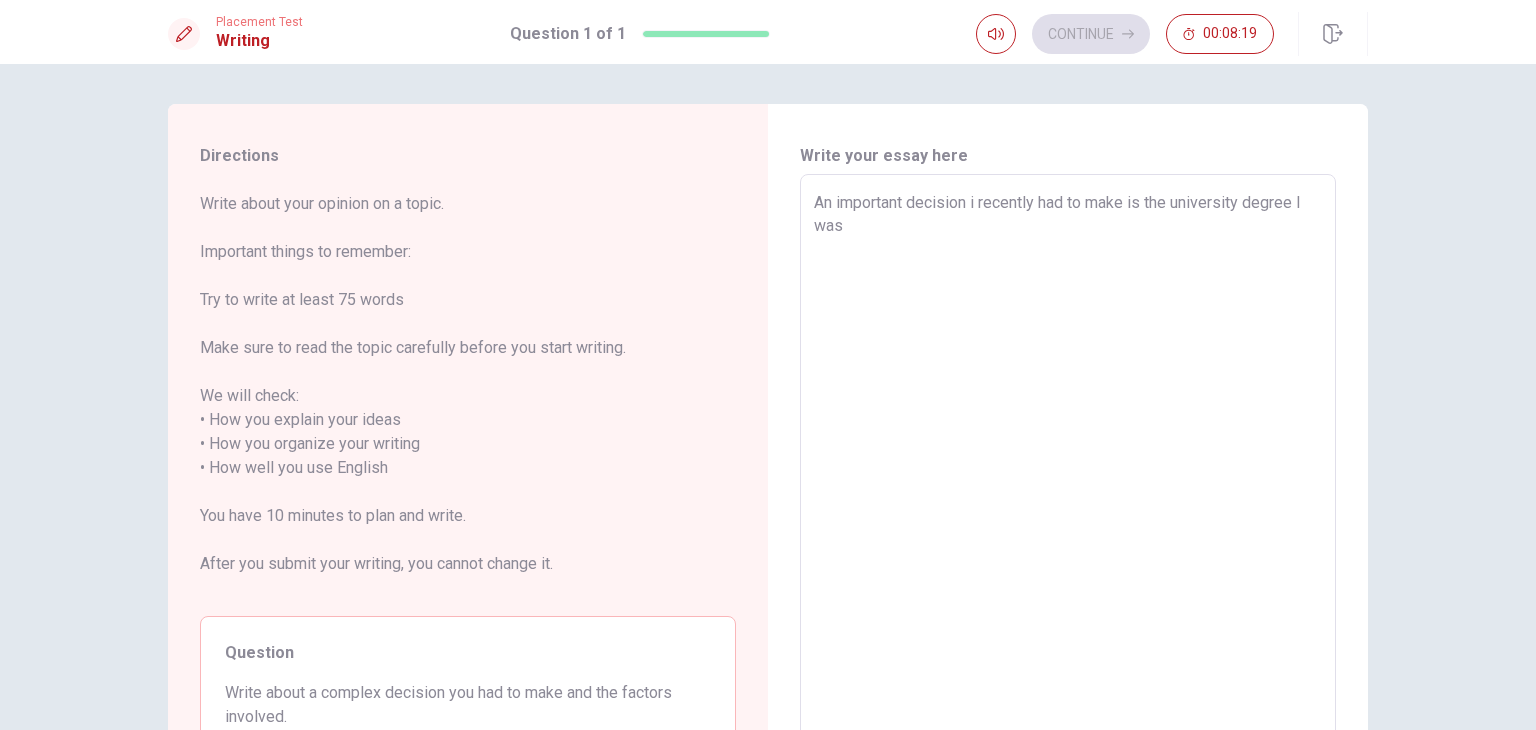 type on "x" 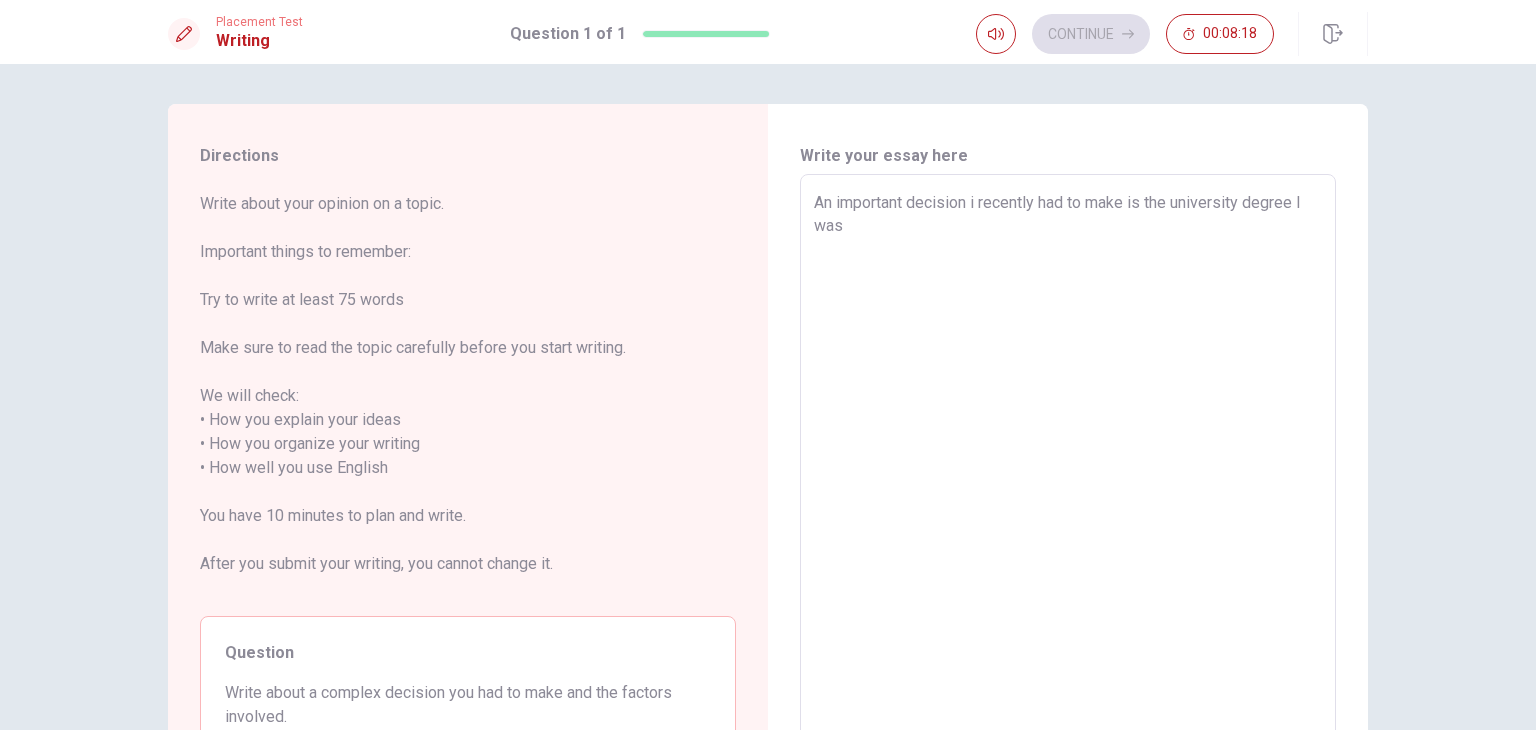 type on "An important decision i recently had to make is the university degree I was g" 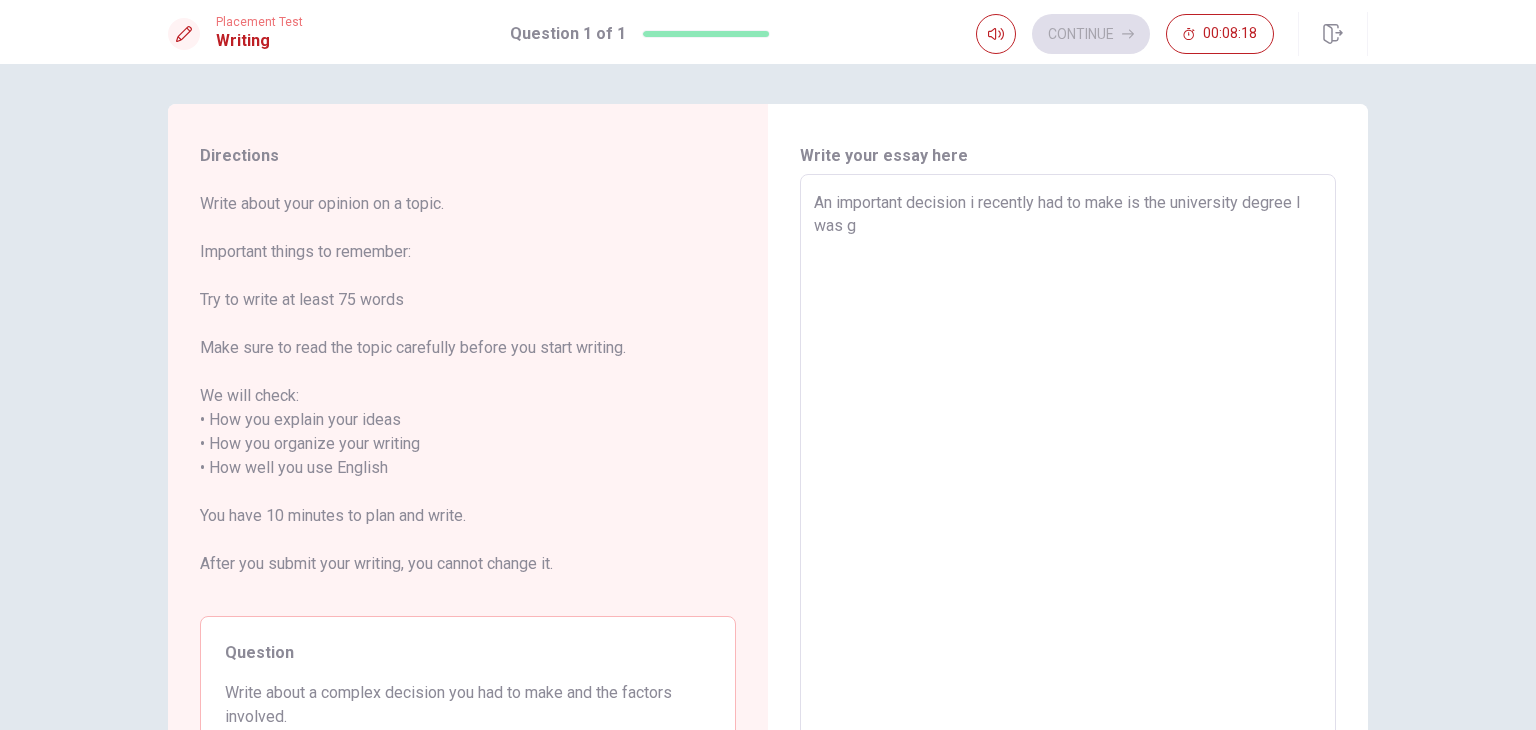 type on "x" 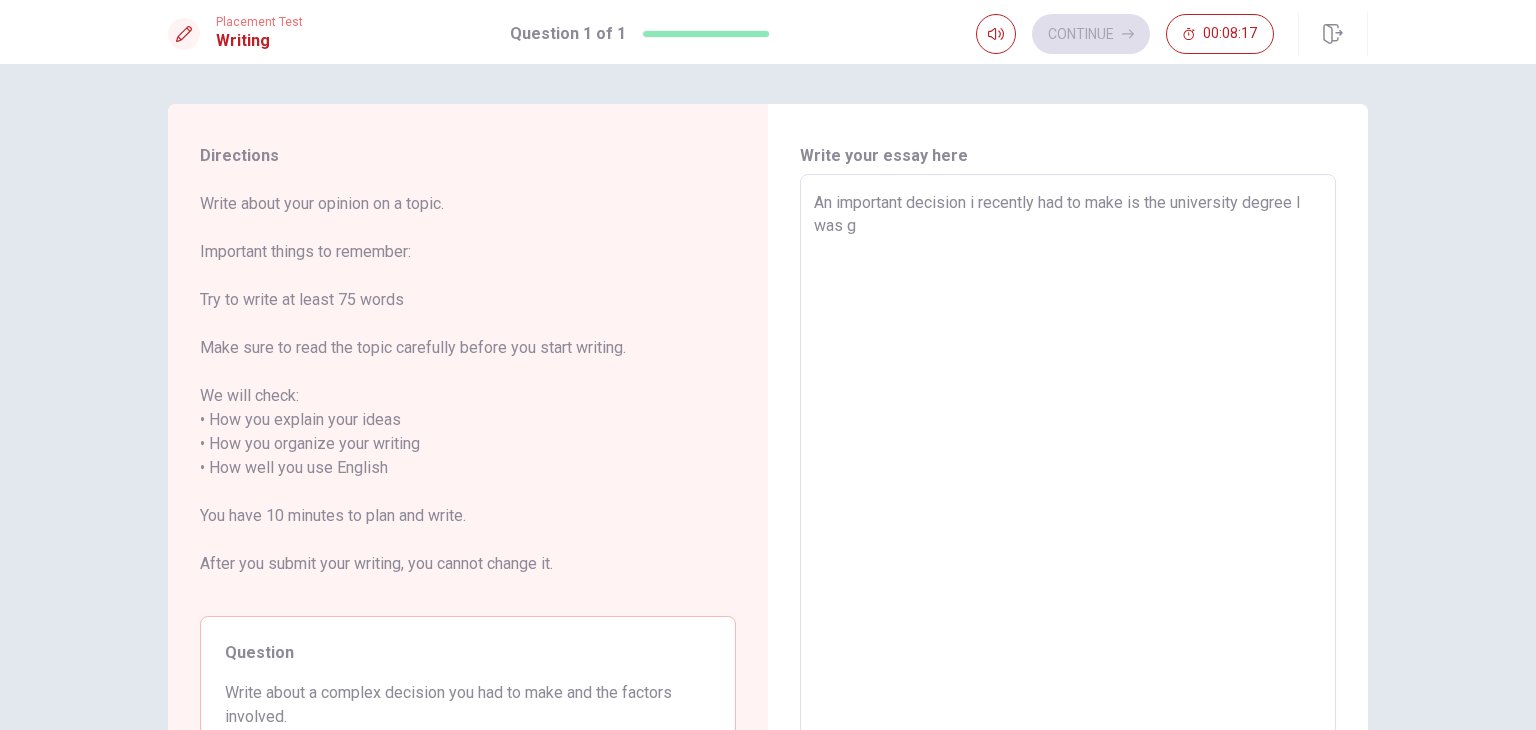type on "An important decision i recently had to make is the university degree I was go" 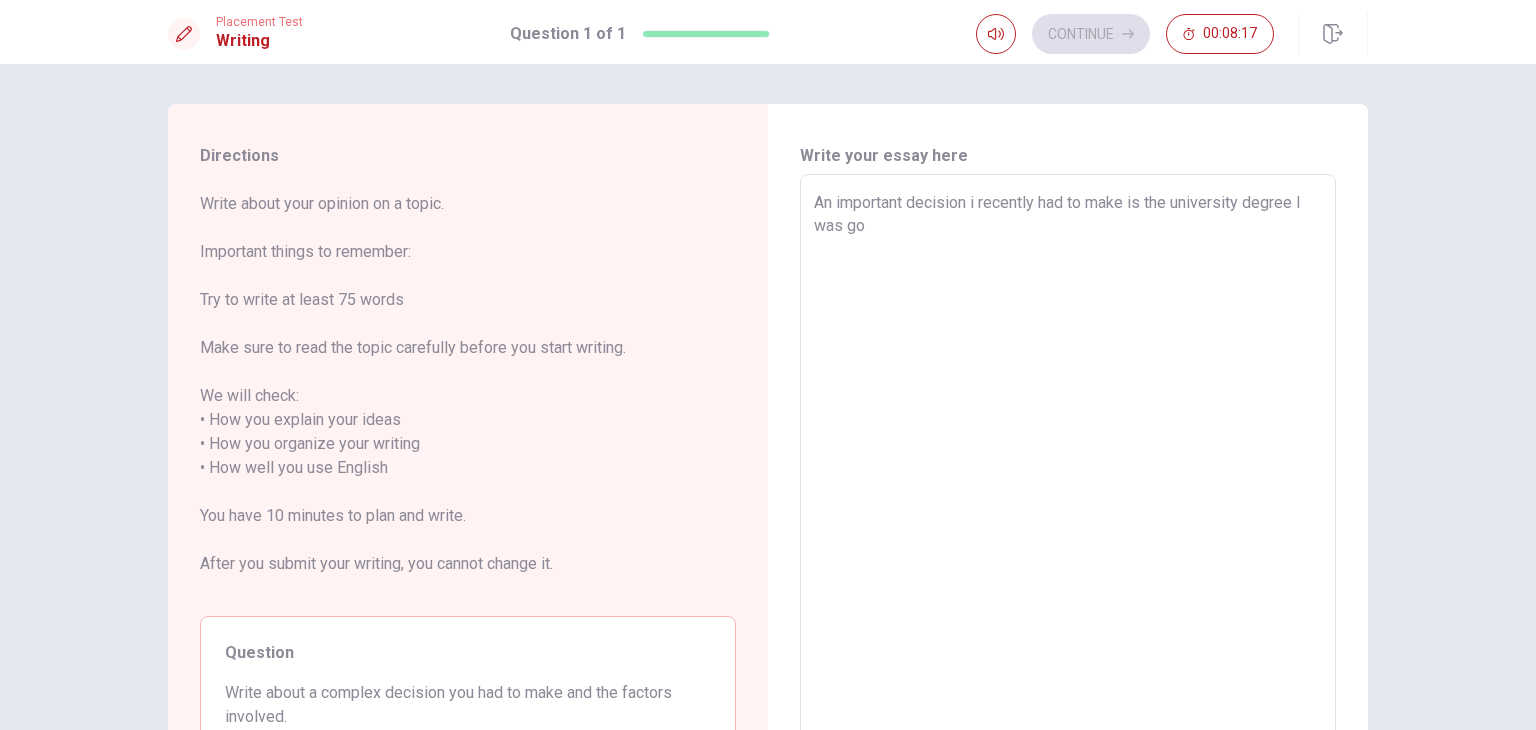 type on "x" 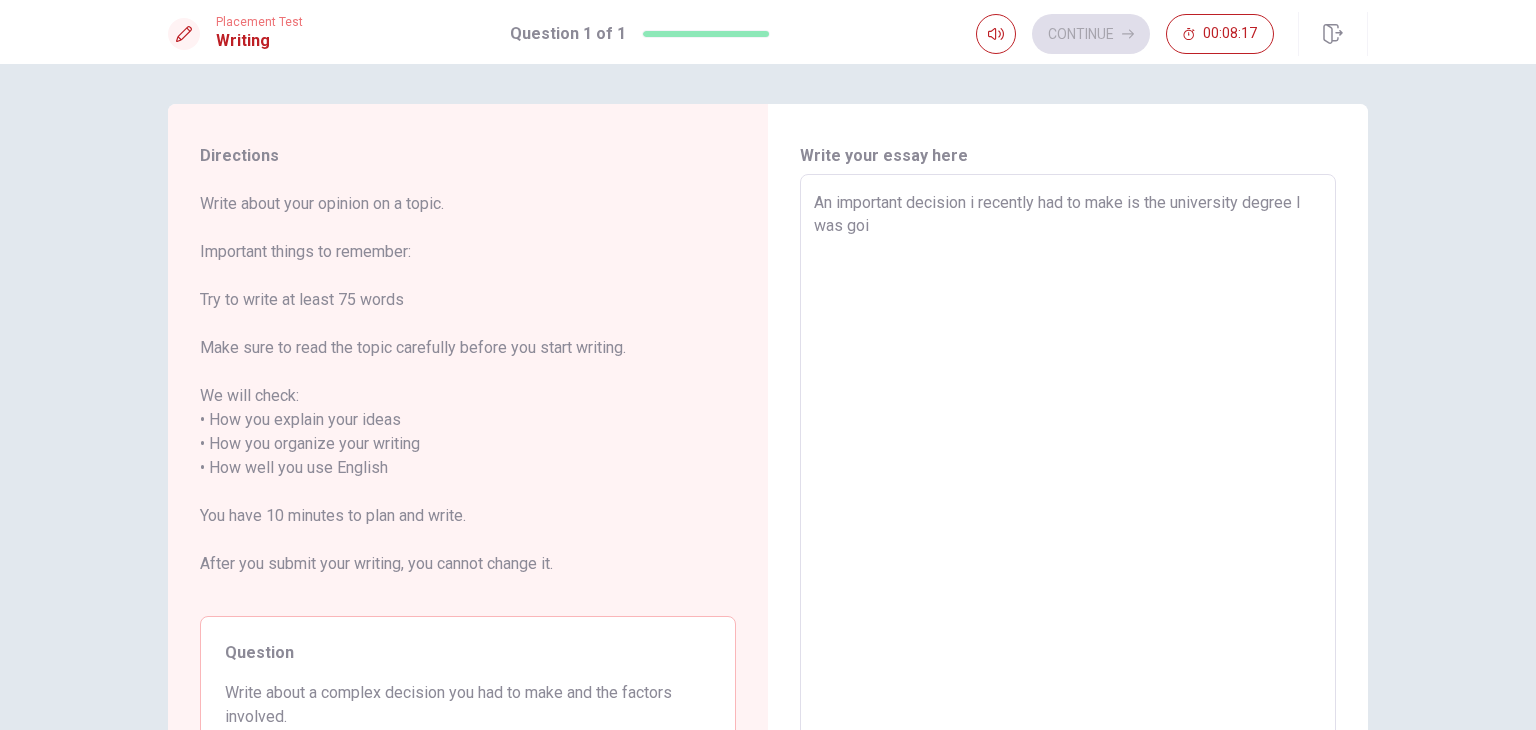 type on "x" 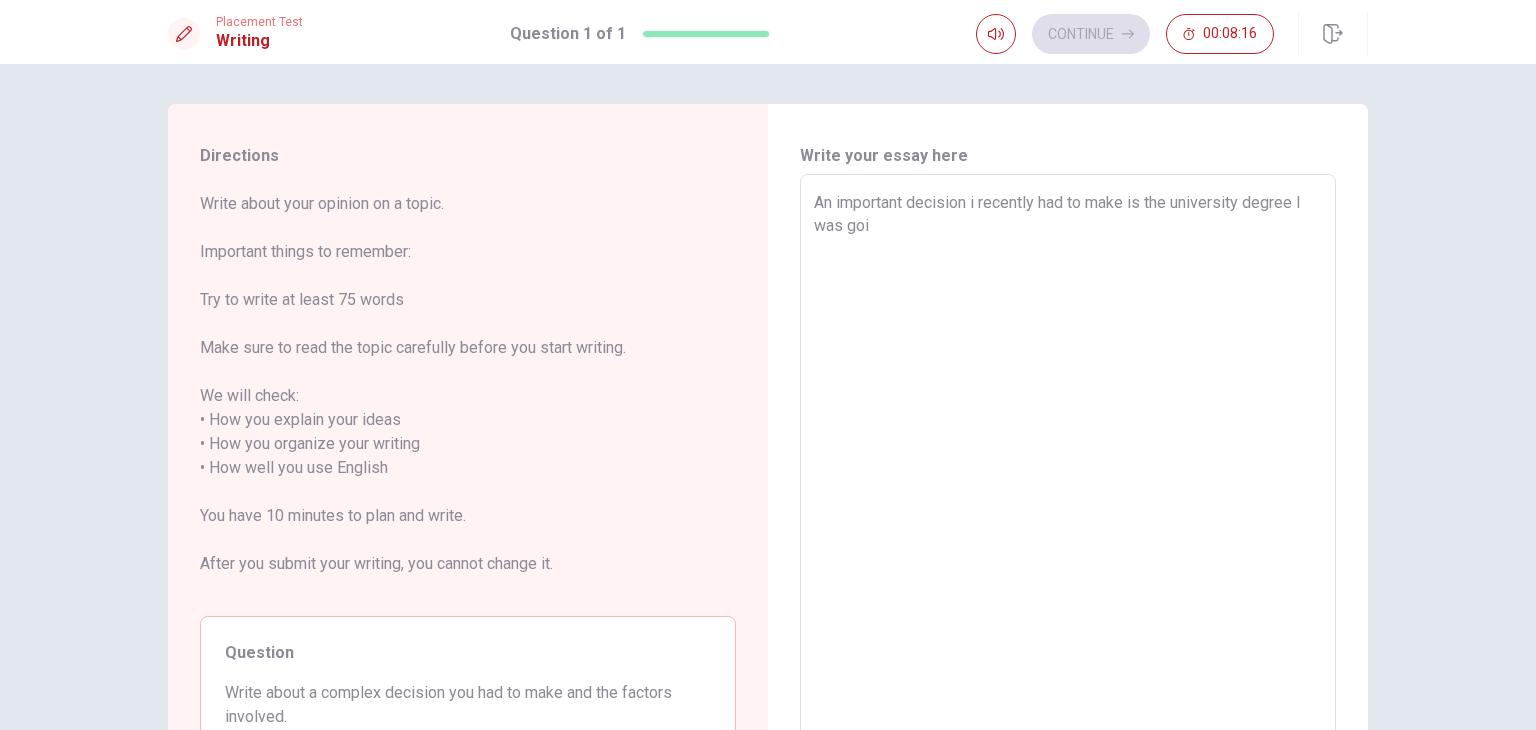 type on "An important decision i recently had to make is the university degree I was goig" 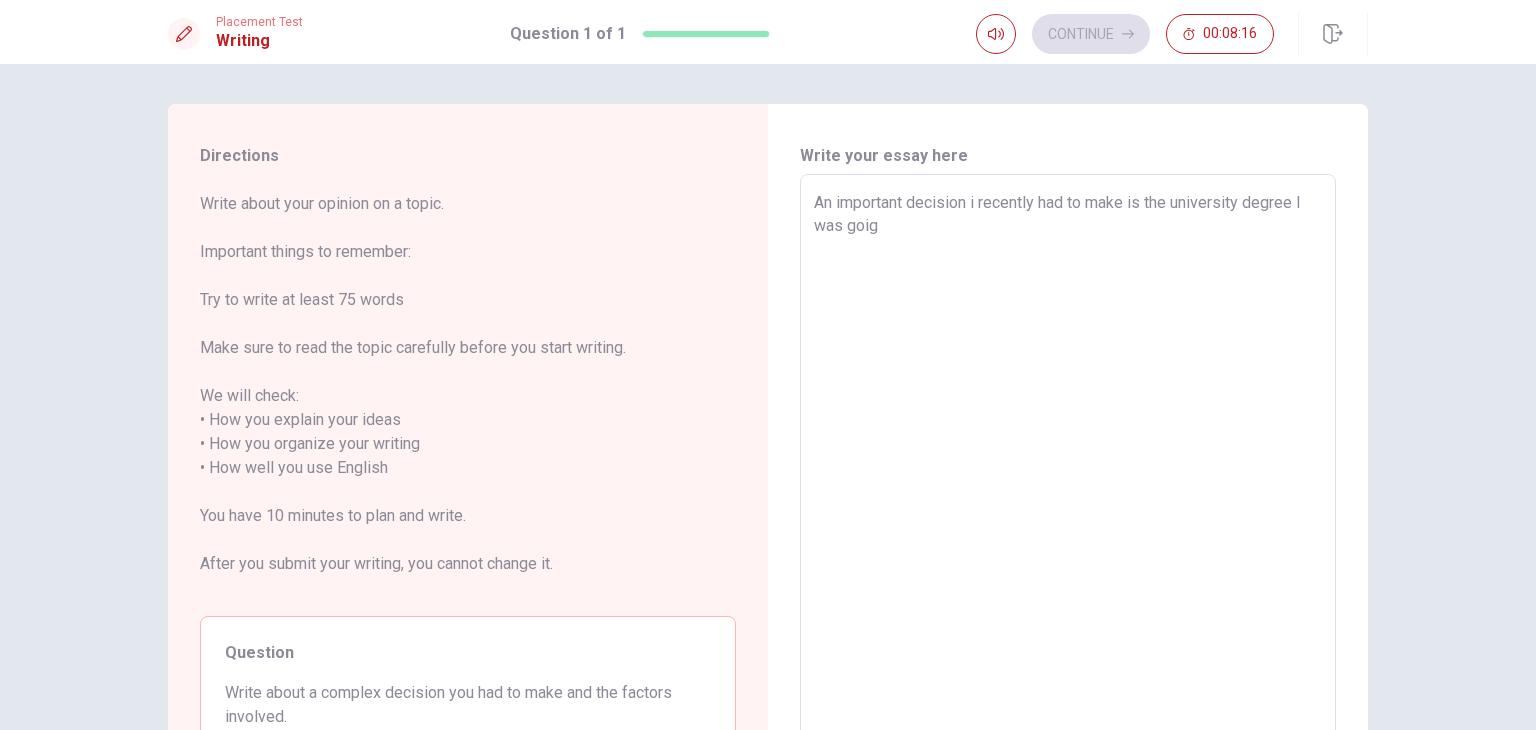 type on "x" 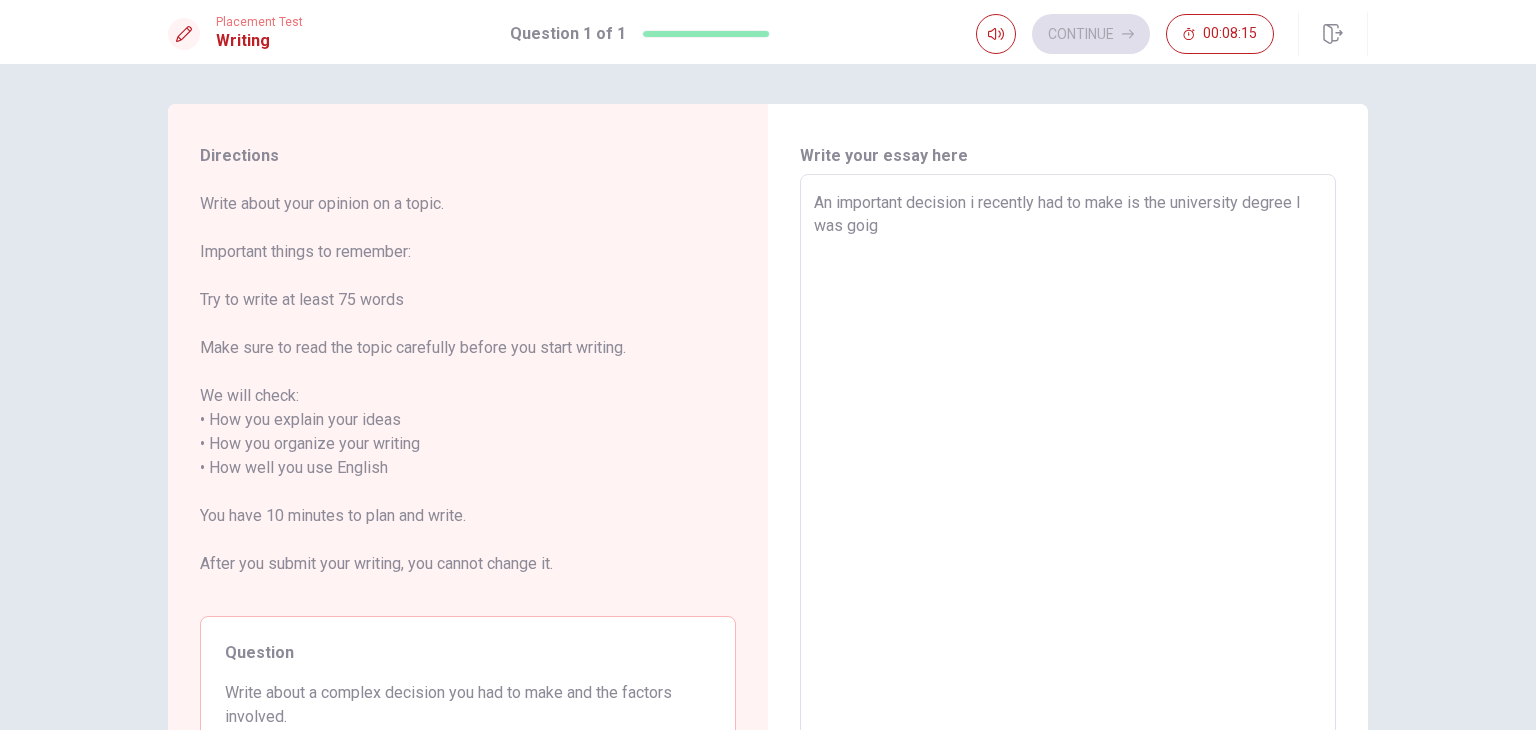 type on "An important decision i recently had to make is the university degree I was goi" 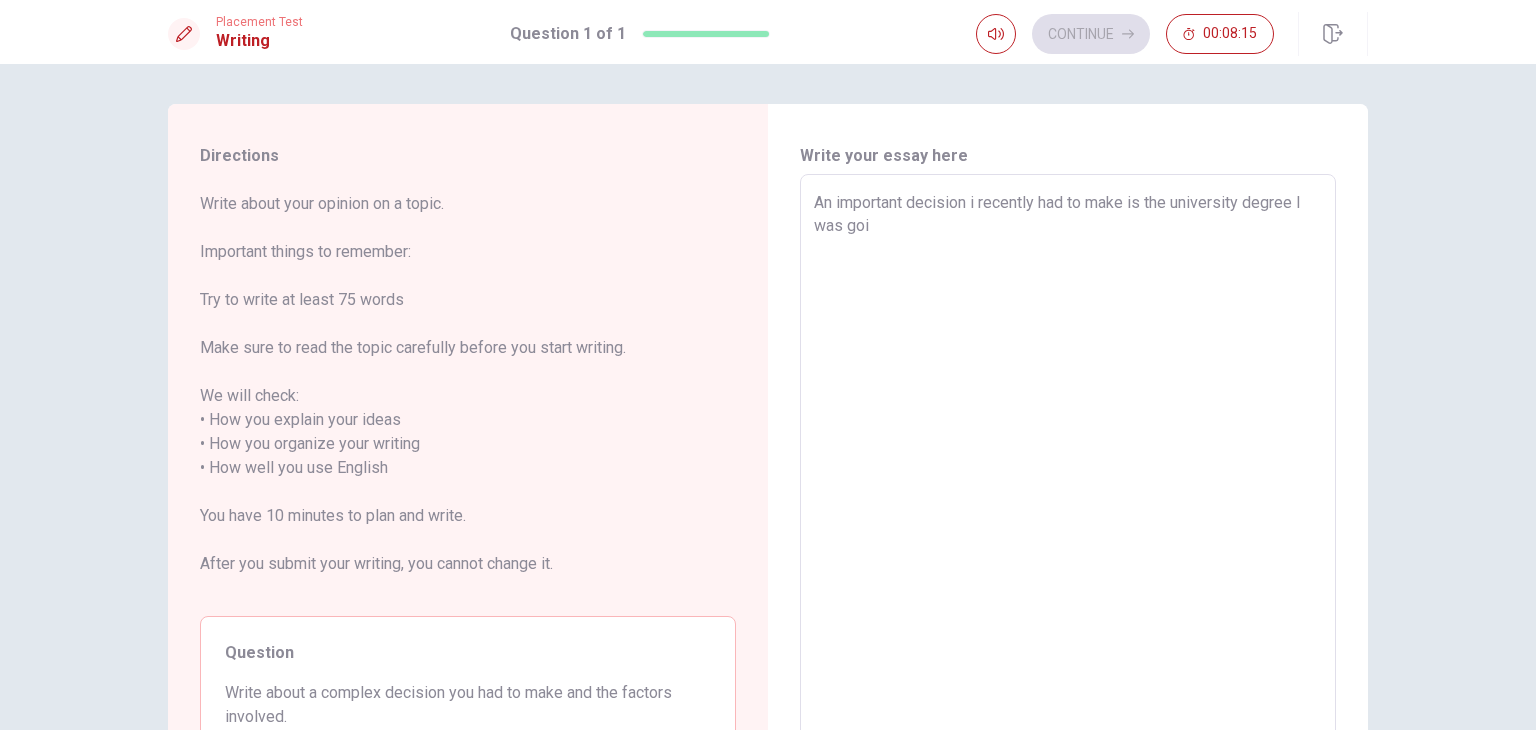 type on "x" 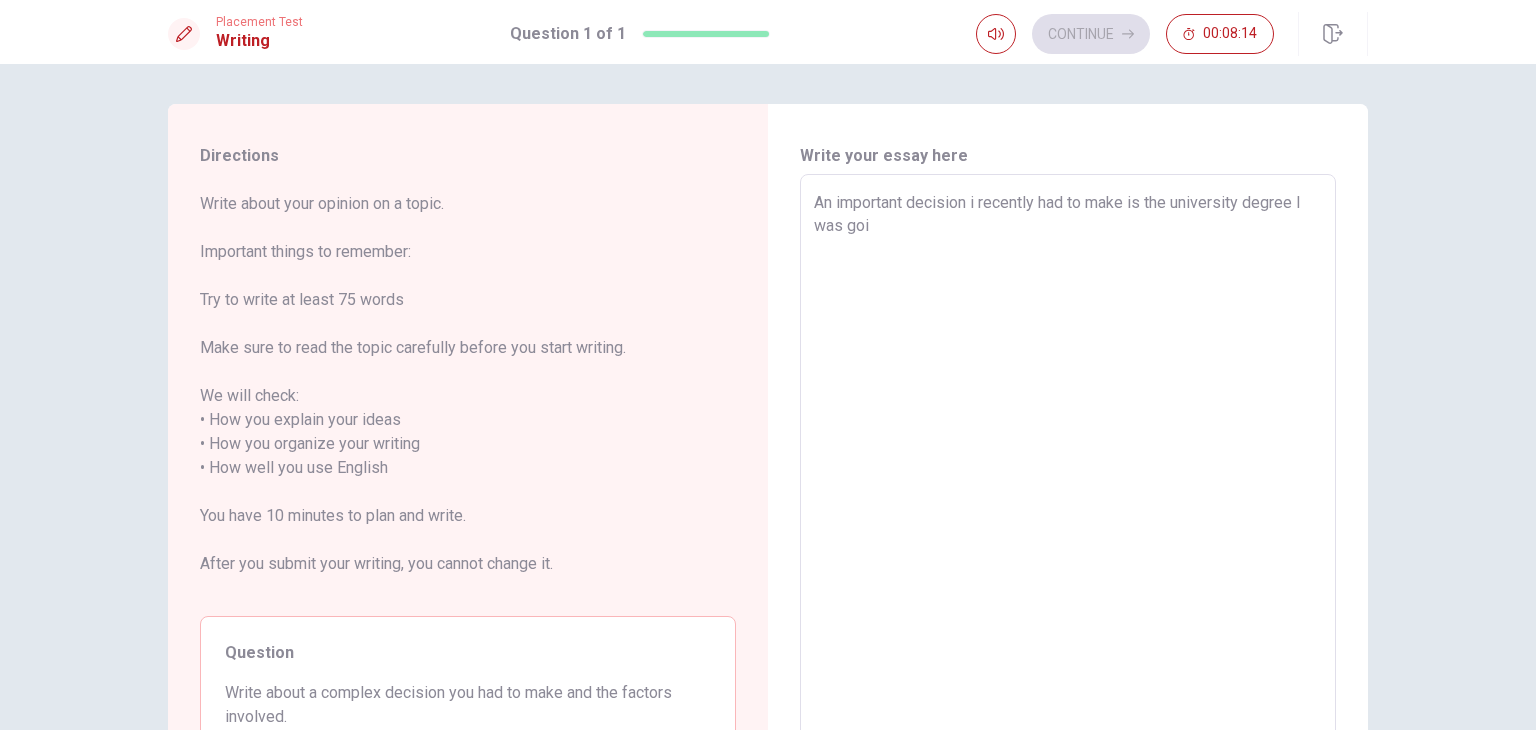 type on "An important decision i recently had to make is the university degree I was goin" 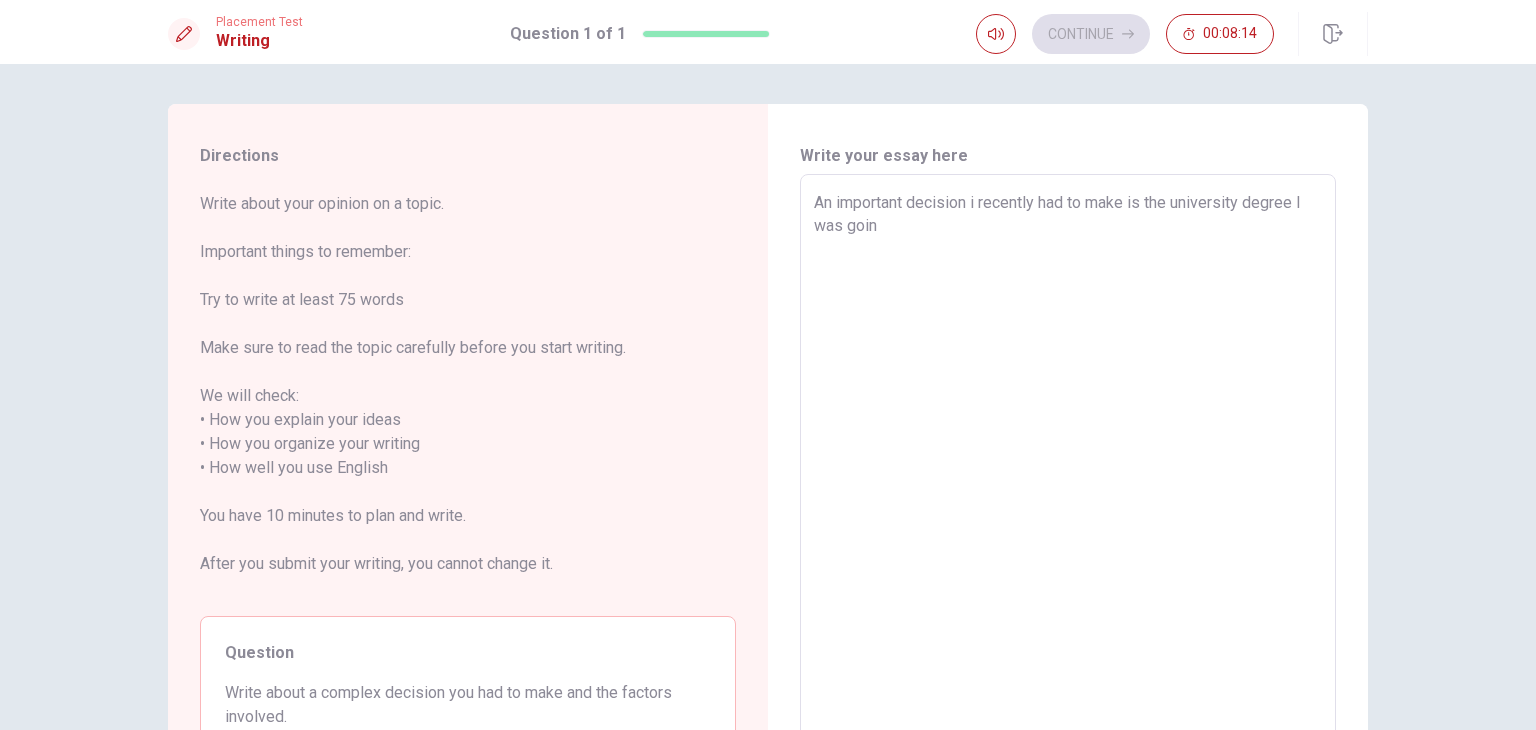 type on "x" 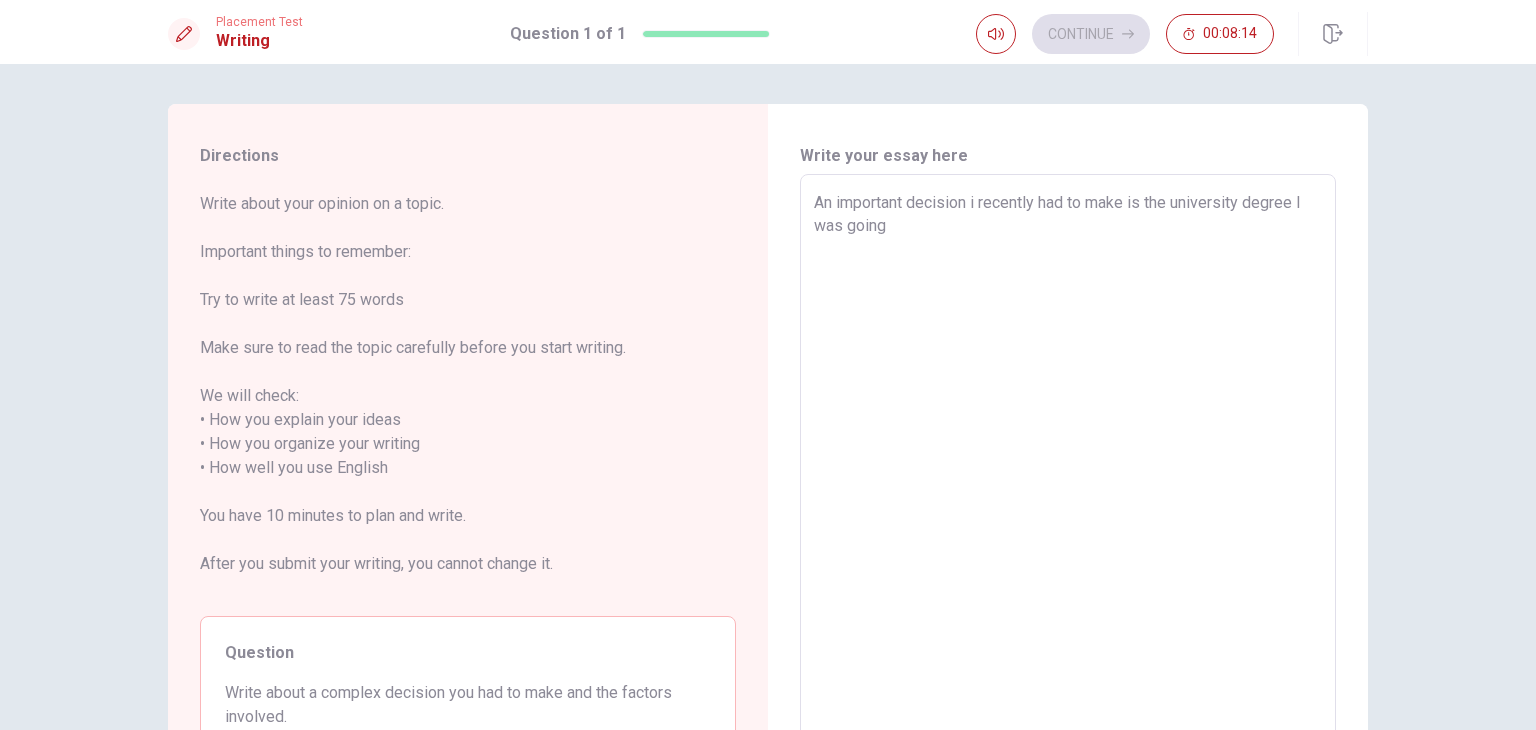 type on "x" 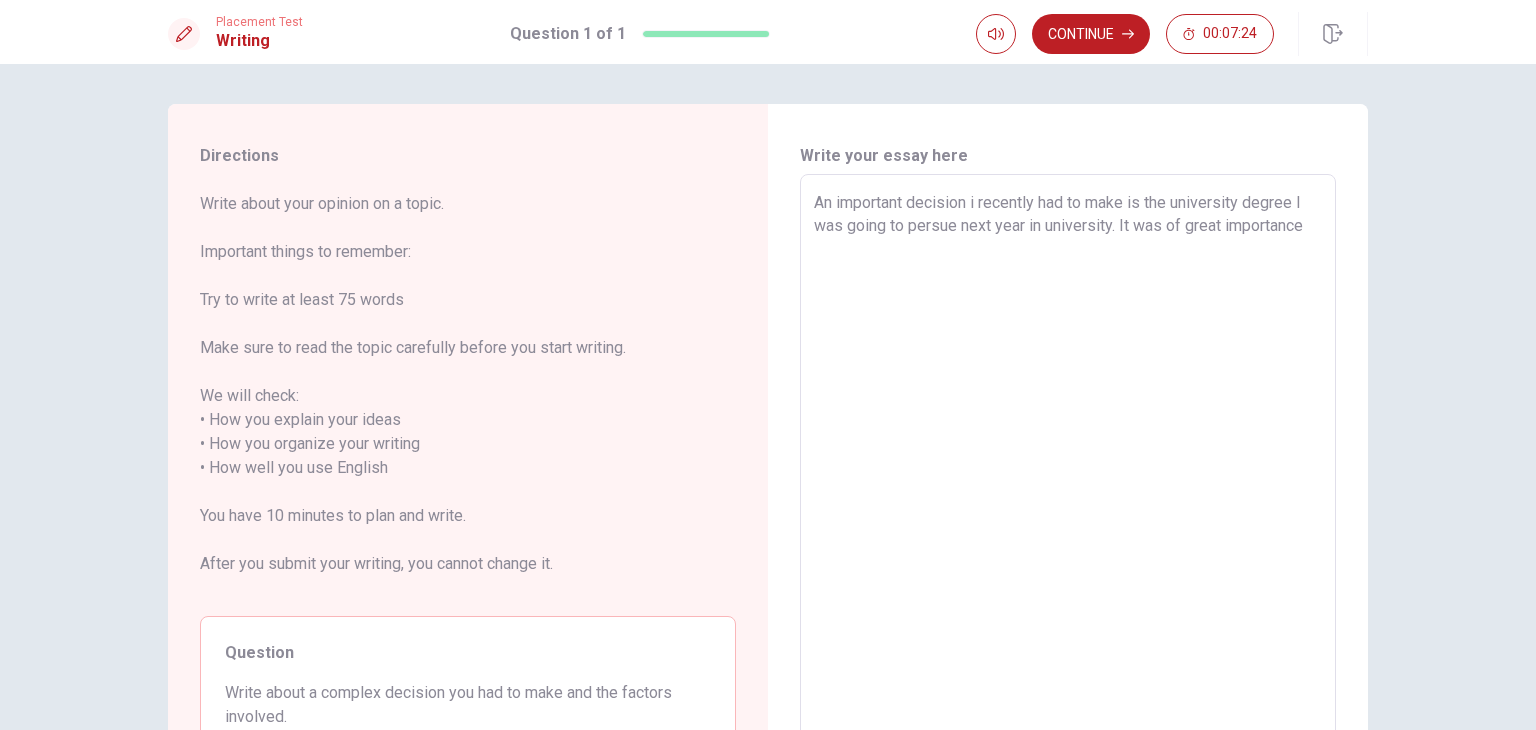 click on "An important decision i recently had to make is the university degree I was going to persue next year in university. It was of great importance" at bounding box center [1068, 468] 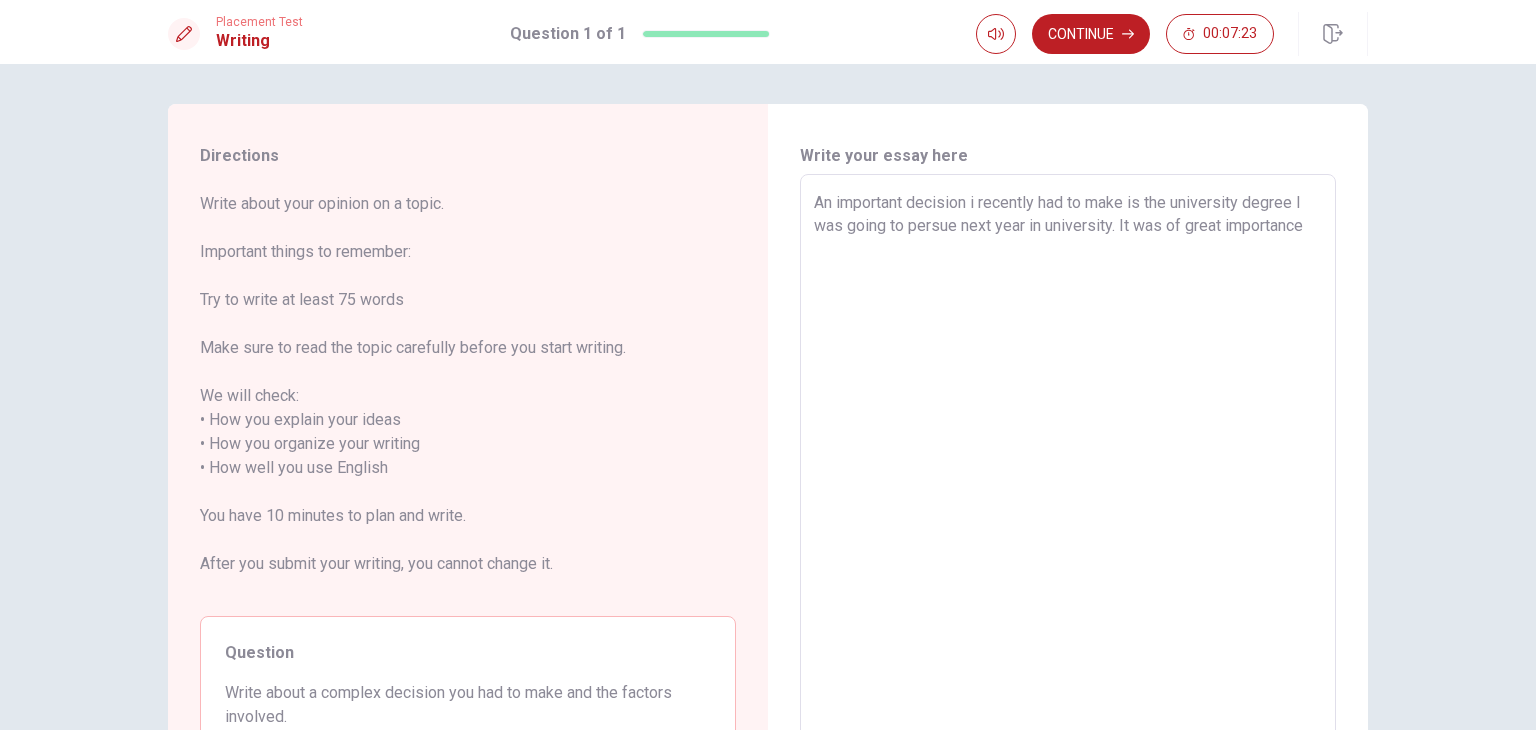 click on "An important decision i recently had to make is the university degree I was going to persue next year in university. It was of great importance" at bounding box center (1068, 468) 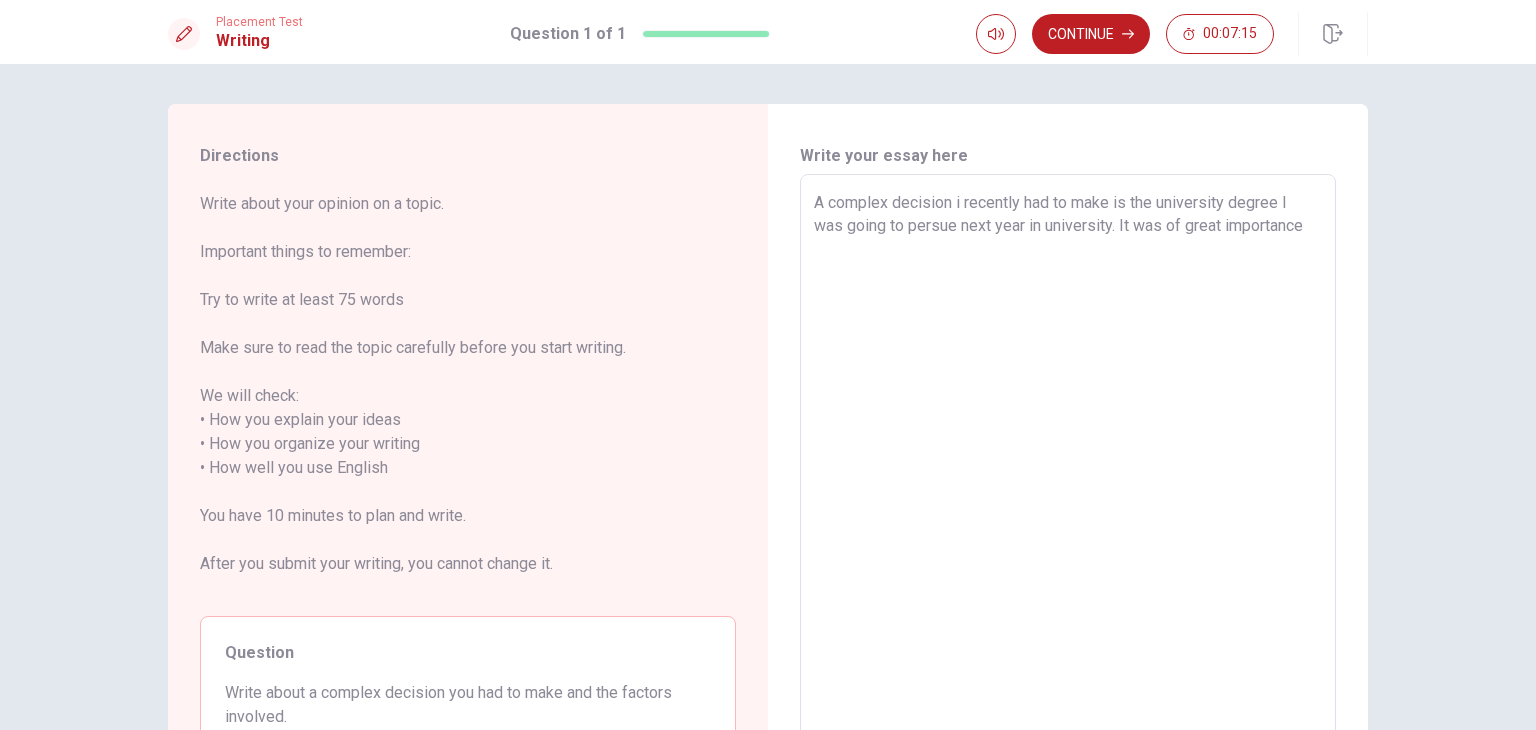 click on "A complex decision i recently had to make is the university degree I was going to persue next year in university. It was of great importance" at bounding box center [1068, 468] 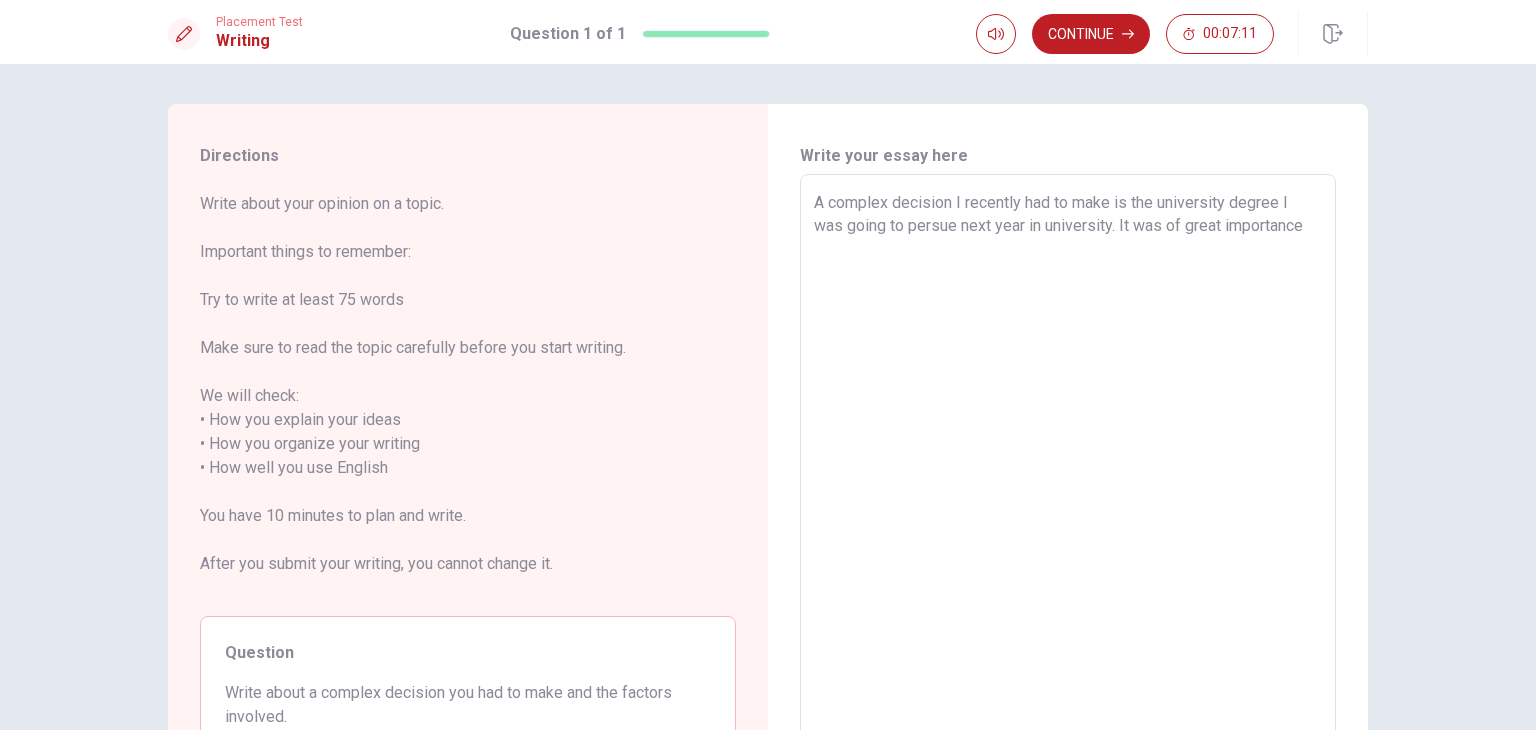 click on "A complex decision I recently had to make is the university degree I was going to persue next year in university. It was of great importance" at bounding box center (1068, 468) 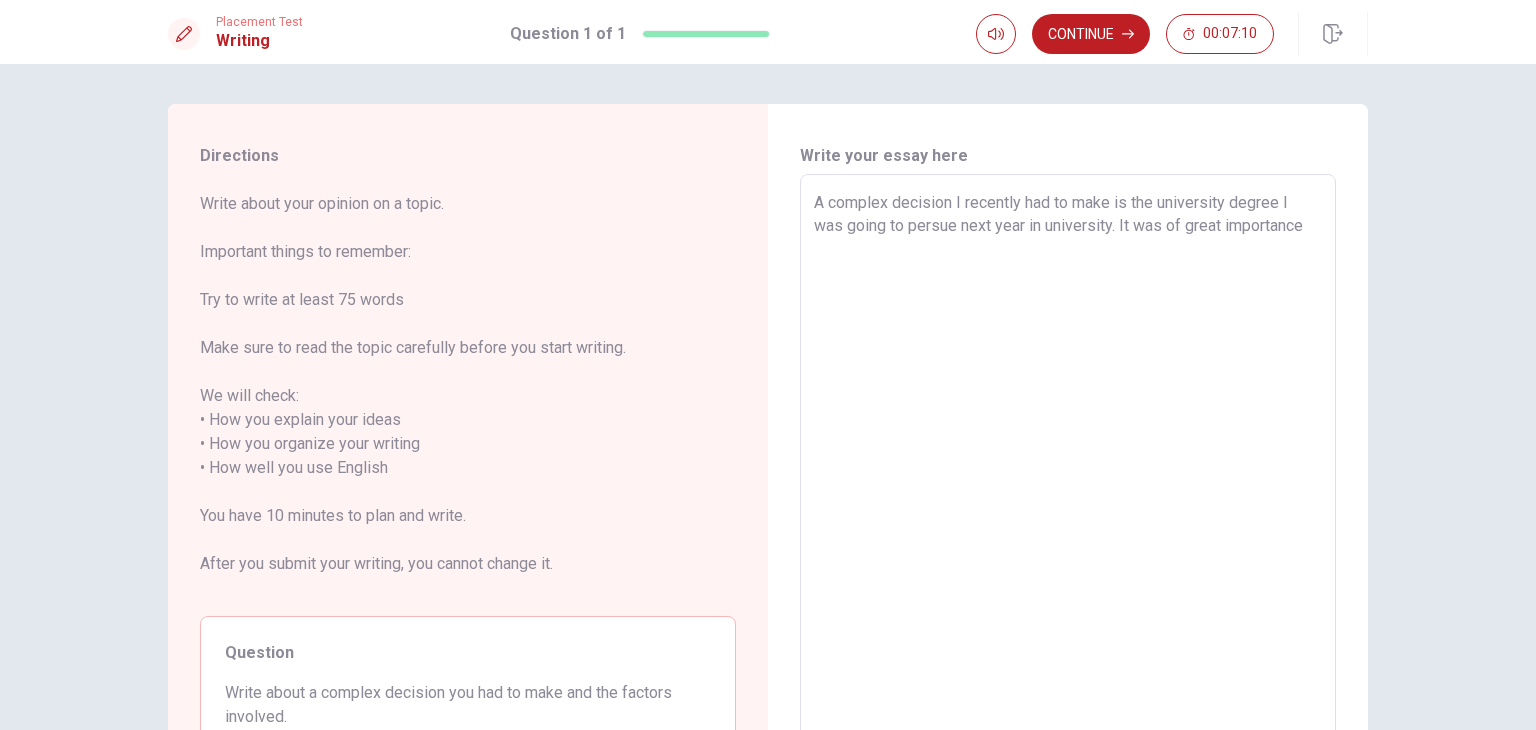 click on "A complex decision I recently had to make is the university degree I was going to persue next year in university. It was of great importance" at bounding box center [1068, 468] 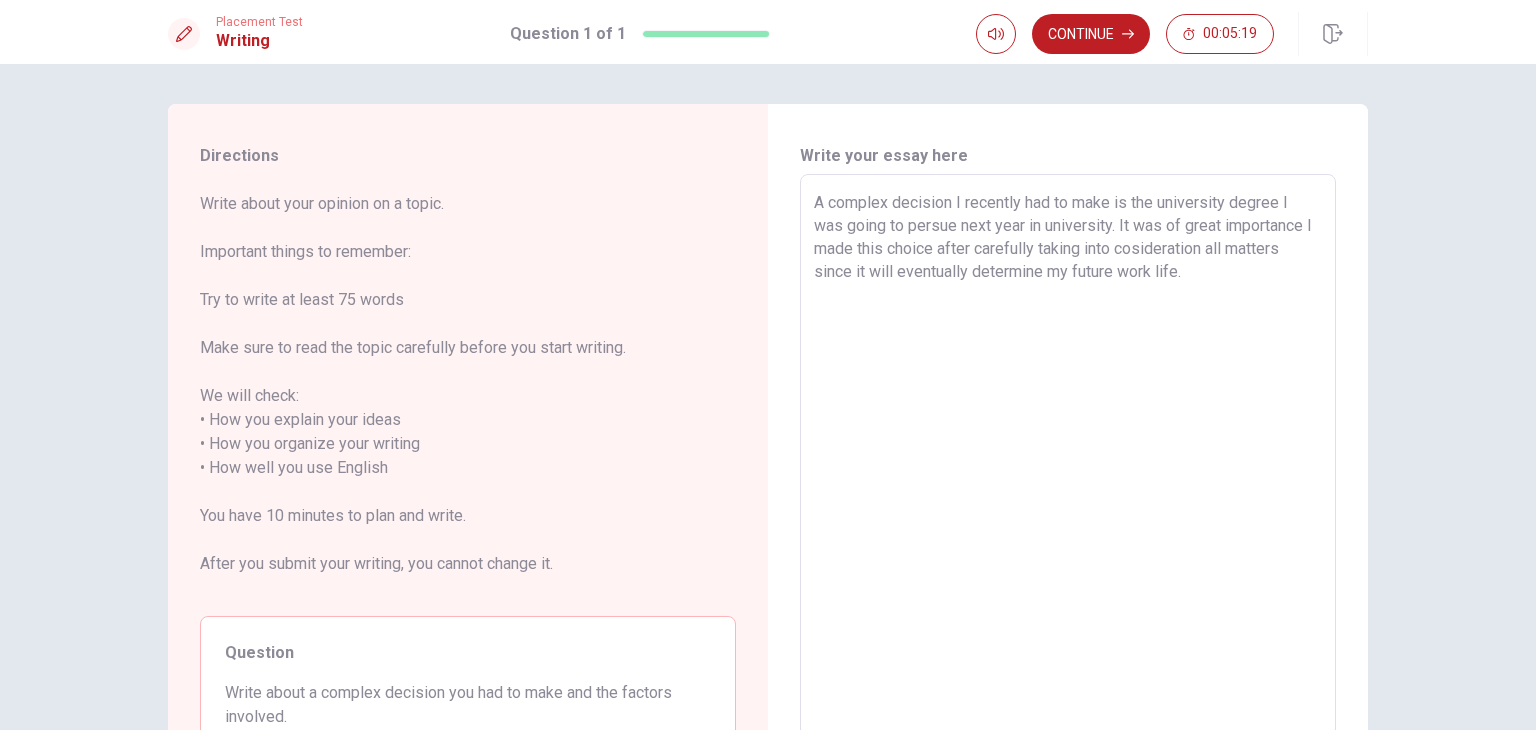 click on "A complex decision I recently had to make is the university degree I was going to persue next year in university. It was of great importance I made this choice after carefully taking into cosideration all matters since it will eventually determine my future work life." at bounding box center (1068, 468) 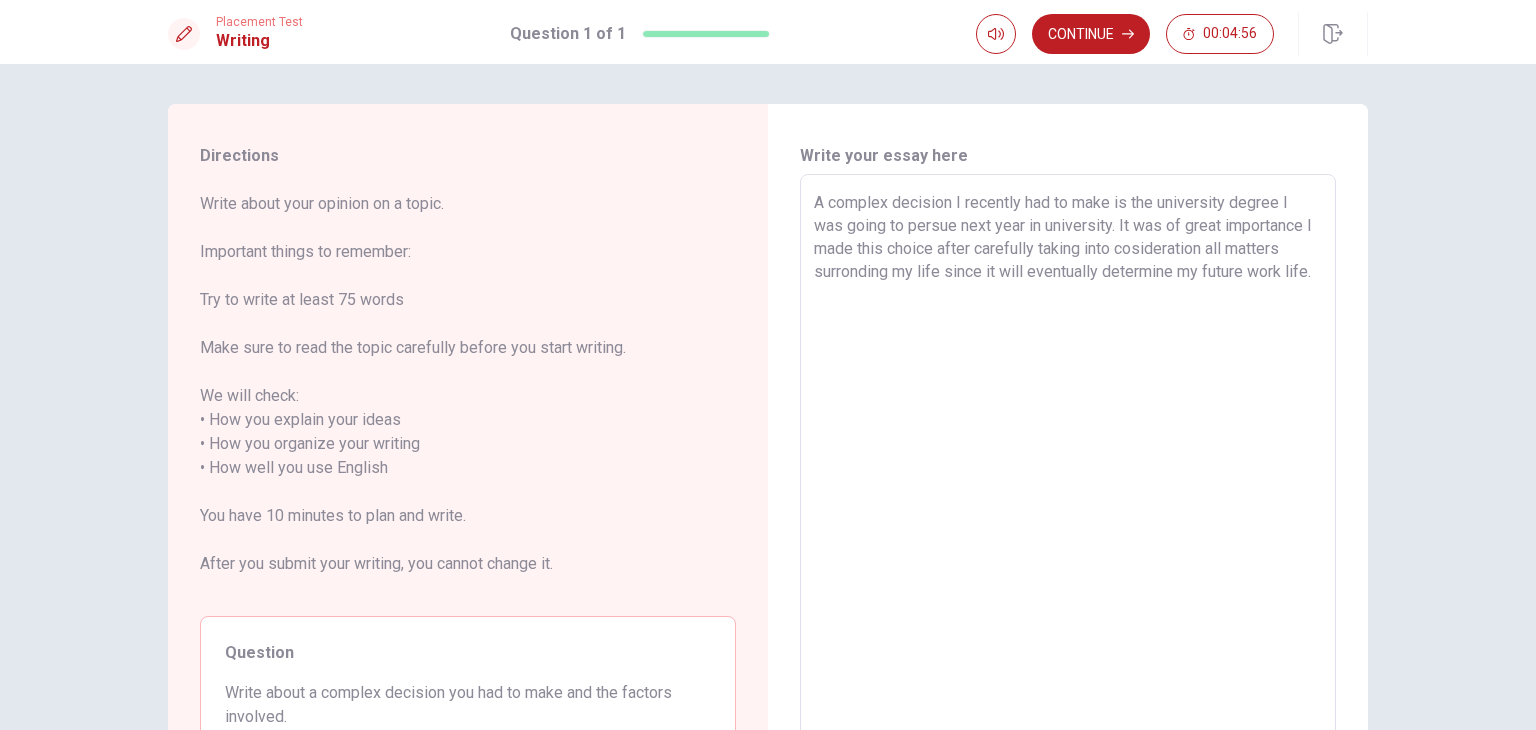 drag, startPoint x: 1200, startPoint y: 270, endPoint x: 1249, endPoint y: 273, distance: 49.09175 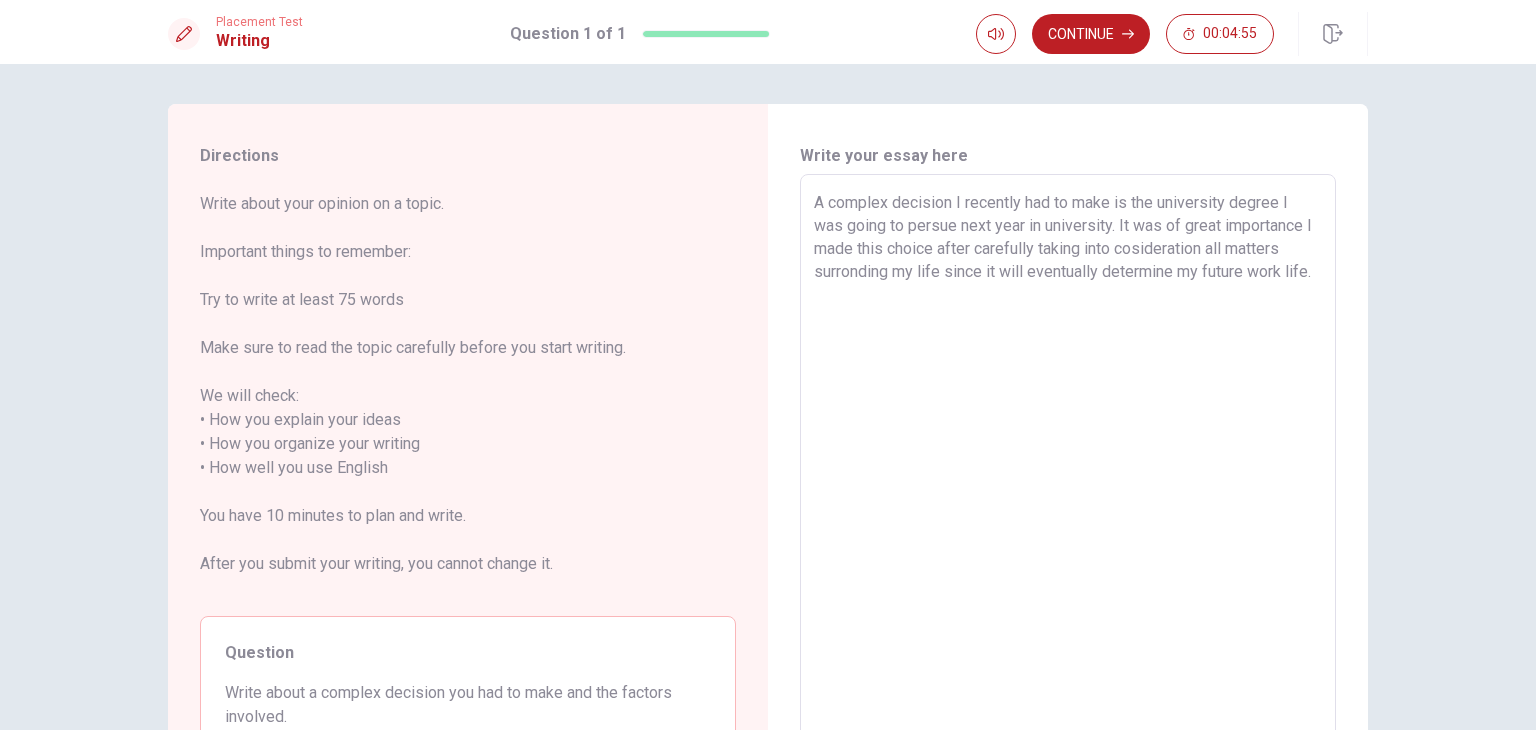click on "A complex decision I recently had to make is the university degree I was going to persue next year in university. It was of great importance I made this choice after carefully taking into cosideration all matters surronding my life since it will eventually determine my future work life." at bounding box center [1068, 468] 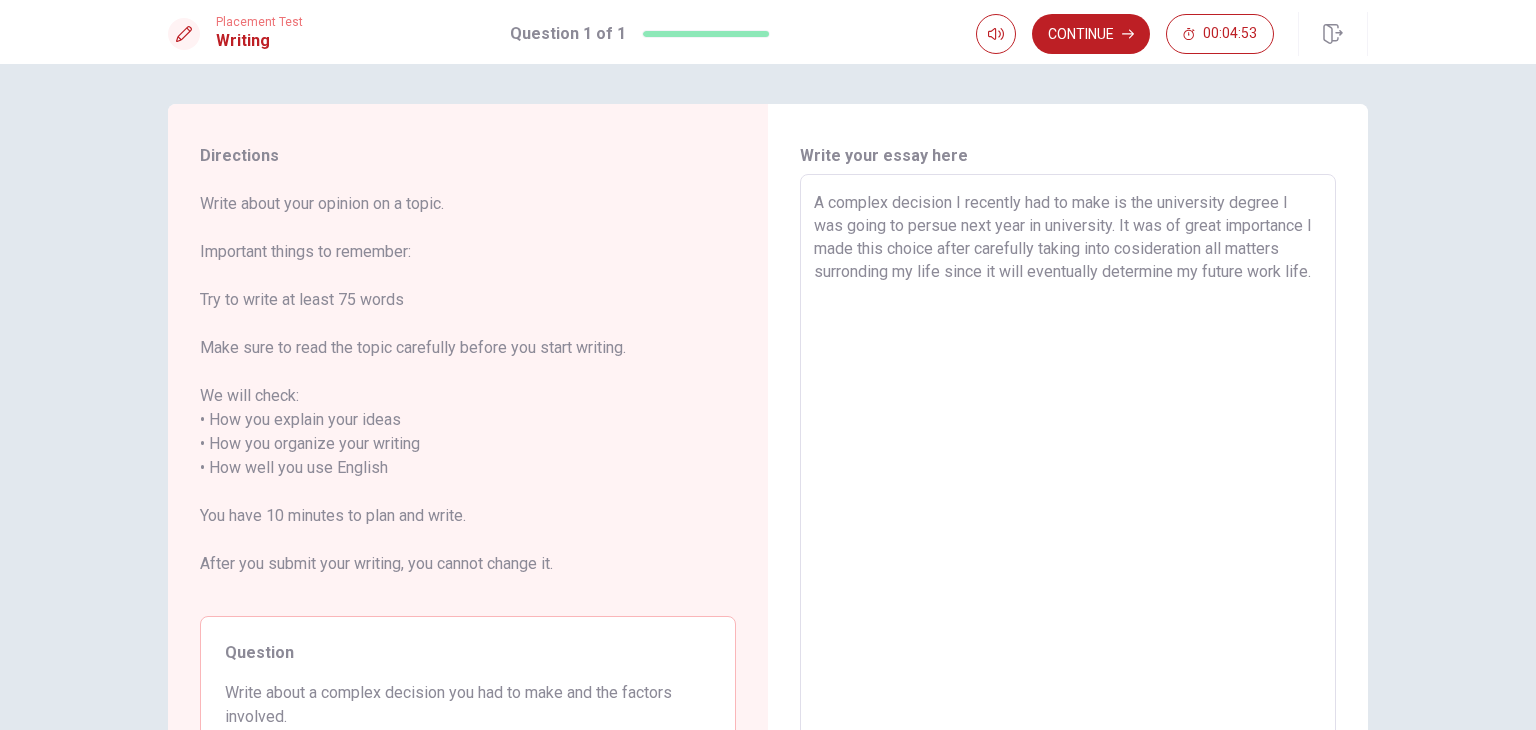 click on "A complex decision I recently had to make is the university degree I was going to persue next year in university. It was of great importance I made this choice after carefully taking into cosideration all matters surronding my life since it will eventually determine my future work life." at bounding box center [1068, 468] 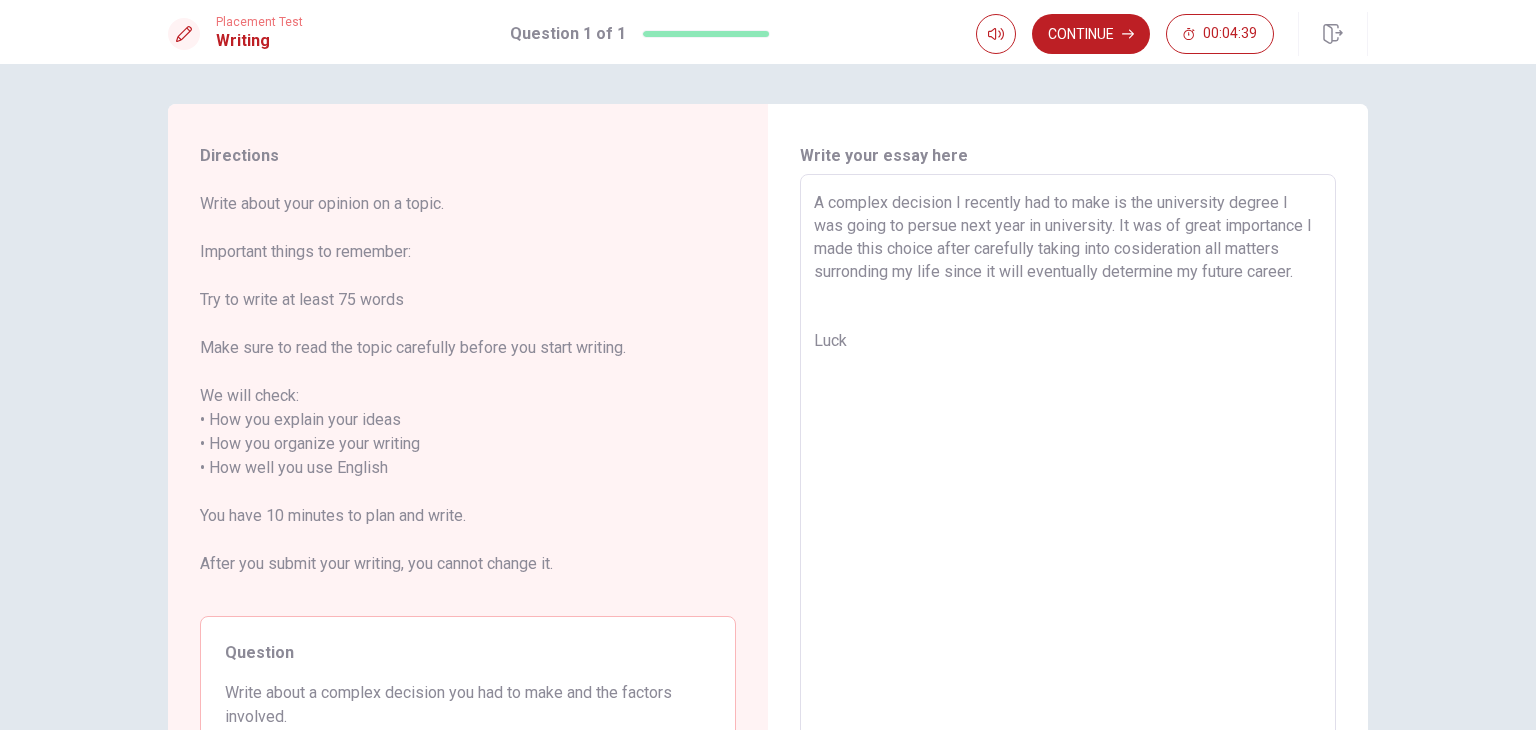 click on "A complex decision I recently had to make is the university degree I was going to persue next year in university. It was of great importance I made this choice after carefully taking into cosideration all matters surronding my life since it will eventually determine my future career.
Luck" at bounding box center [1068, 468] 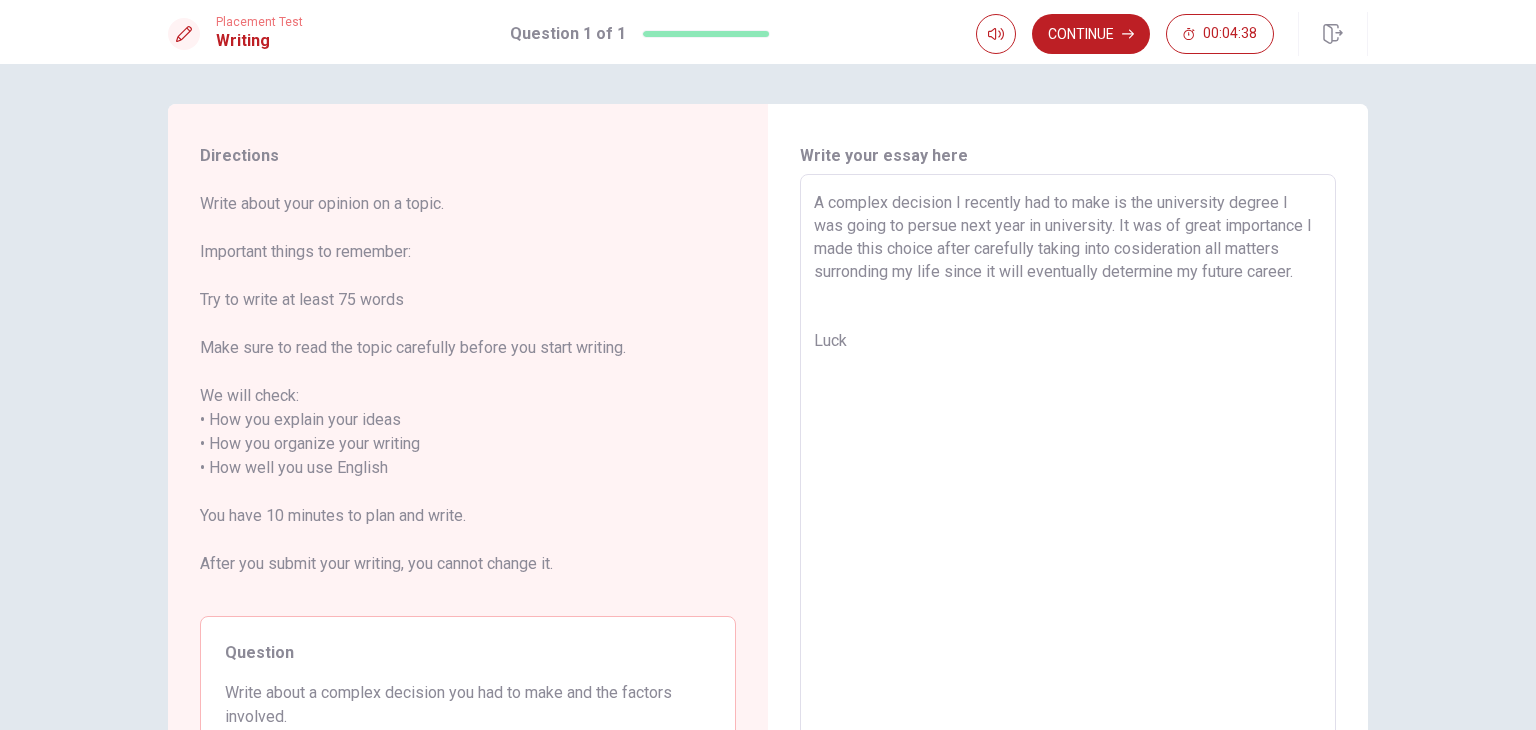 click on "A complex decision I recently had to make is the university degree I was going to persue next year in university. It was of great importance I made this choice after carefully taking into cosideration all matters surronding my life since it will eventually determine my future career.
Luck" at bounding box center [1068, 468] 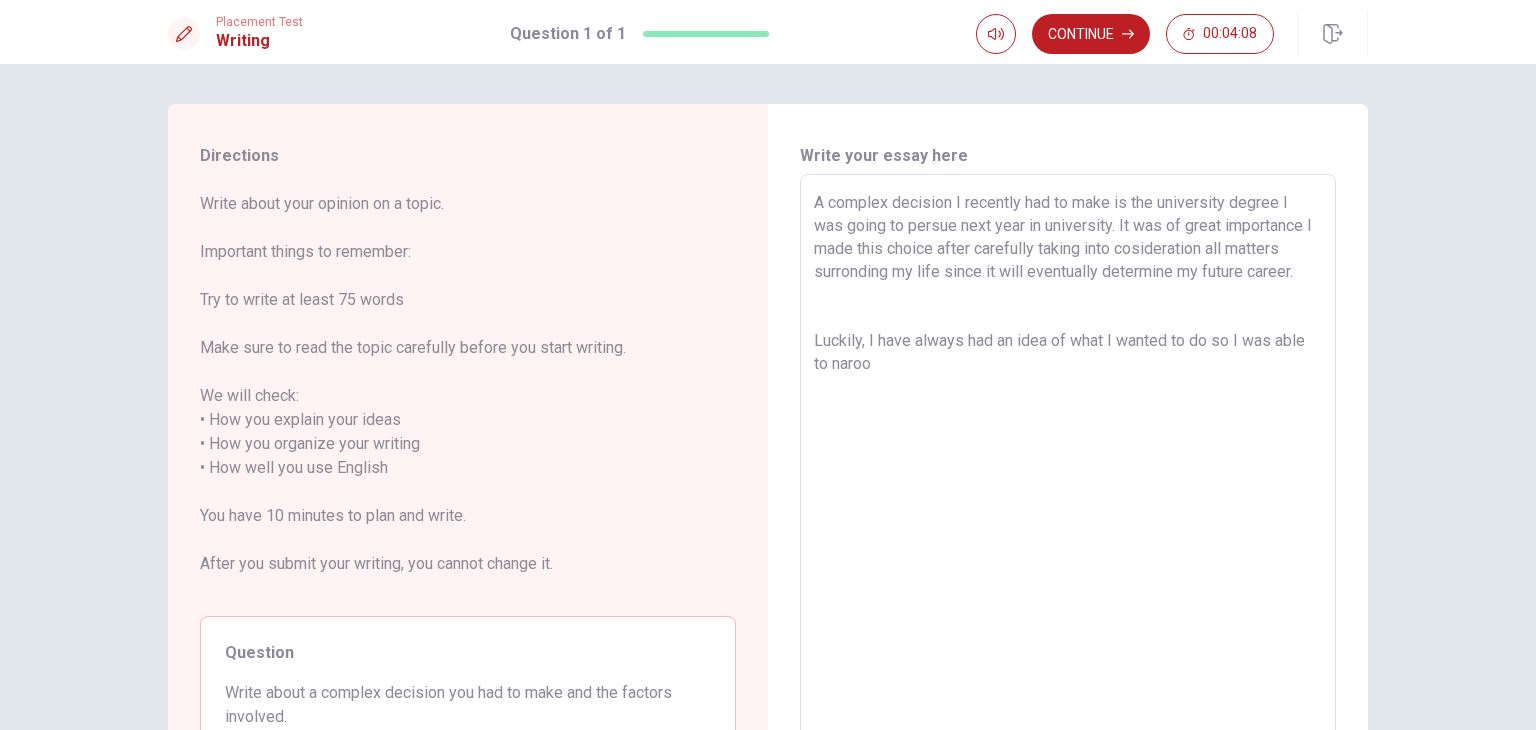 click on "A complex decision I recently had to make is the university degree I was going to persue next year in university. It was of great importance I made this choice after carefully taking into cosideration all matters surronding my life since it will eventually determine my future career.
Luckily, I have always had an idea of what I wanted to do so I was able to naroo" at bounding box center (1068, 468) 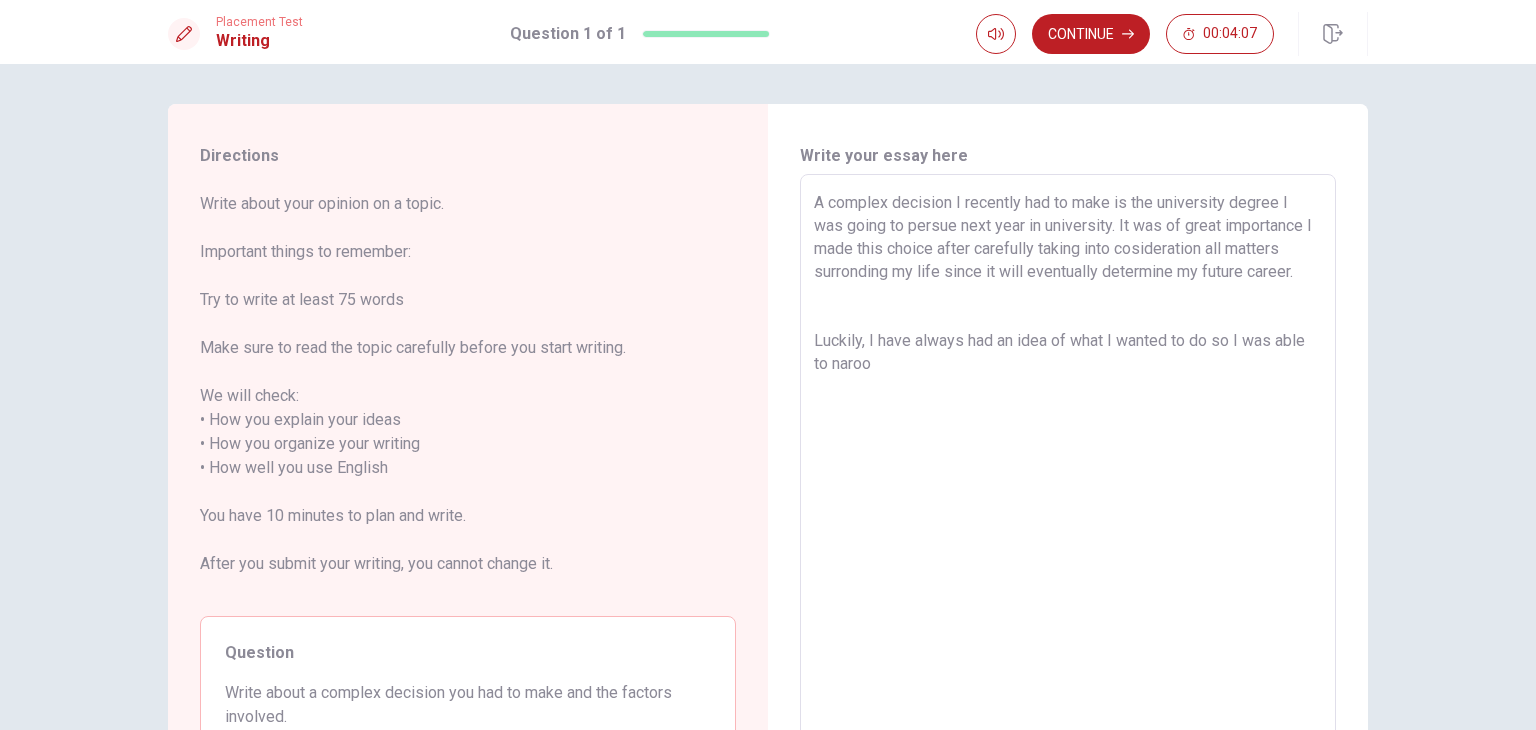 click on "A complex decision I recently had to make is the university degree I was going to persue next year in university. It was of great importance I made this choice after carefully taking into cosideration all matters surronding my life since it will eventually determine my future career.
Luckily, I have always had an idea of what I wanted to do so I was able to naroo" at bounding box center (1068, 468) 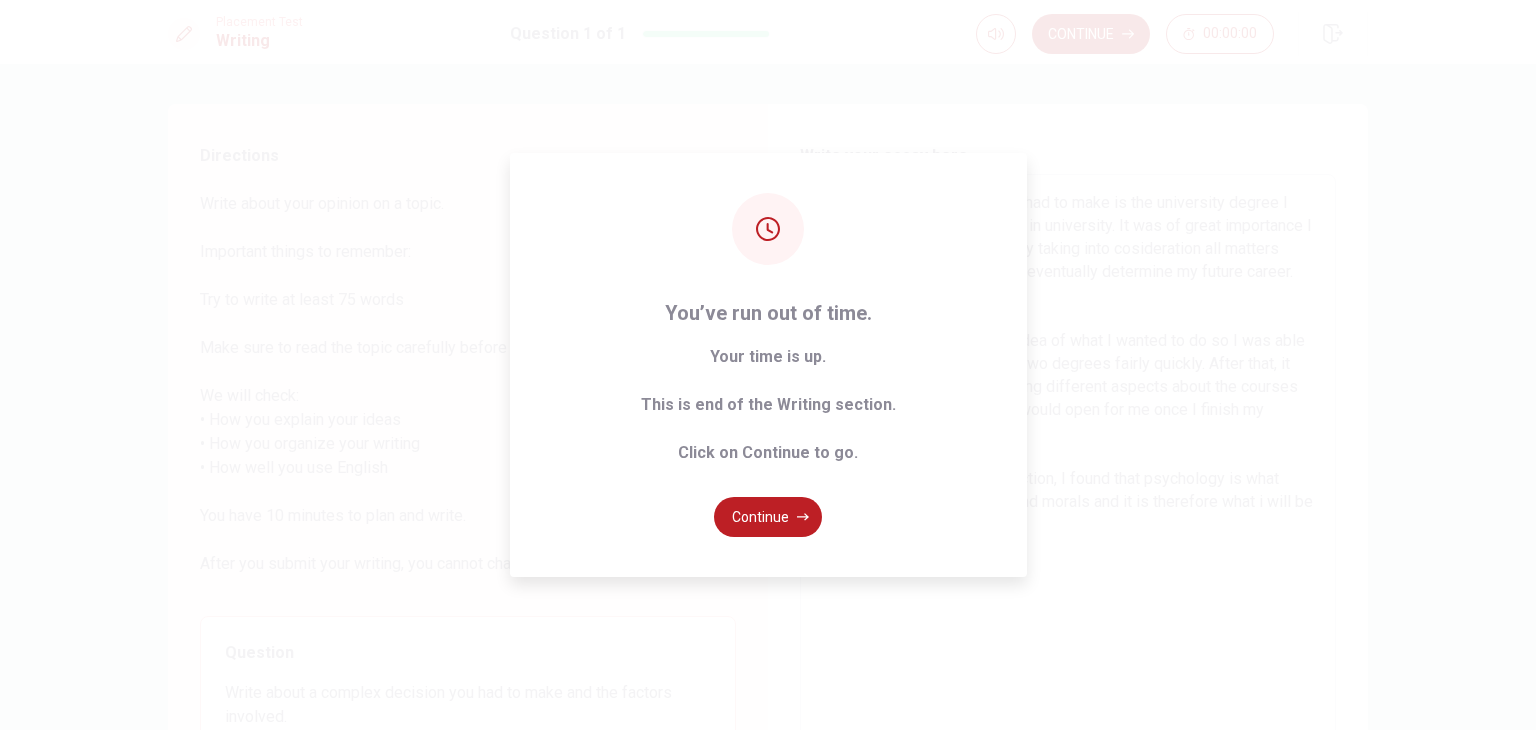 click on "You’ve run out of time. Your time is up. This is end of the Writing section. Click on Continue to go. Continue" at bounding box center [768, 365] 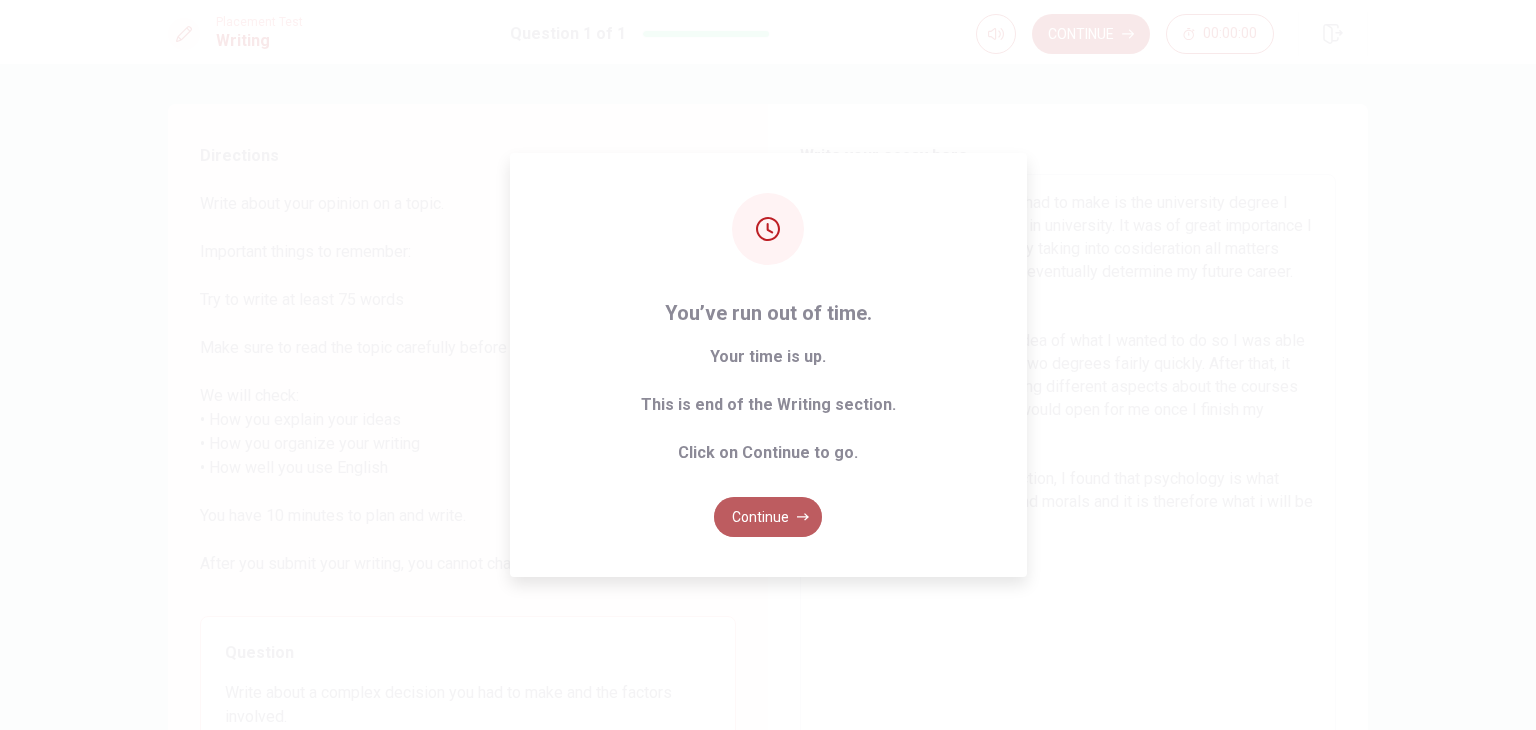 click on "Continue" at bounding box center (768, 517) 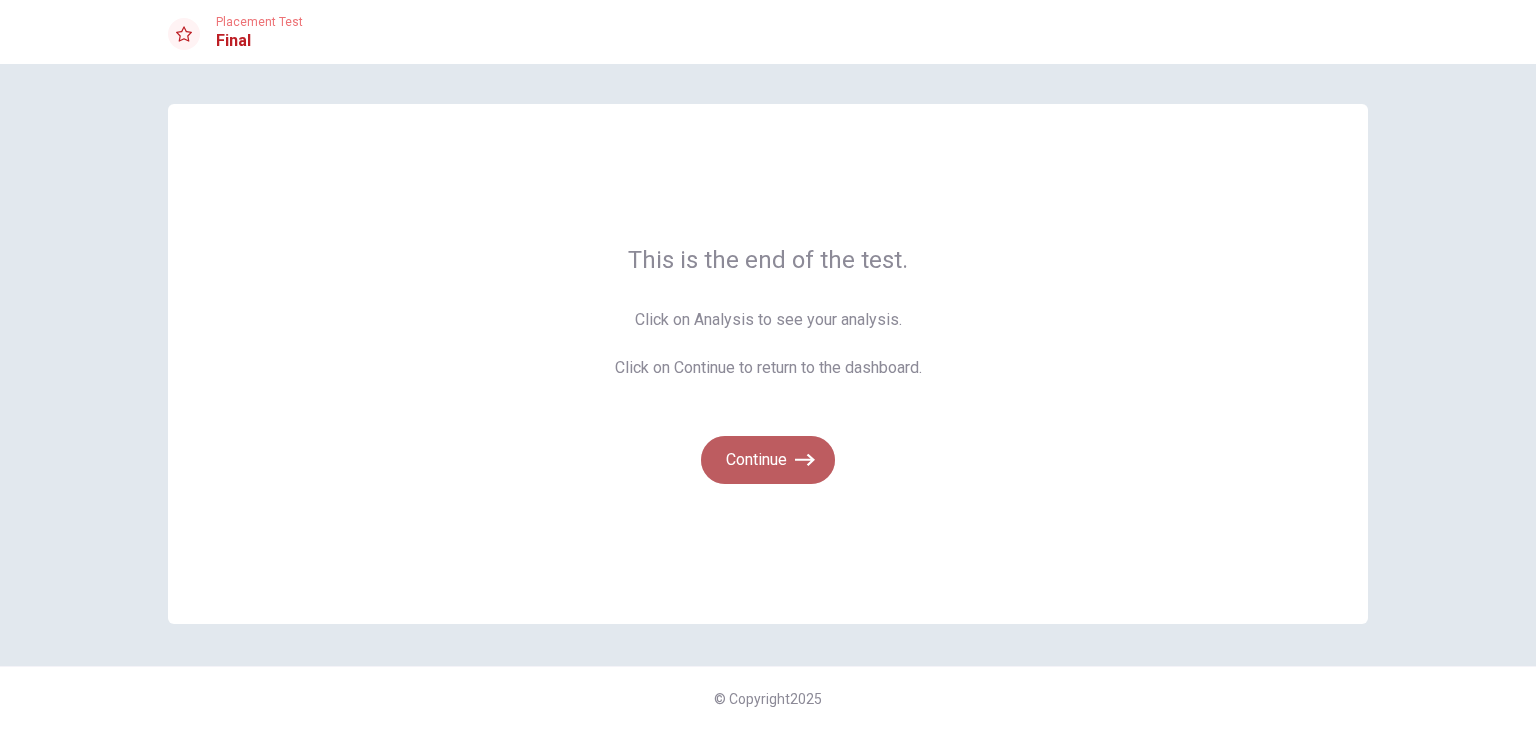 click on "Continue" at bounding box center (768, 460) 